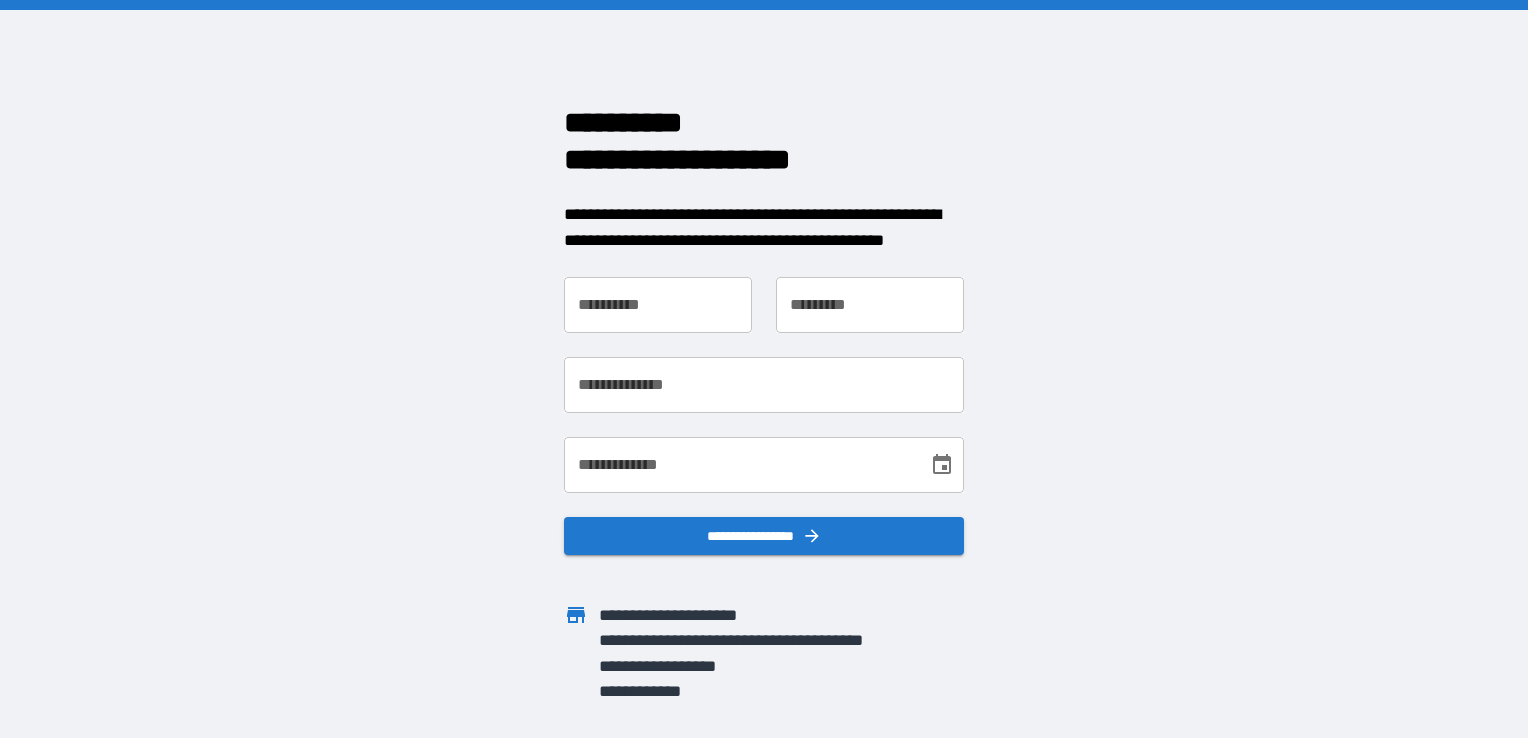 scroll, scrollTop: 0, scrollLeft: 0, axis: both 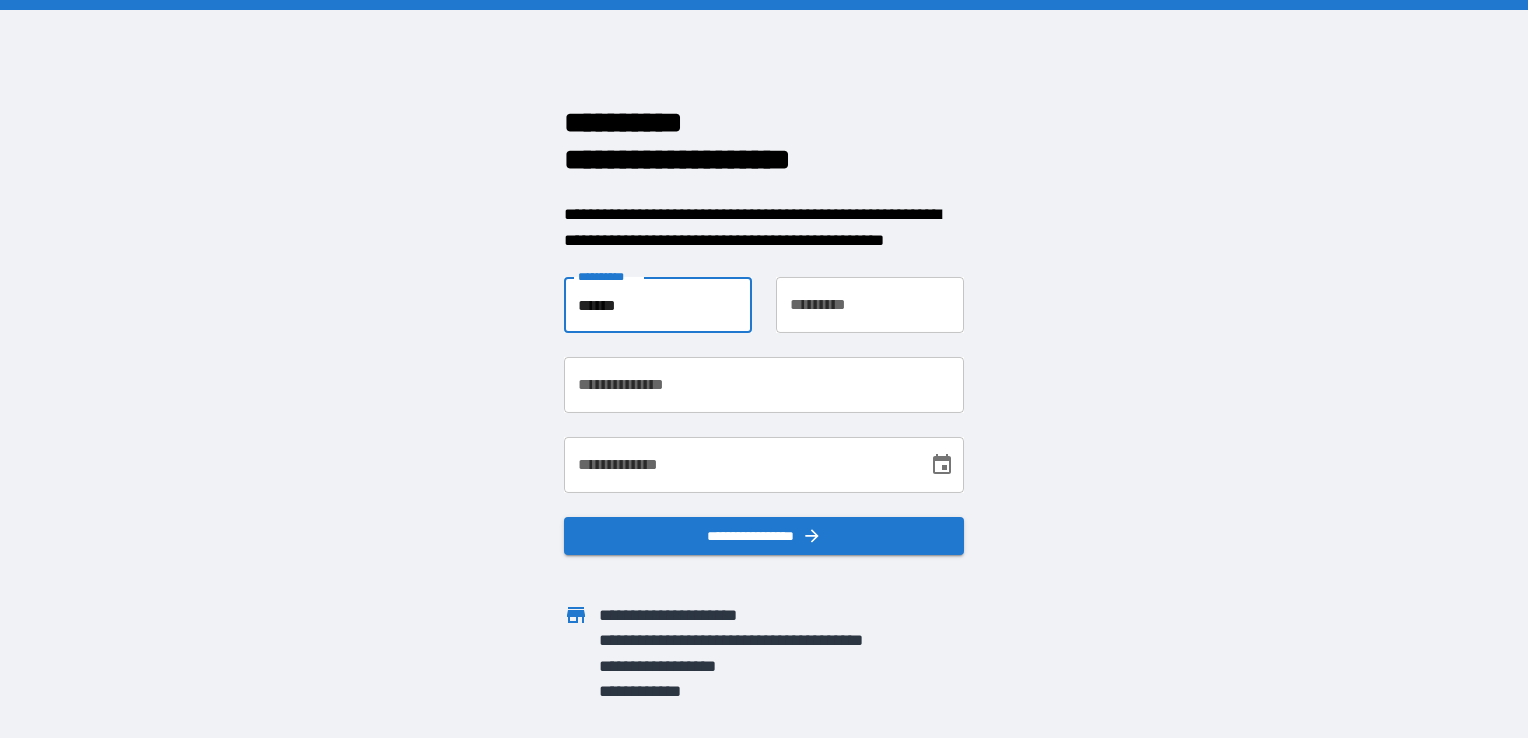 type on "******" 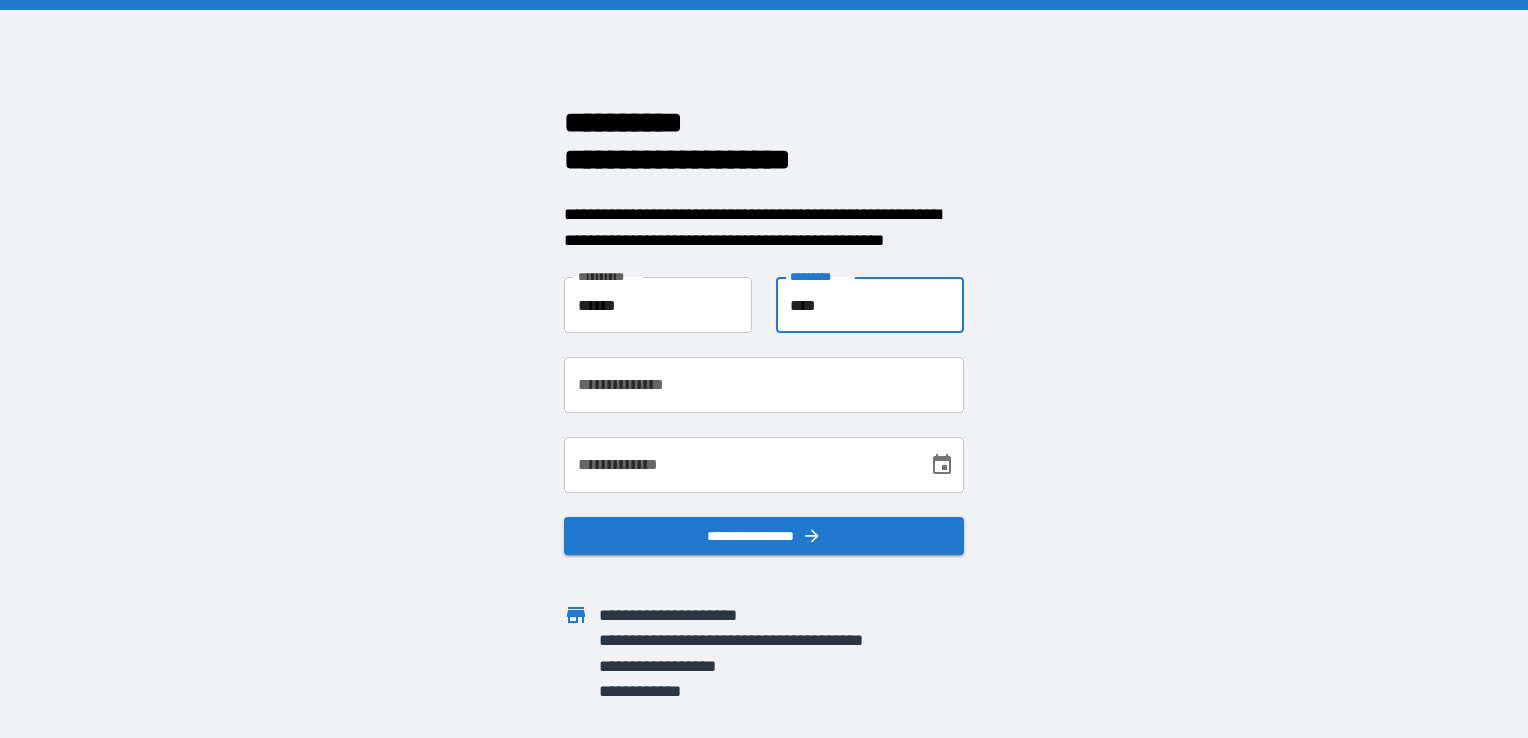 type on "*****" 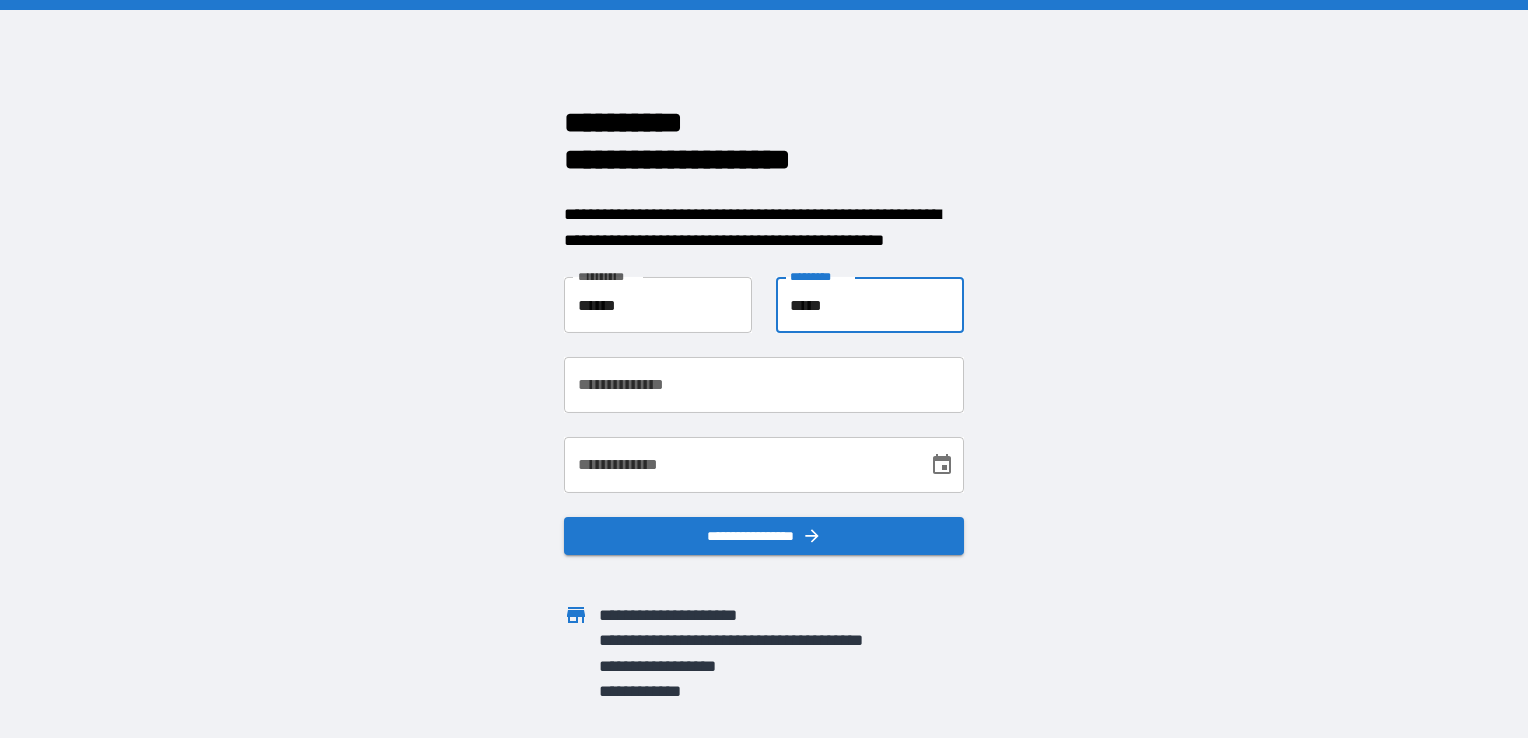 click on "**********" at bounding box center [764, 385] 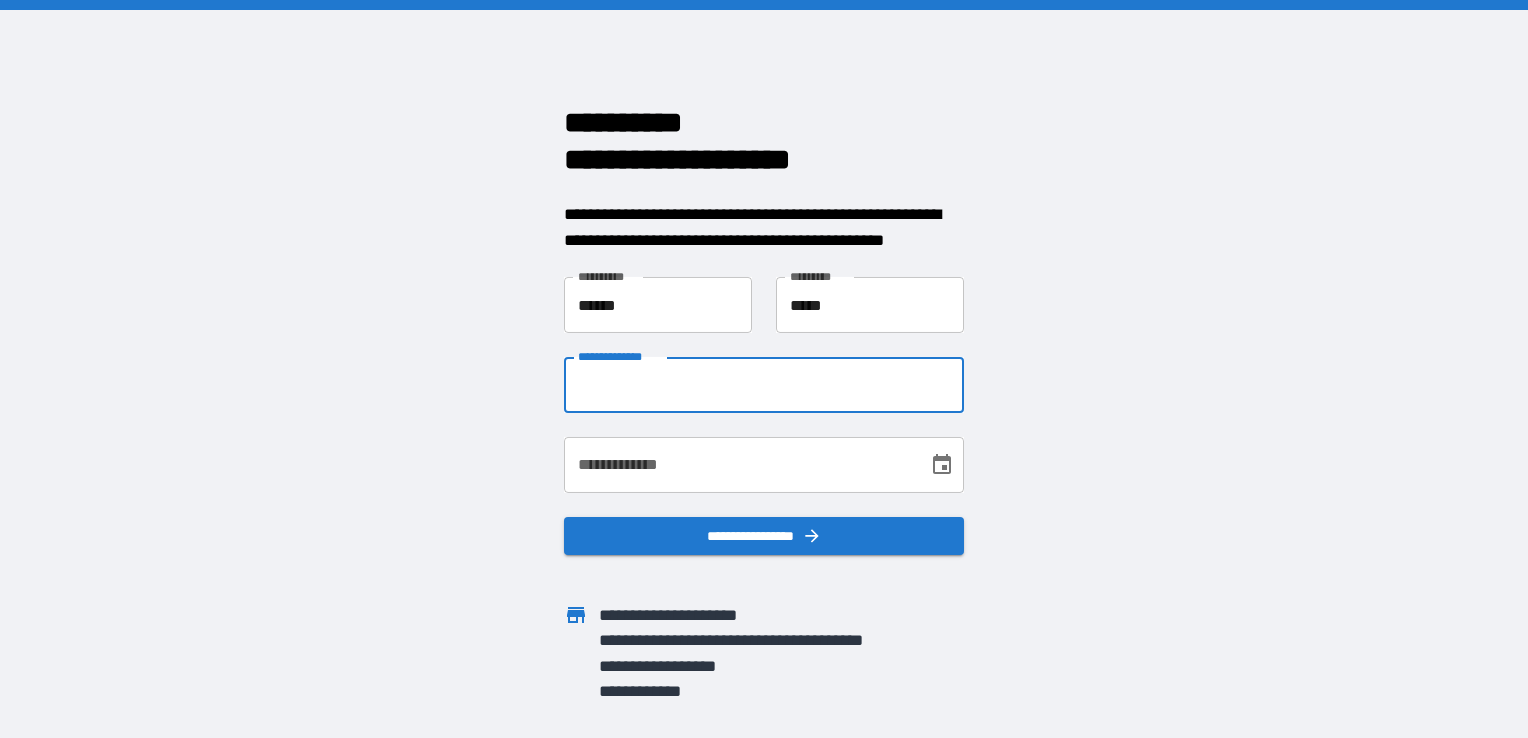 type on "**********" 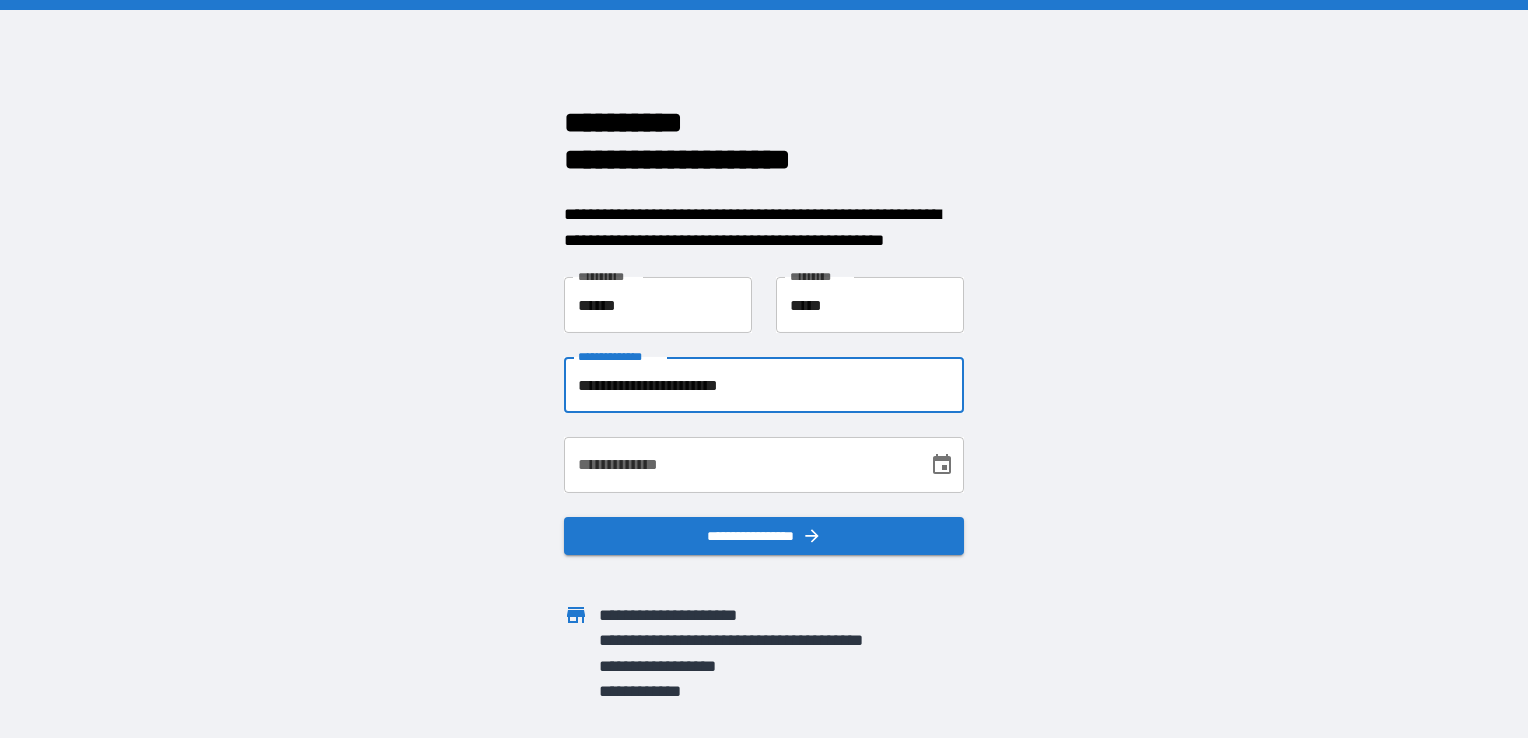click on "**********" at bounding box center (739, 465) 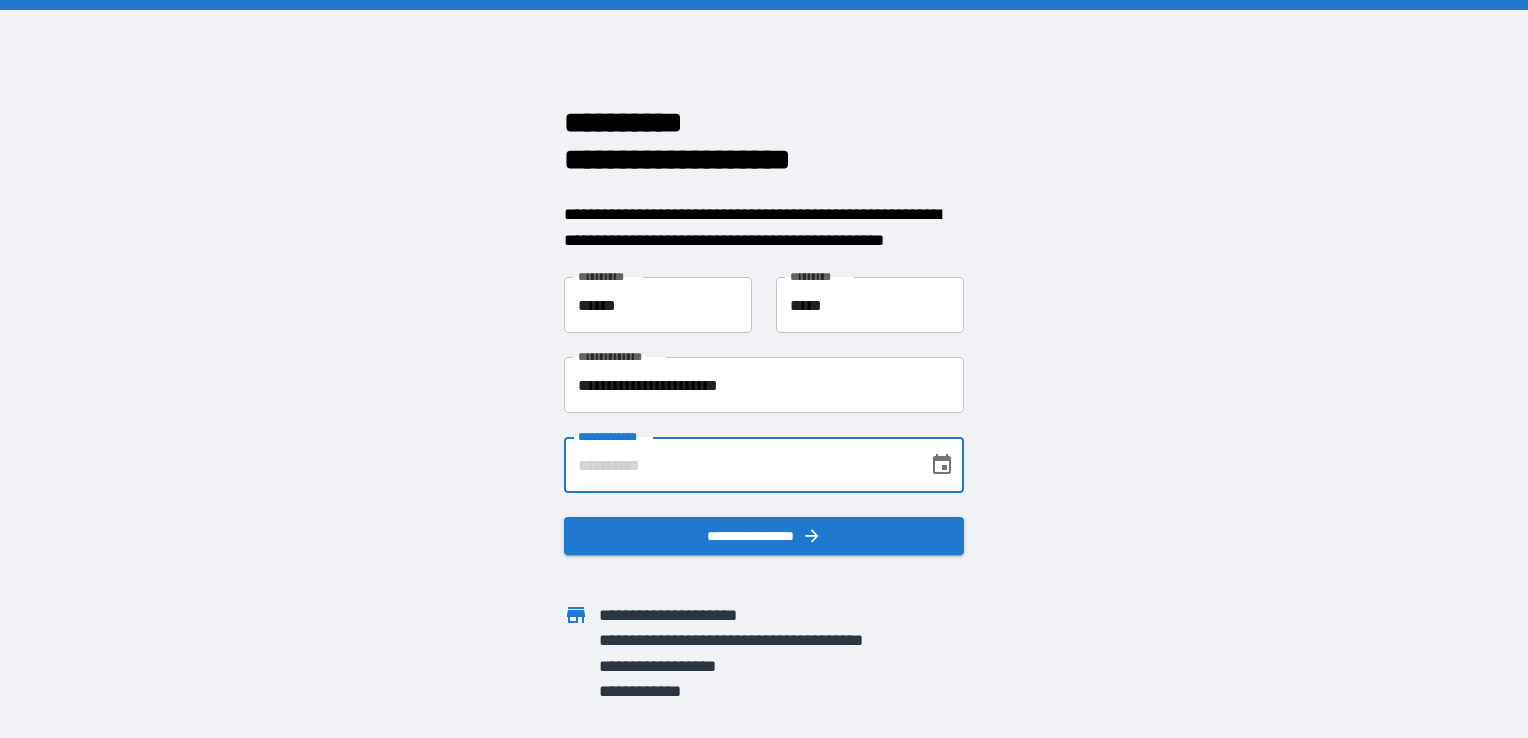 type on "**********" 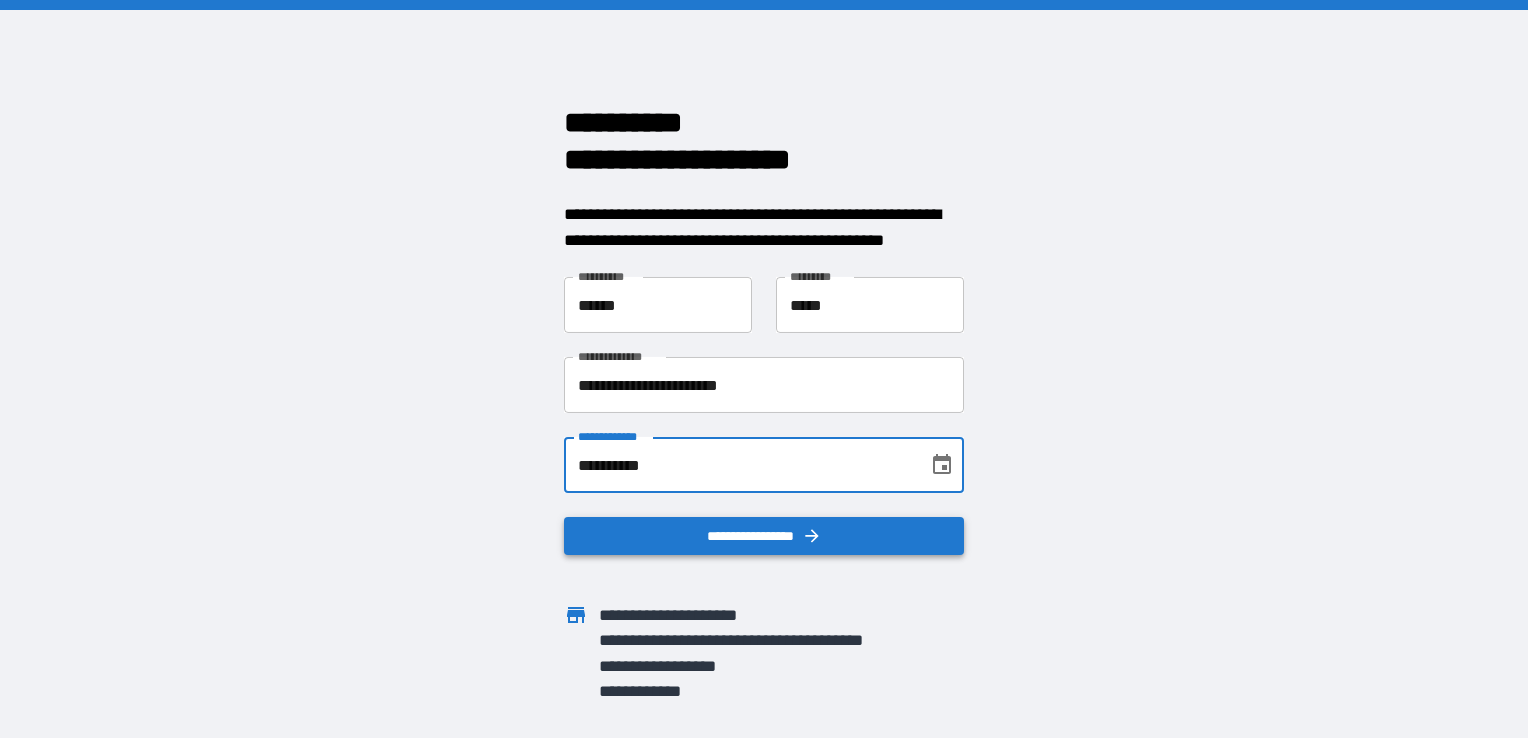click on "**********" at bounding box center (764, 536) 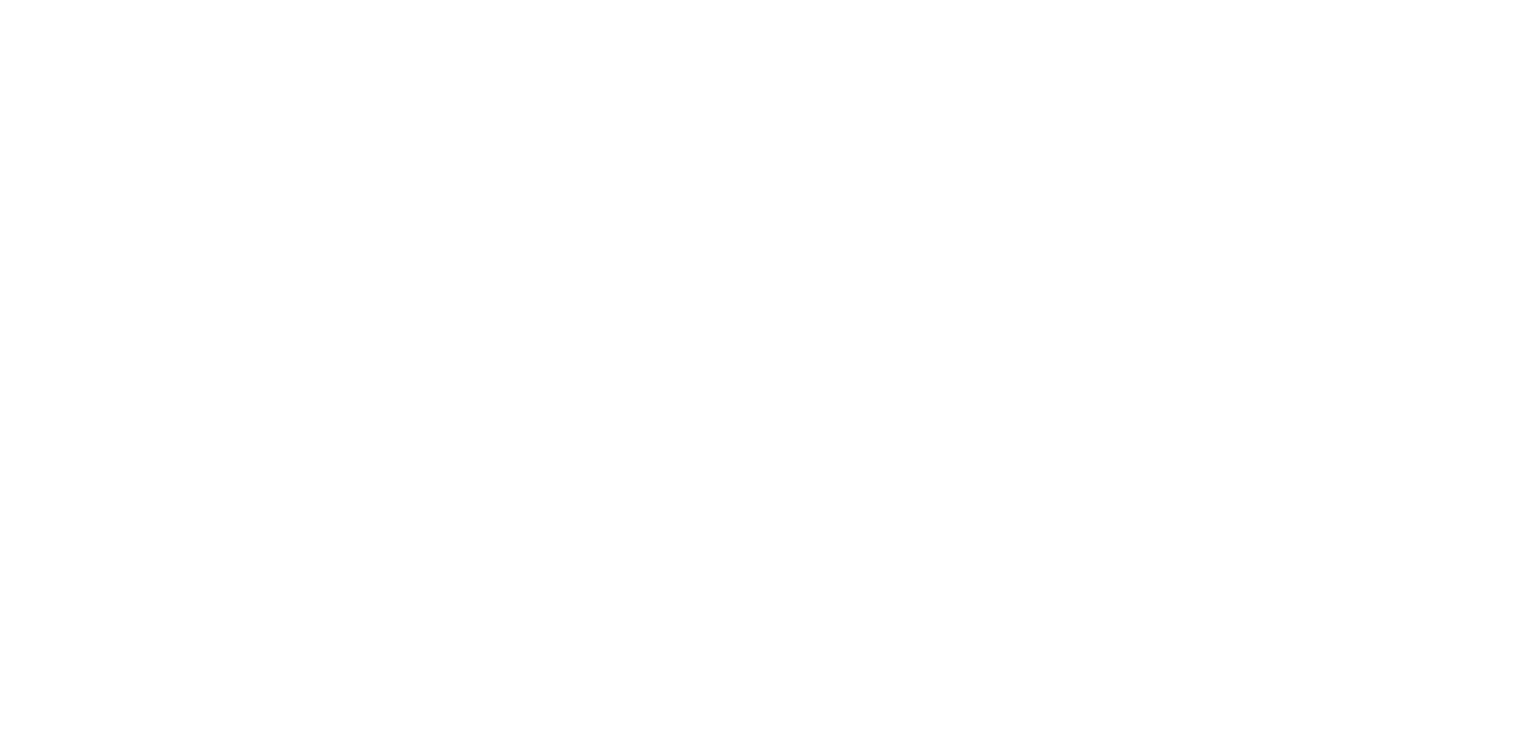 scroll, scrollTop: 0, scrollLeft: 0, axis: both 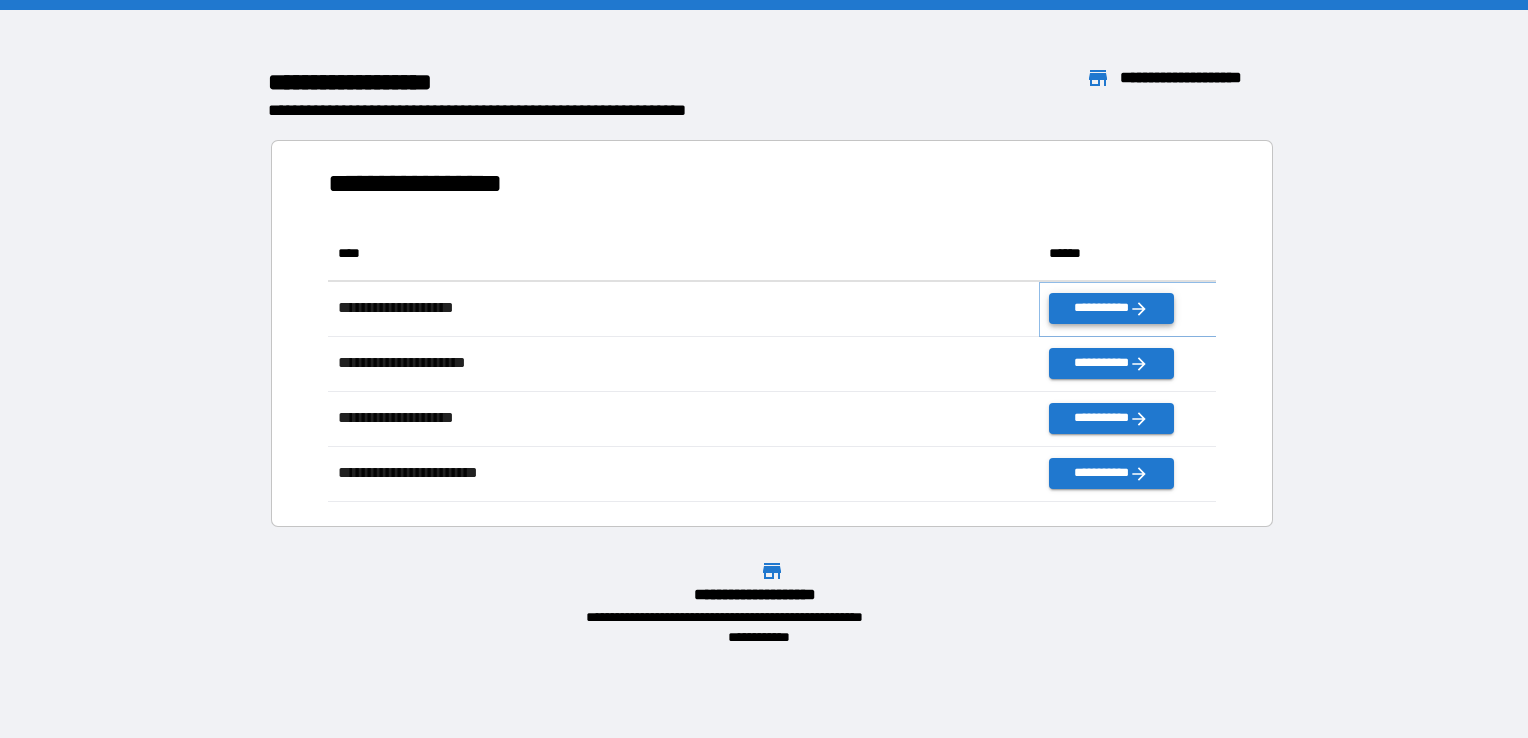 click on "**********" at bounding box center (1111, 308) 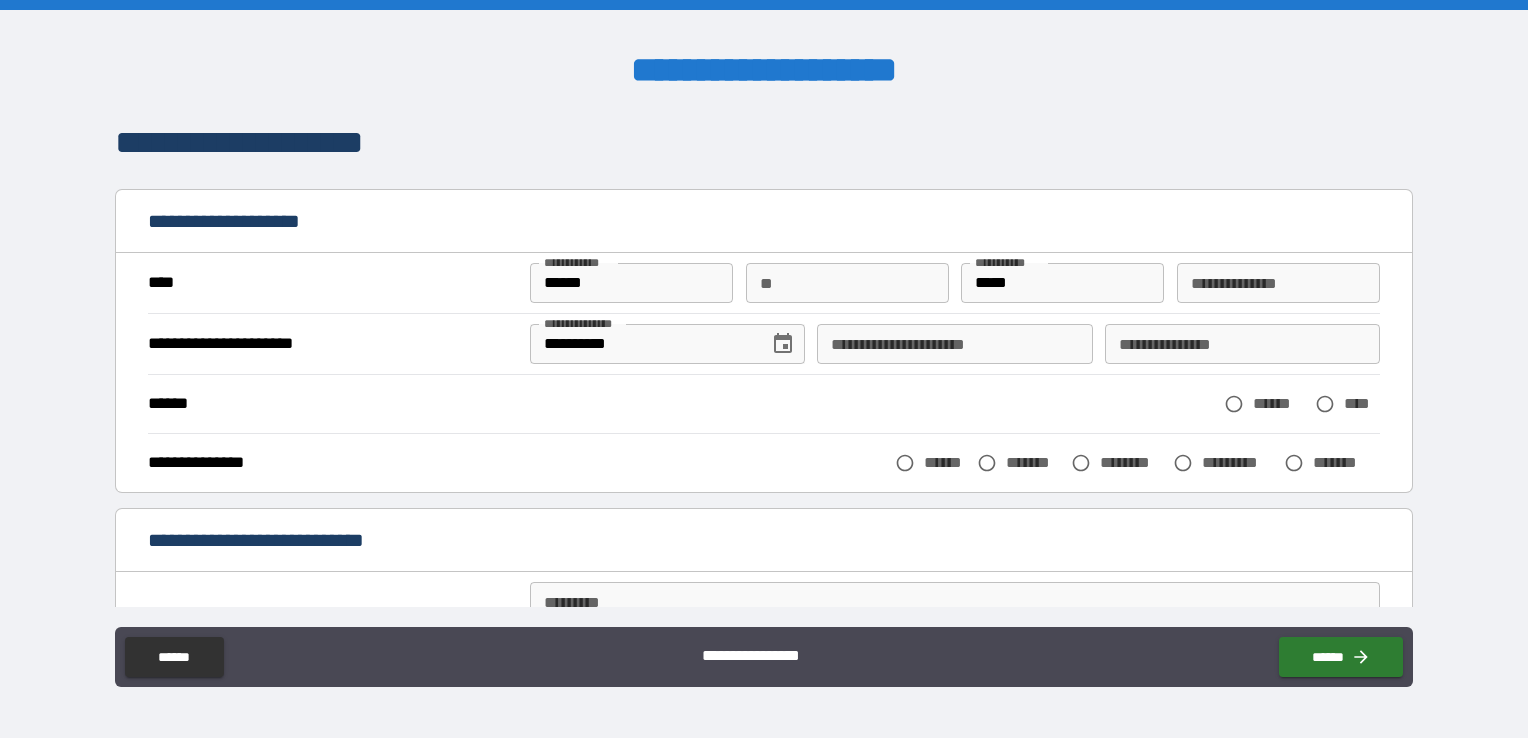 click on "**" at bounding box center (847, 283) 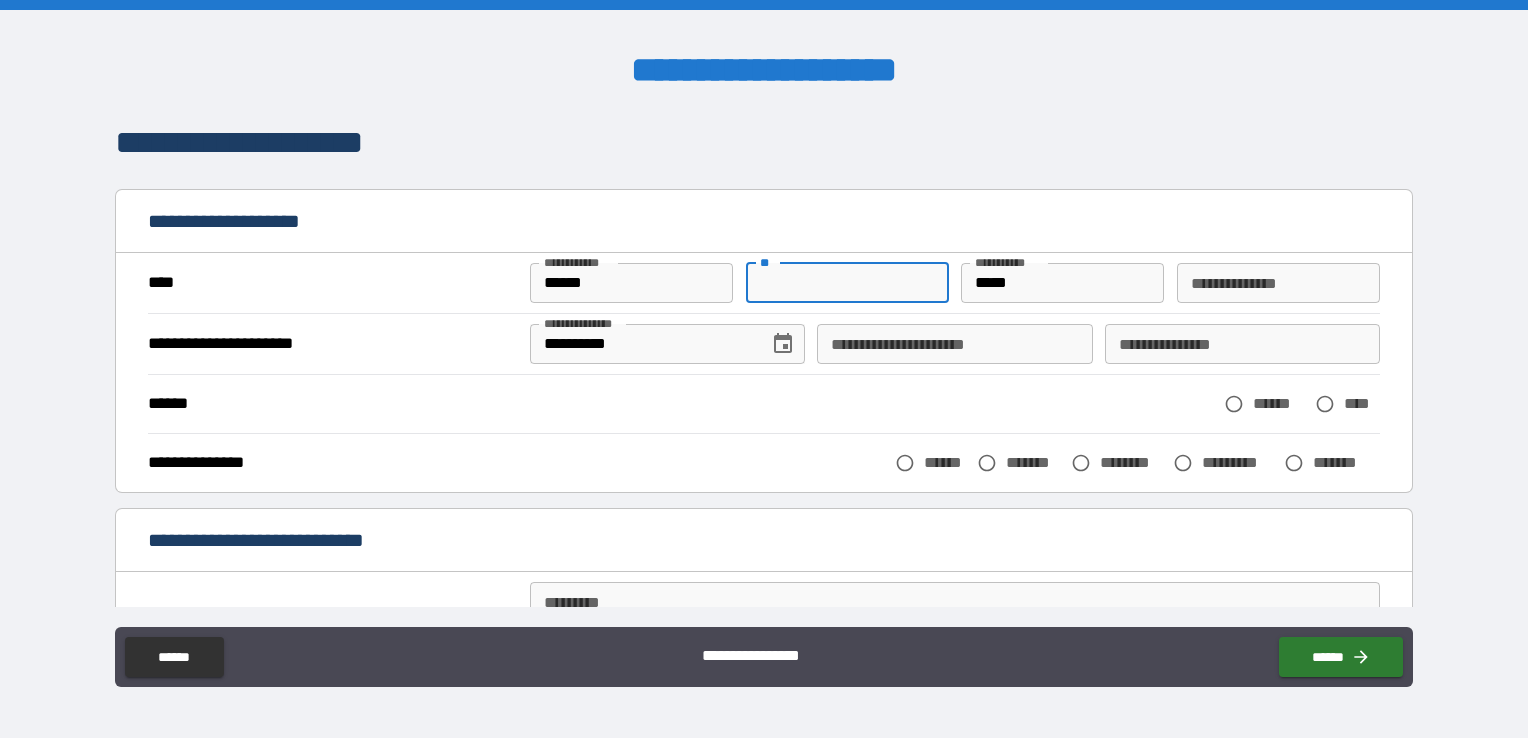 click on "**" at bounding box center (847, 283) 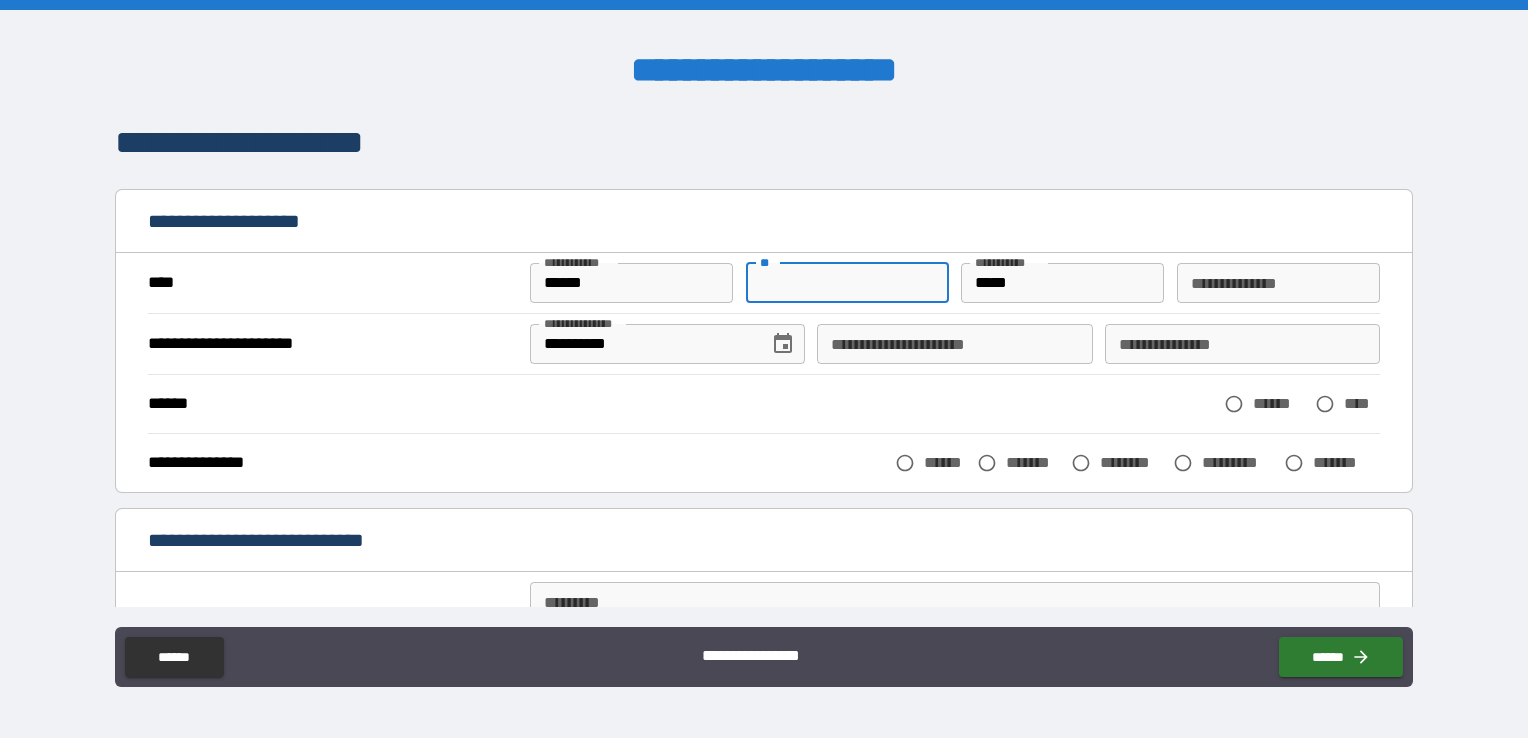 type on "*" 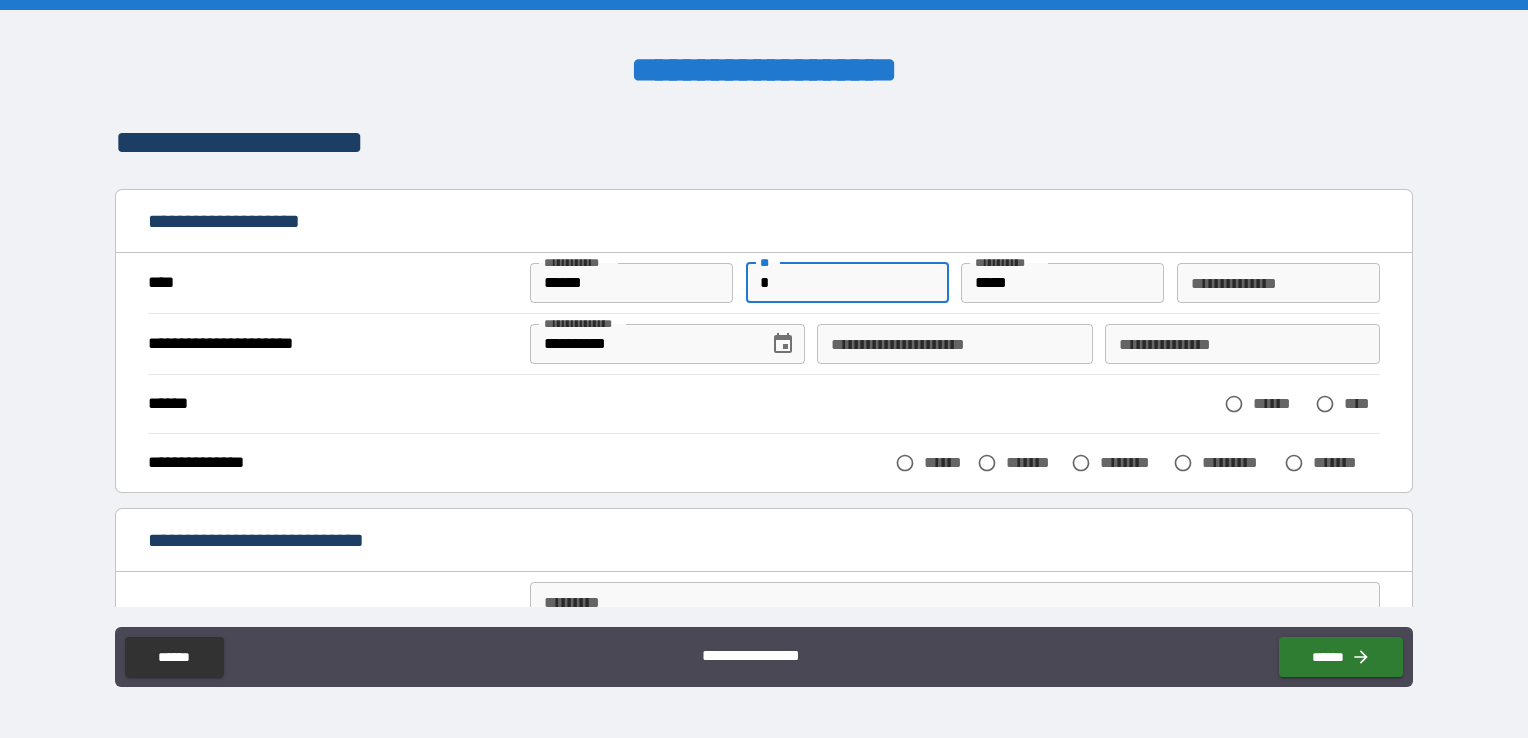 type on "*" 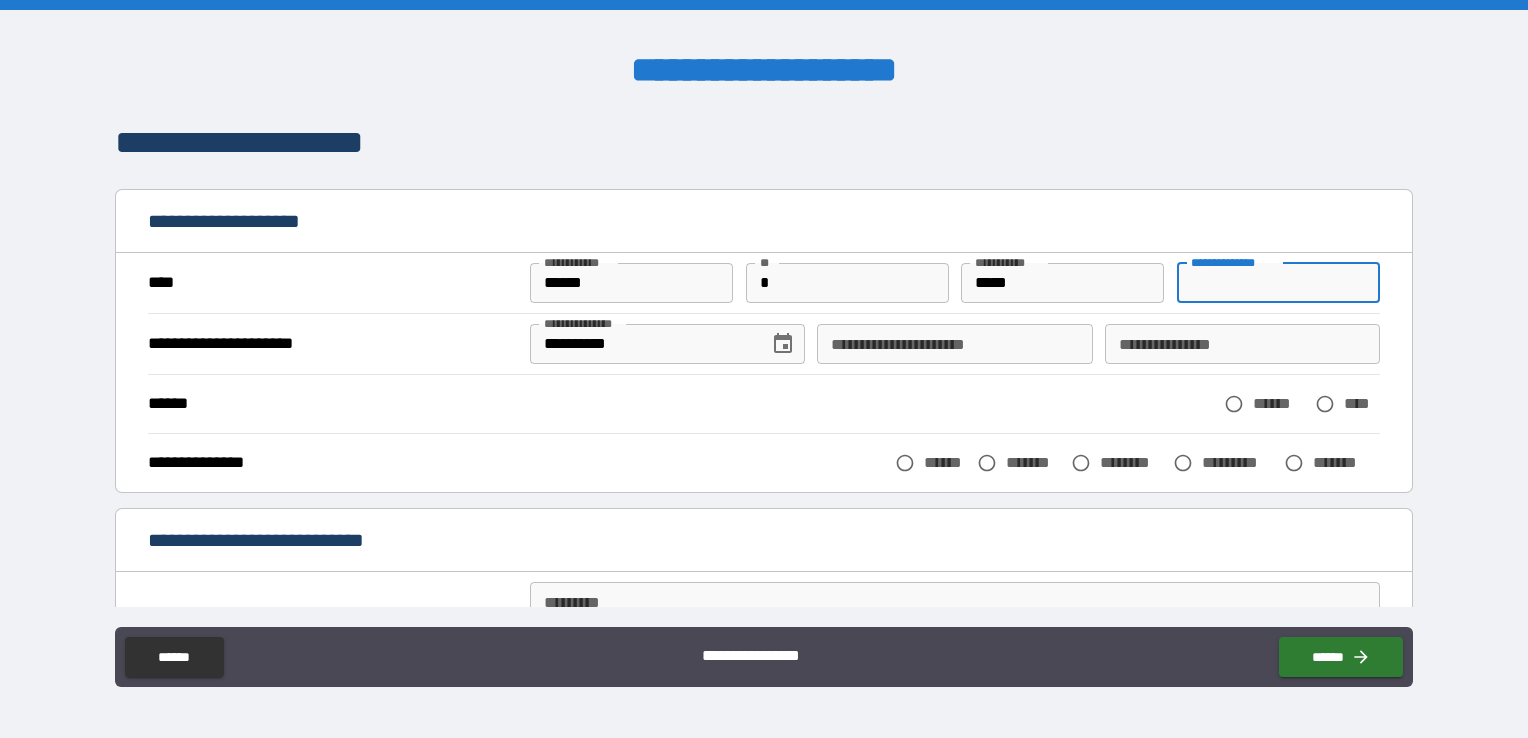 click on "**********" at bounding box center [1278, 283] 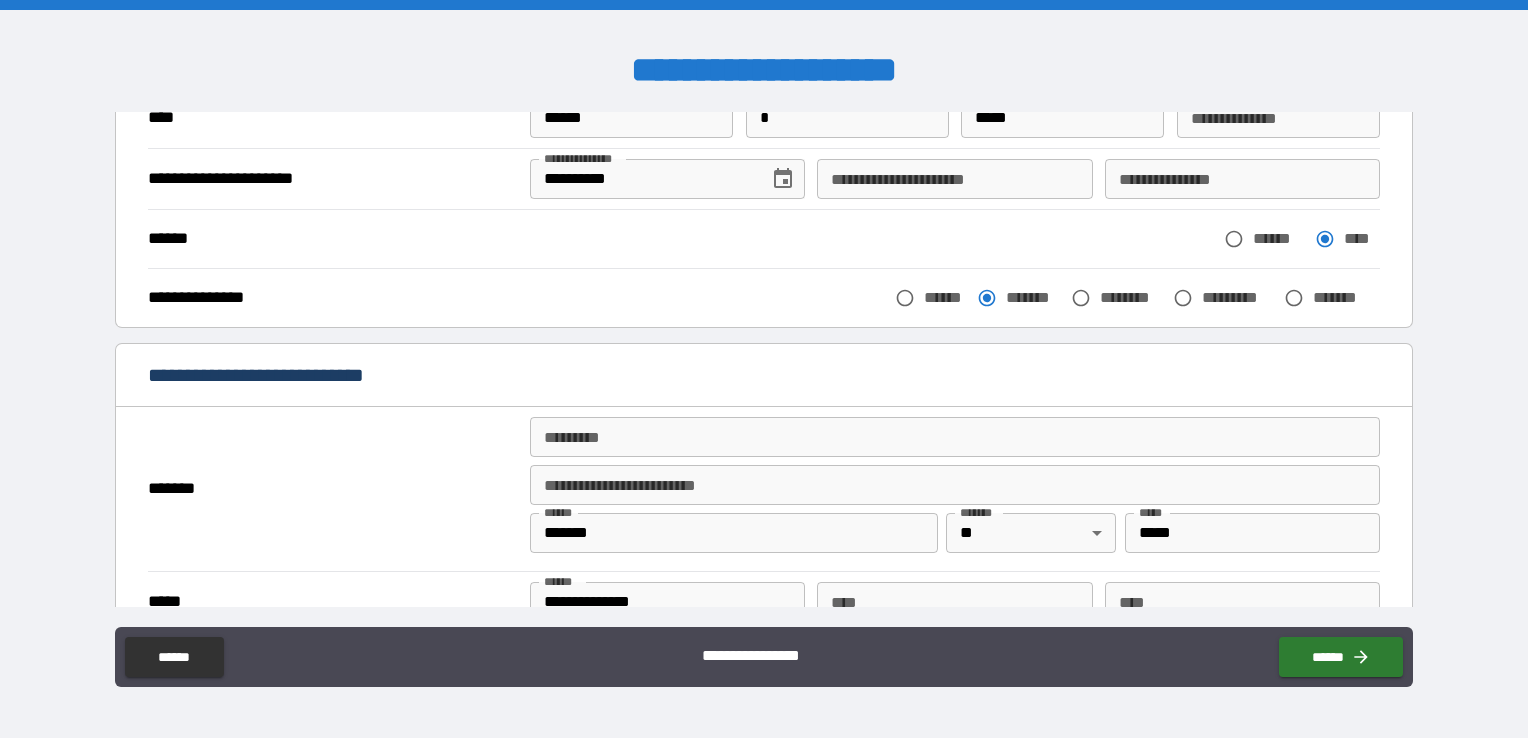 scroll, scrollTop: 200, scrollLeft: 0, axis: vertical 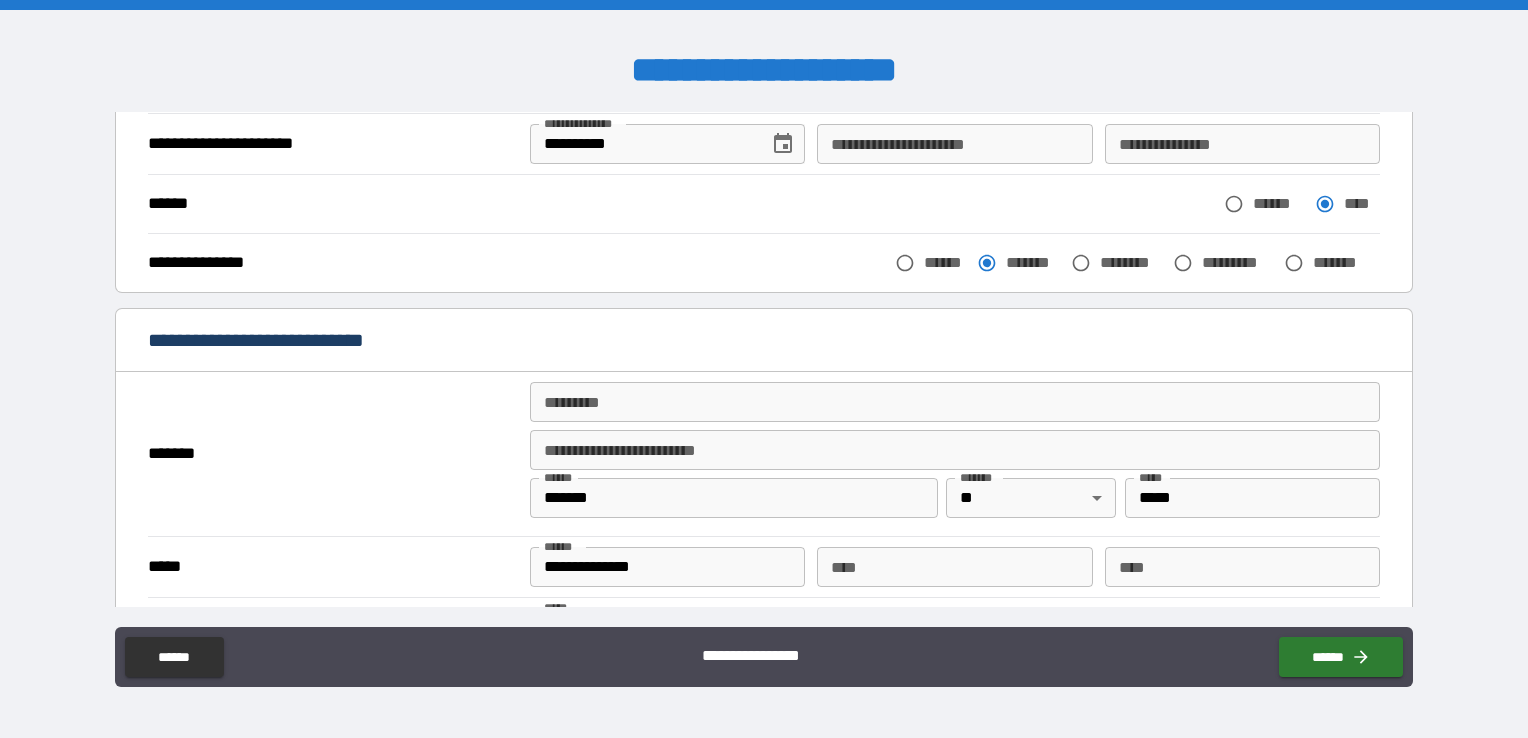 click on "*******   *" at bounding box center [955, 402] 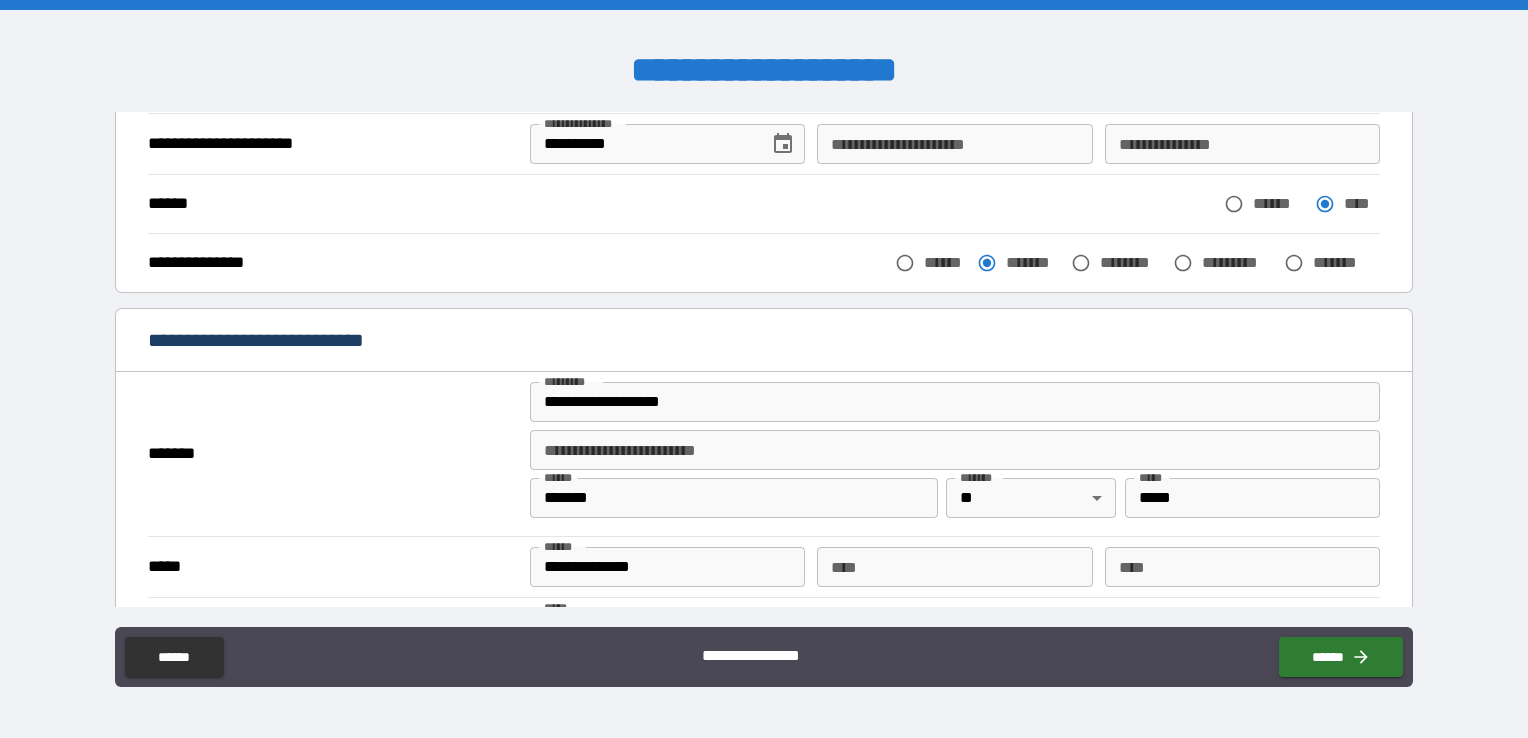 type on "**********" 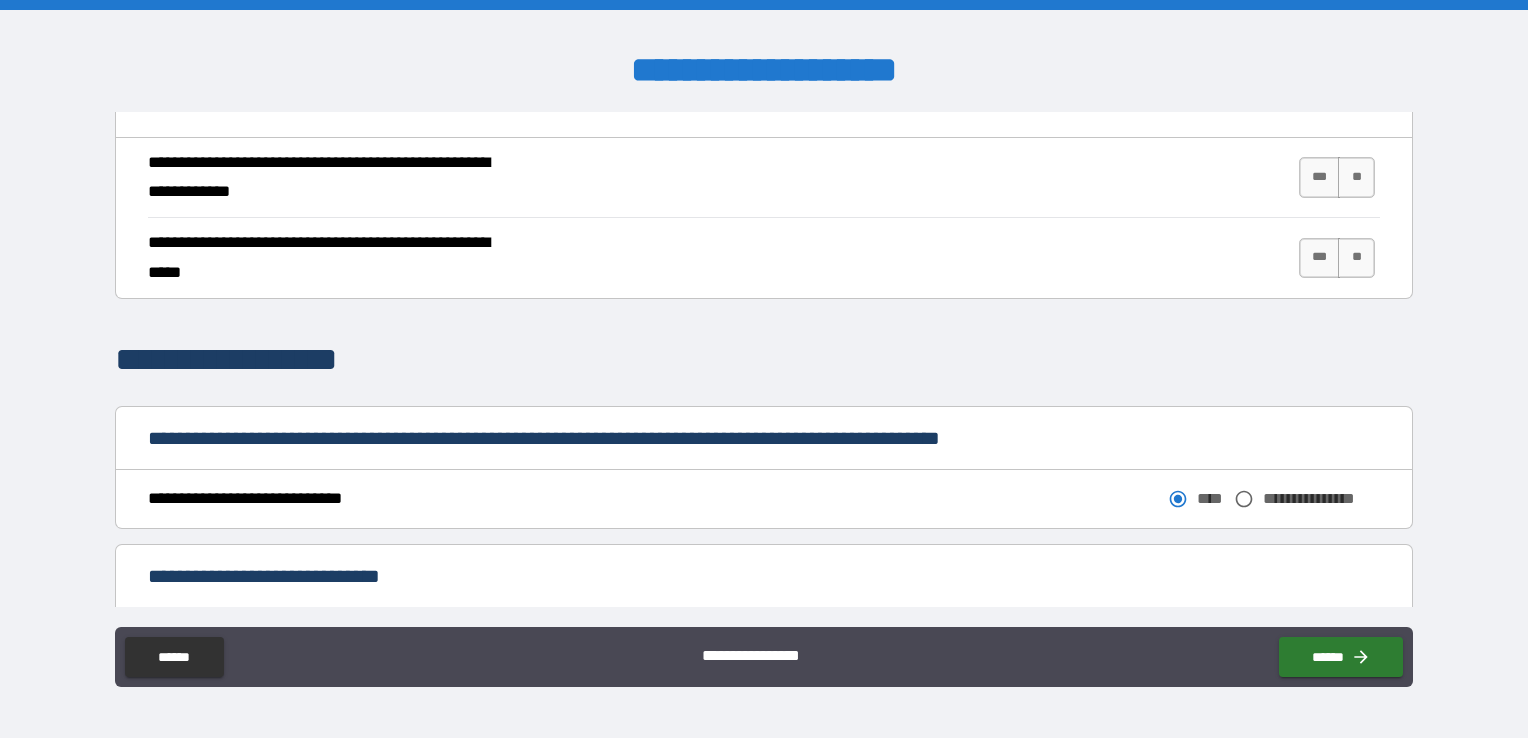 scroll, scrollTop: 600, scrollLeft: 0, axis: vertical 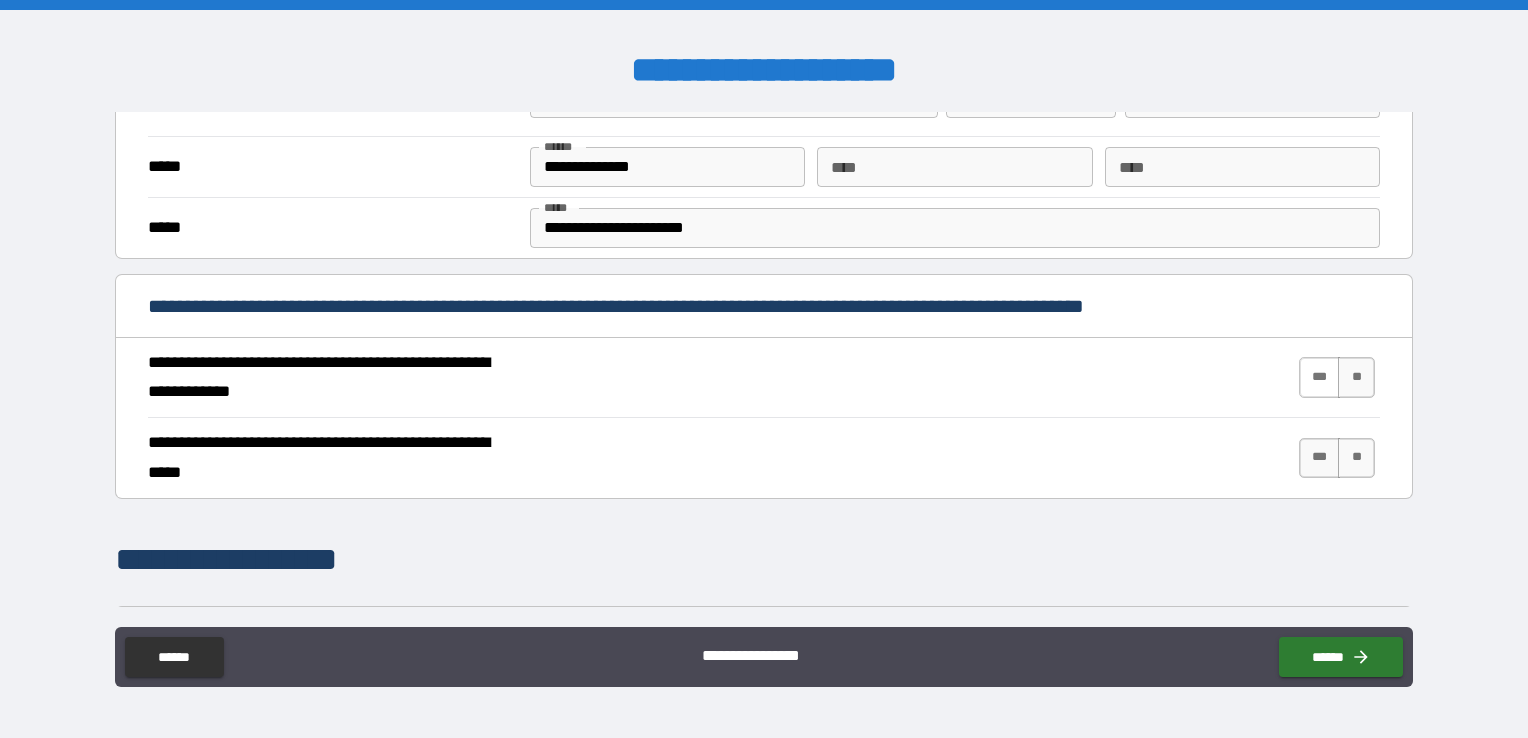 click on "***" at bounding box center (1320, 377) 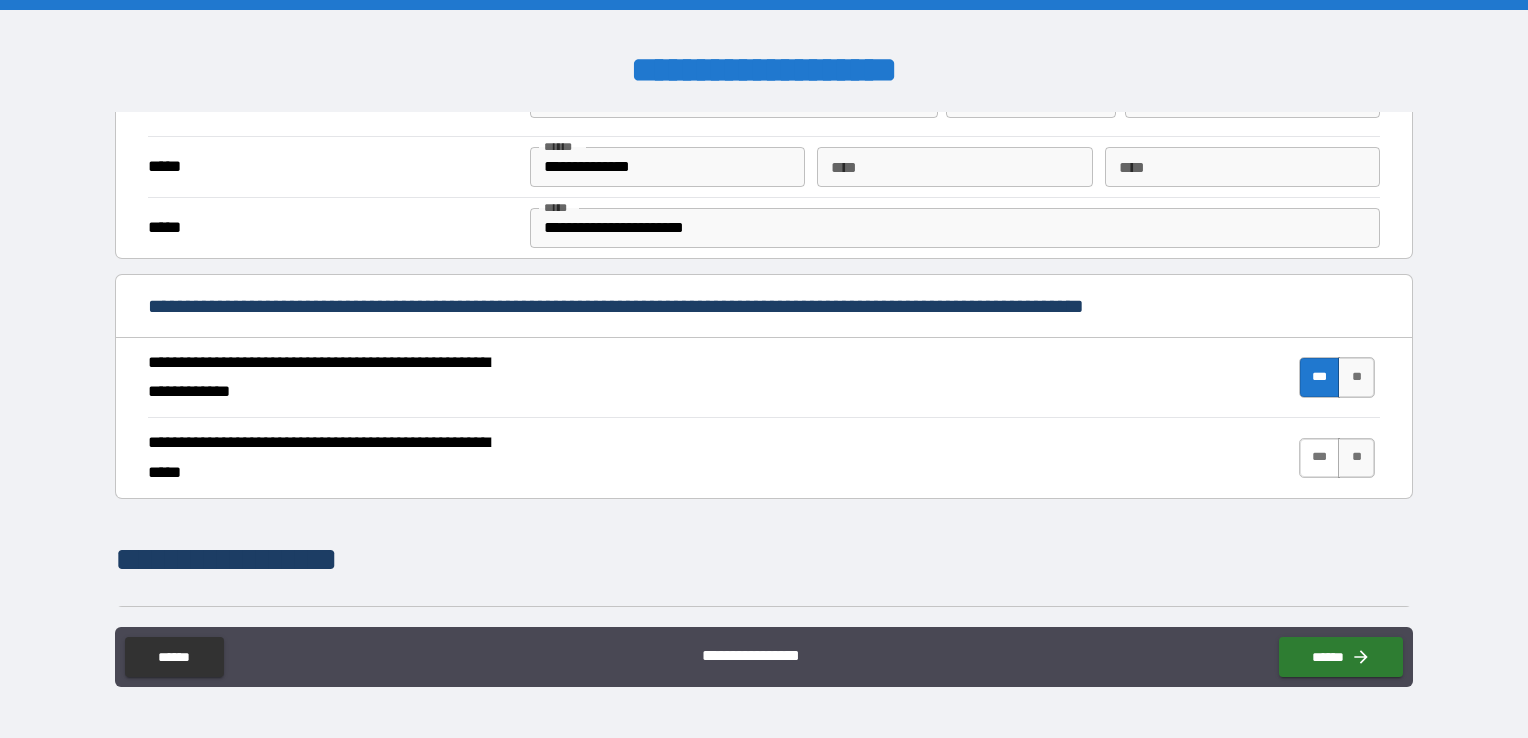 click on "***" at bounding box center [1320, 458] 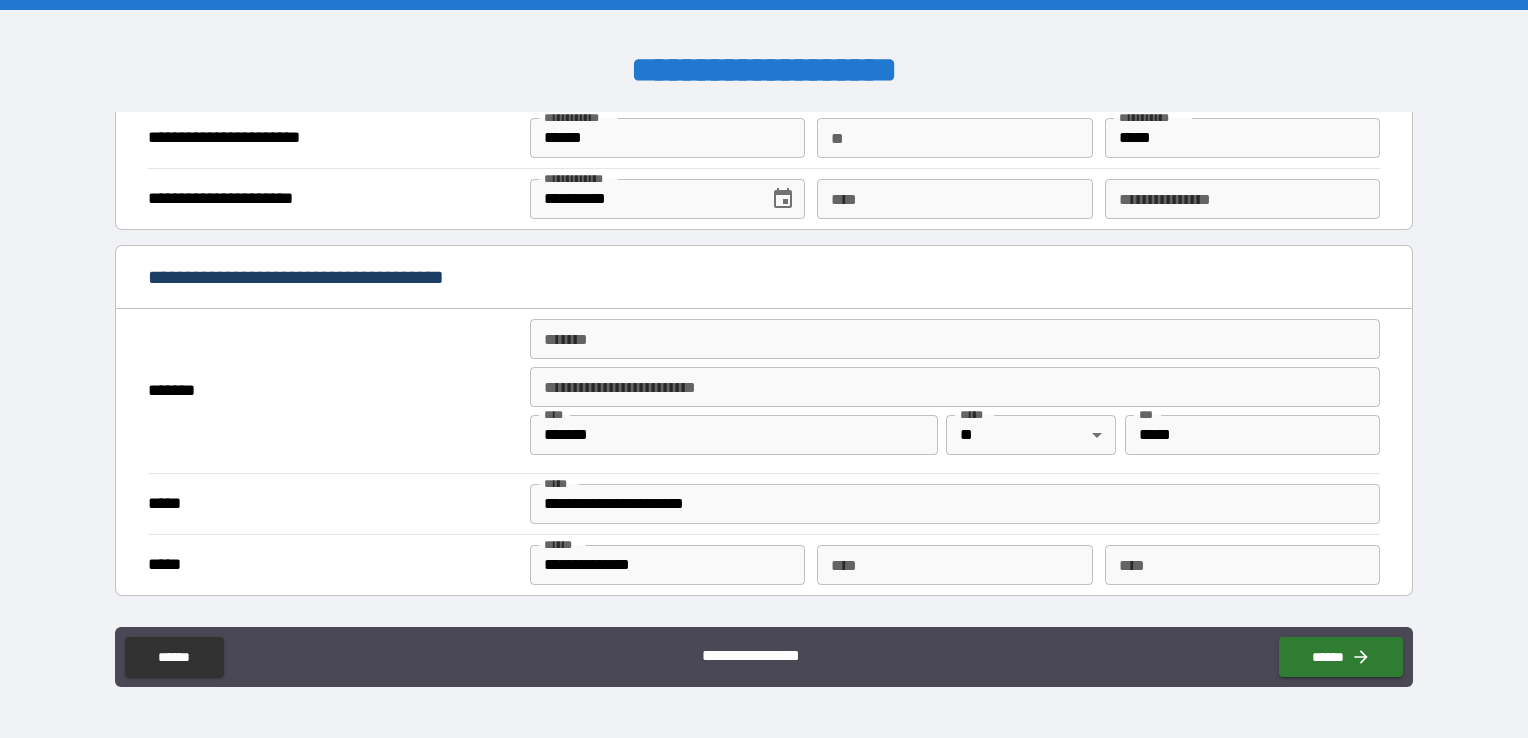 scroll, scrollTop: 1400, scrollLeft: 0, axis: vertical 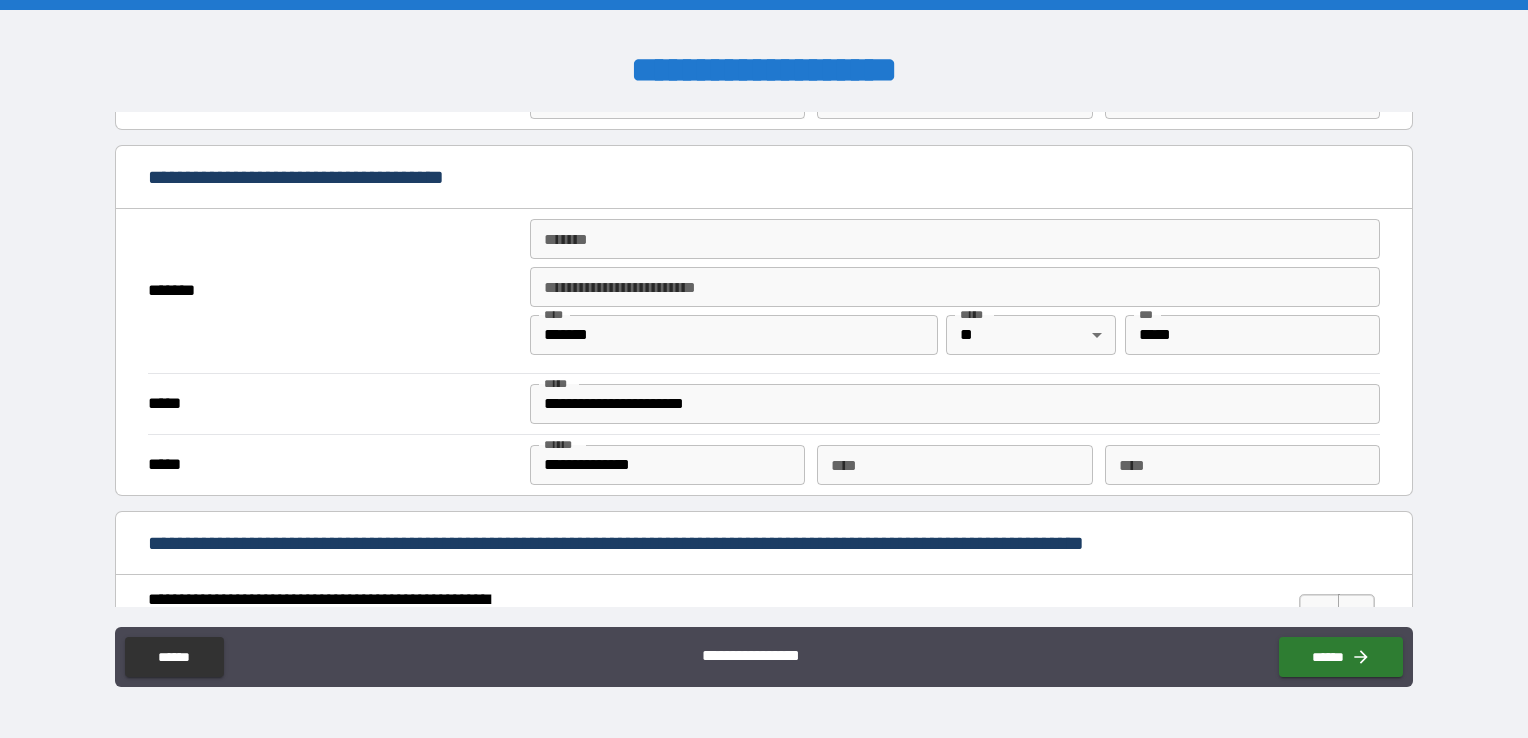 click on "*******" at bounding box center (955, 239) 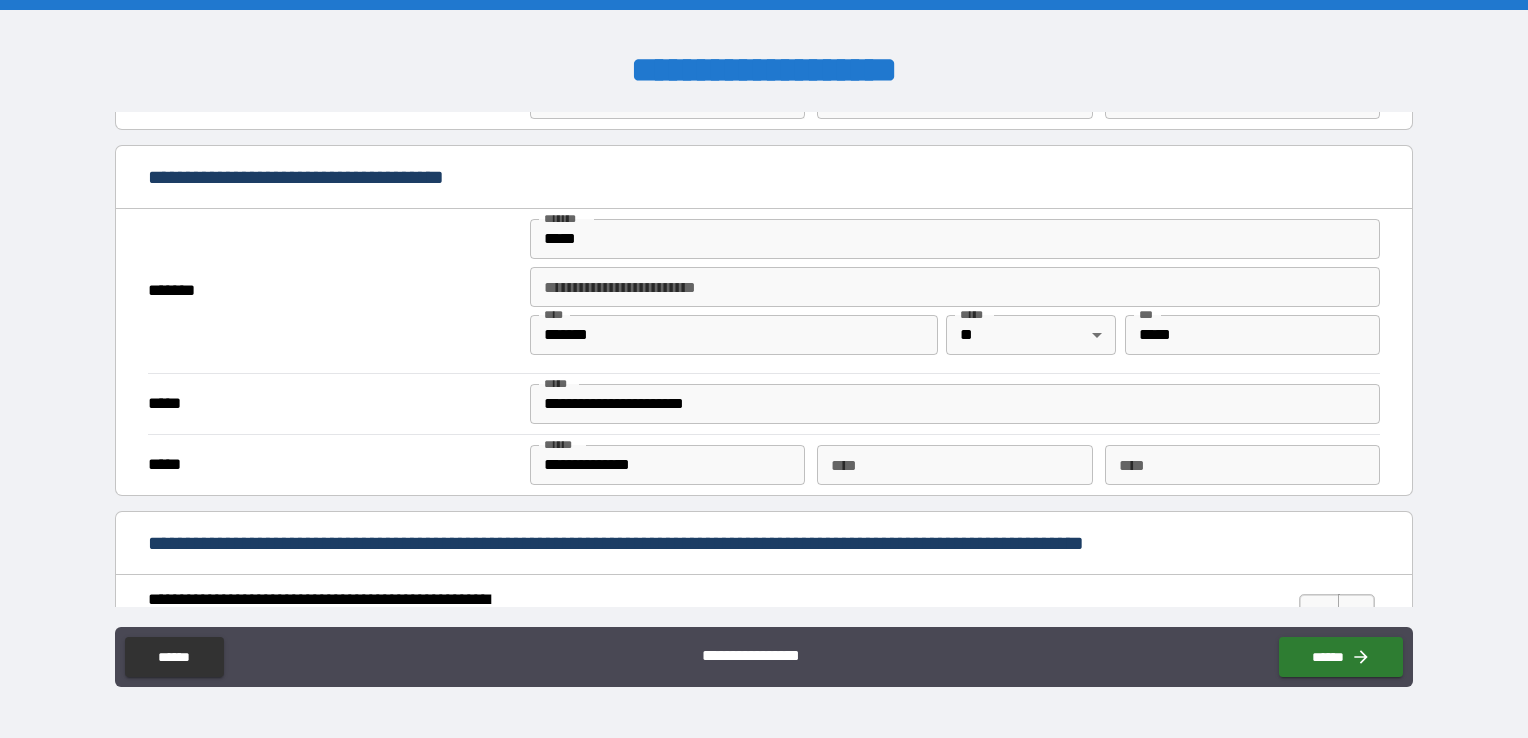 type on "**********" 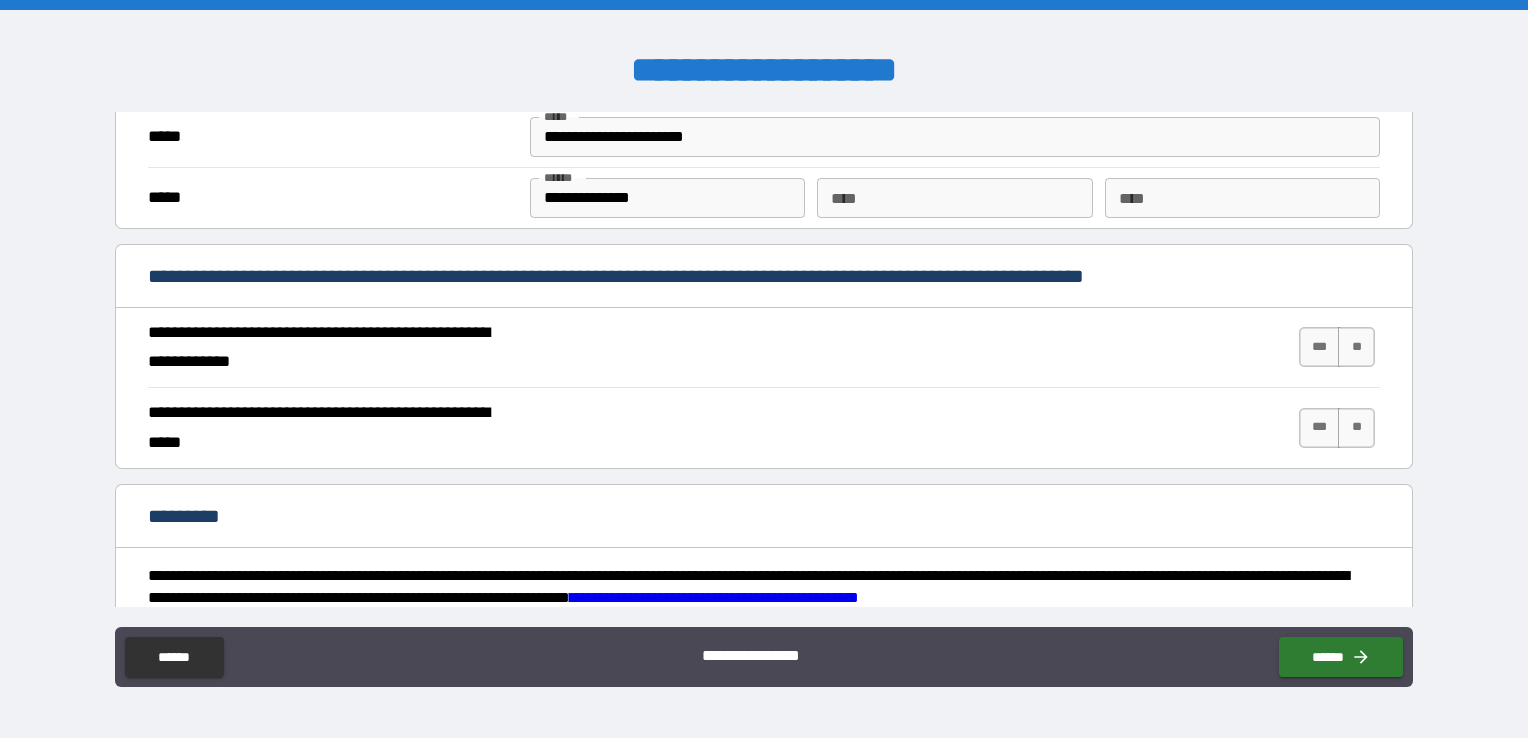 scroll, scrollTop: 1700, scrollLeft: 0, axis: vertical 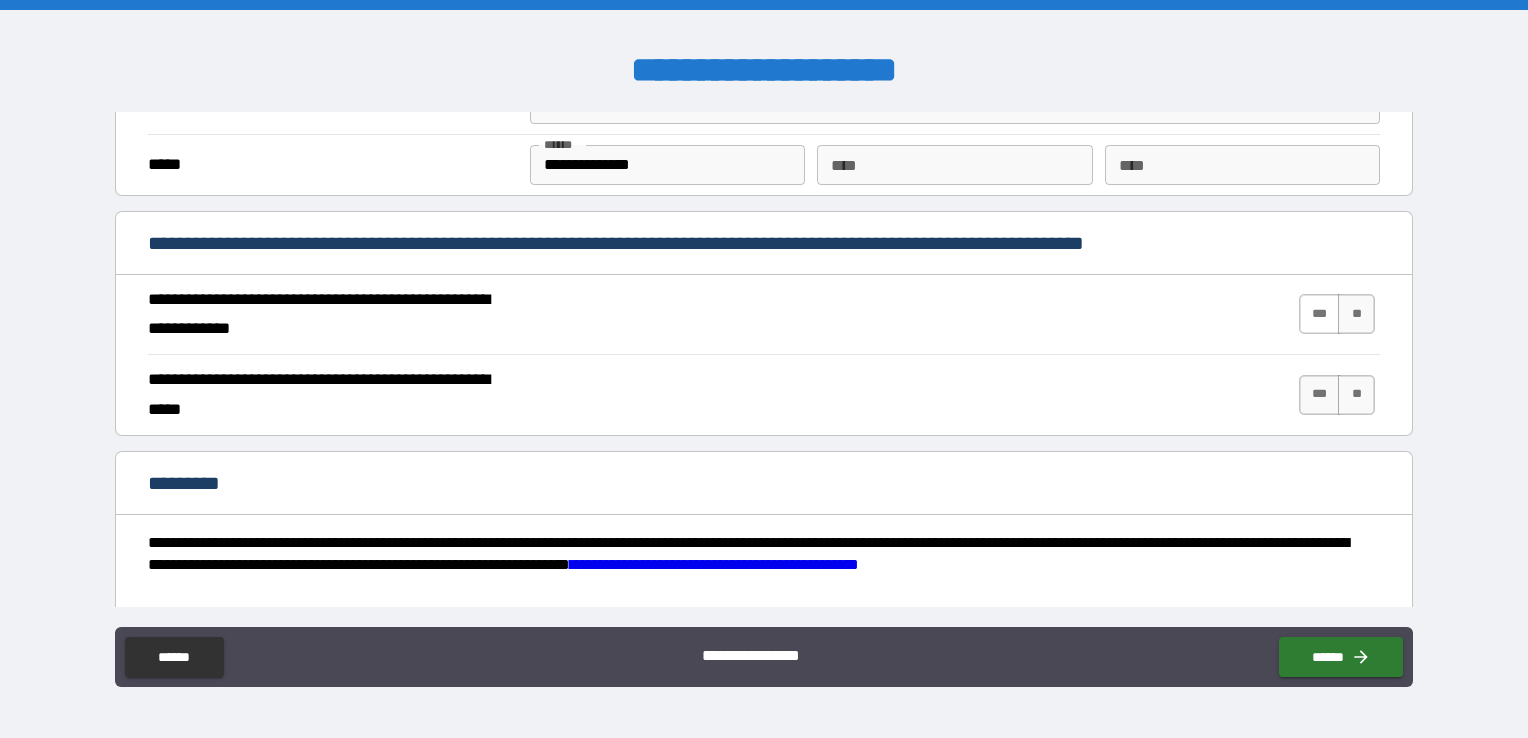 click on "***" at bounding box center (1320, 314) 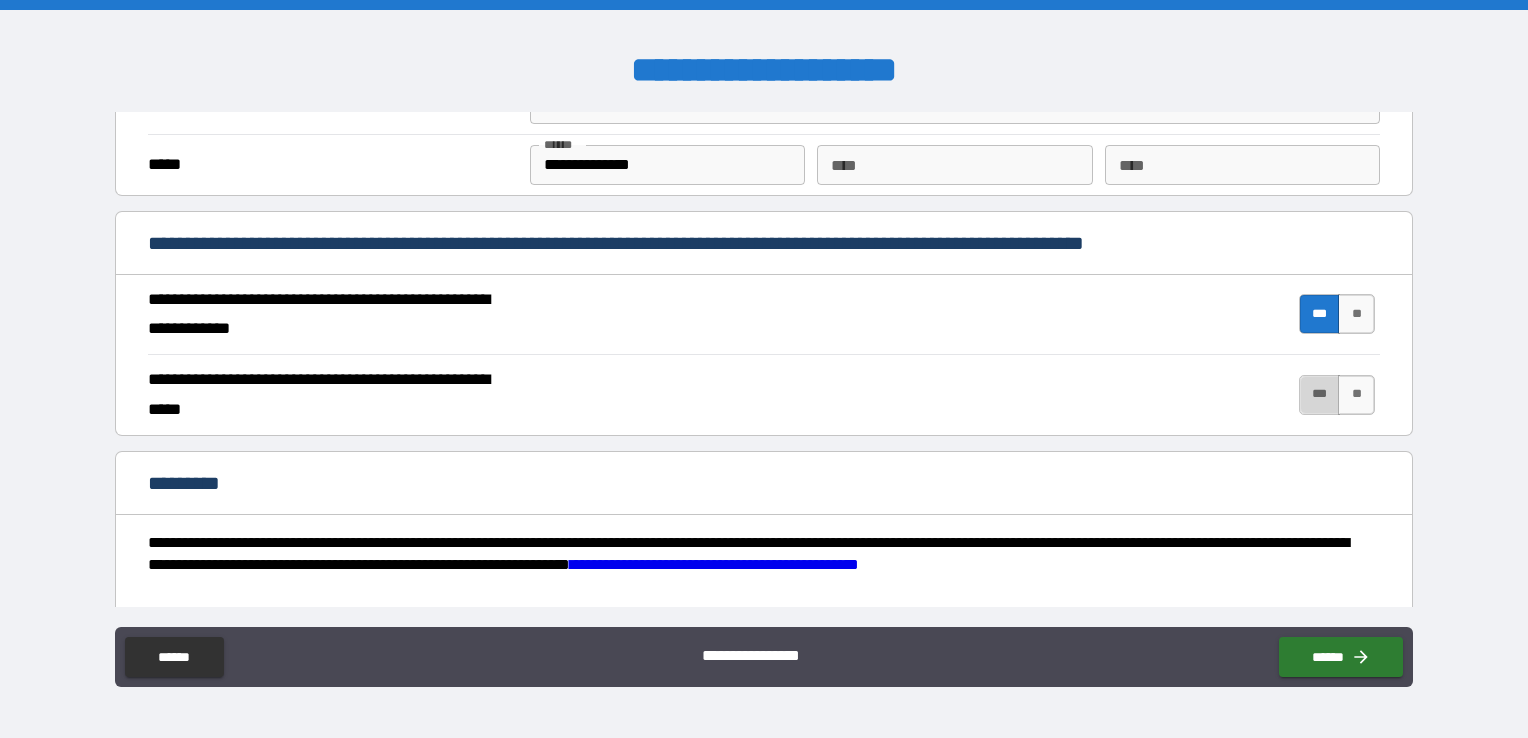 click on "***" at bounding box center (1320, 395) 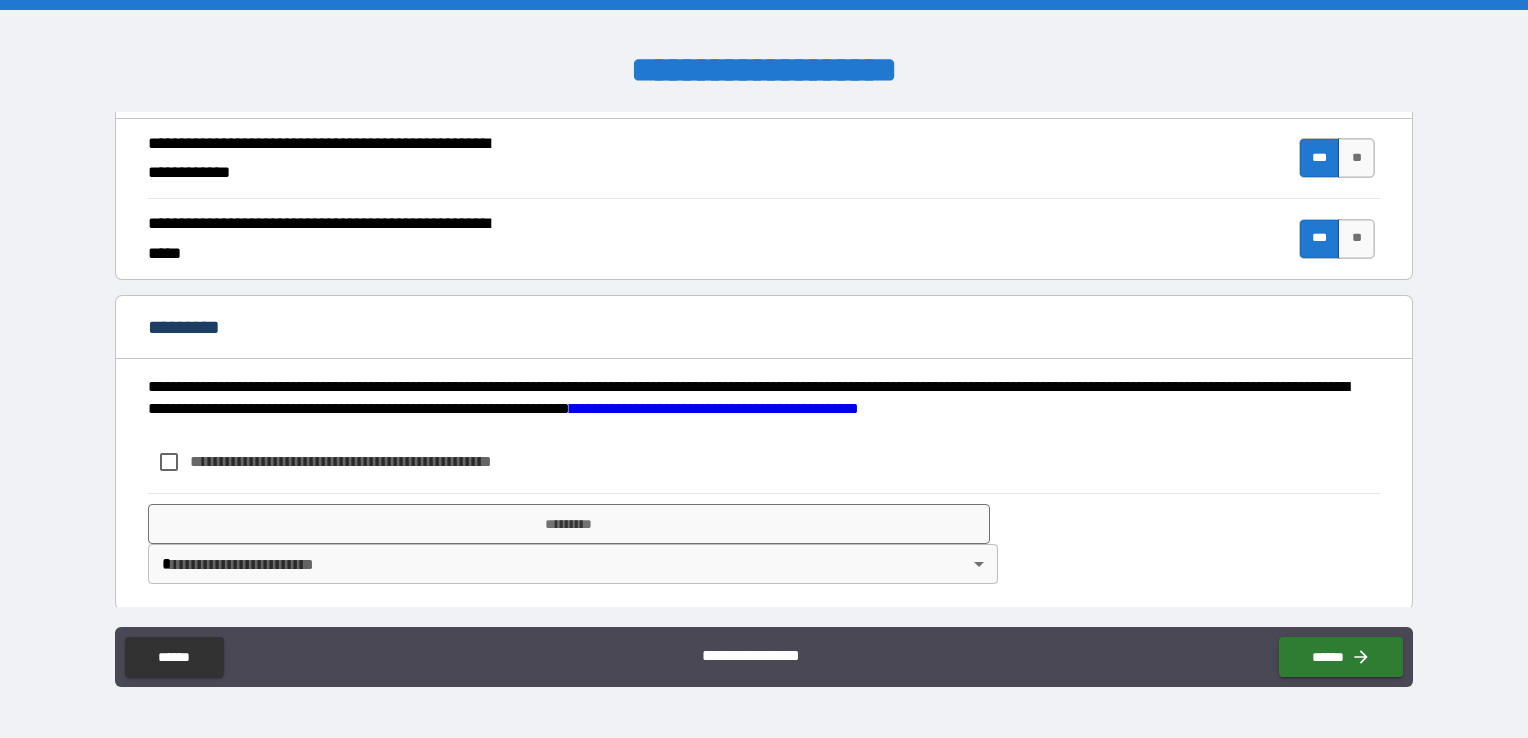 scroll, scrollTop: 1857, scrollLeft: 0, axis: vertical 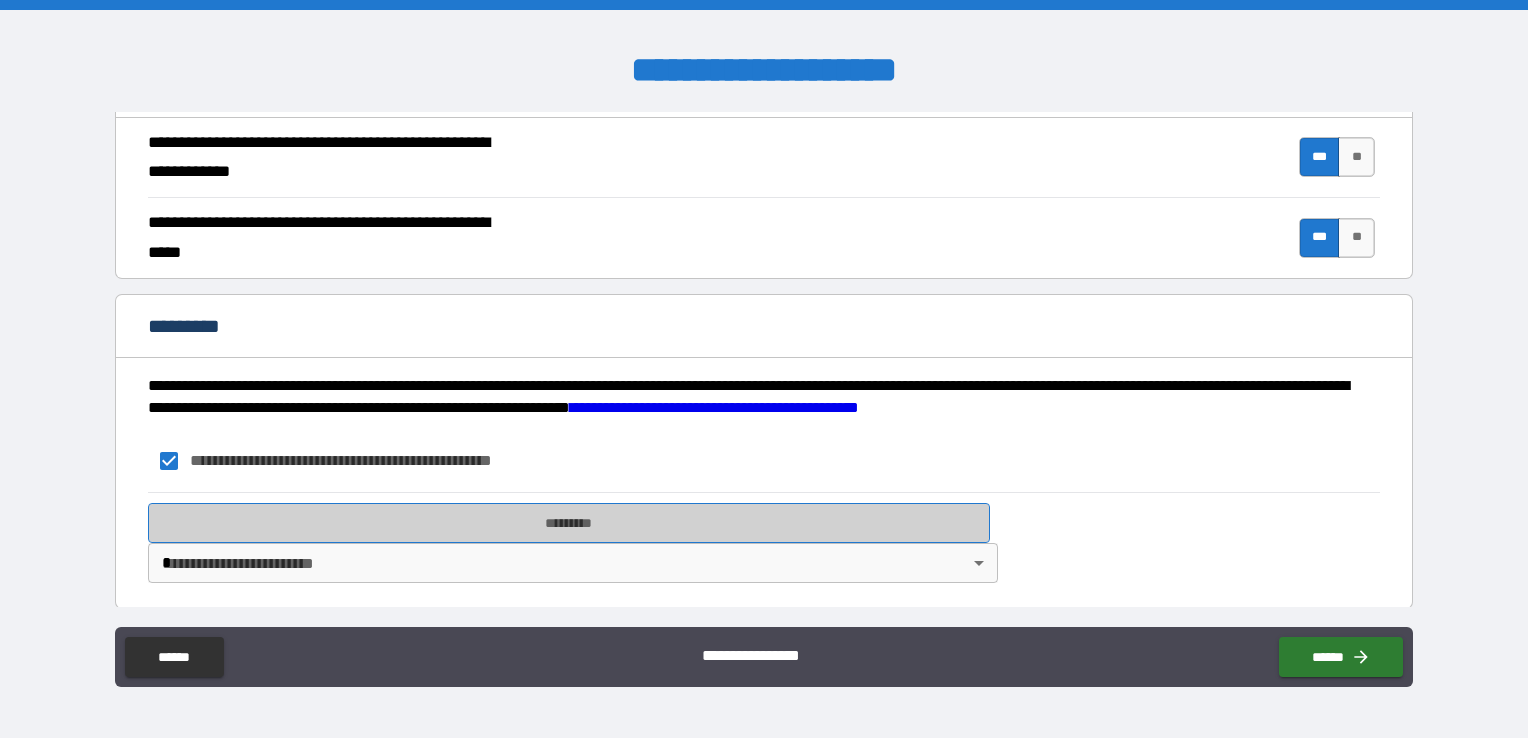 click on "*********" at bounding box center [569, 523] 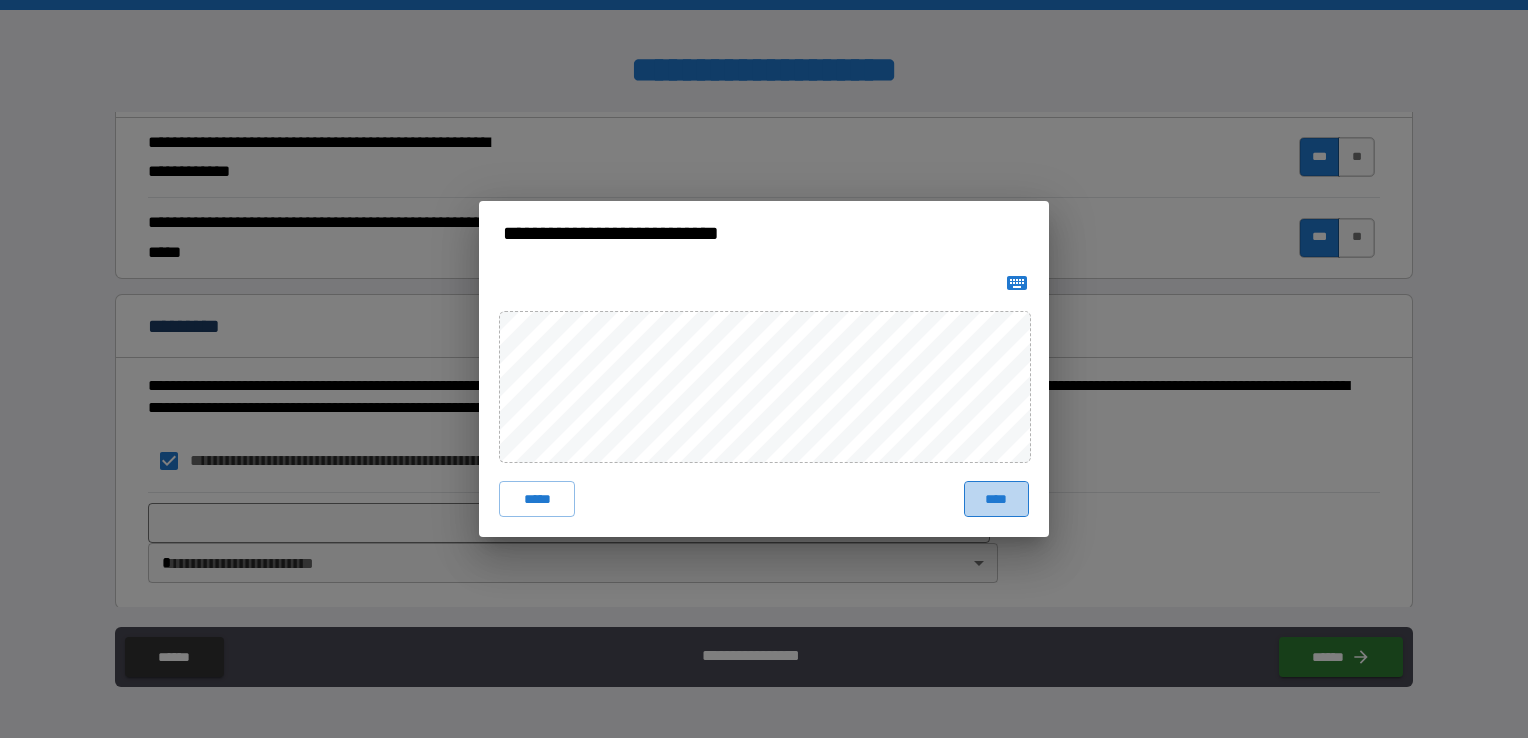 click on "****" at bounding box center (996, 499) 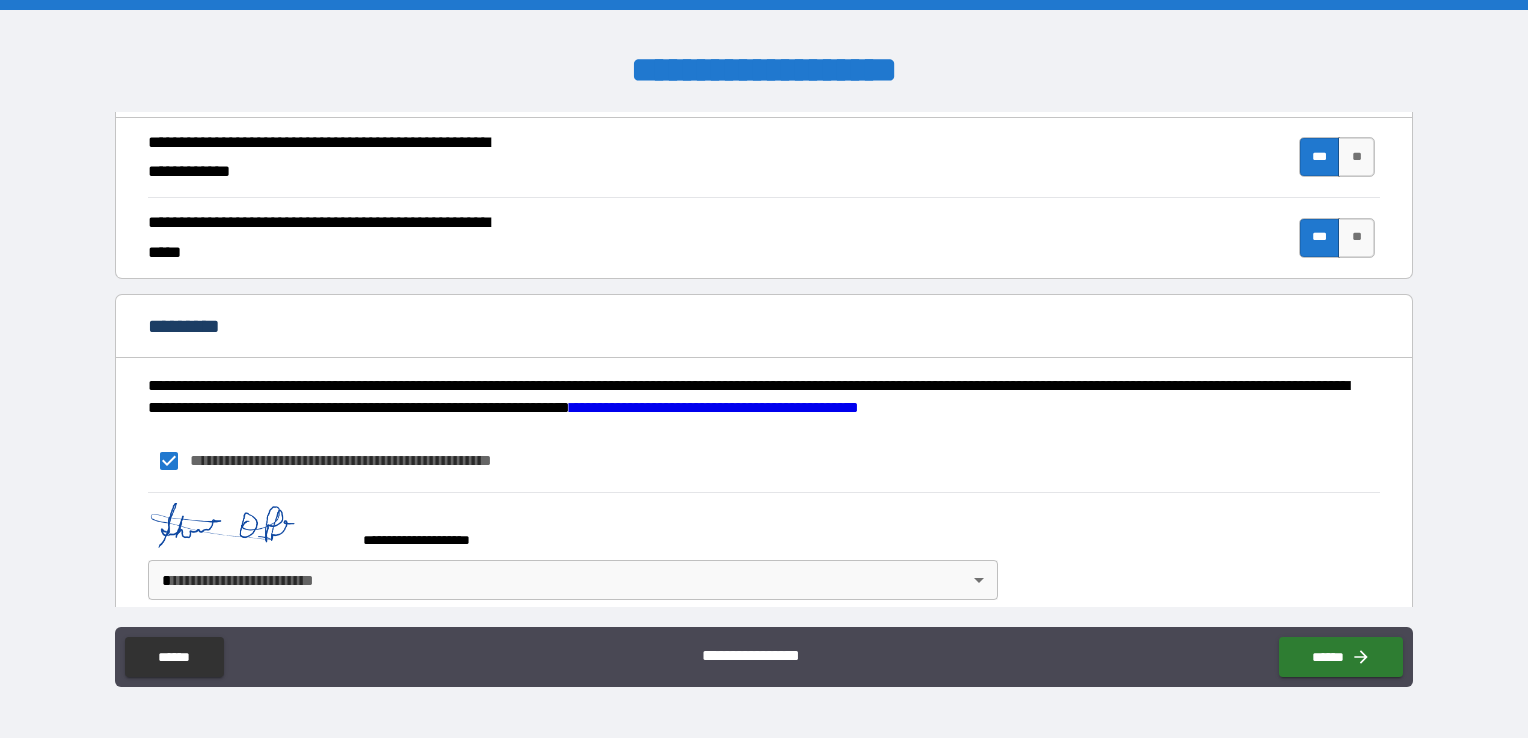 scroll, scrollTop: 1874, scrollLeft: 0, axis: vertical 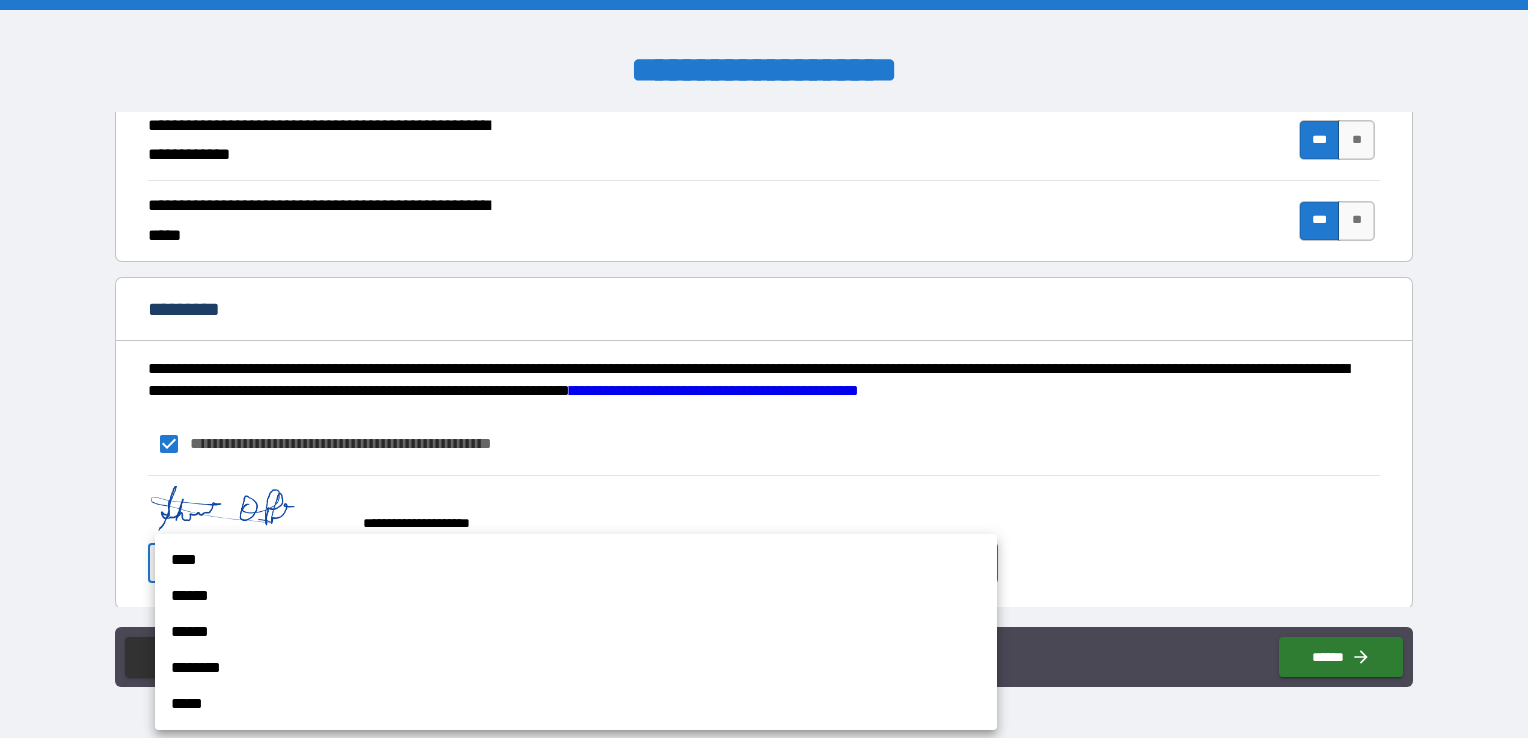 click on "**********" at bounding box center [764, 369] 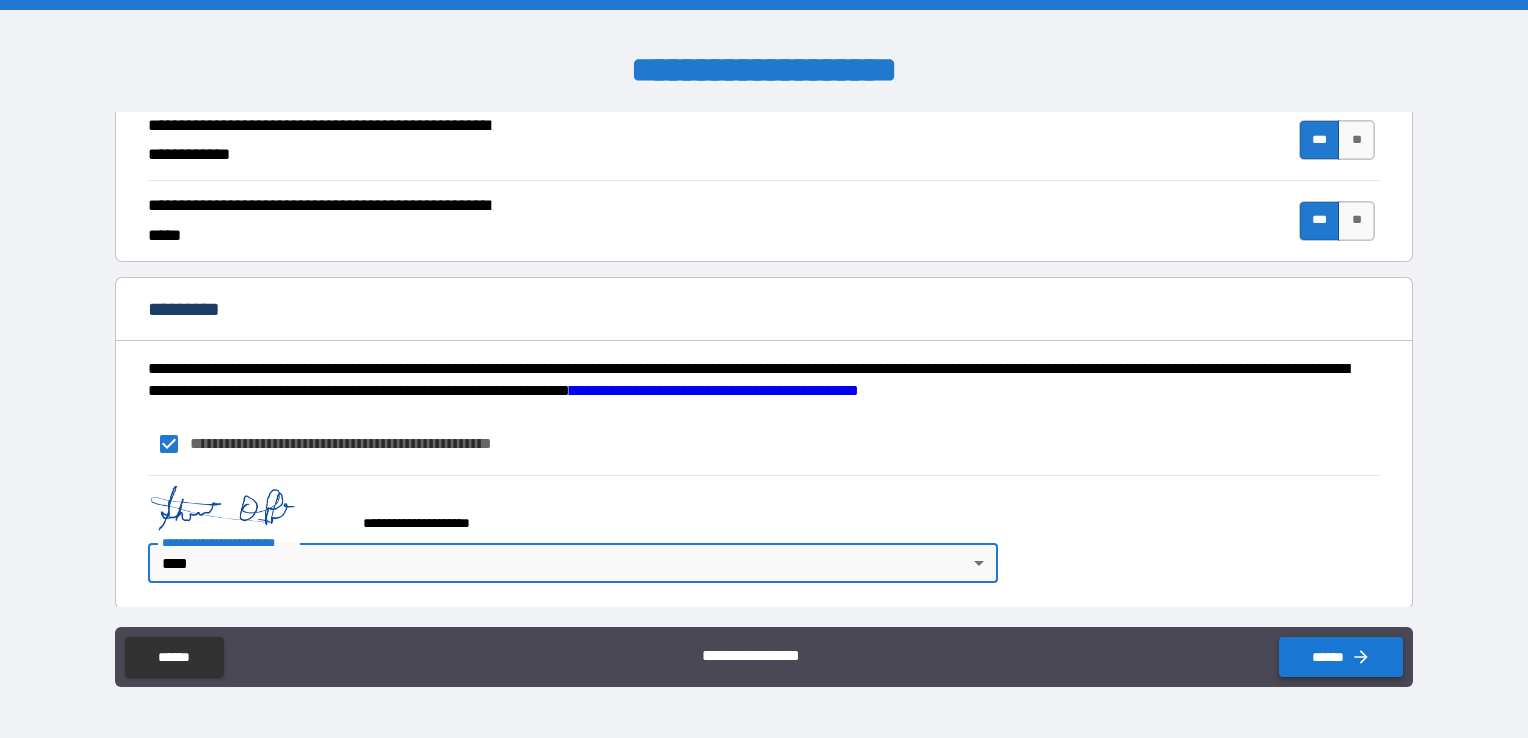 click on "******" at bounding box center [1341, 657] 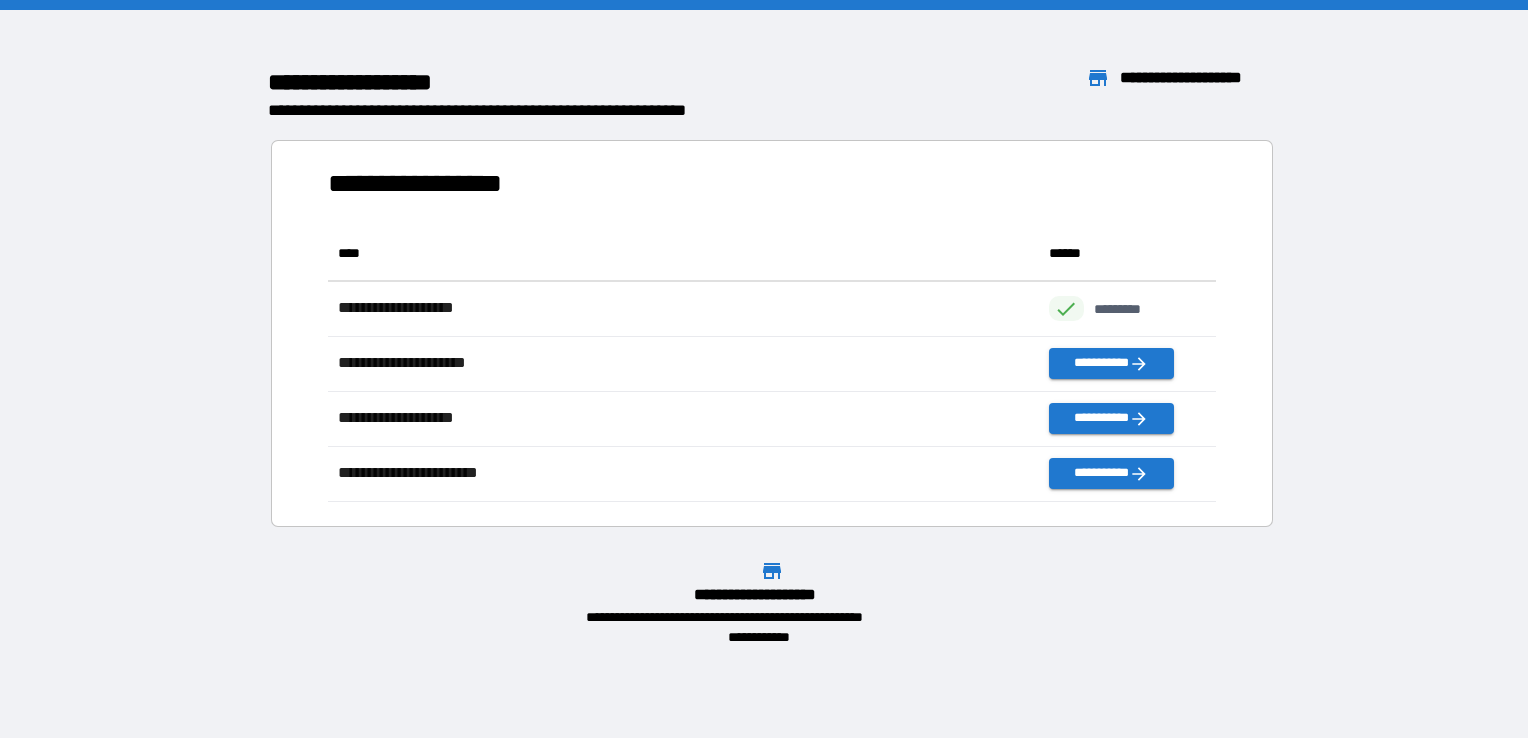 scroll, scrollTop: 16, scrollLeft: 16, axis: both 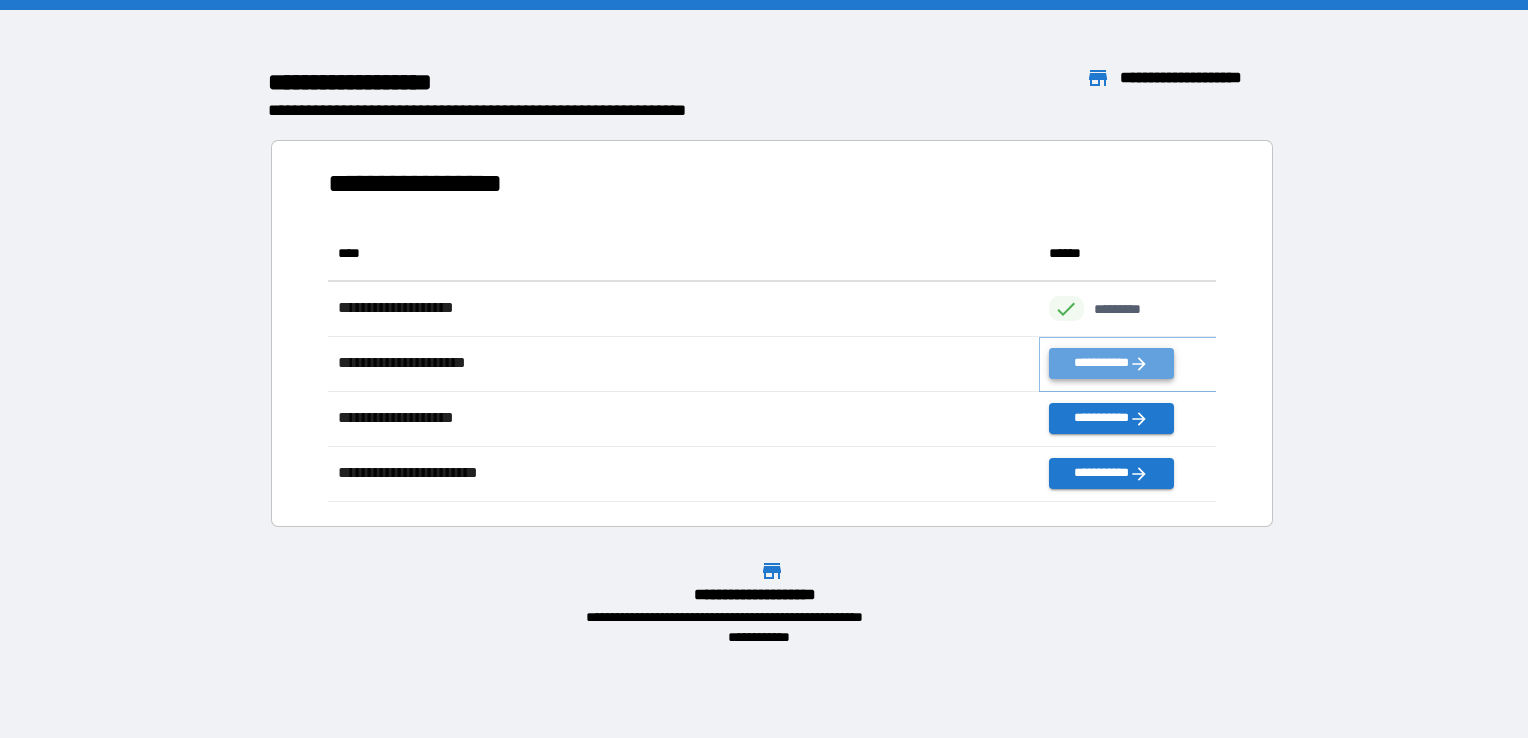 click on "**********" at bounding box center (1111, 363) 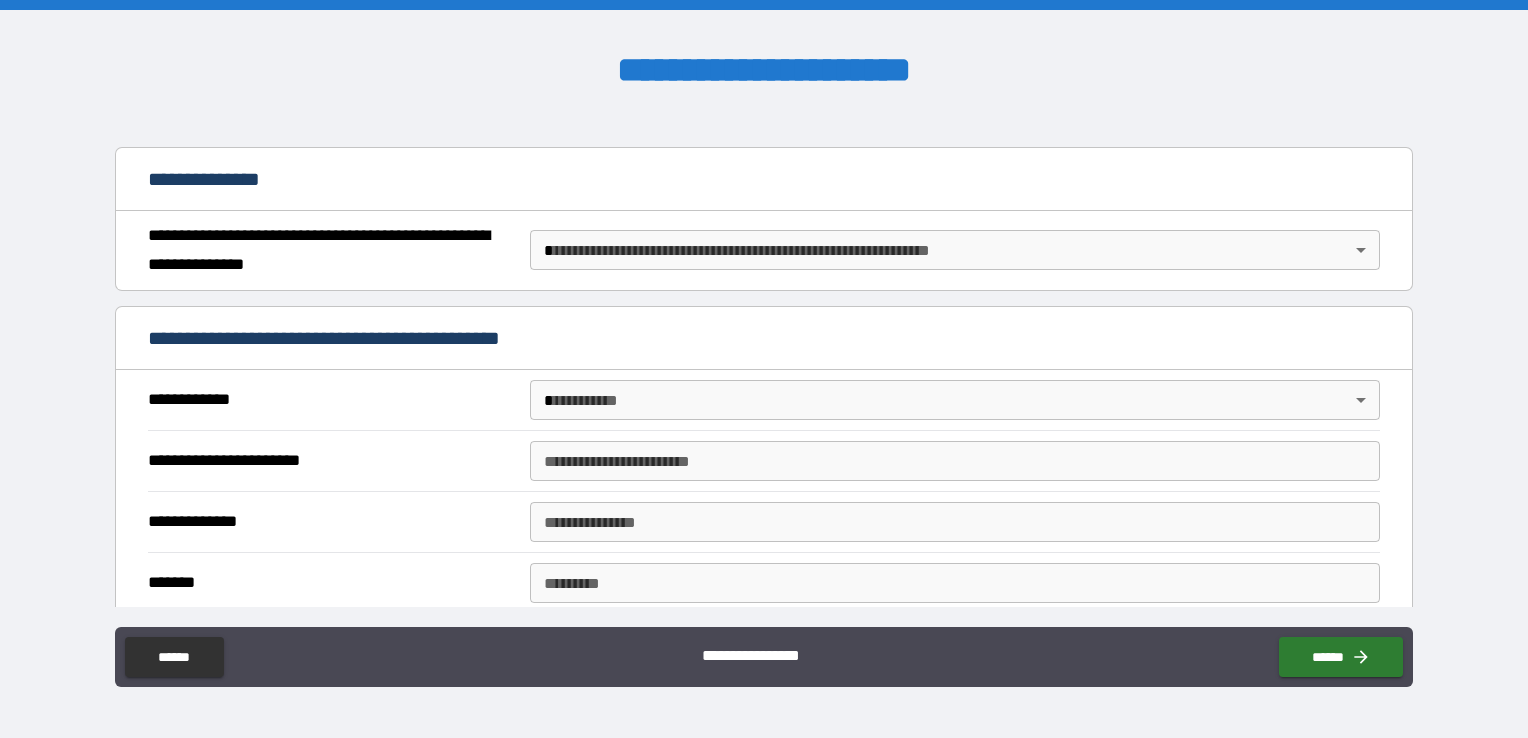scroll, scrollTop: 200, scrollLeft: 0, axis: vertical 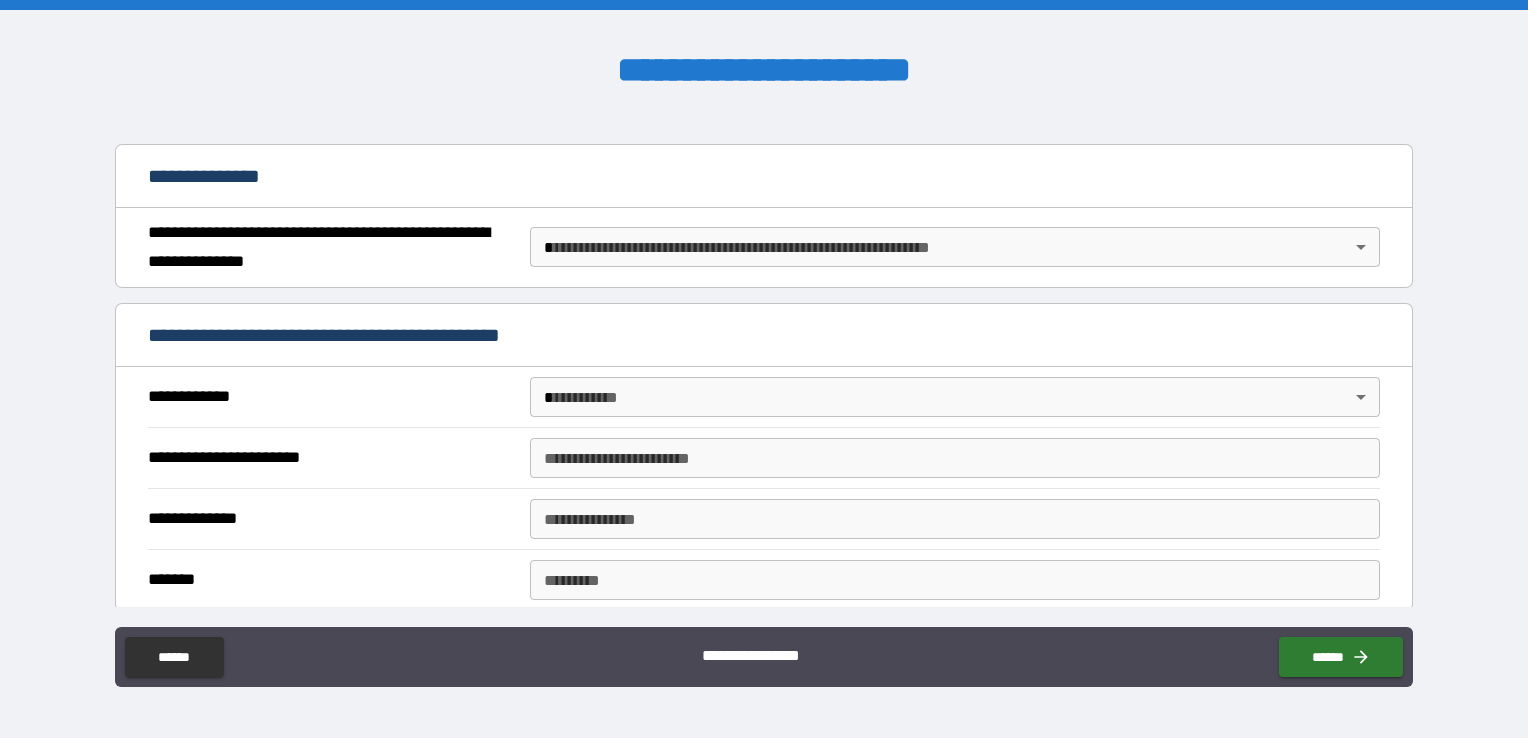 click on "**********" at bounding box center (764, 369) 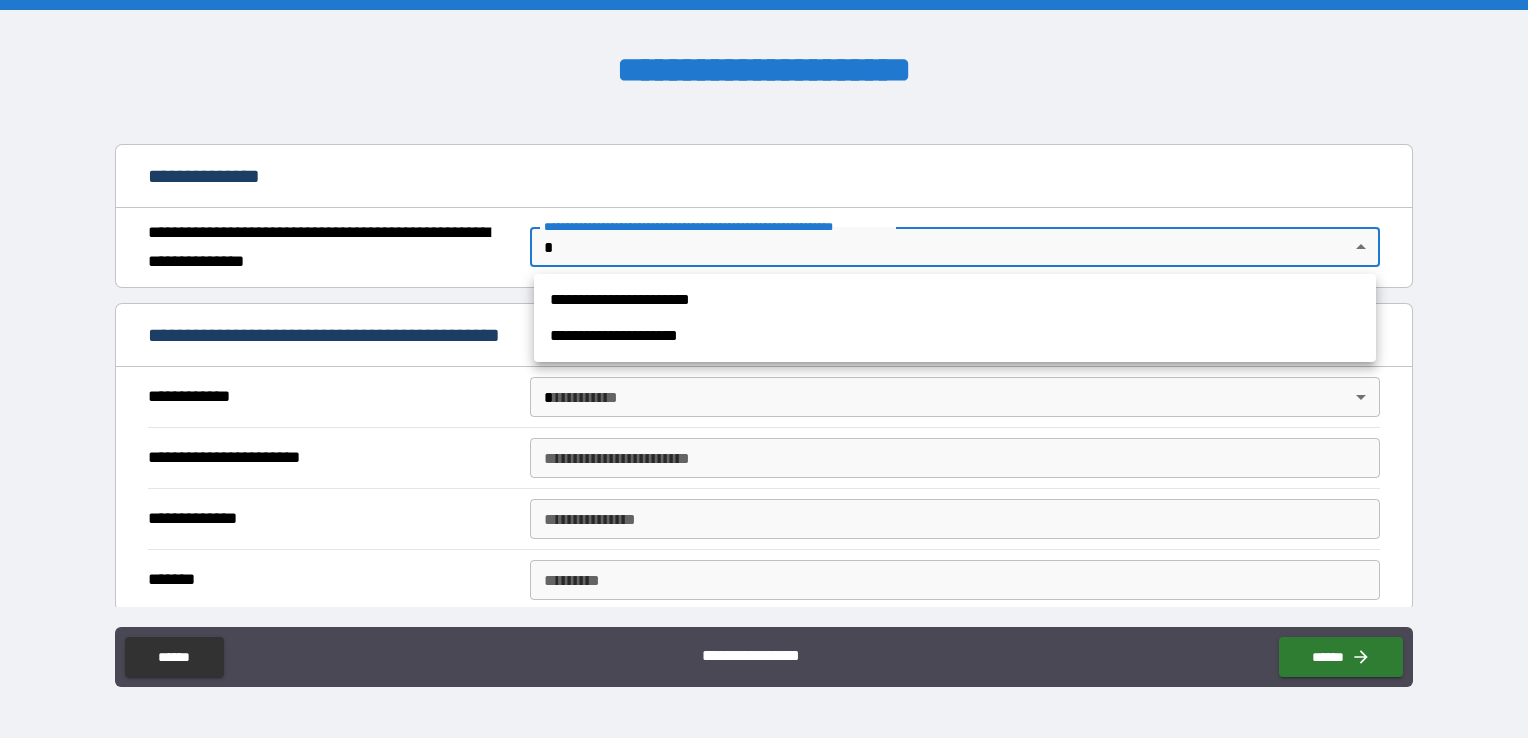 click on "**********" at bounding box center (955, 336) 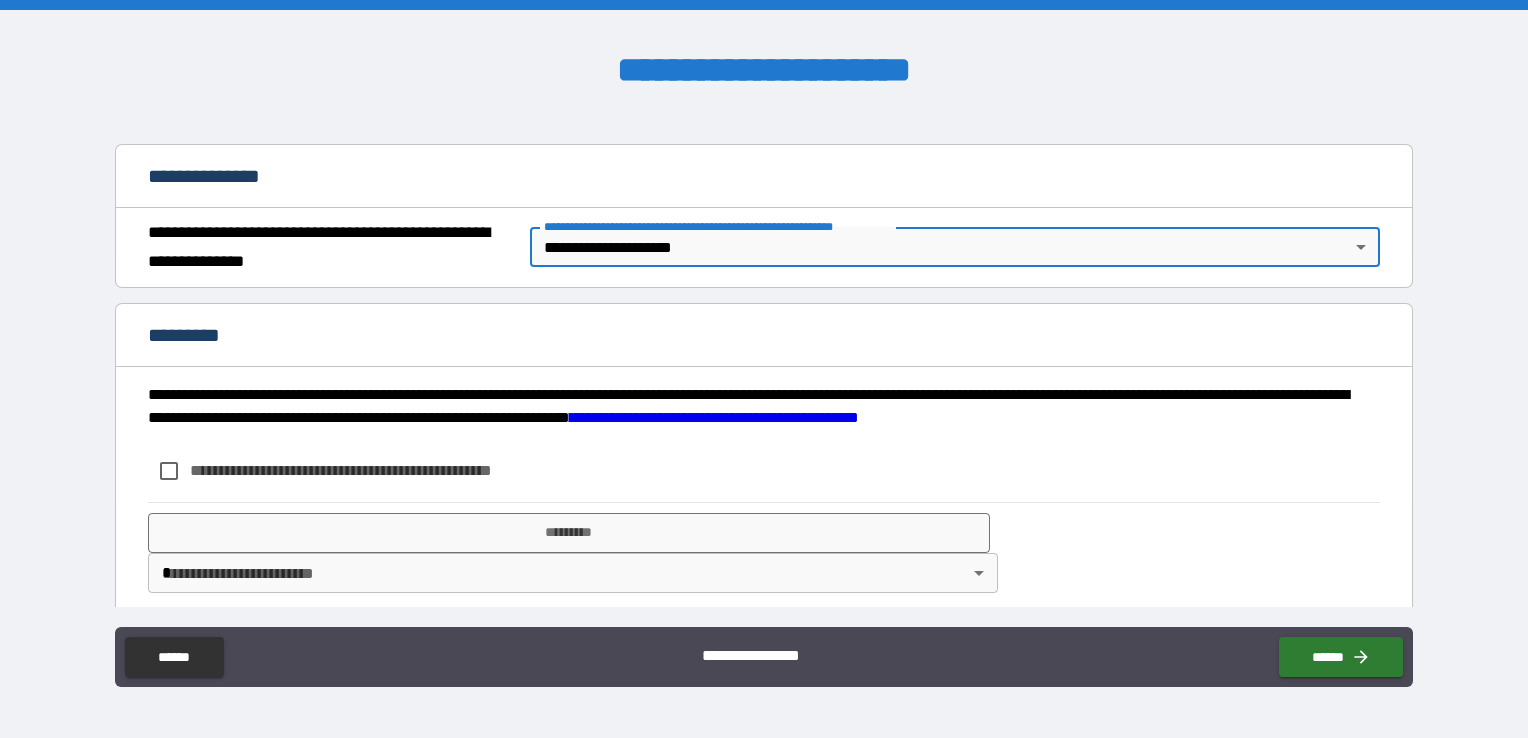 scroll, scrollTop: 214, scrollLeft: 0, axis: vertical 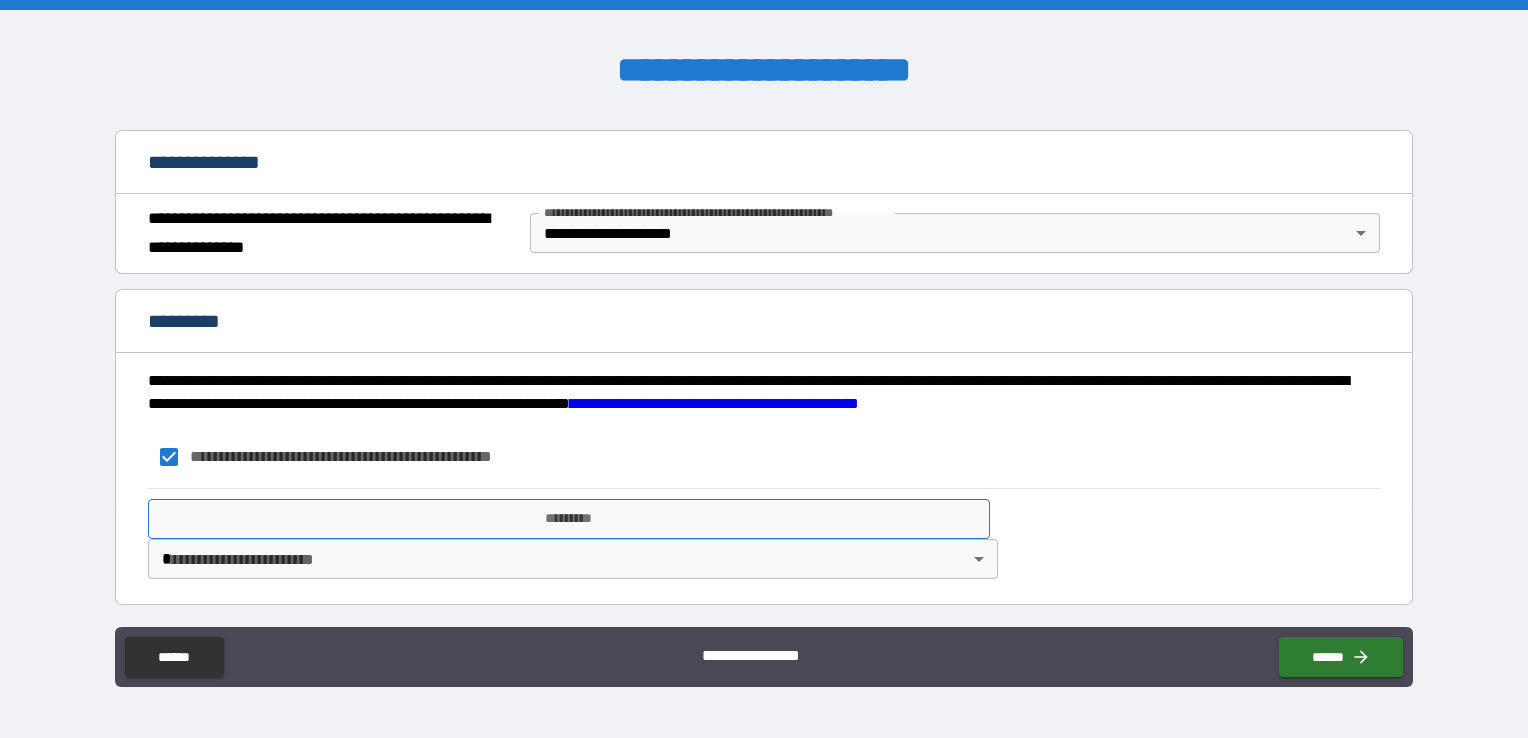 click on "*********" at bounding box center (569, 519) 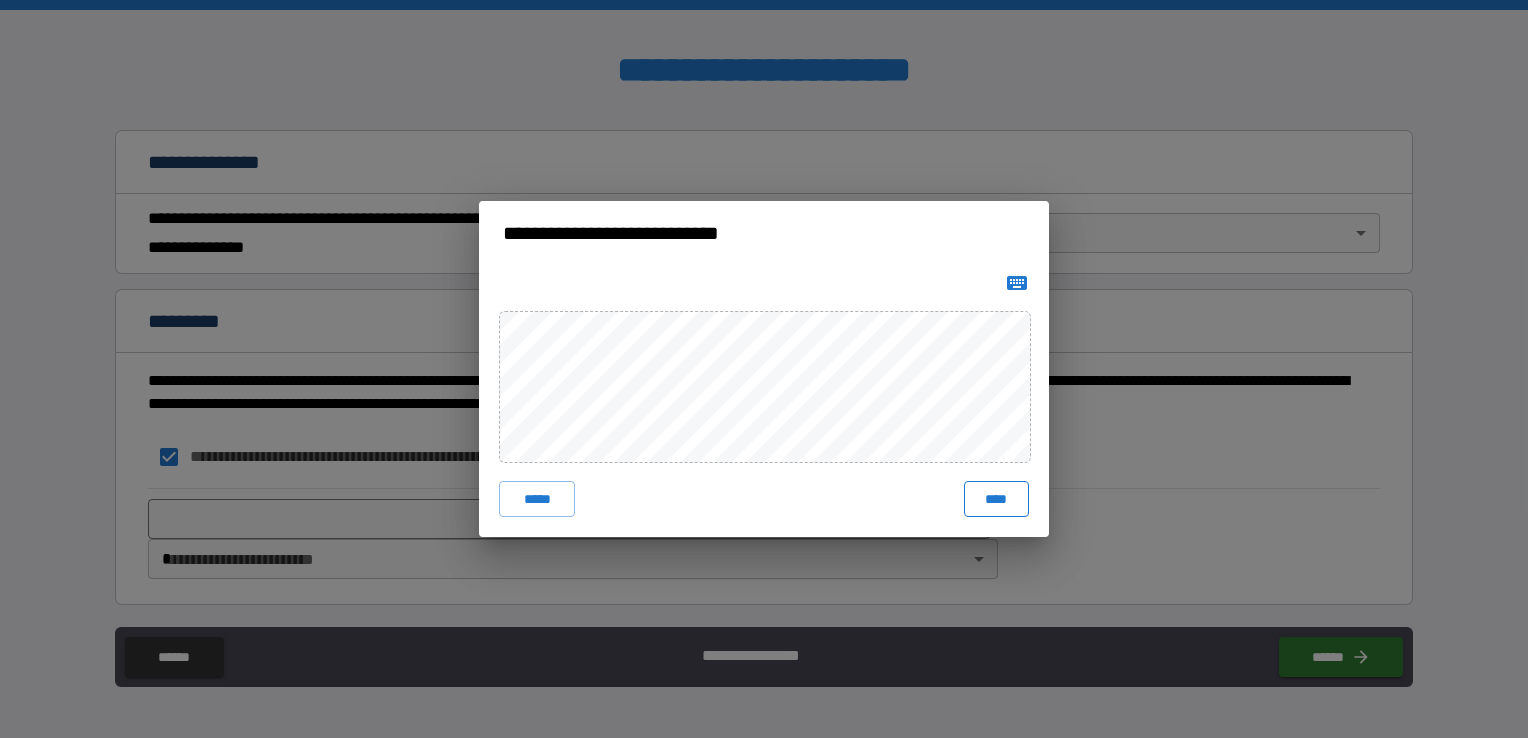 click on "****" at bounding box center (996, 499) 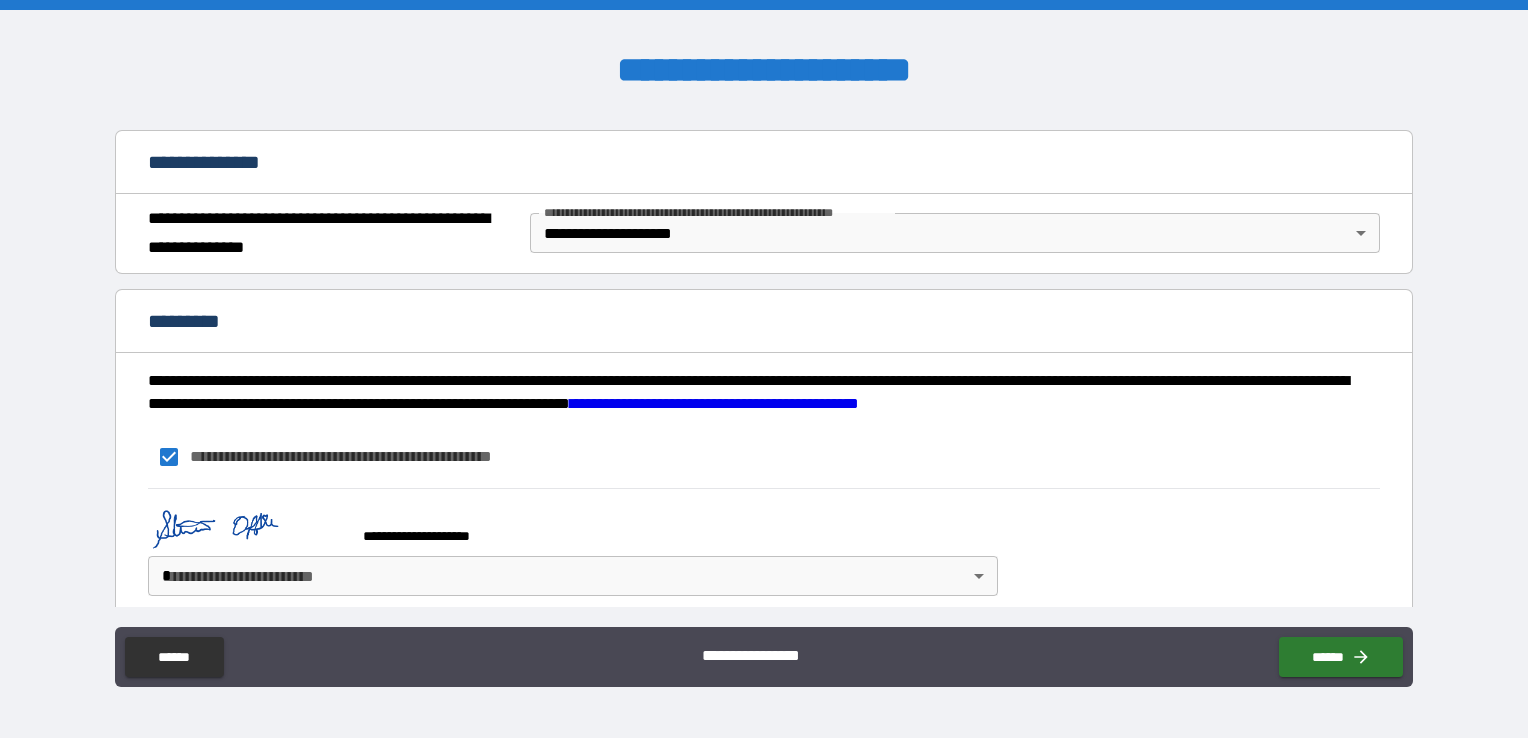 click on "**********" at bounding box center (764, 369) 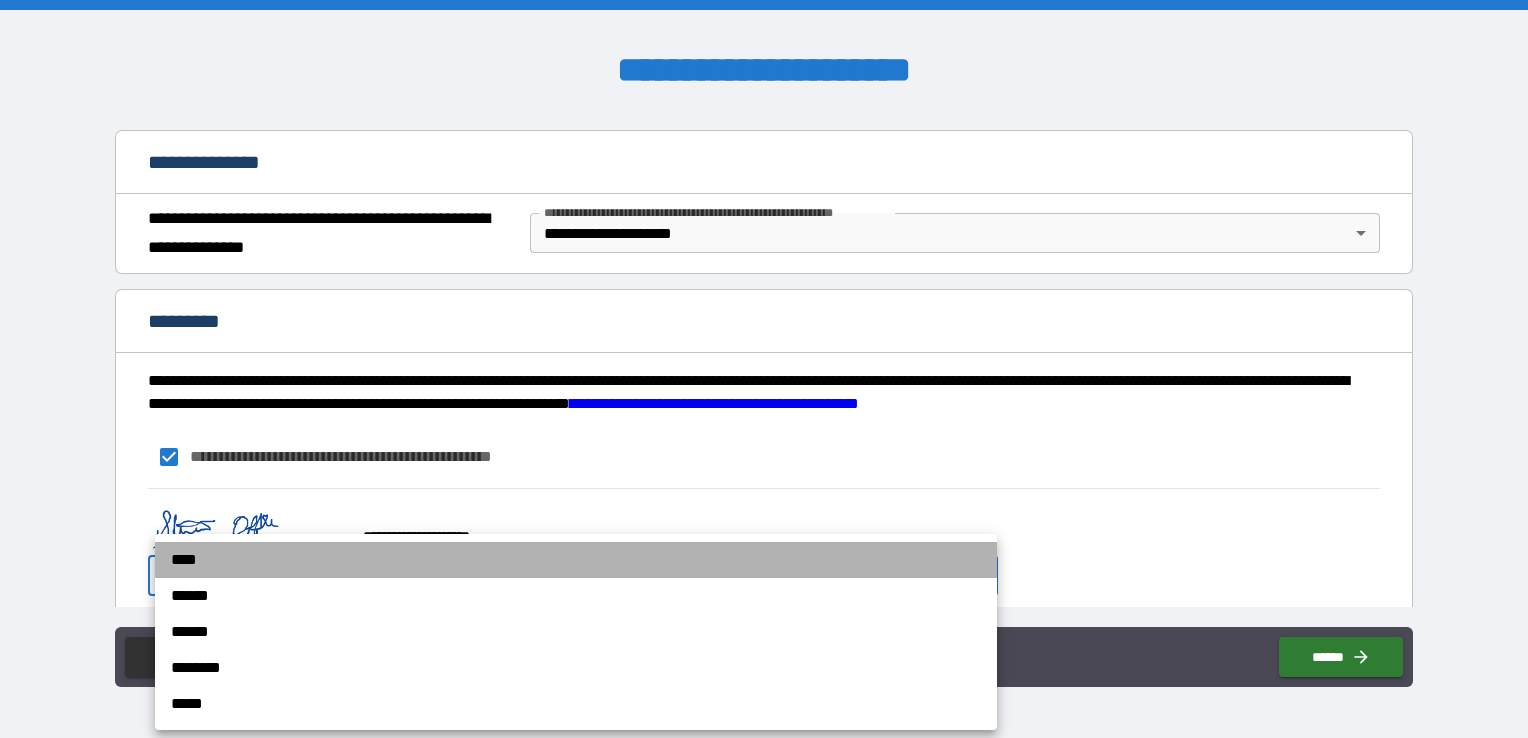click on "****" at bounding box center [576, 560] 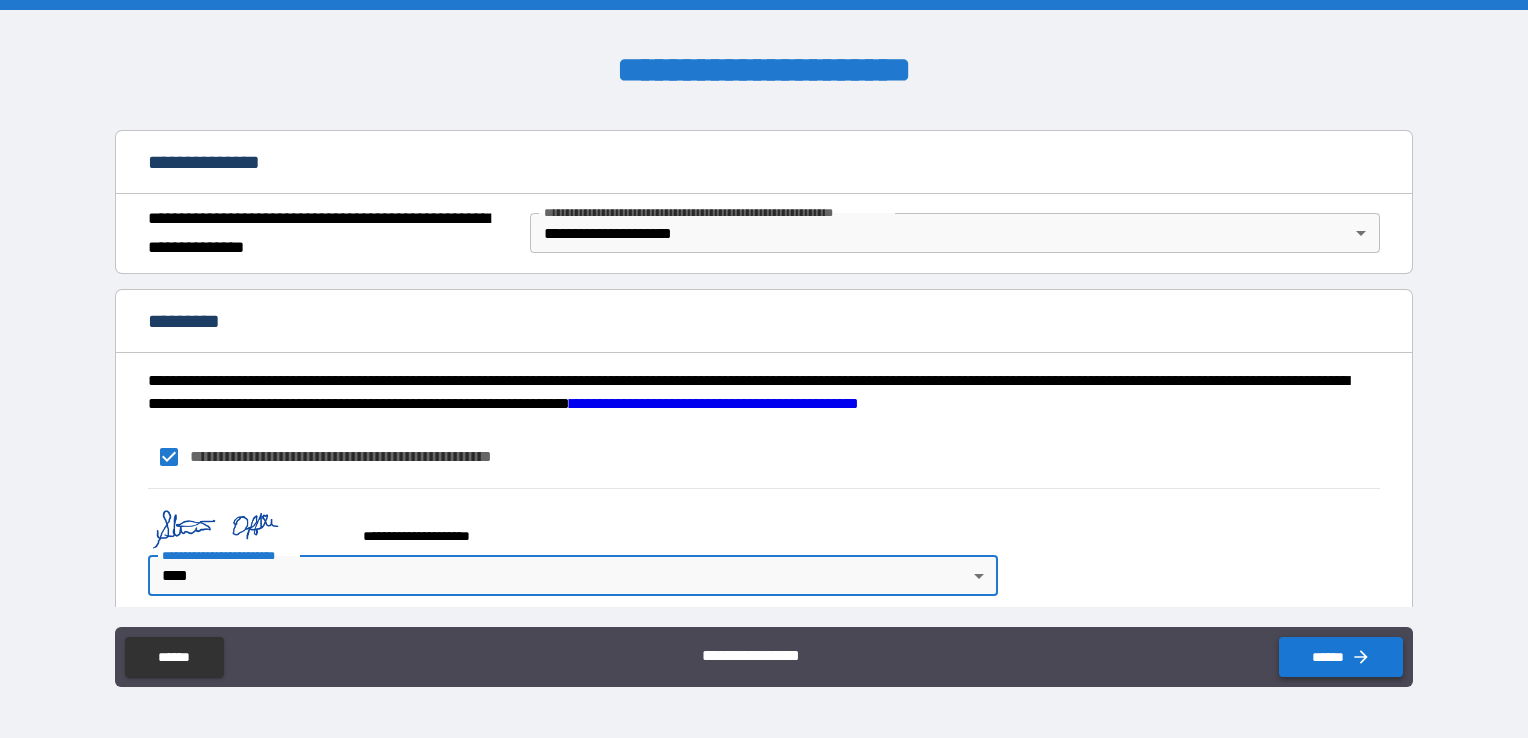click on "******" at bounding box center (1341, 657) 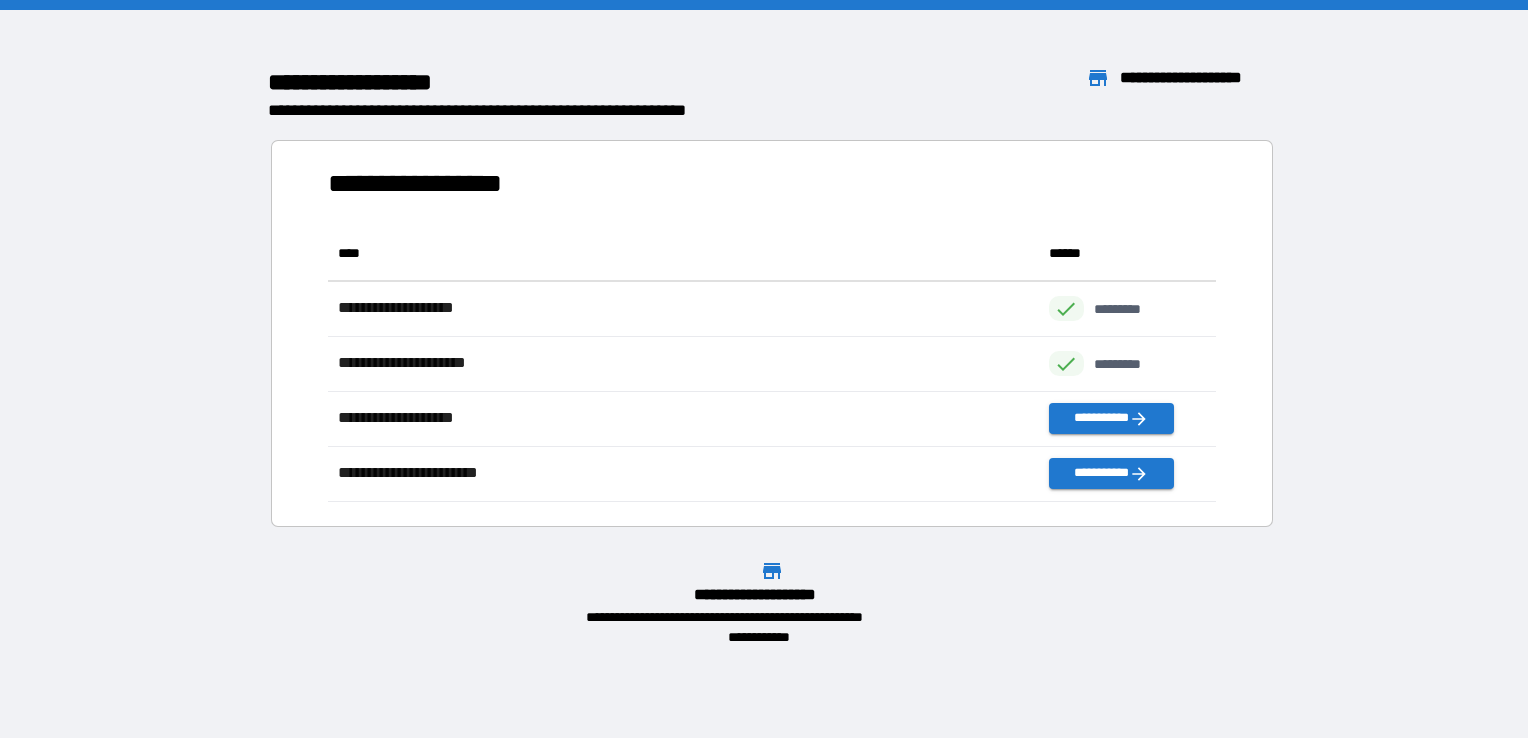 scroll, scrollTop: 16, scrollLeft: 16, axis: both 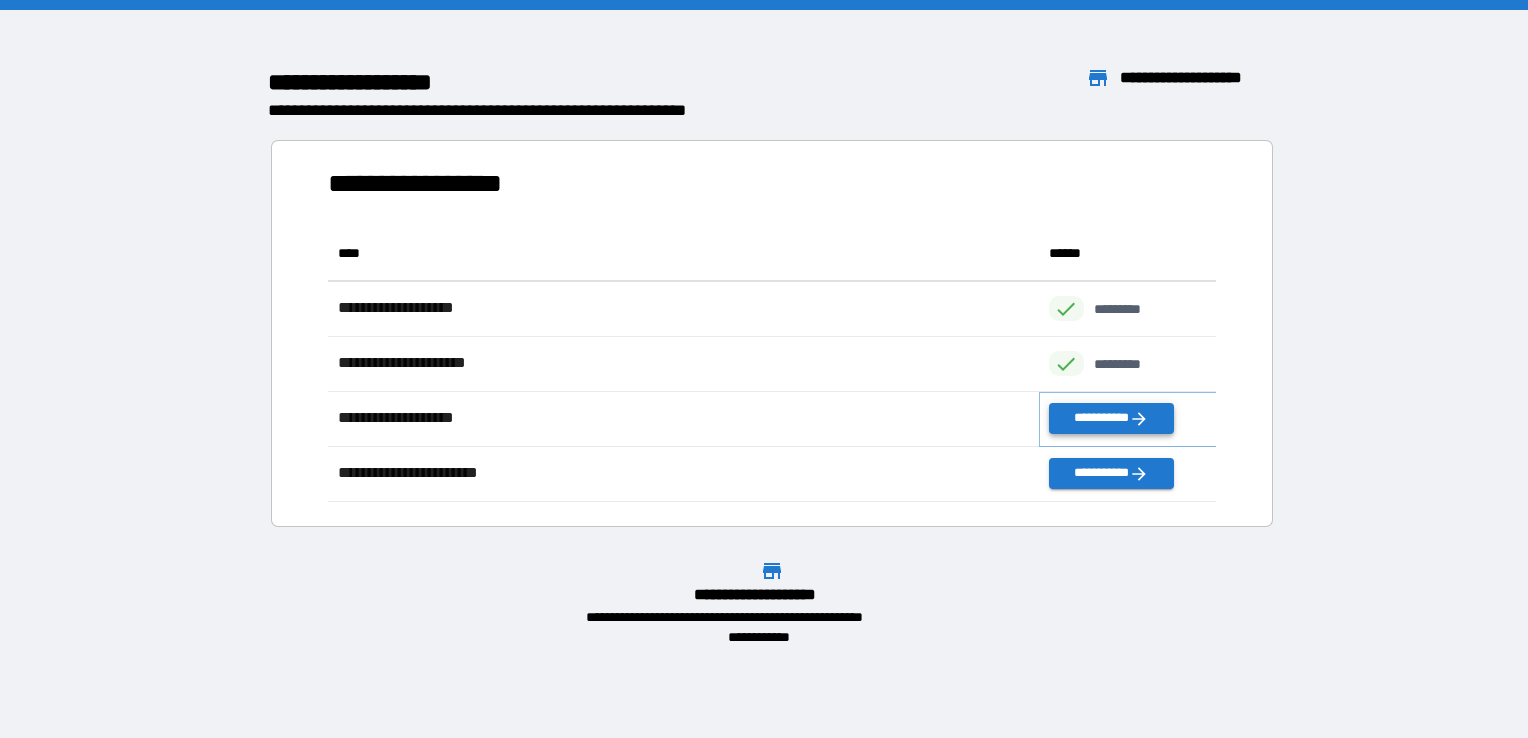 click on "**********" at bounding box center [1111, 418] 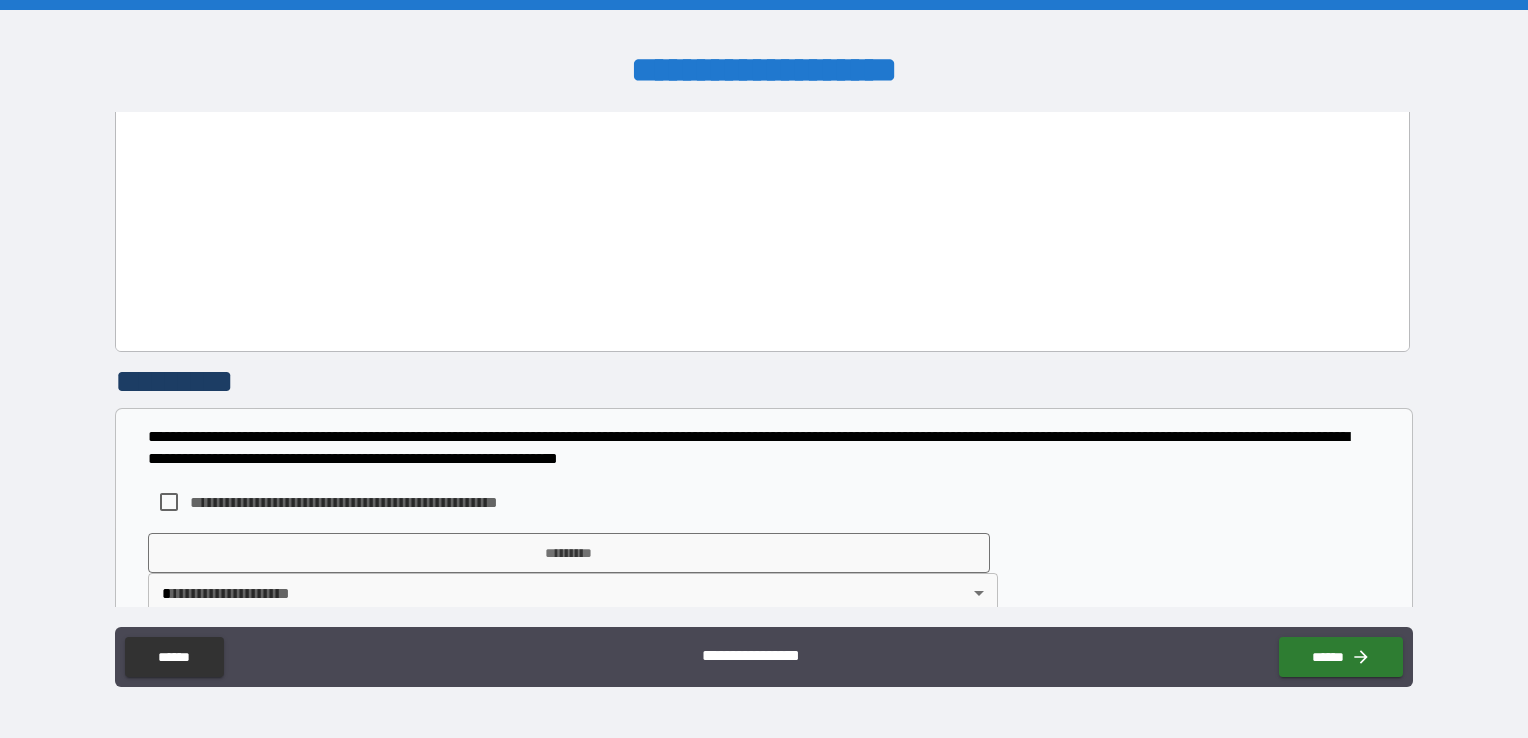 scroll, scrollTop: 1481, scrollLeft: 0, axis: vertical 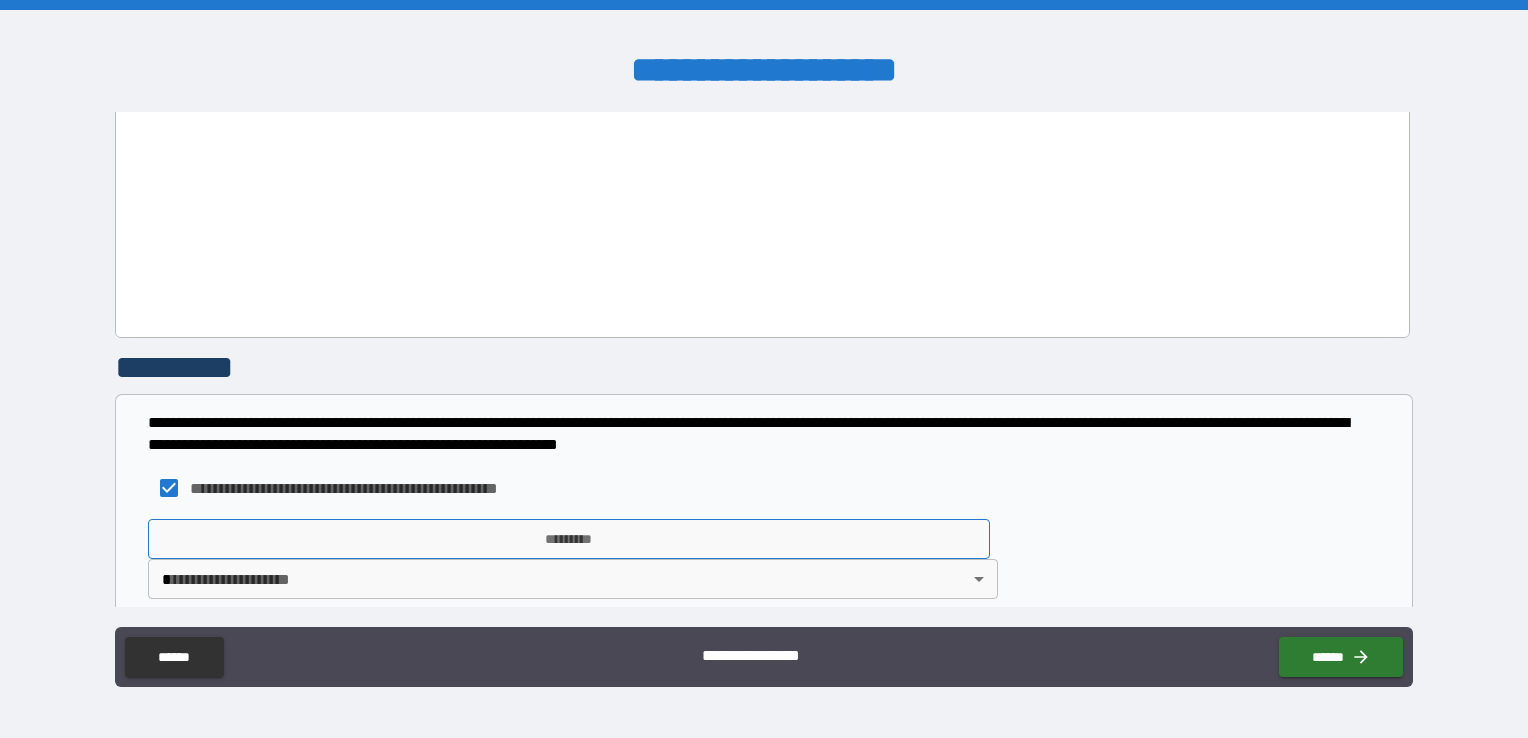 click on "*********" at bounding box center (569, 539) 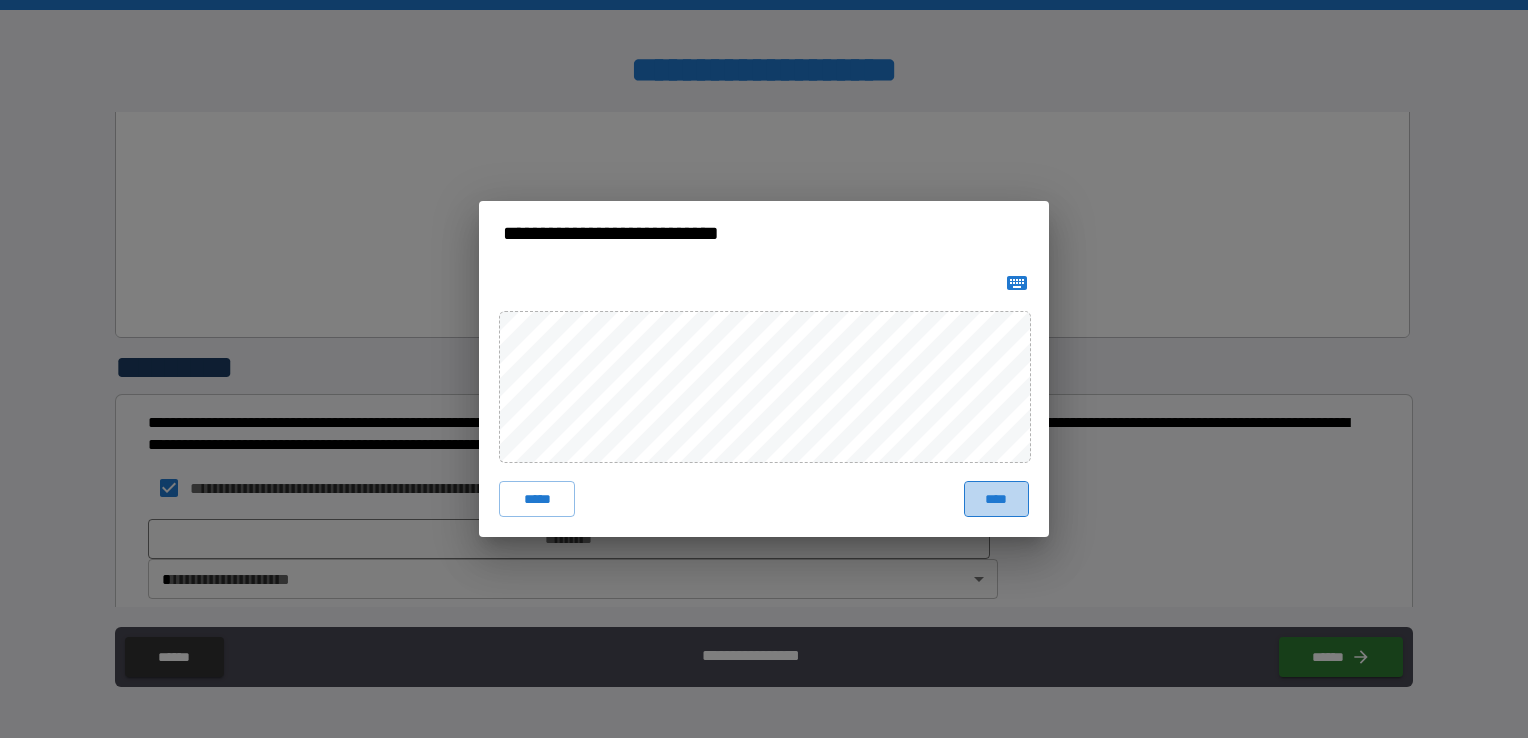 click on "****" at bounding box center [996, 499] 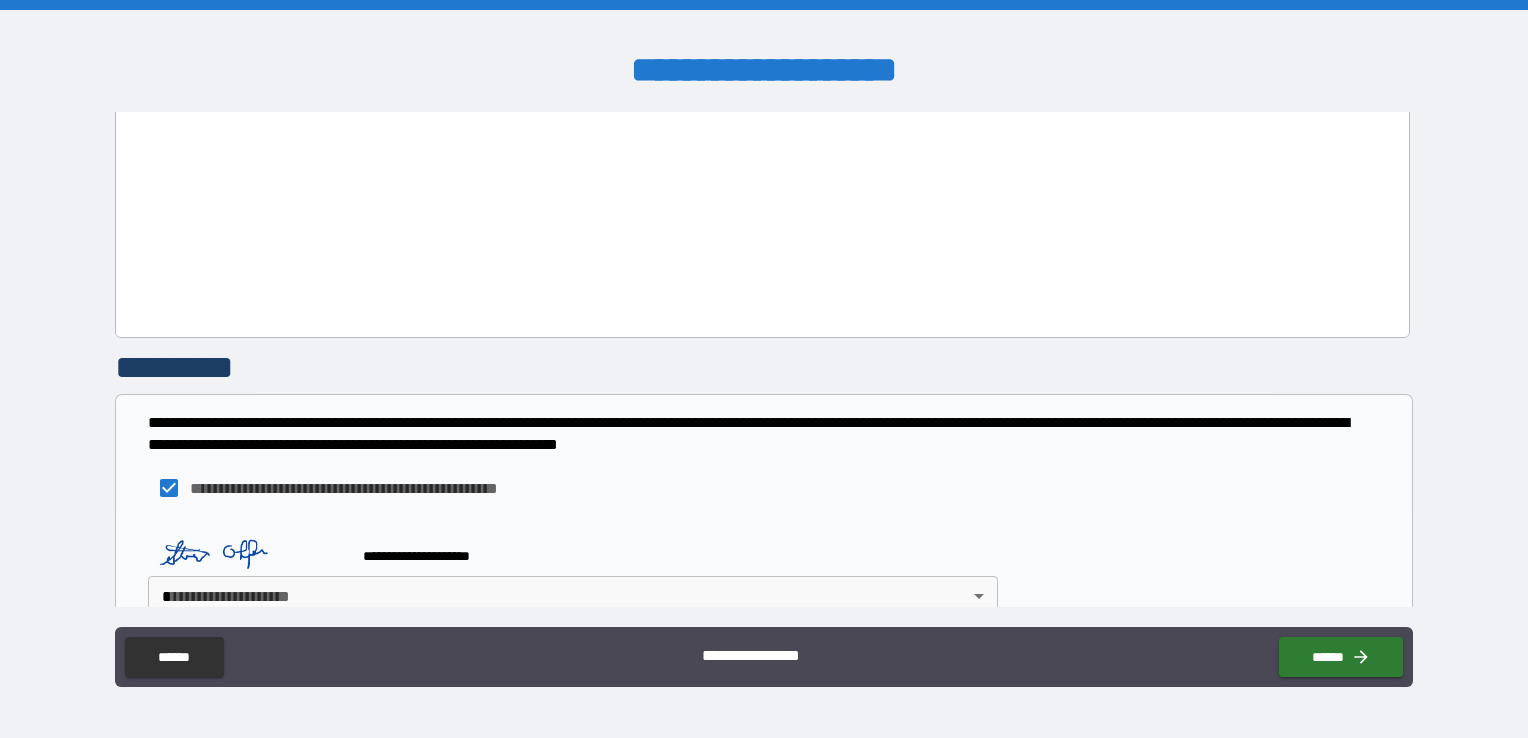 click on "**********" at bounding box center (764, 369) 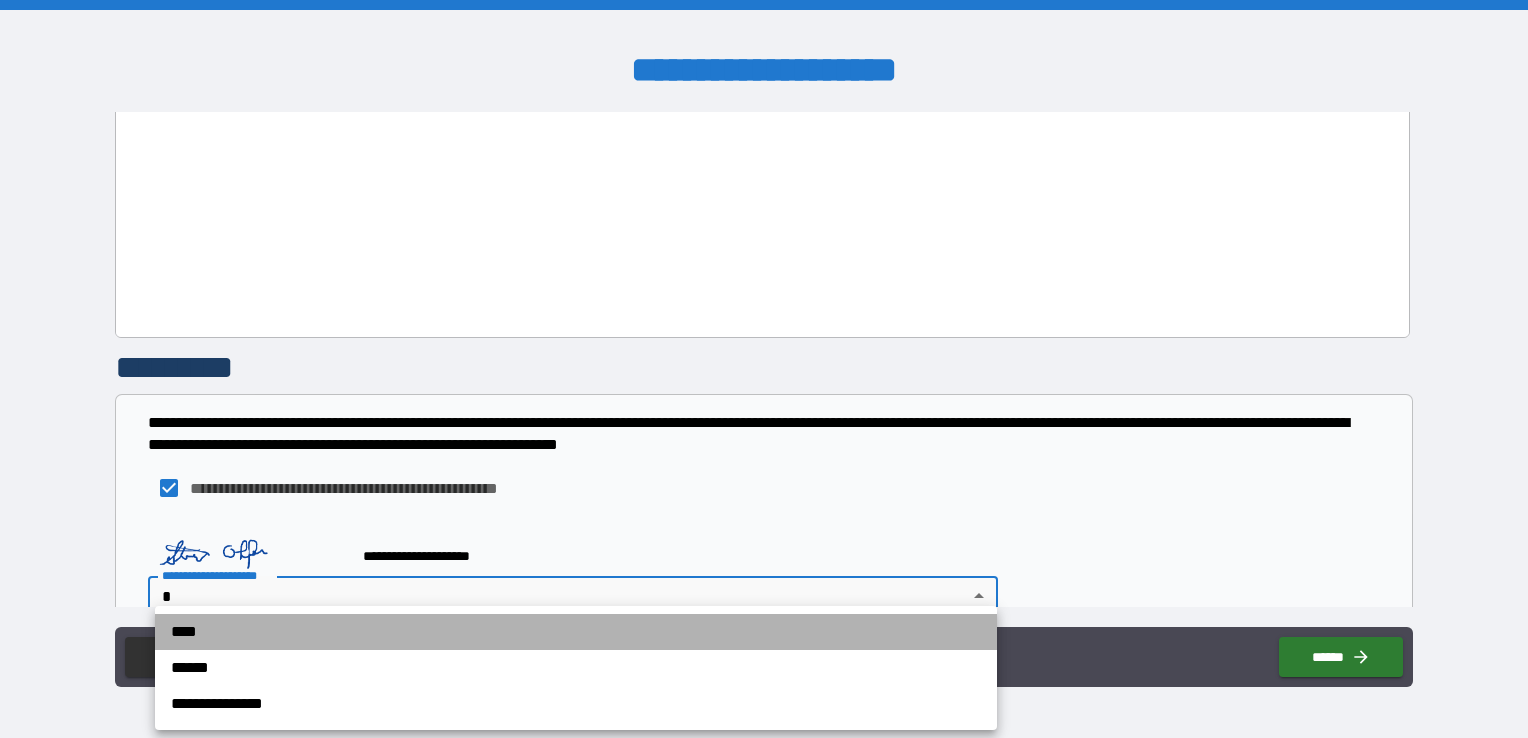 click on "****" at bounding box center (576, 632) 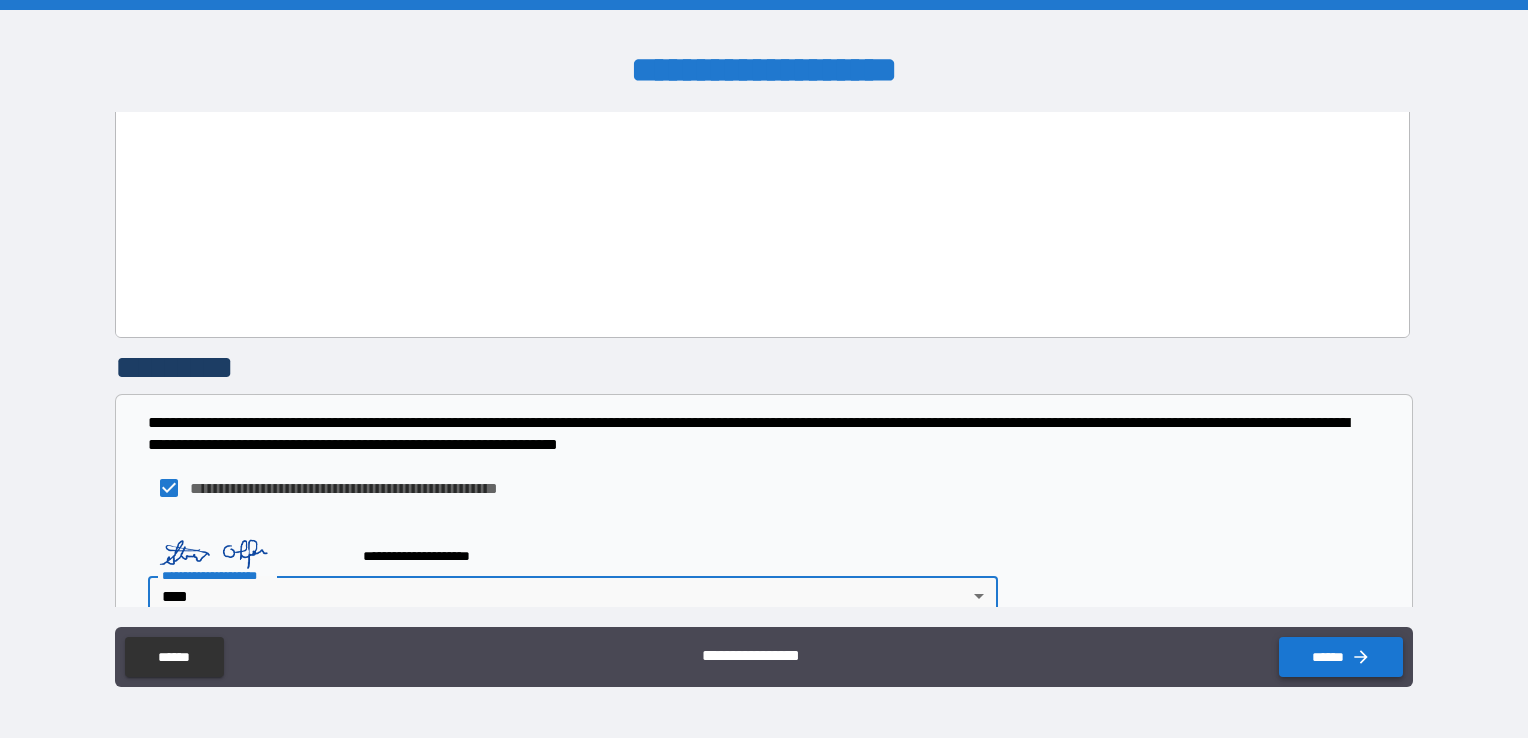 click on "******" at bounding box center (1341, 657) 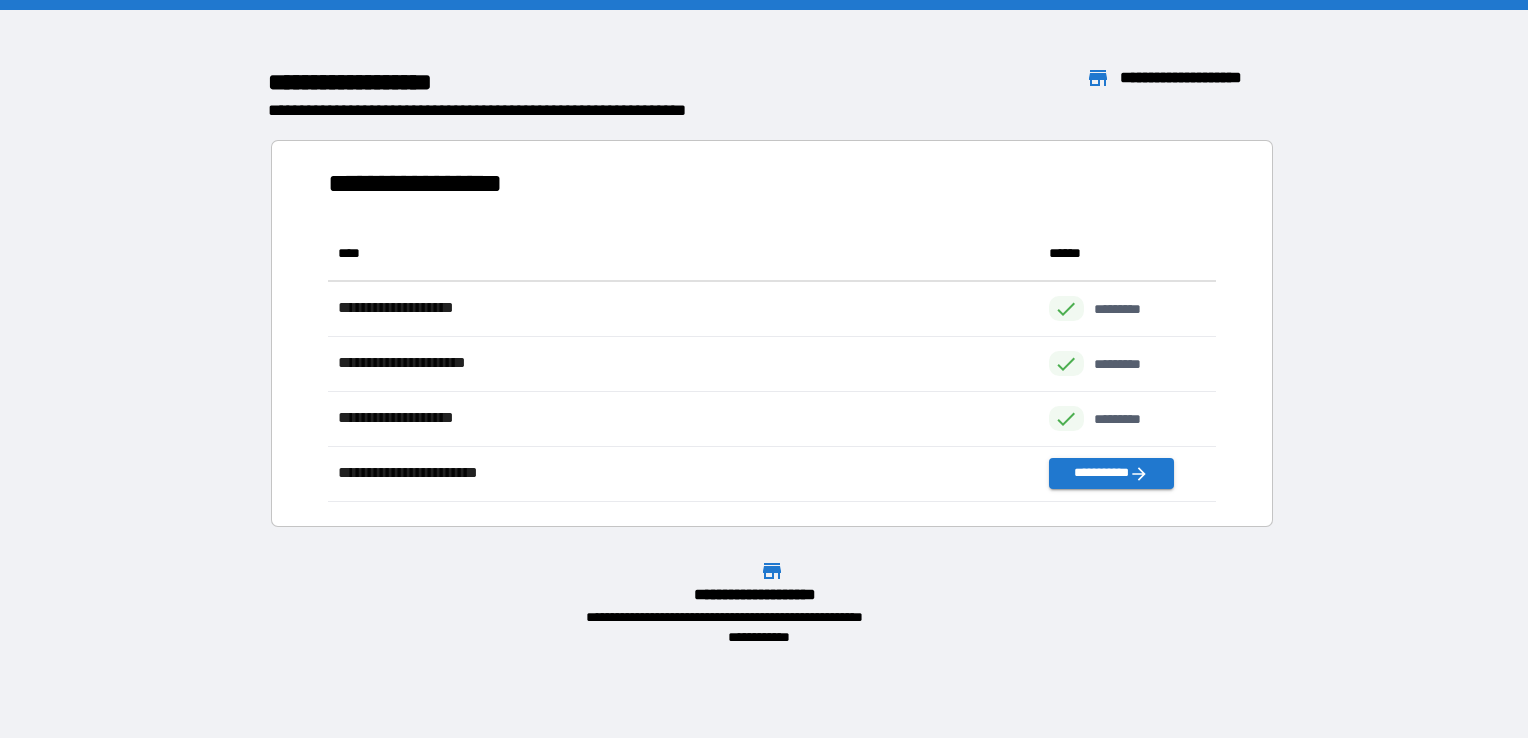 scroll, scrollTop: 16, scrollLeft: 16, axis: both 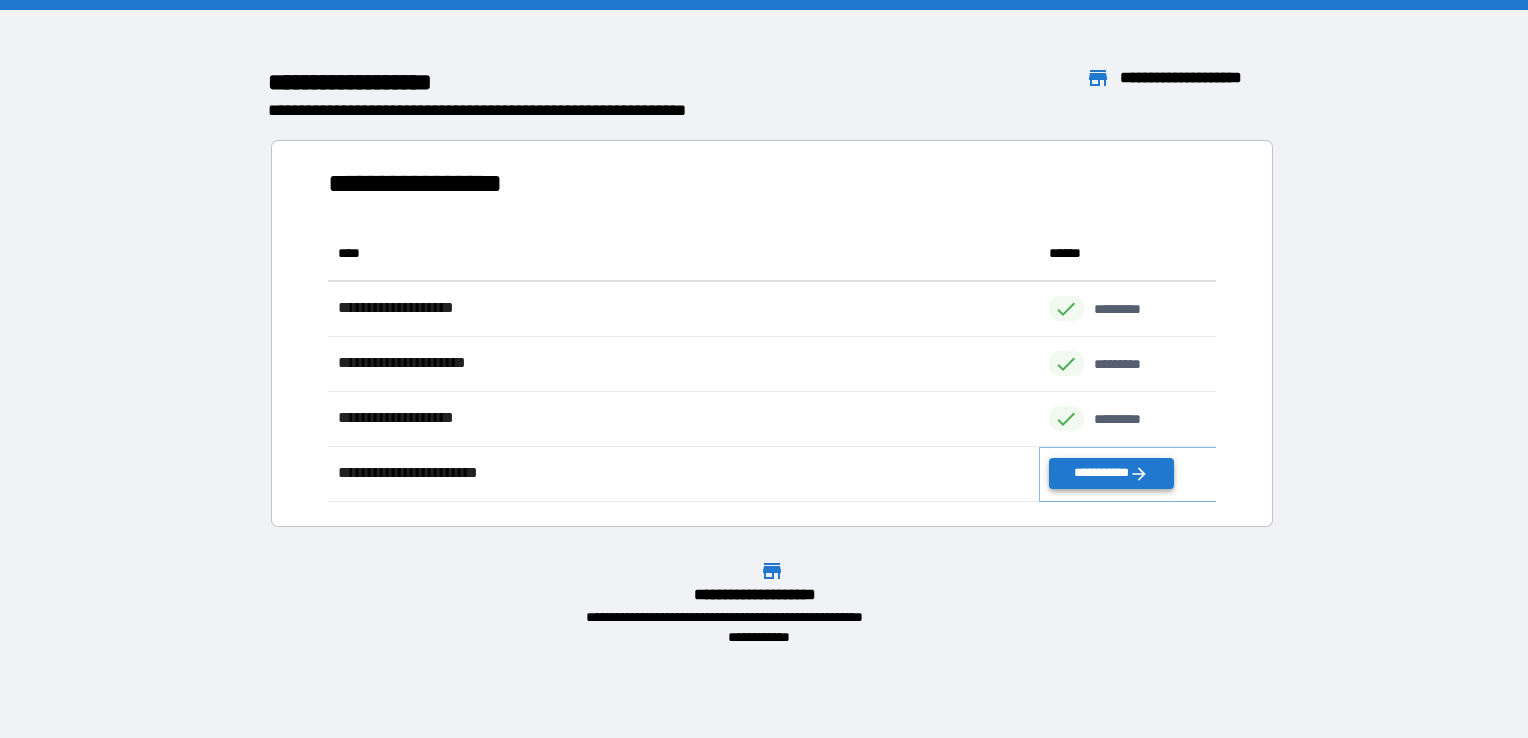 click on "**********" at bounding box center [1111, 473] 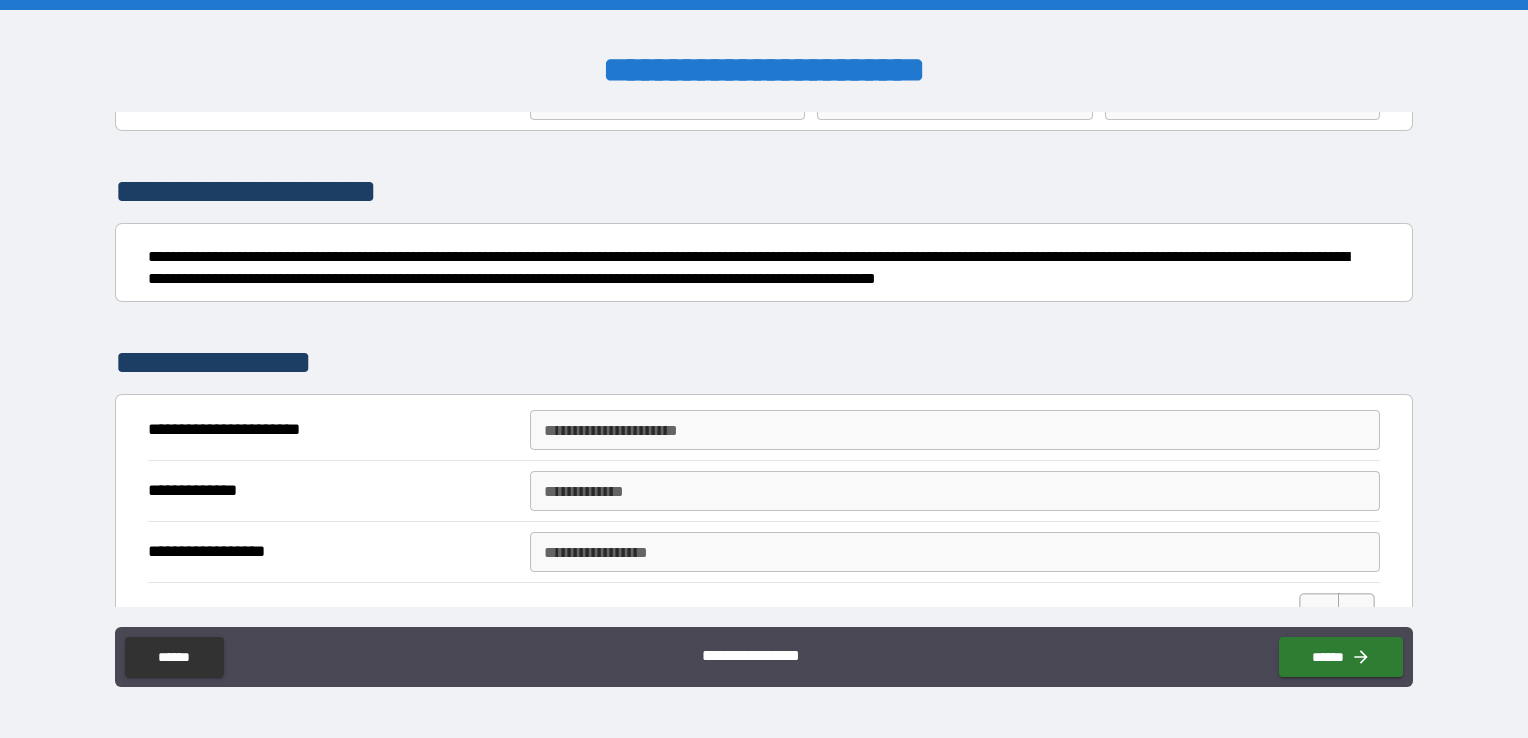 scroll, scrollTop: 200, scrollLeft: 0, axis: vertical 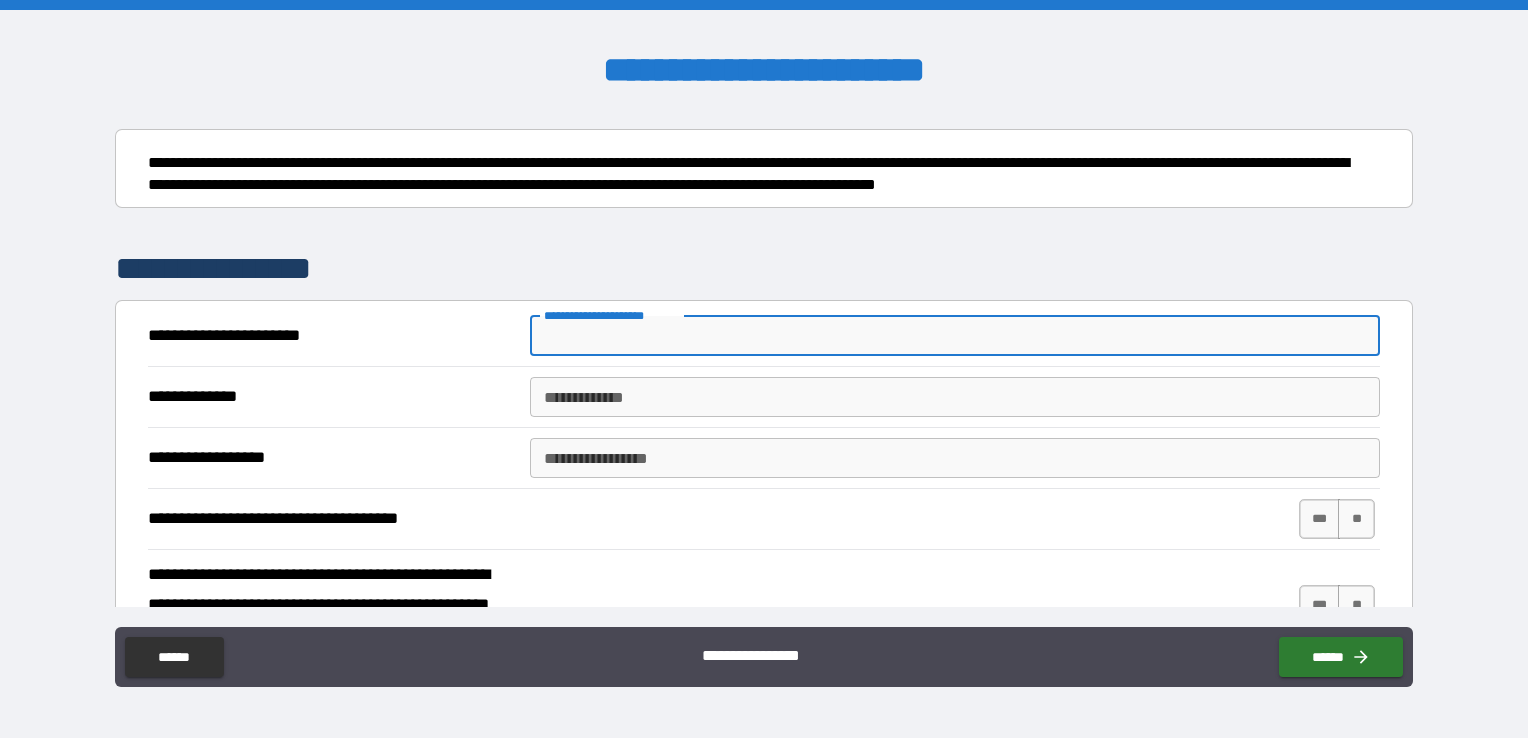 click on "**********" at bounding box center [955, 336] 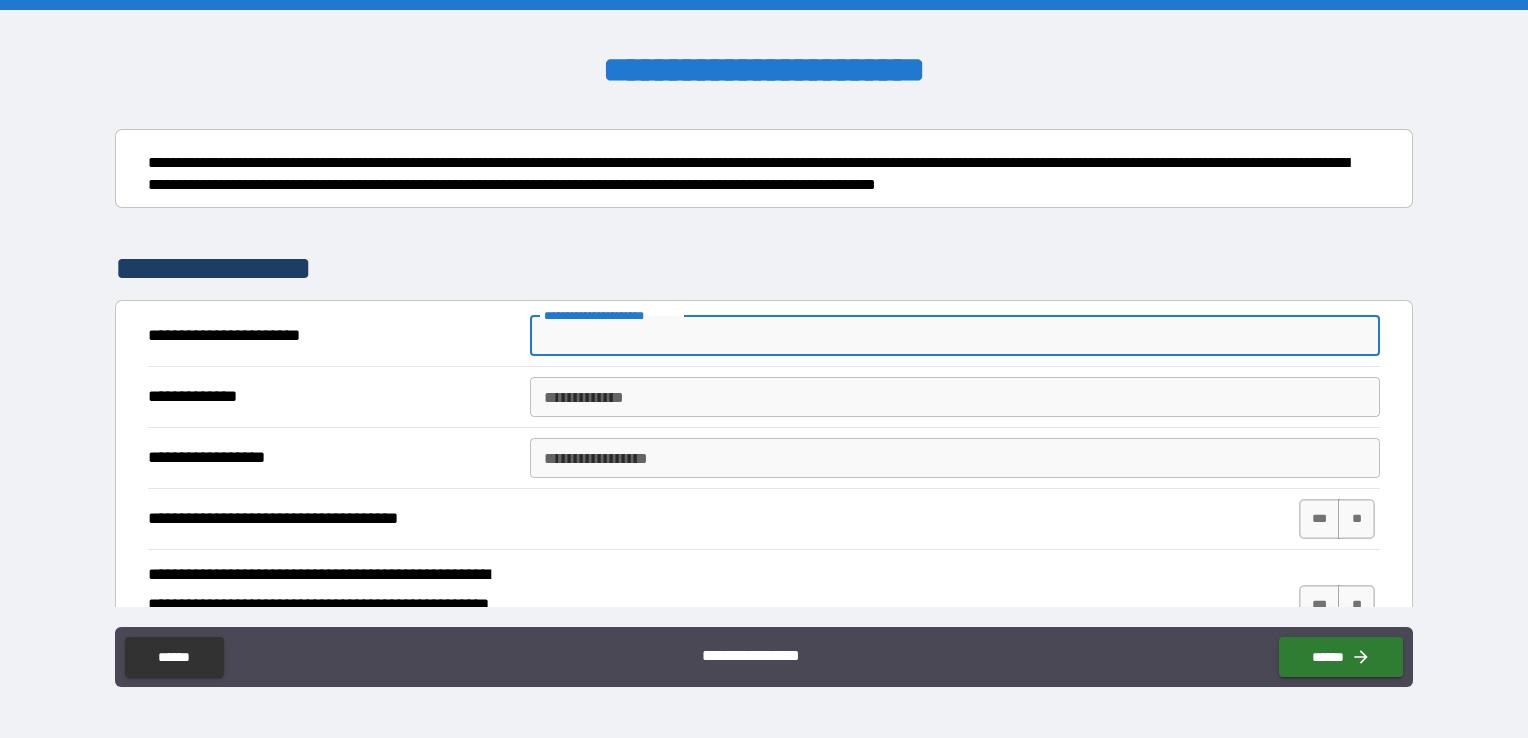 type on "*" 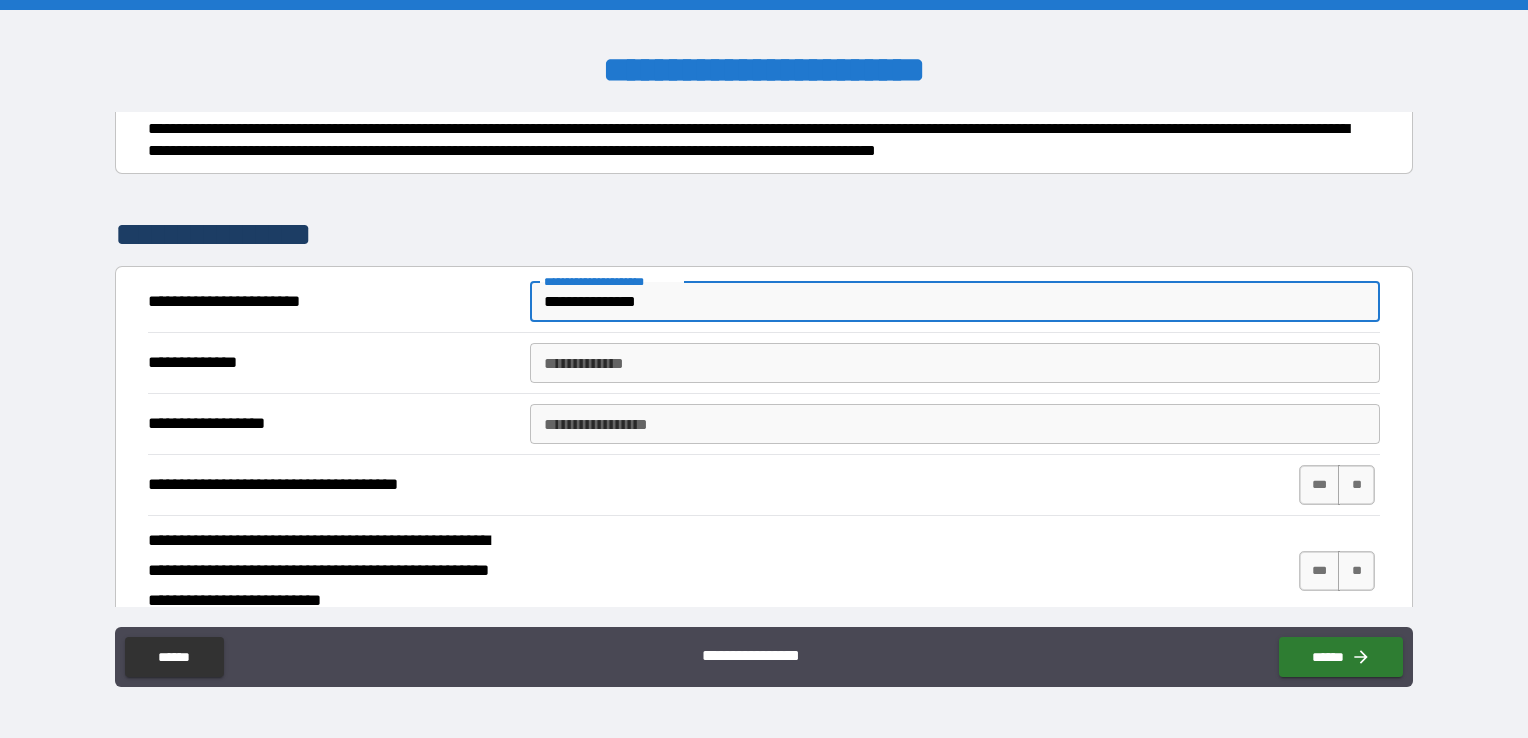 scroll, scrollTop: 200, scrollLeft: 0, axis: vertical 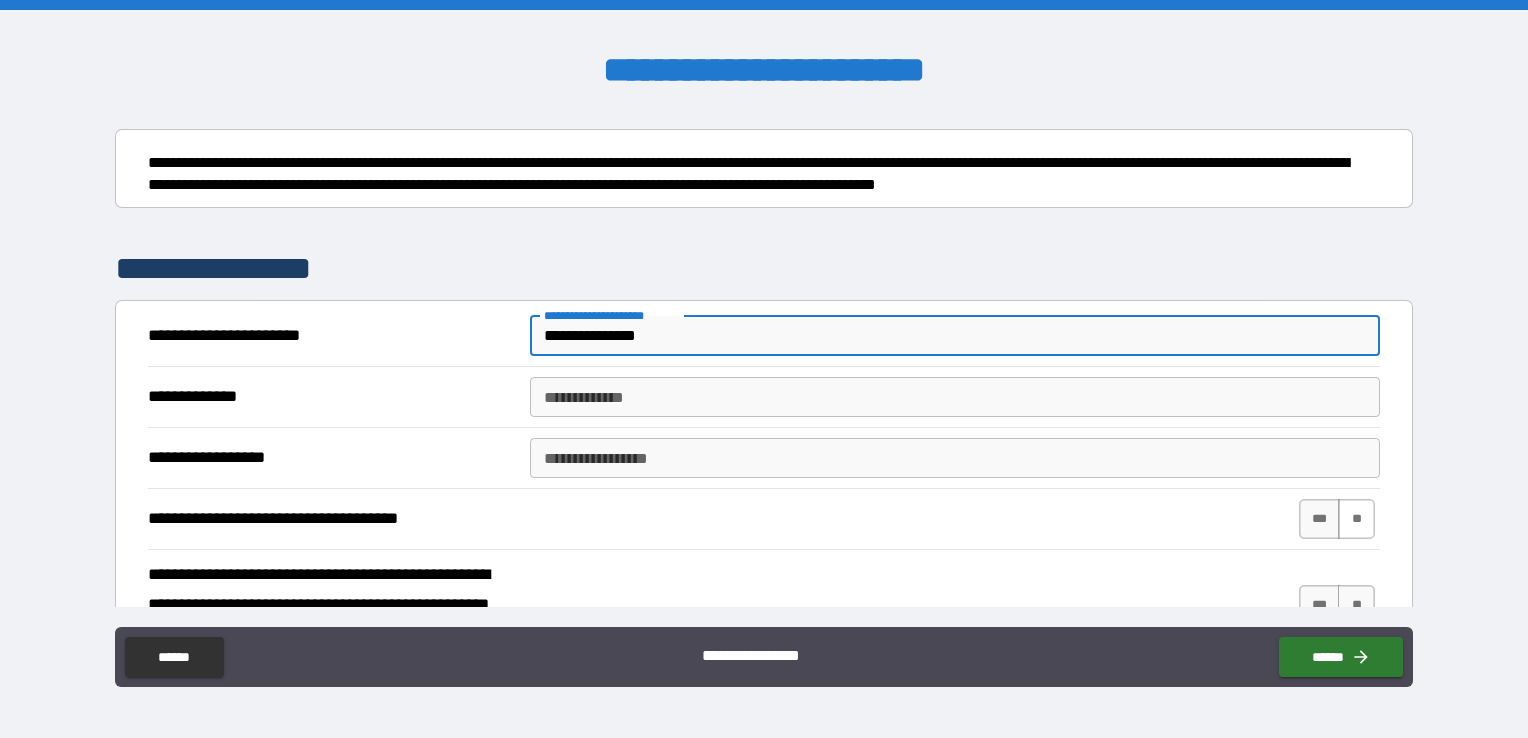 type on "**********" 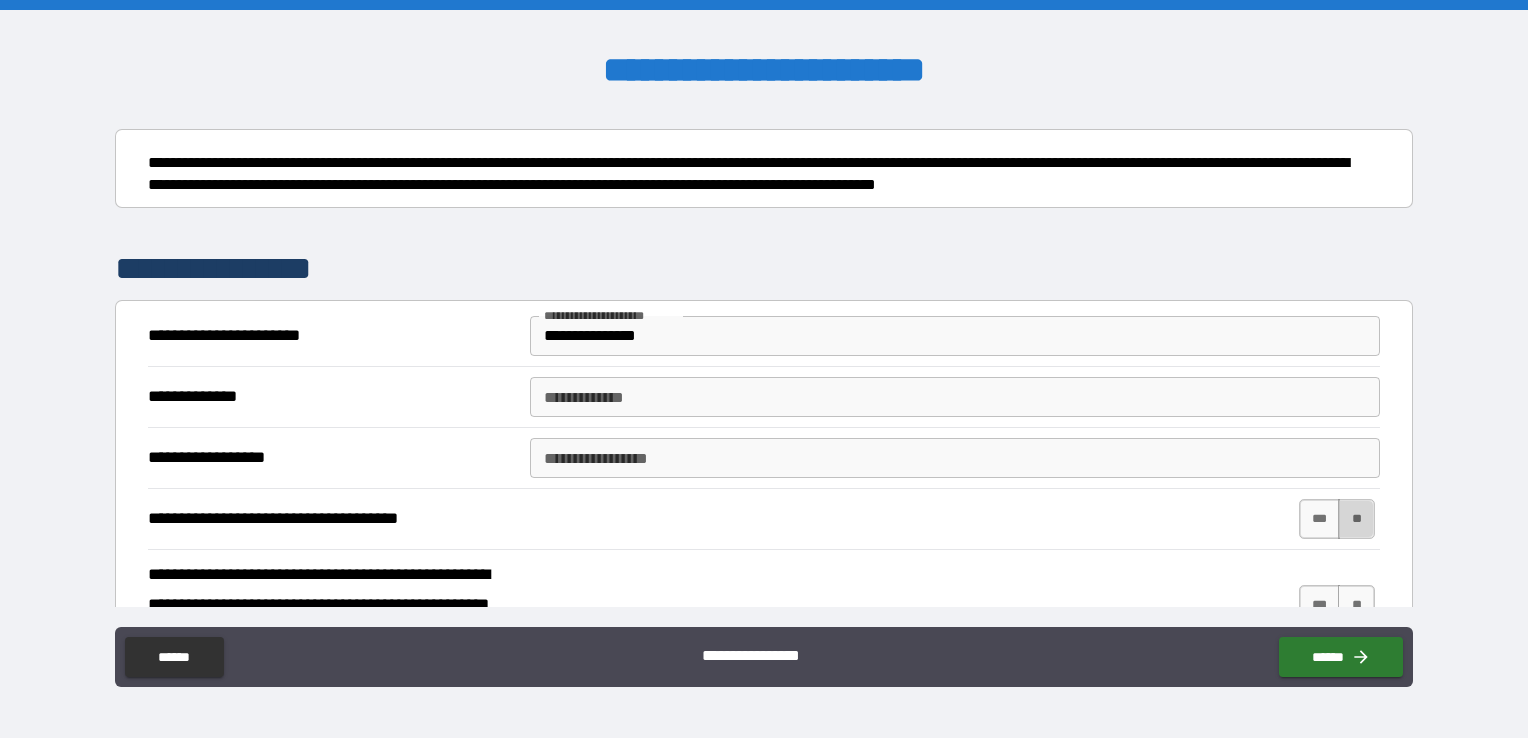 click on "**" at bounding box center (1356, 519) 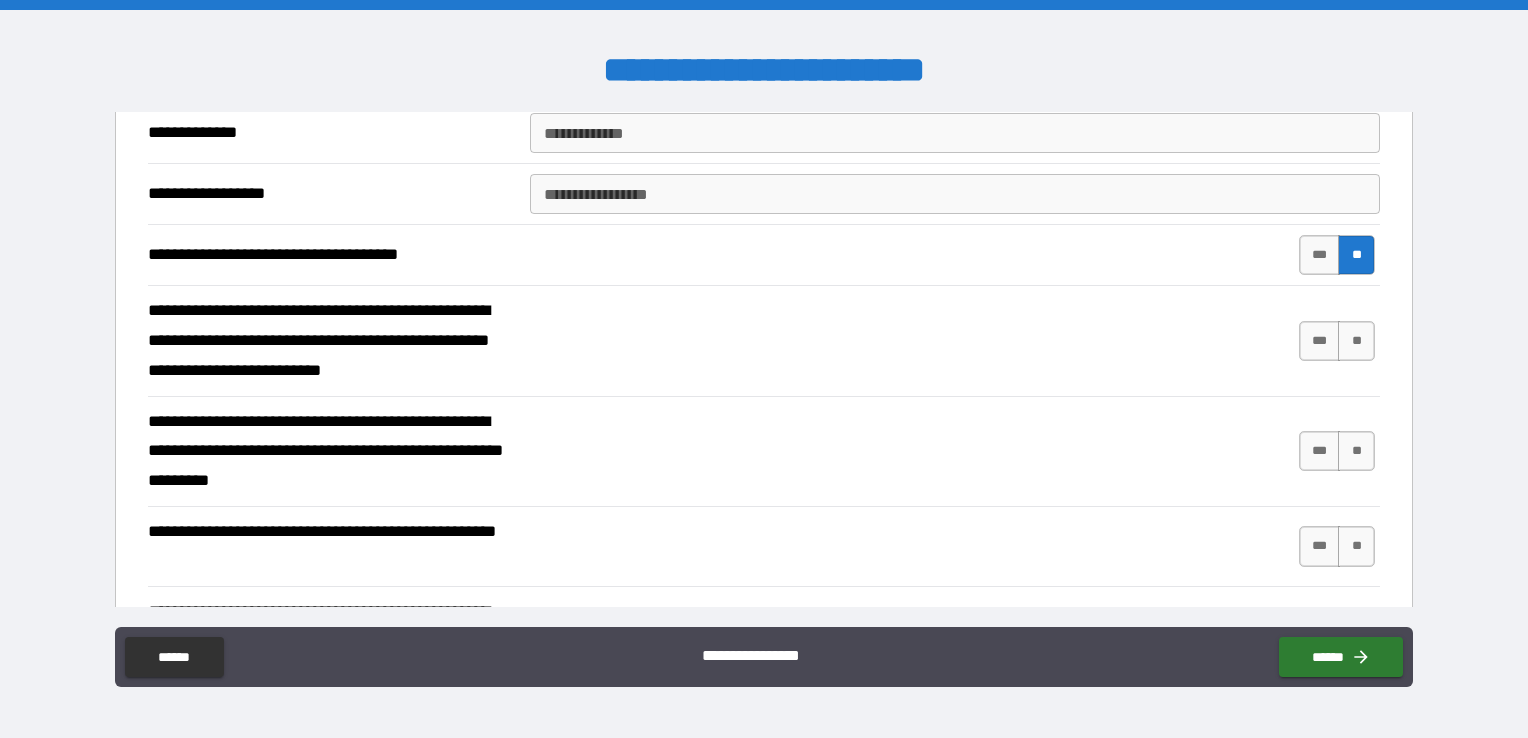 scroll, scrollTop: 500, scrollLeft: 0, axis: vertical 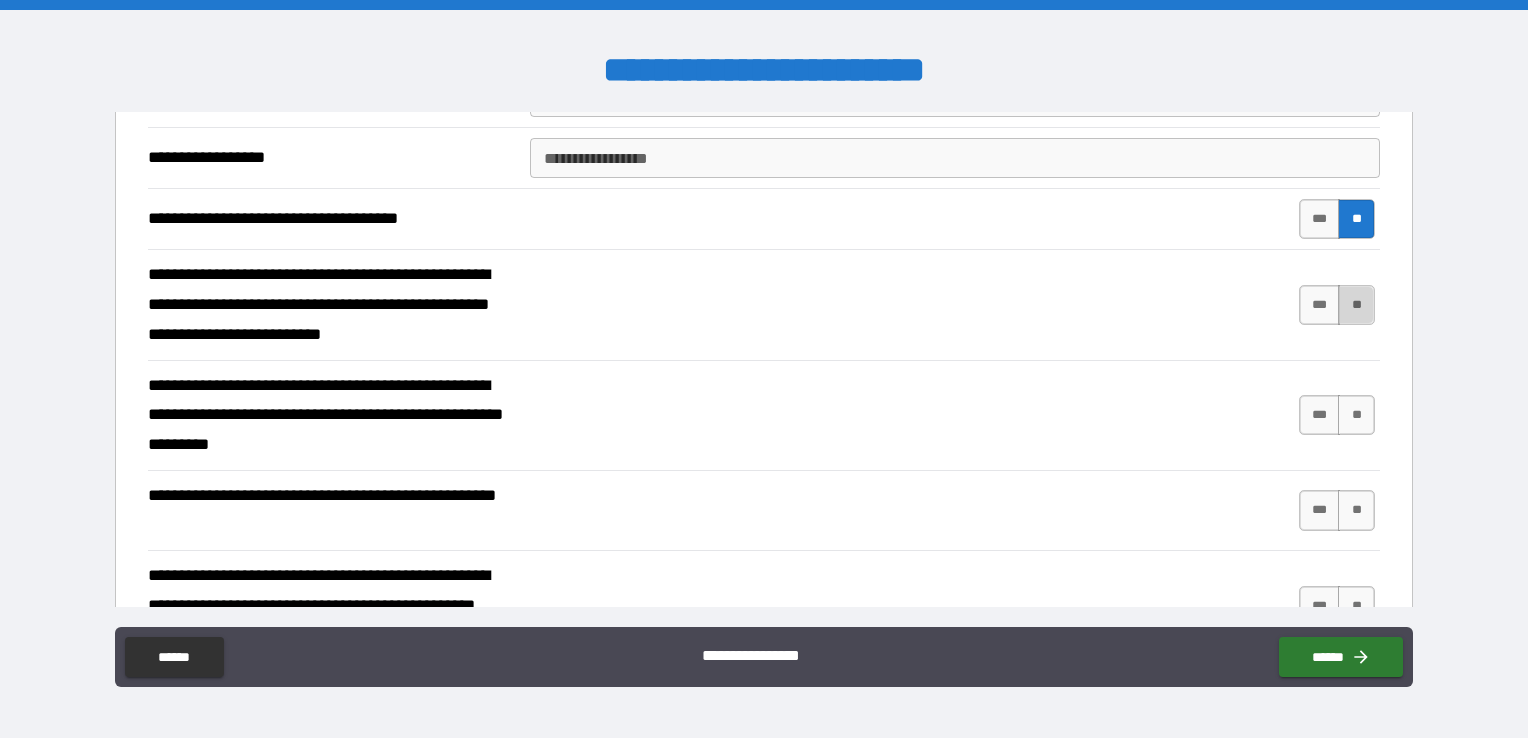 click on "**" at bounding box center (1356, 305) 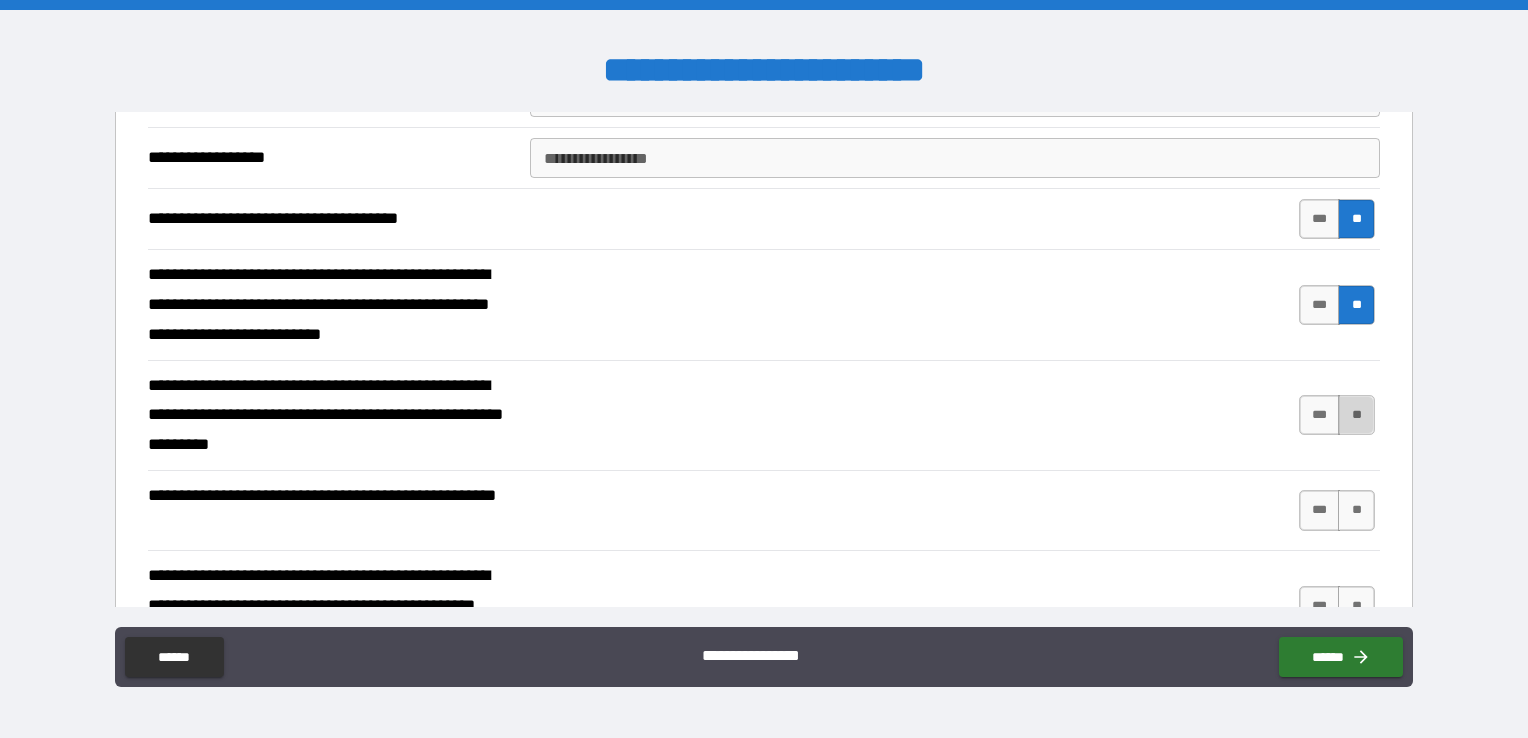 click on "**" at bounding box center [1356, 415] 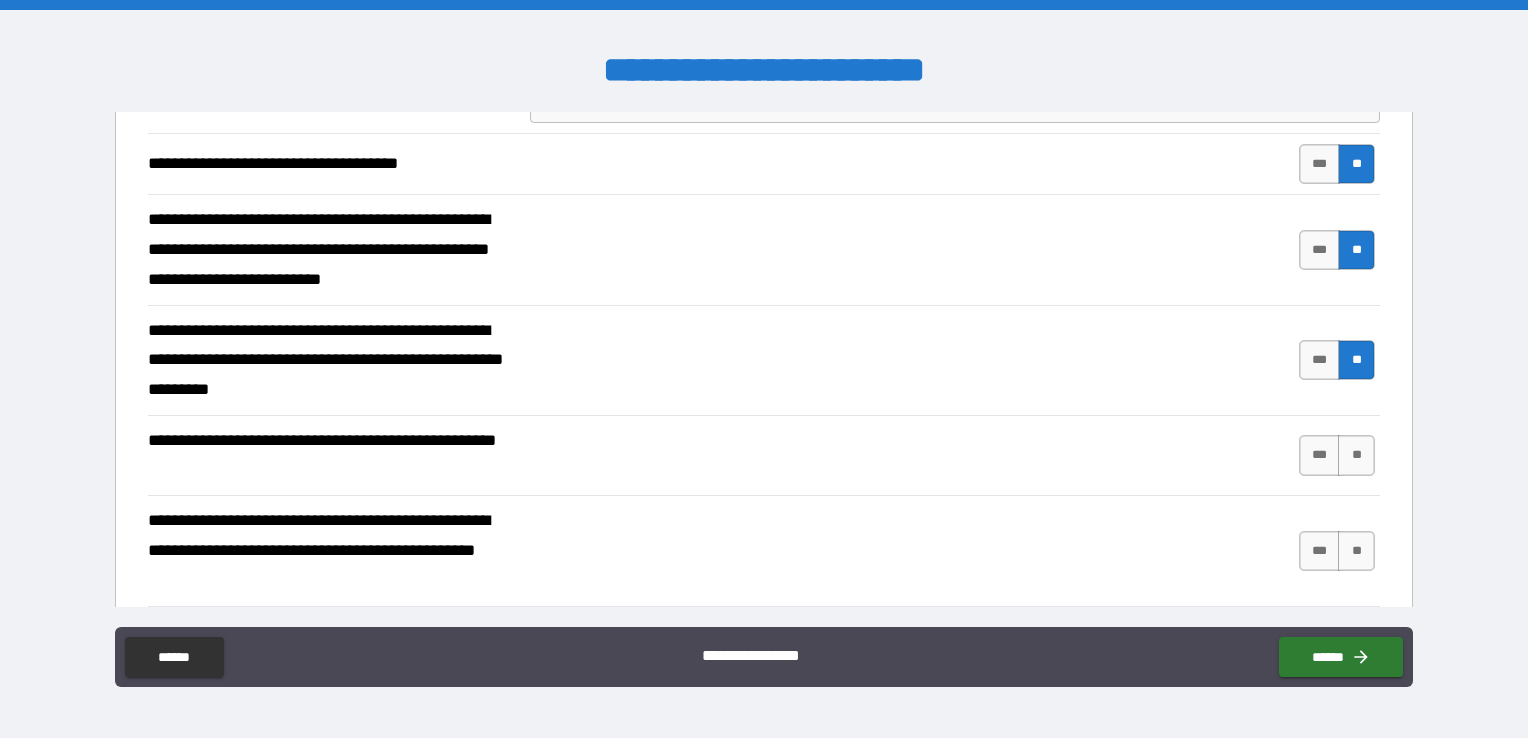 scroll, scrollTop: 600, scrollLeft: 0, axis: vertical 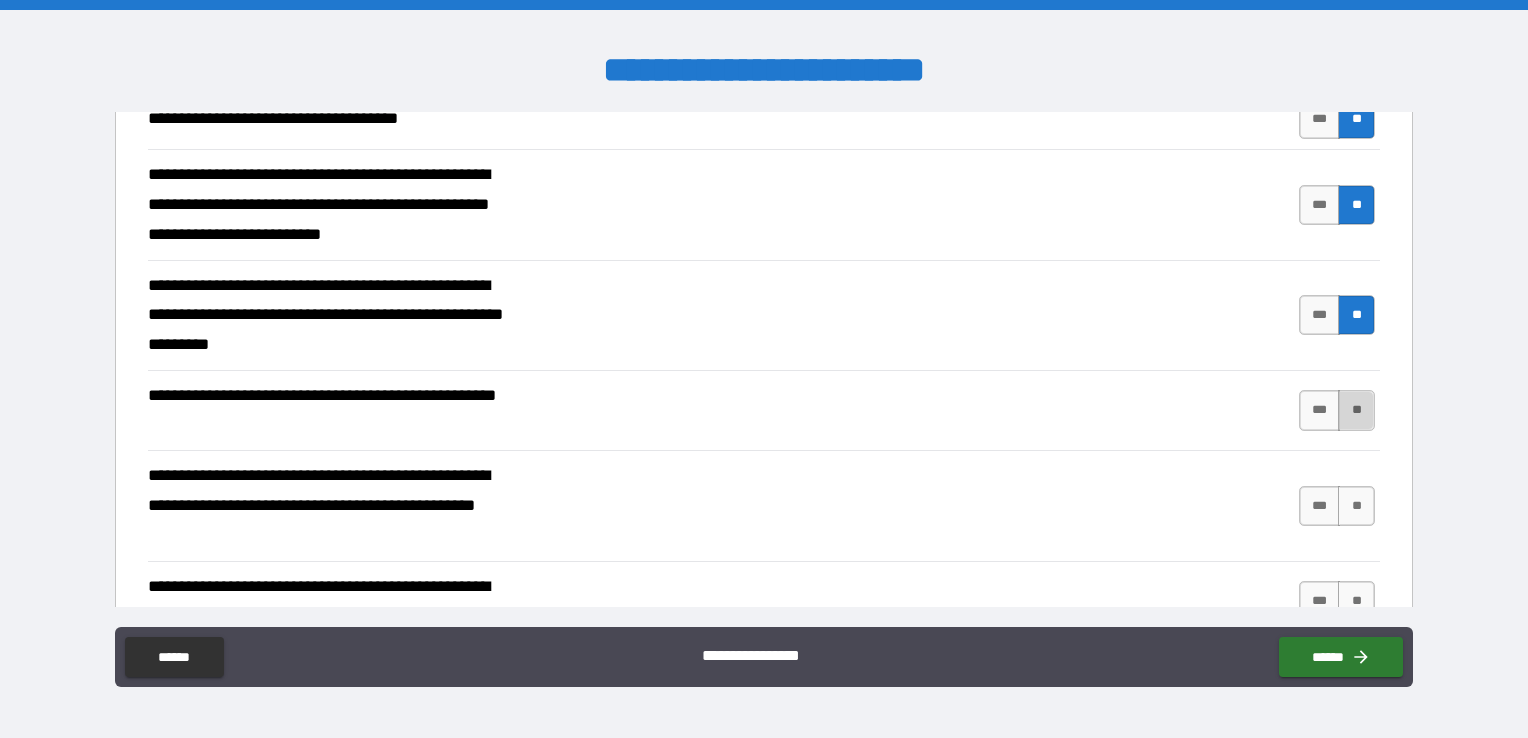 click on "**" at bounding box center (1356, 410) 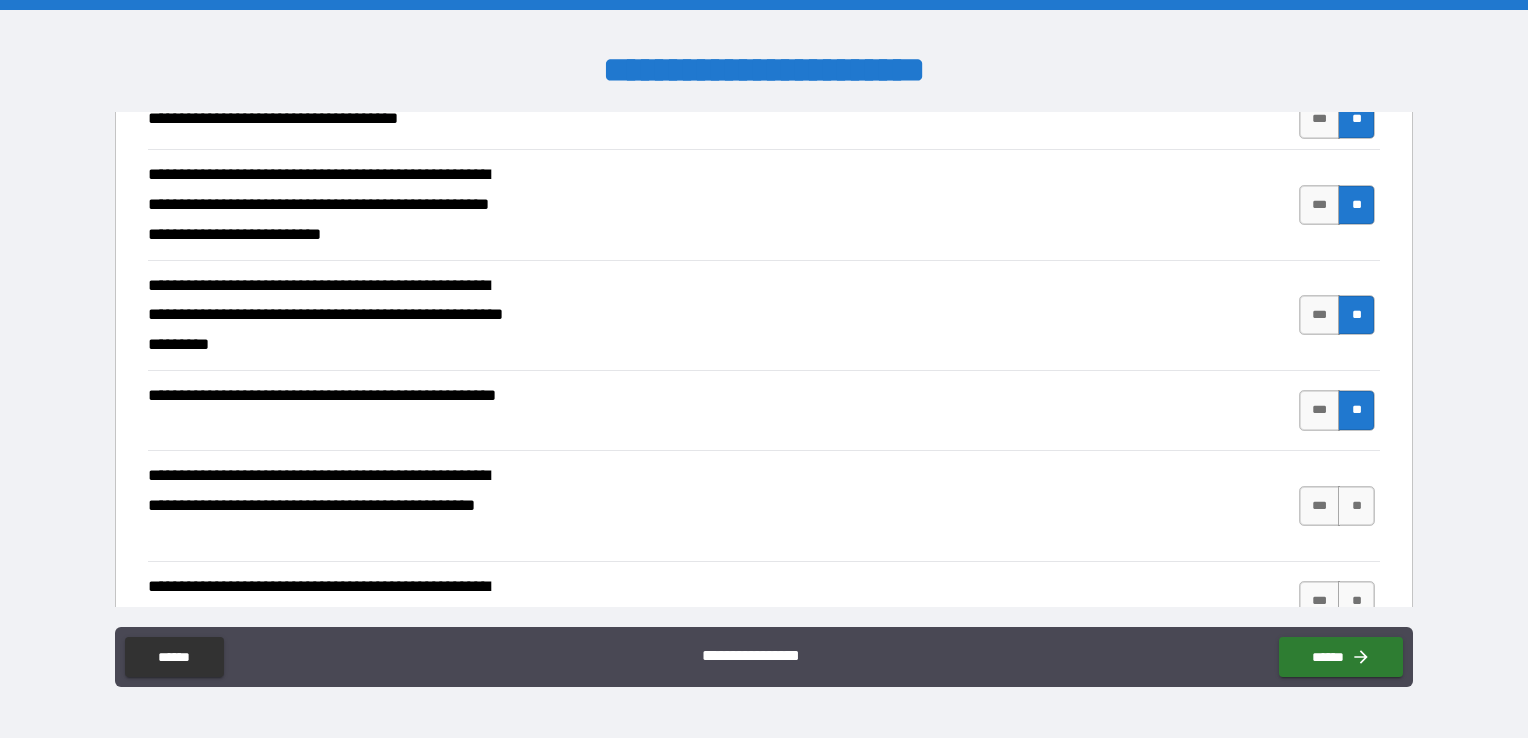scroll, scrollTop: 700, scrollLeft: 0, axis: vertical 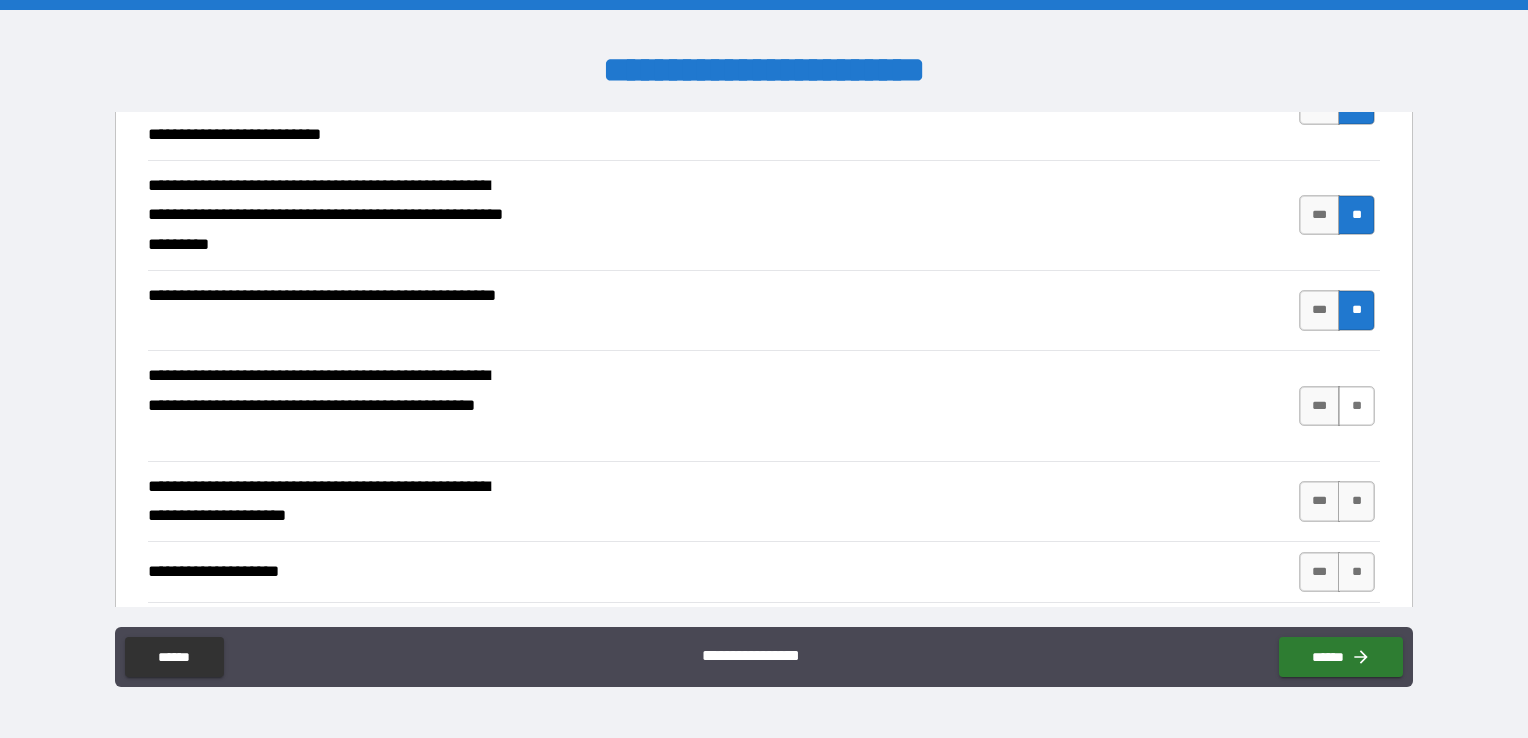 click on "**" at bounding box center [1356, 406] 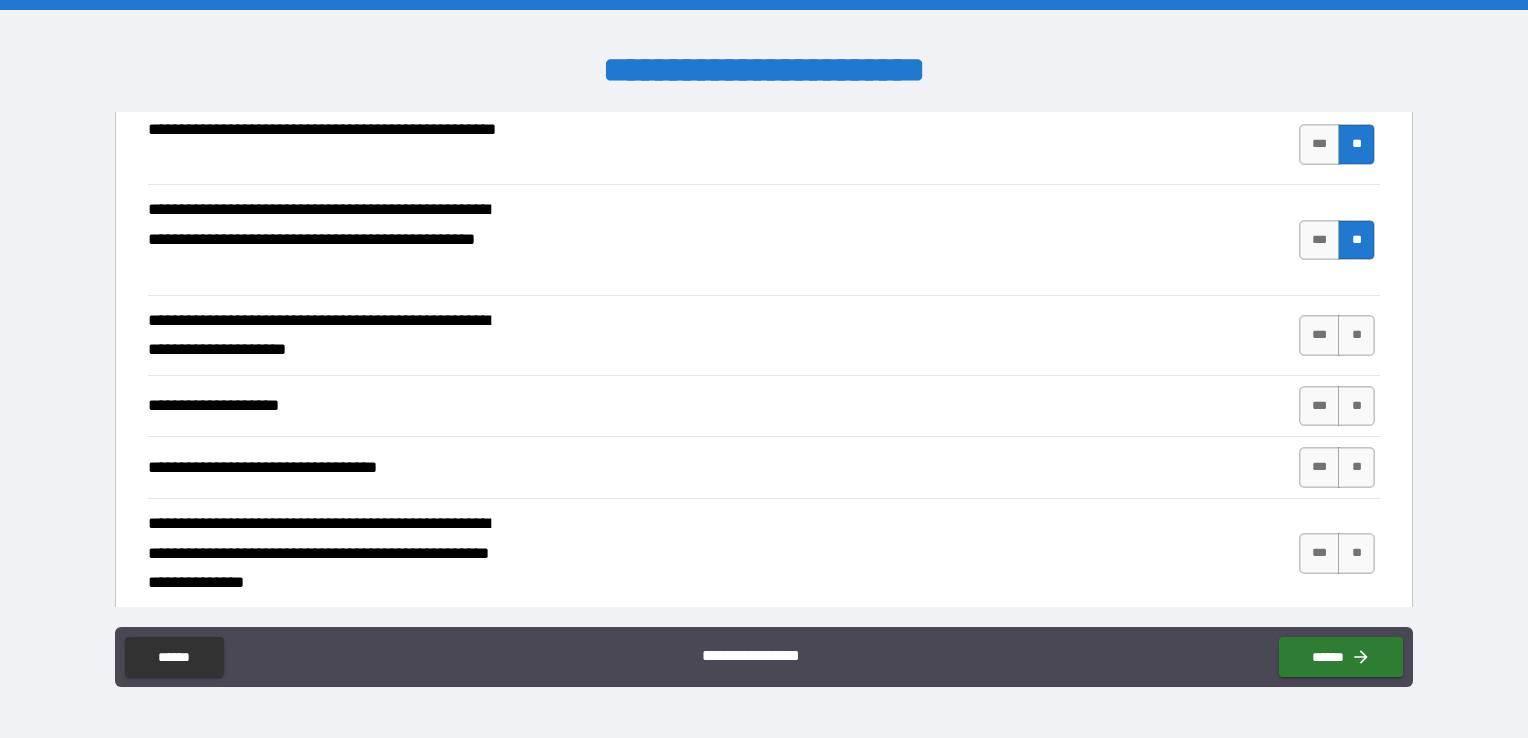 scroll, scrollTop: 900, scrollLeft: 0, axis: vertical 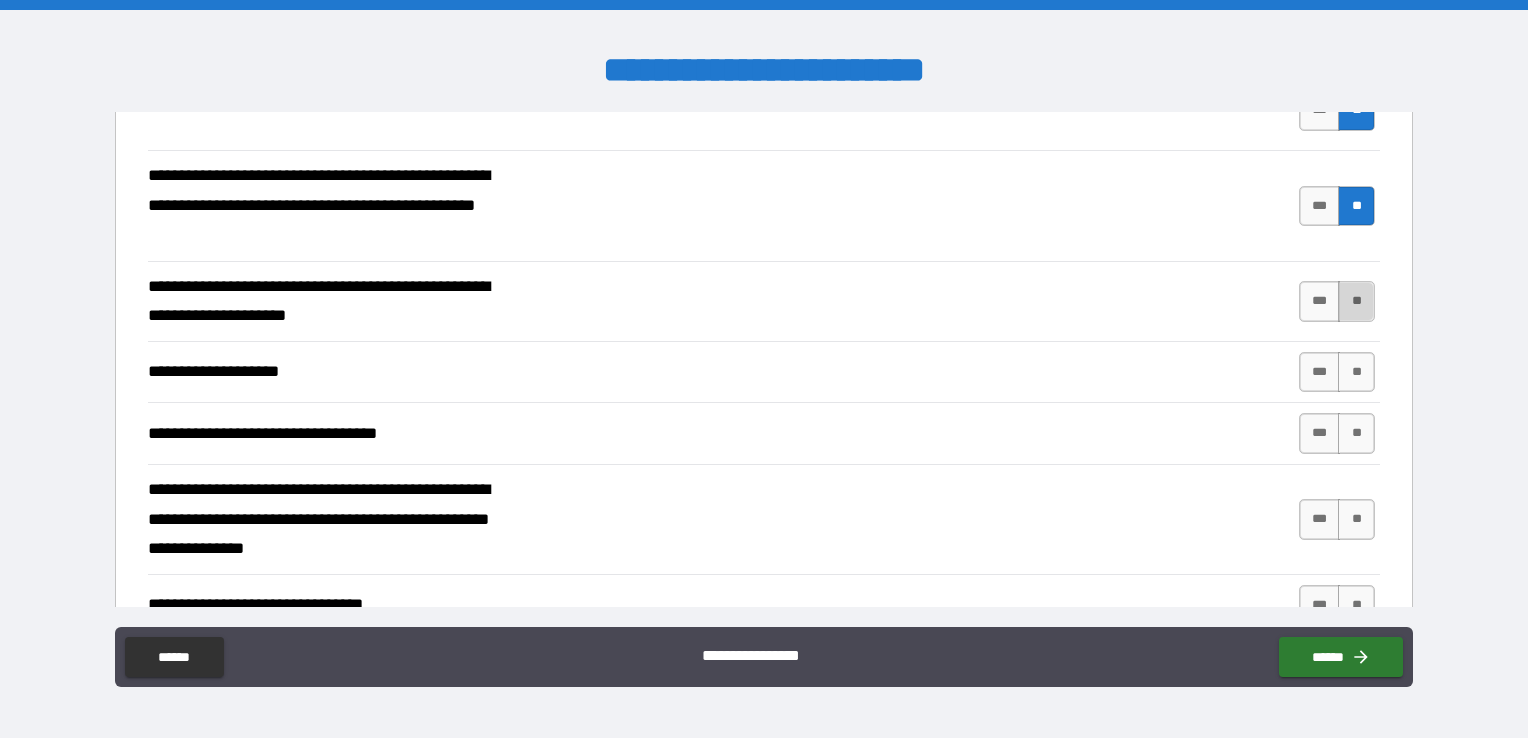 click on "**" at bounding box center [1356, 301] 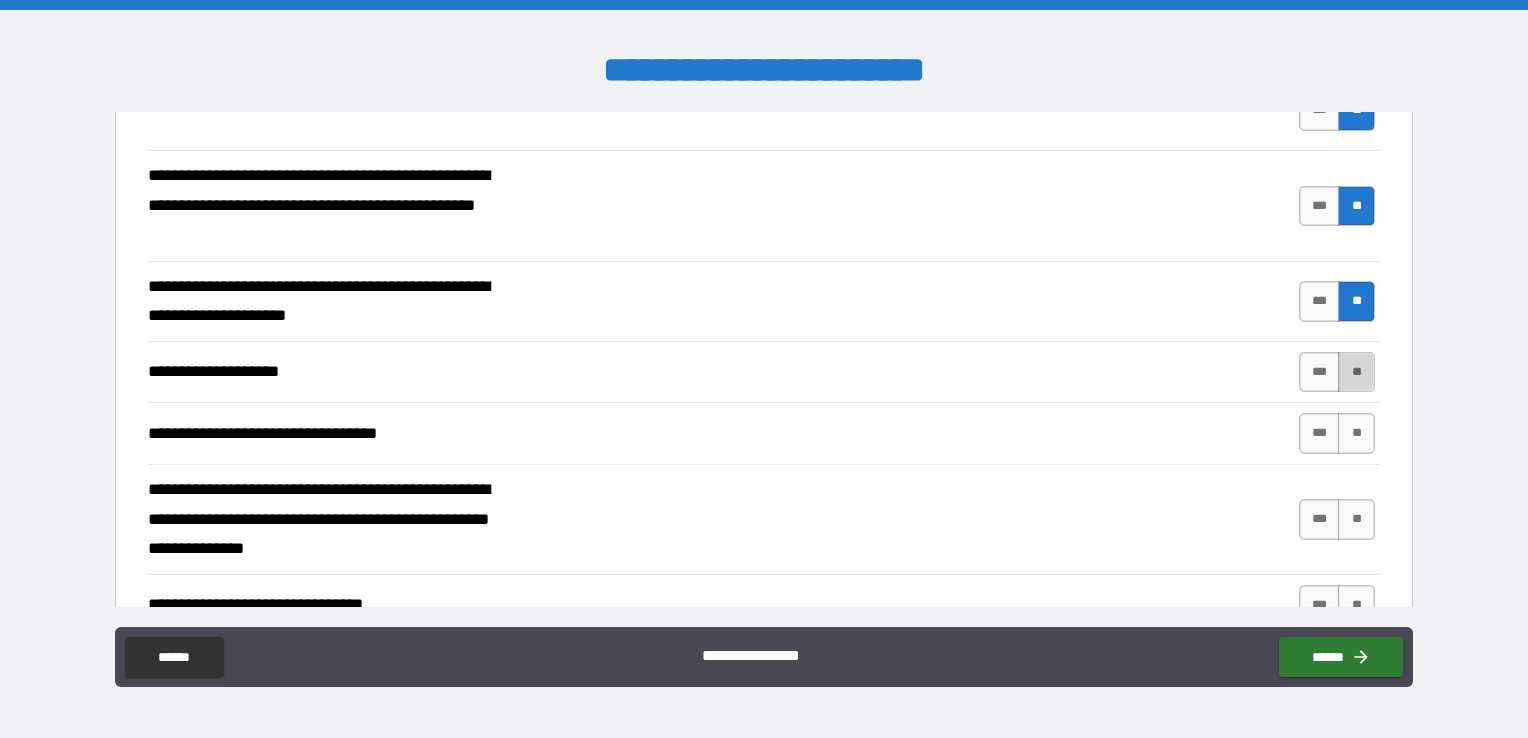 click on "**" at bounding box center (1356, 372) 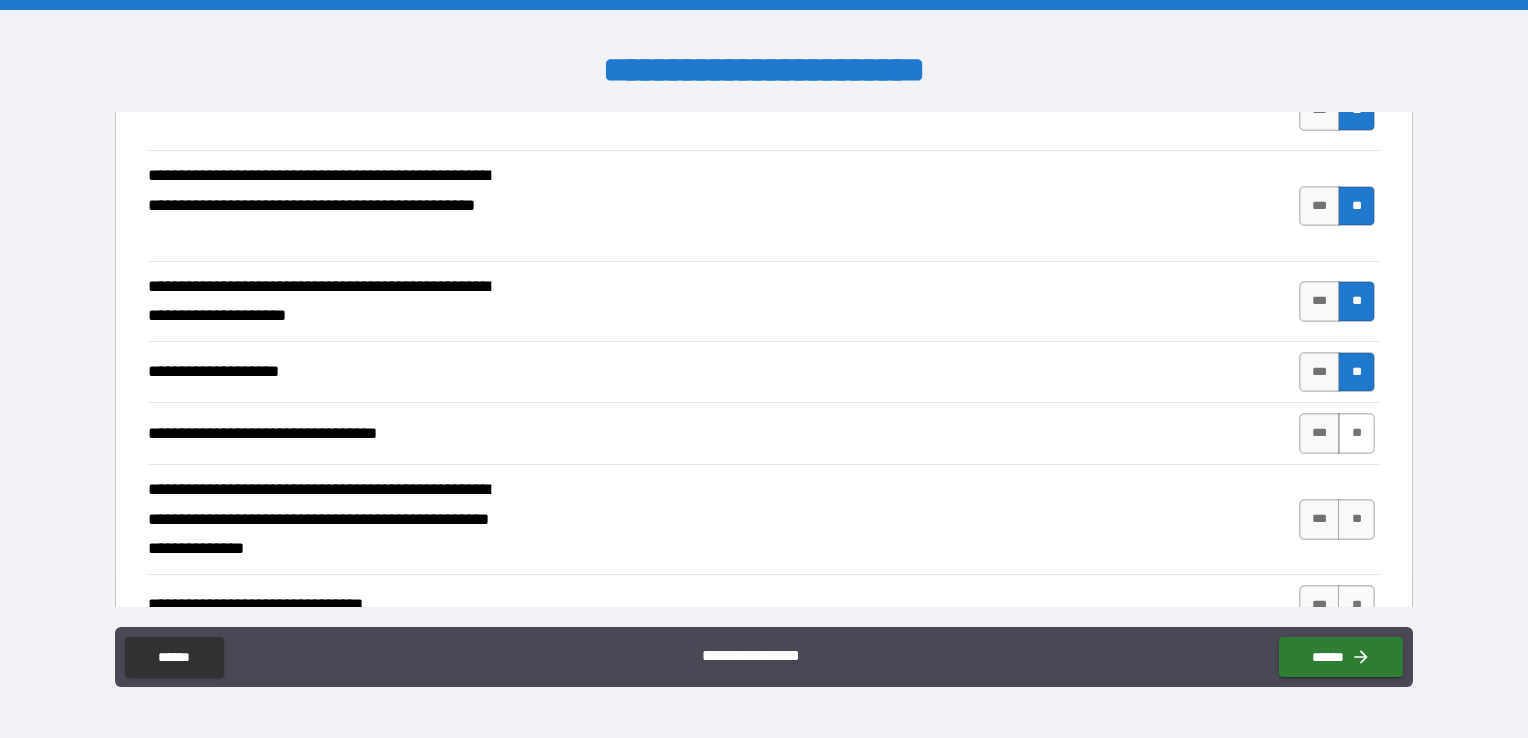 click on "**" at bounding box center [1356, 433] 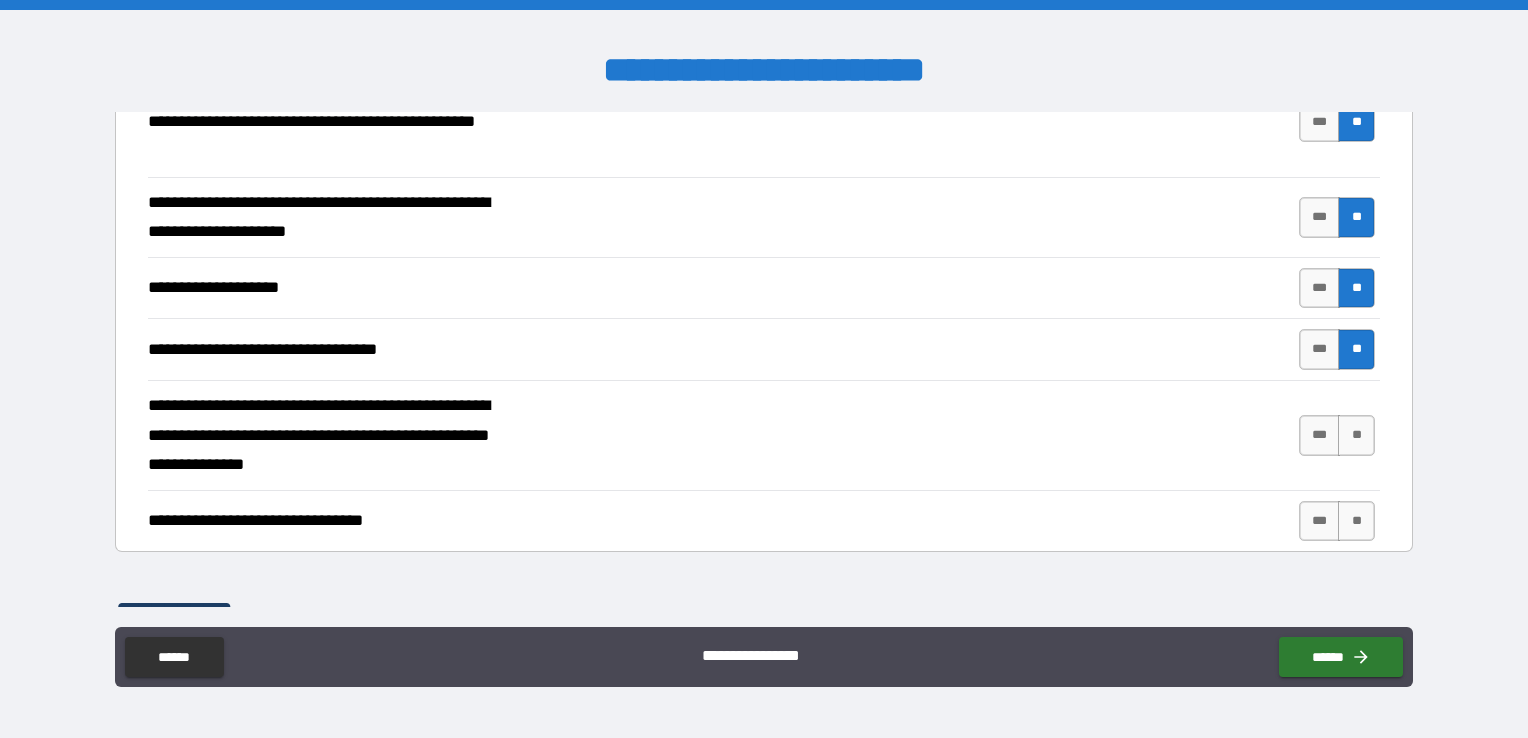 scroll, scrollTop: 1100, scrollLeft: 0, axis: vertical 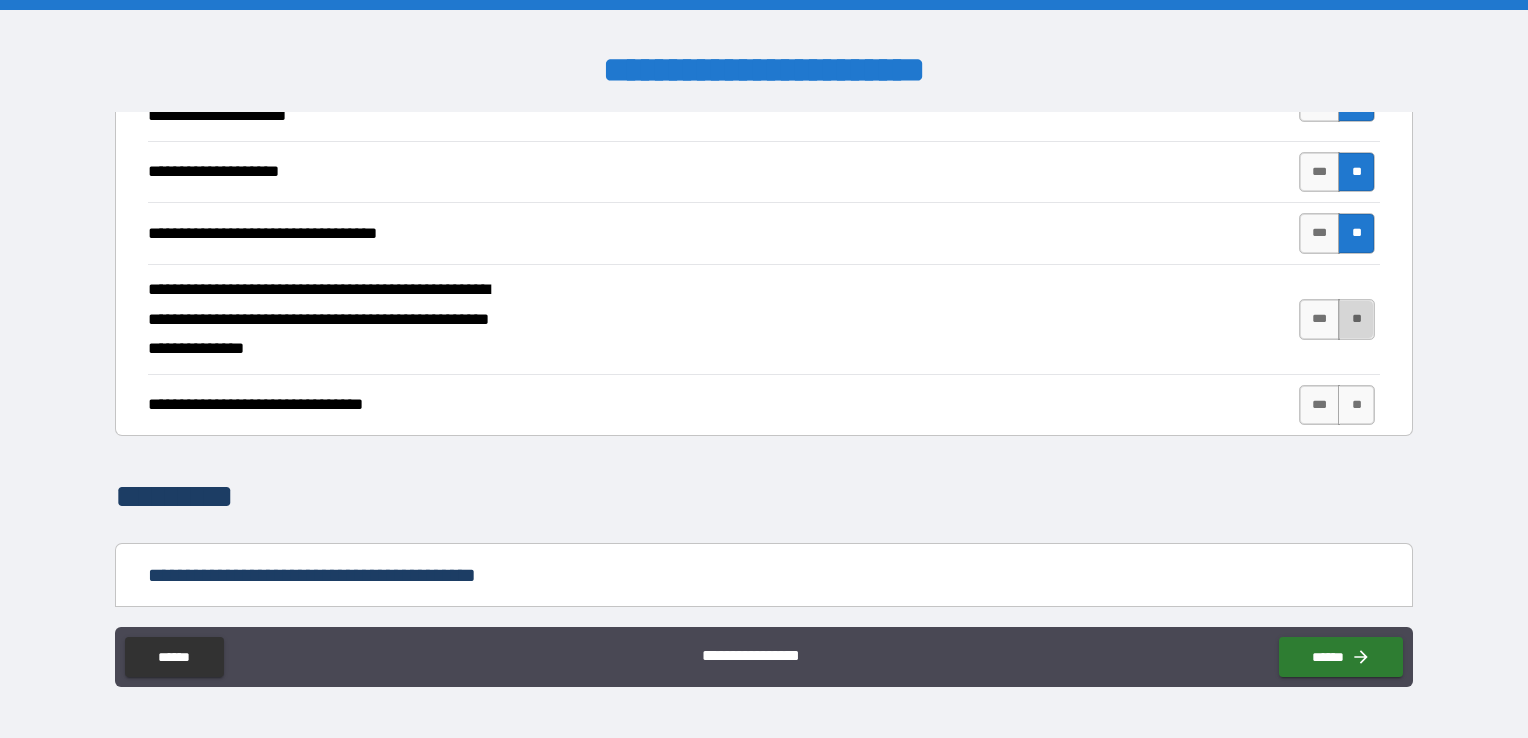 click on "**" at bounding box center [1356, 319] 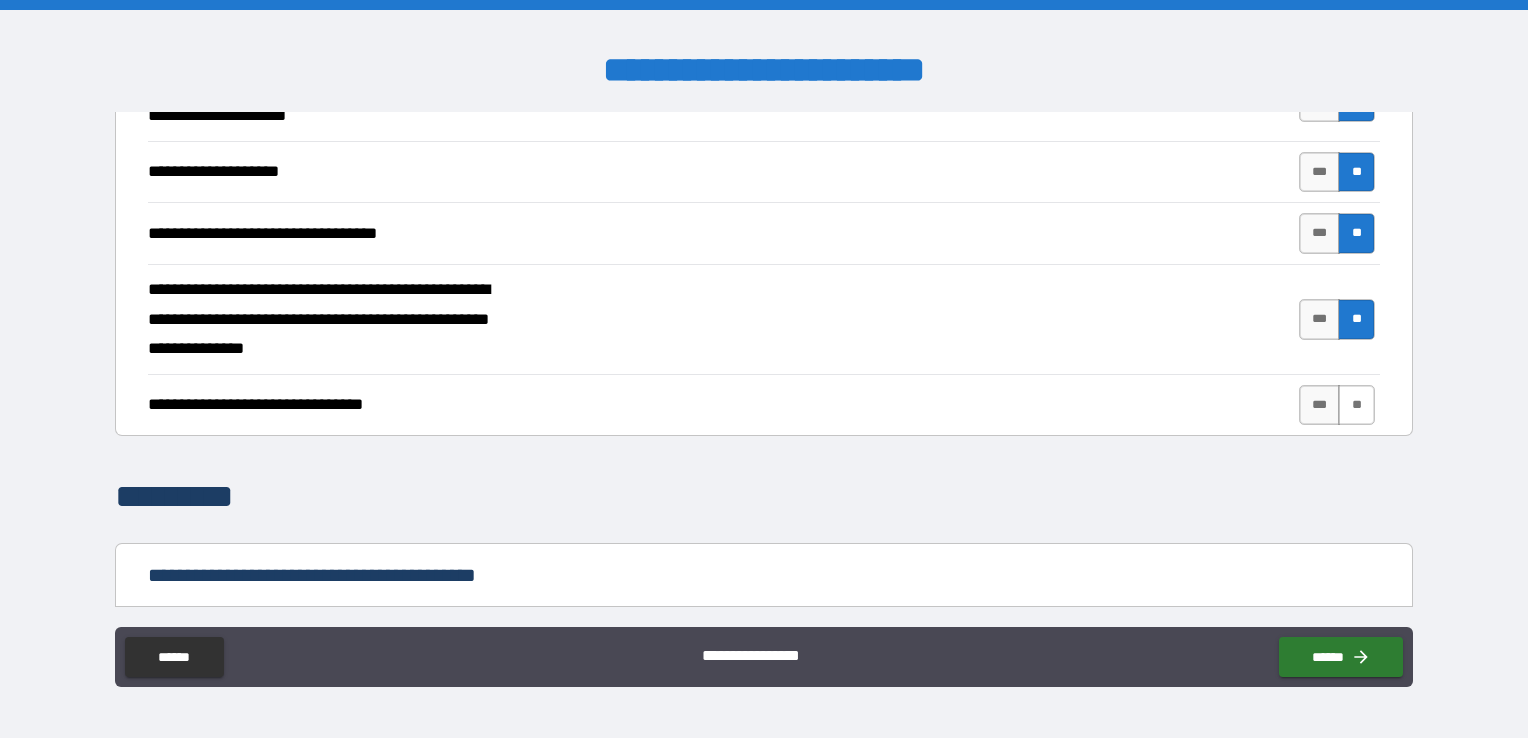 click on "**" at bounding box center (1356, 405) 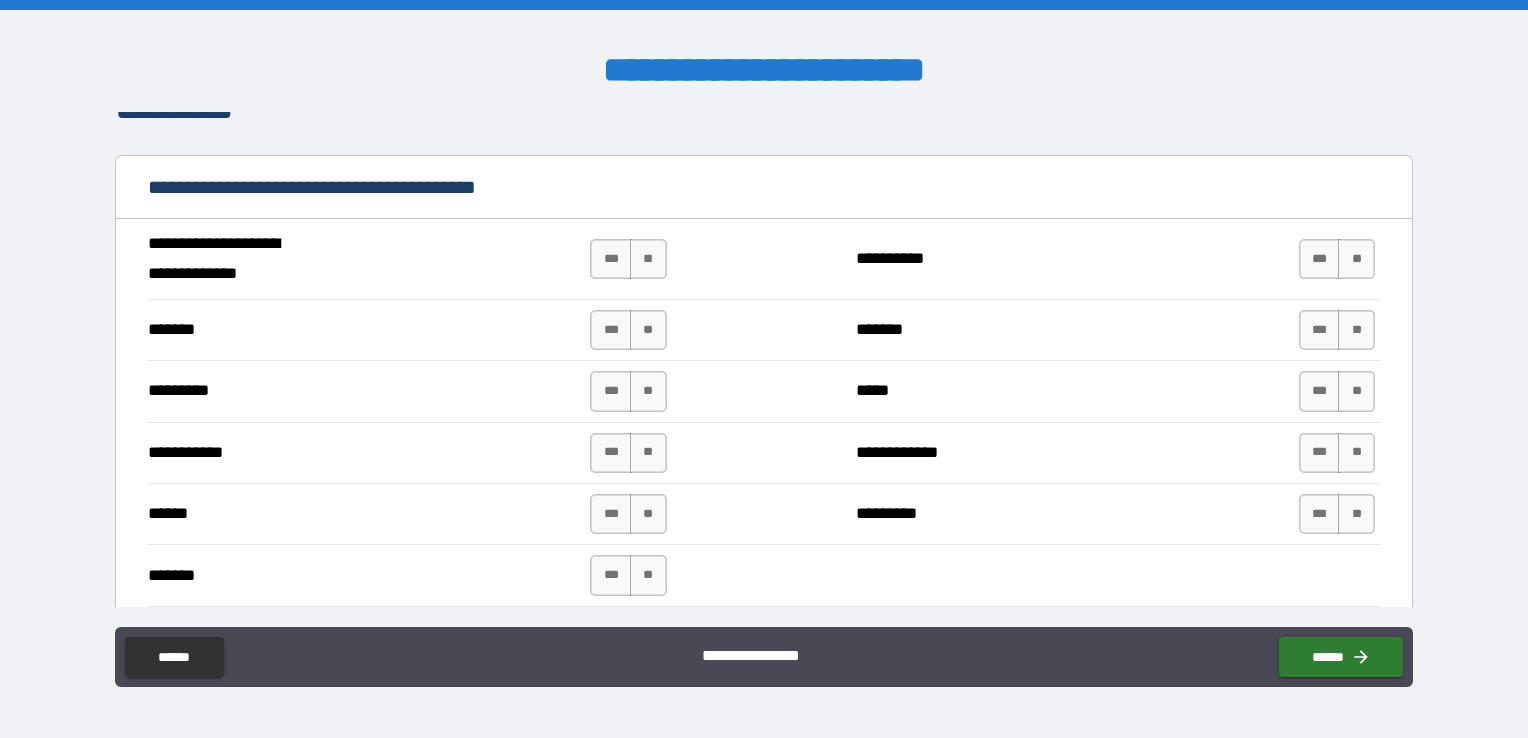 scroll, scrollTop: 1500, scrollLeft: 0, axis: vertical 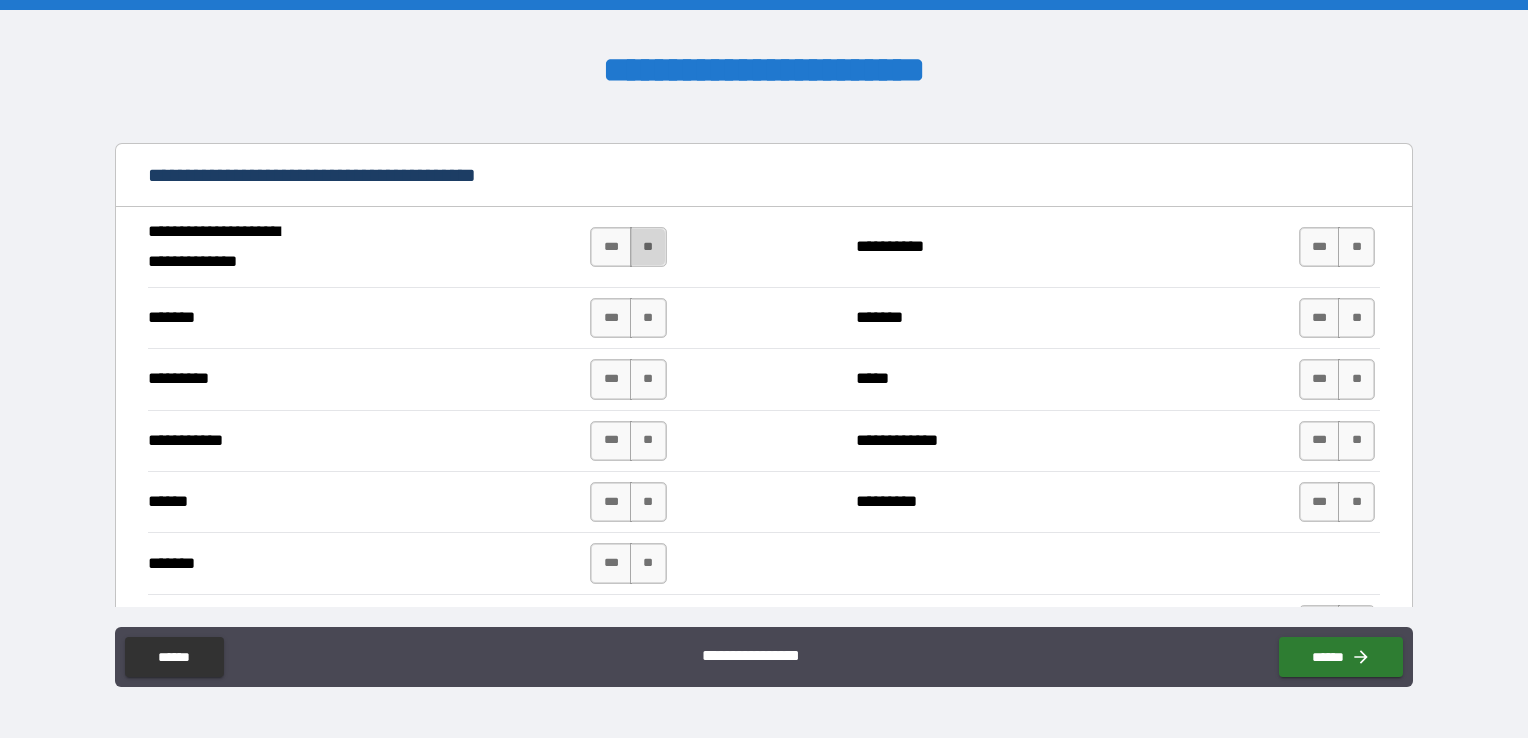 click on "**" at bounding box center [648, 247] 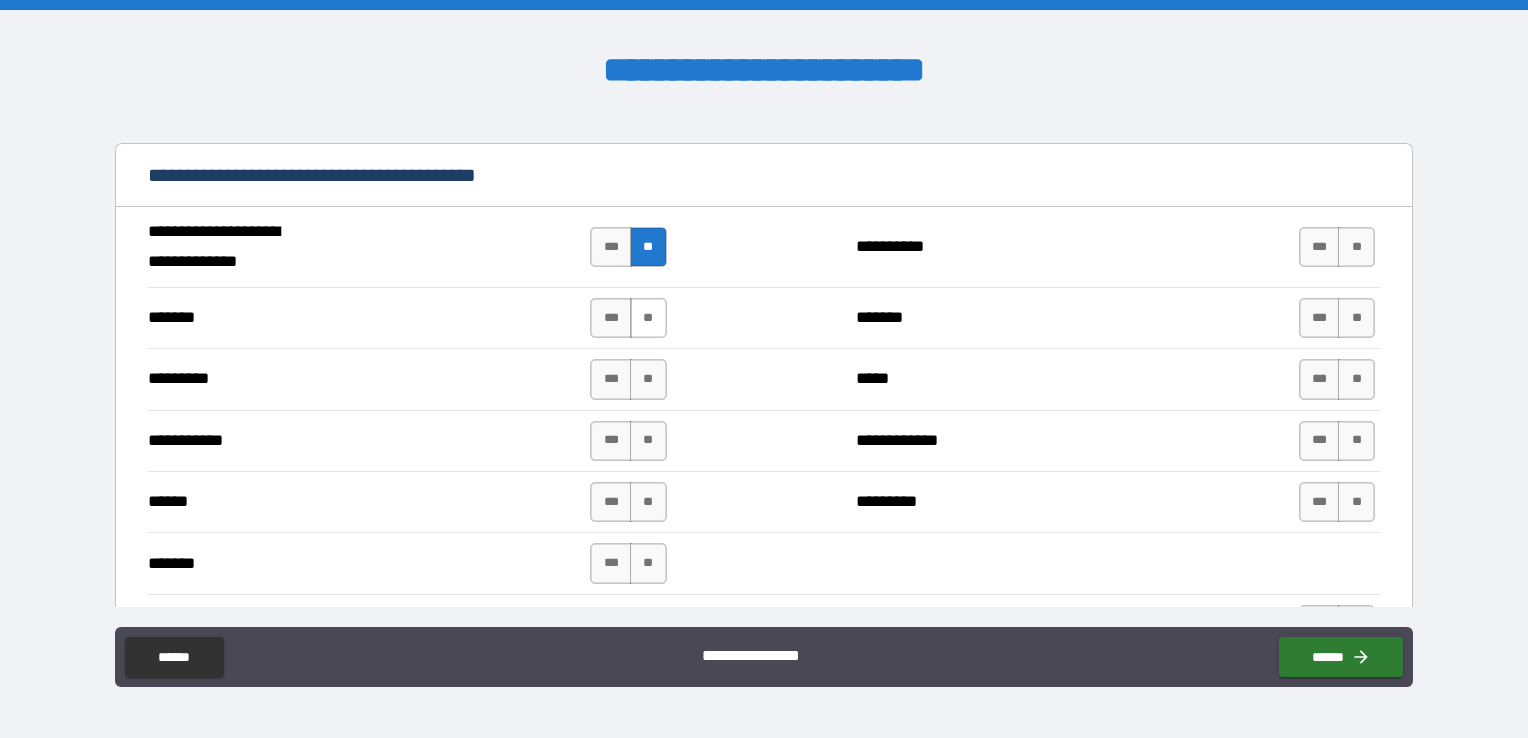 click on "**" at bounding box center [648, 318] 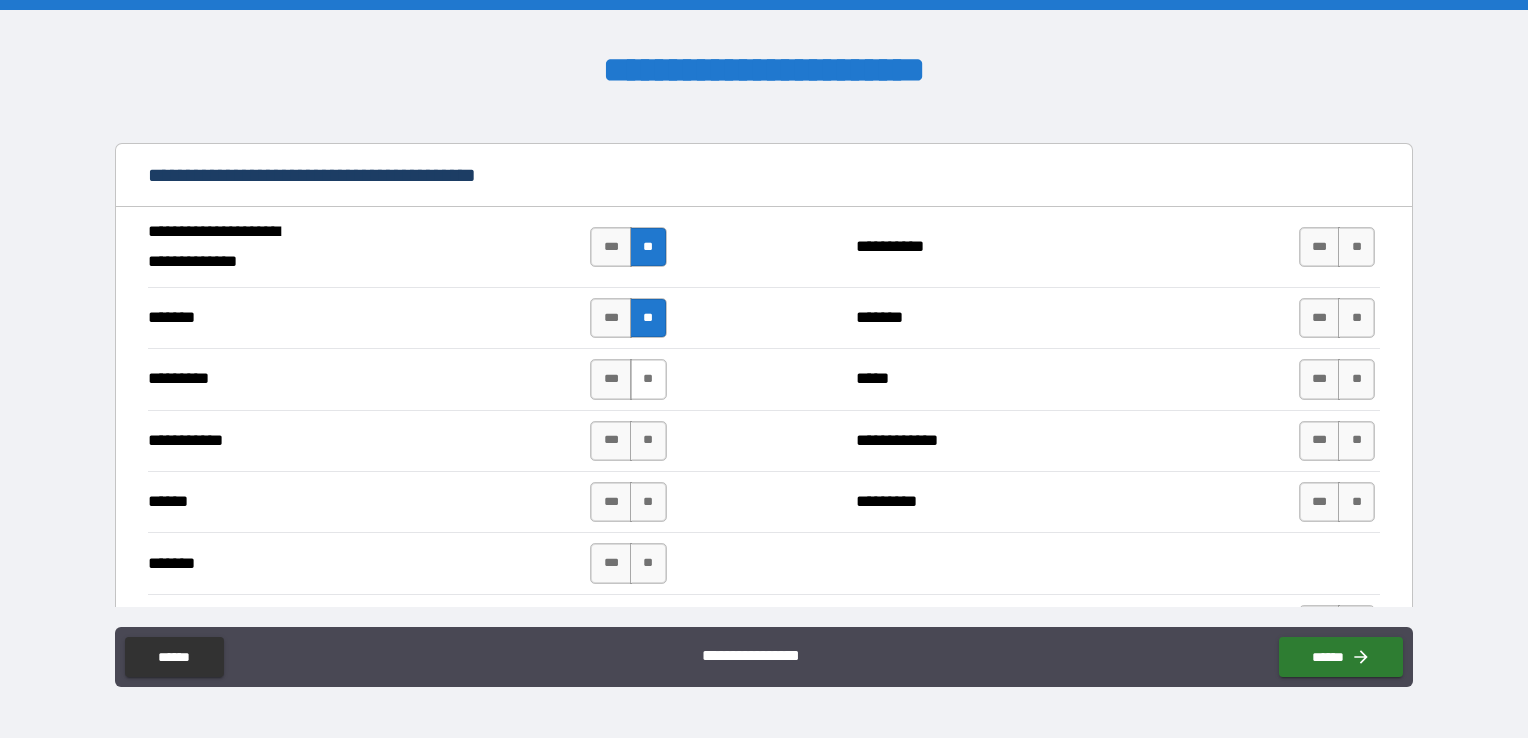 click on "**" at bounding box center (648, 379) 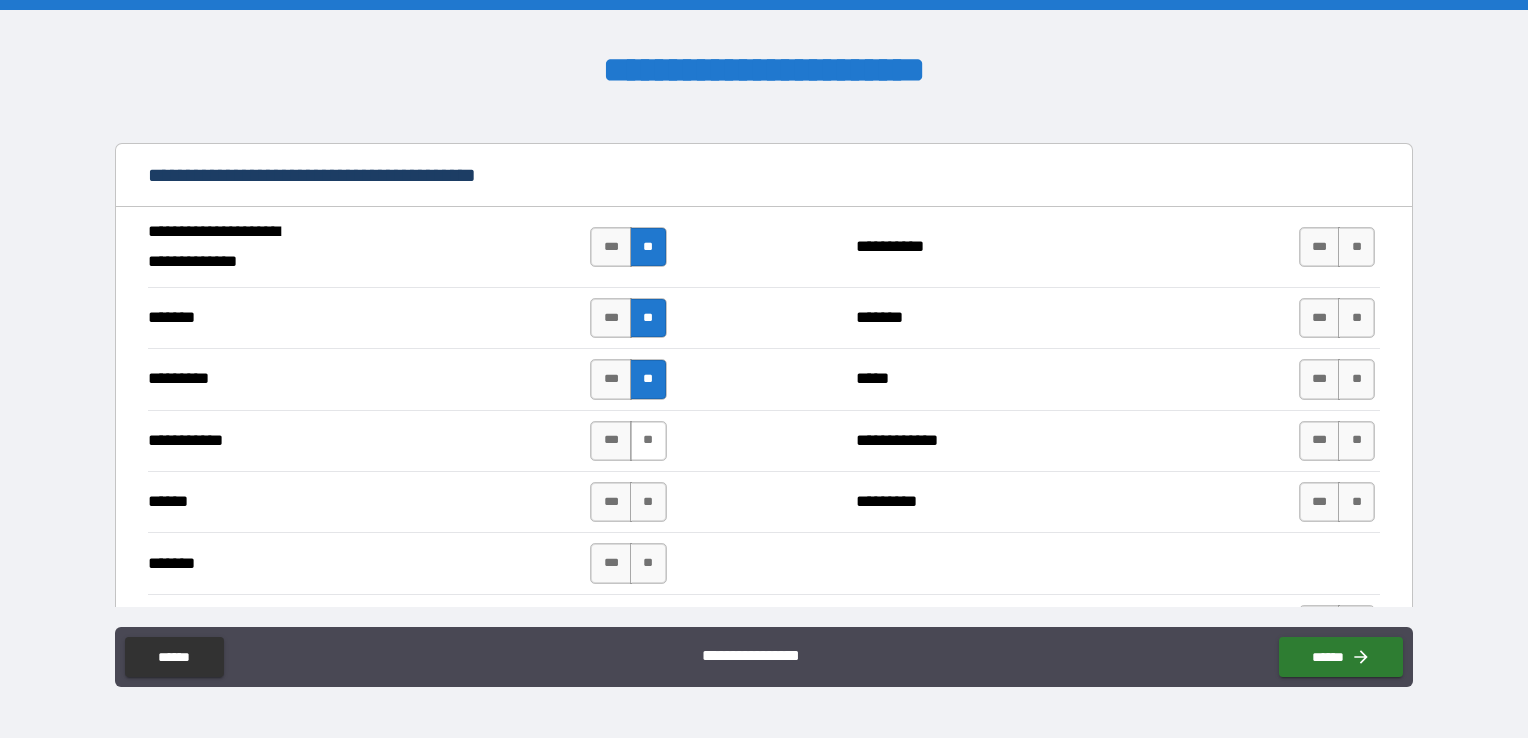 drag, startPoint x: 639, startPoint y: 433, endPoint x: 642, endPoint y: 446, distance: 13.341664 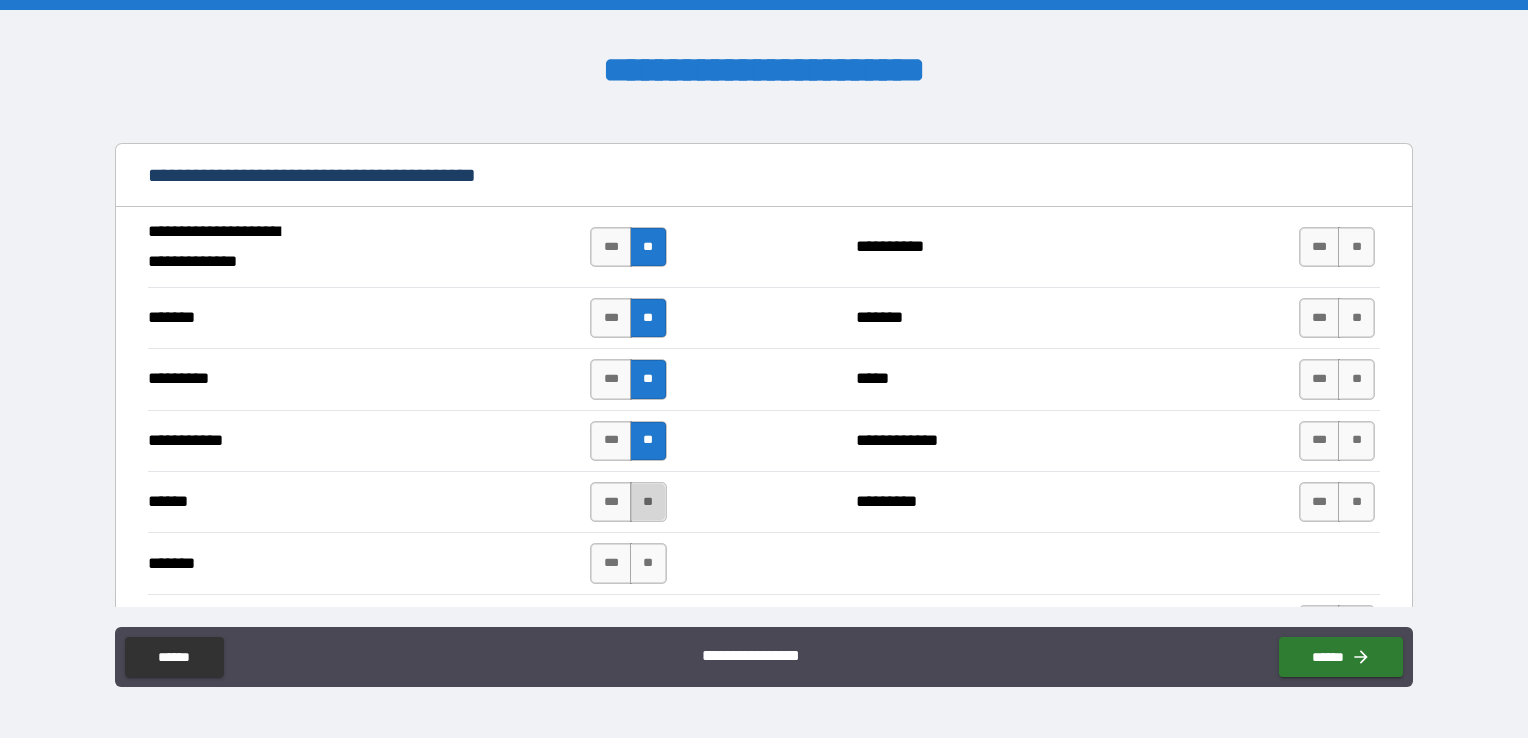 click on "**" at bounding box center (648, 502) 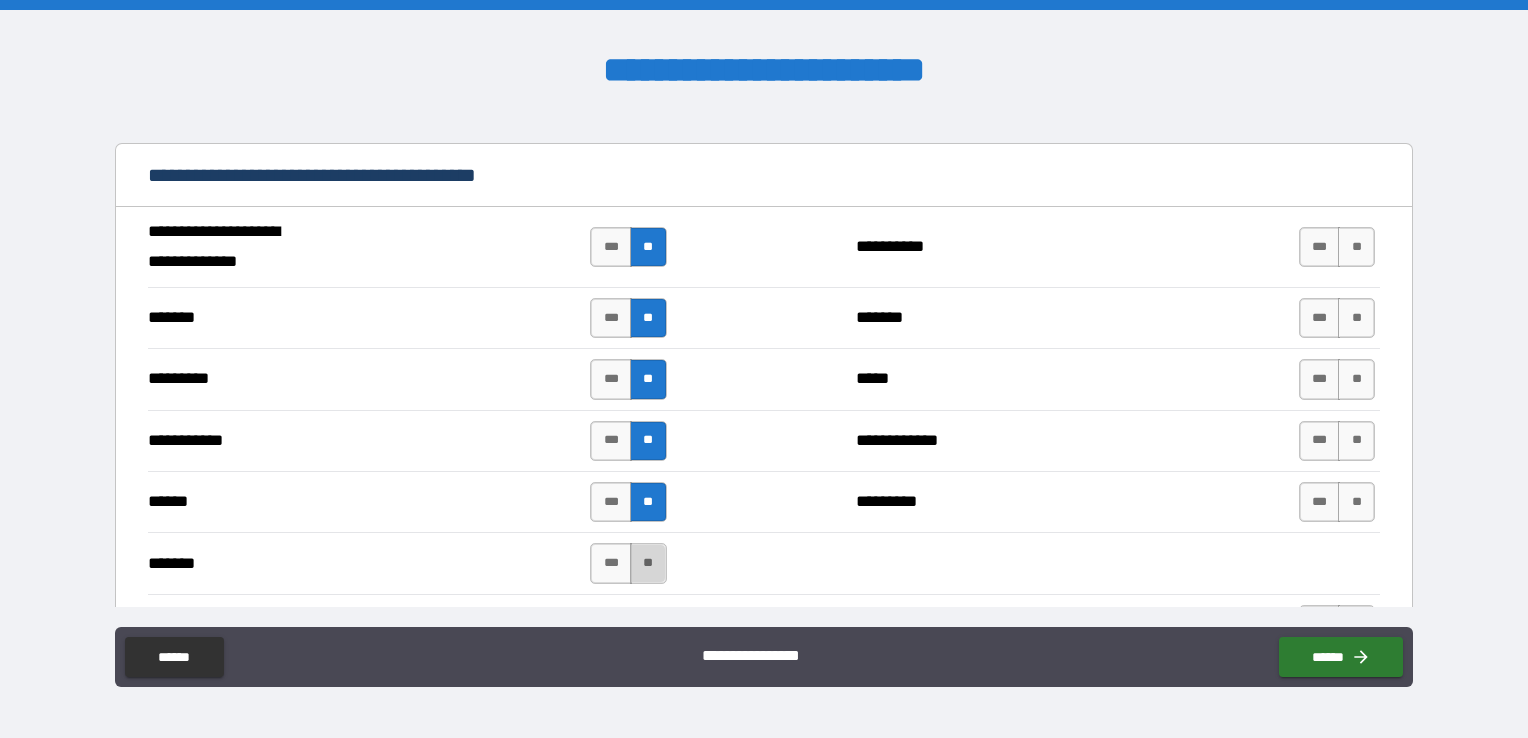 click on "**" at bounding box center [648, 563] 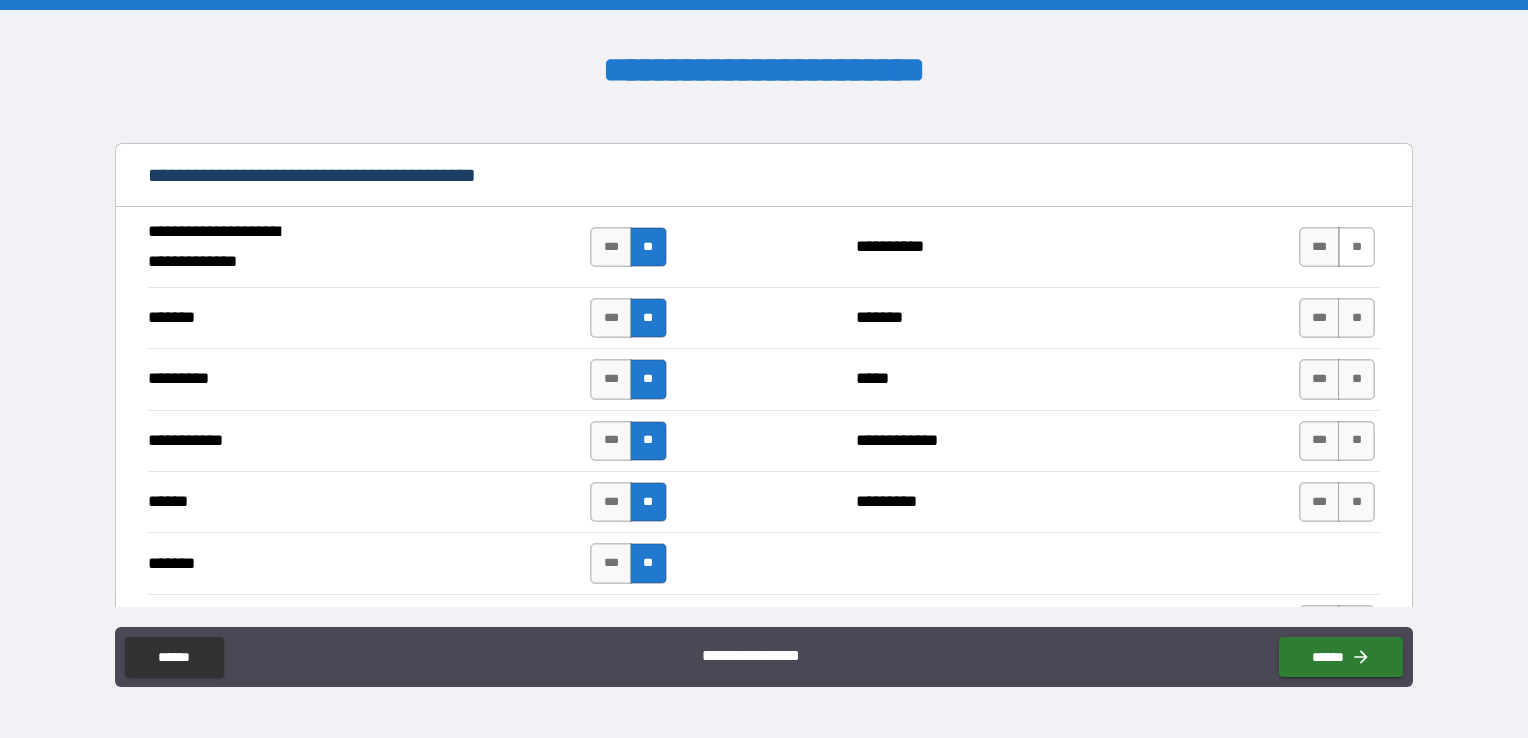click on "**" at bounding box center (1356, 247) 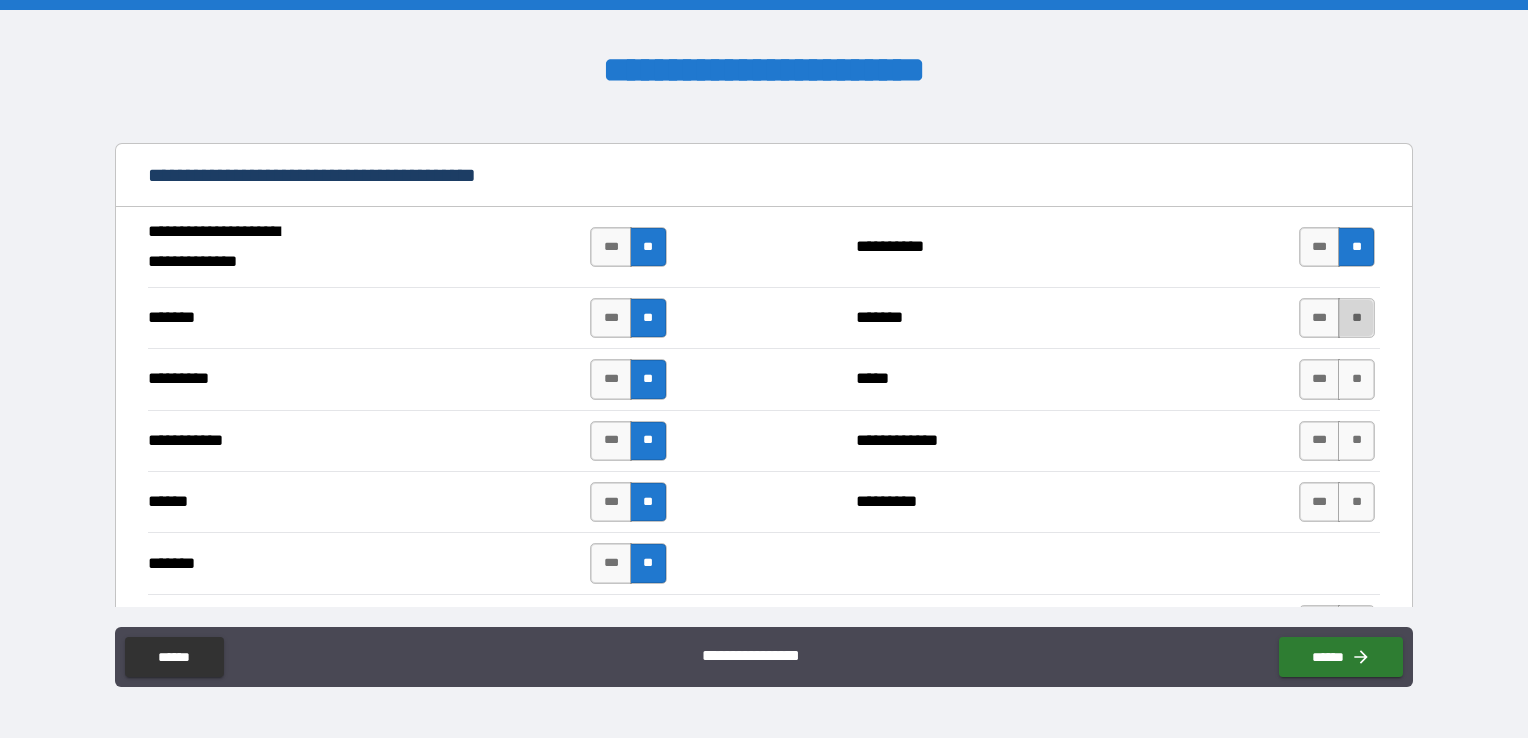click on "**" at bounding box center (1356, 318) 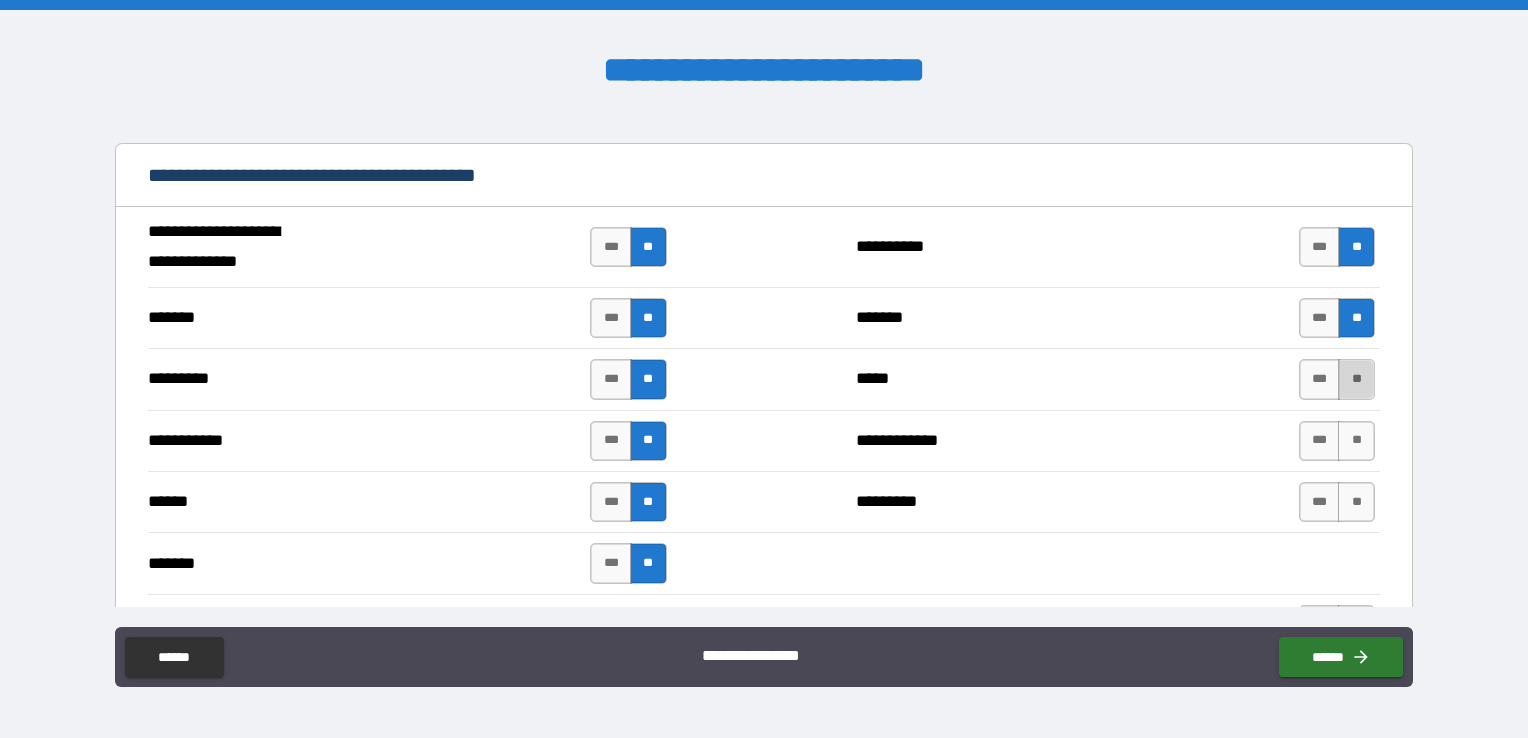 click on "**" at bounding box center [1356, 379] 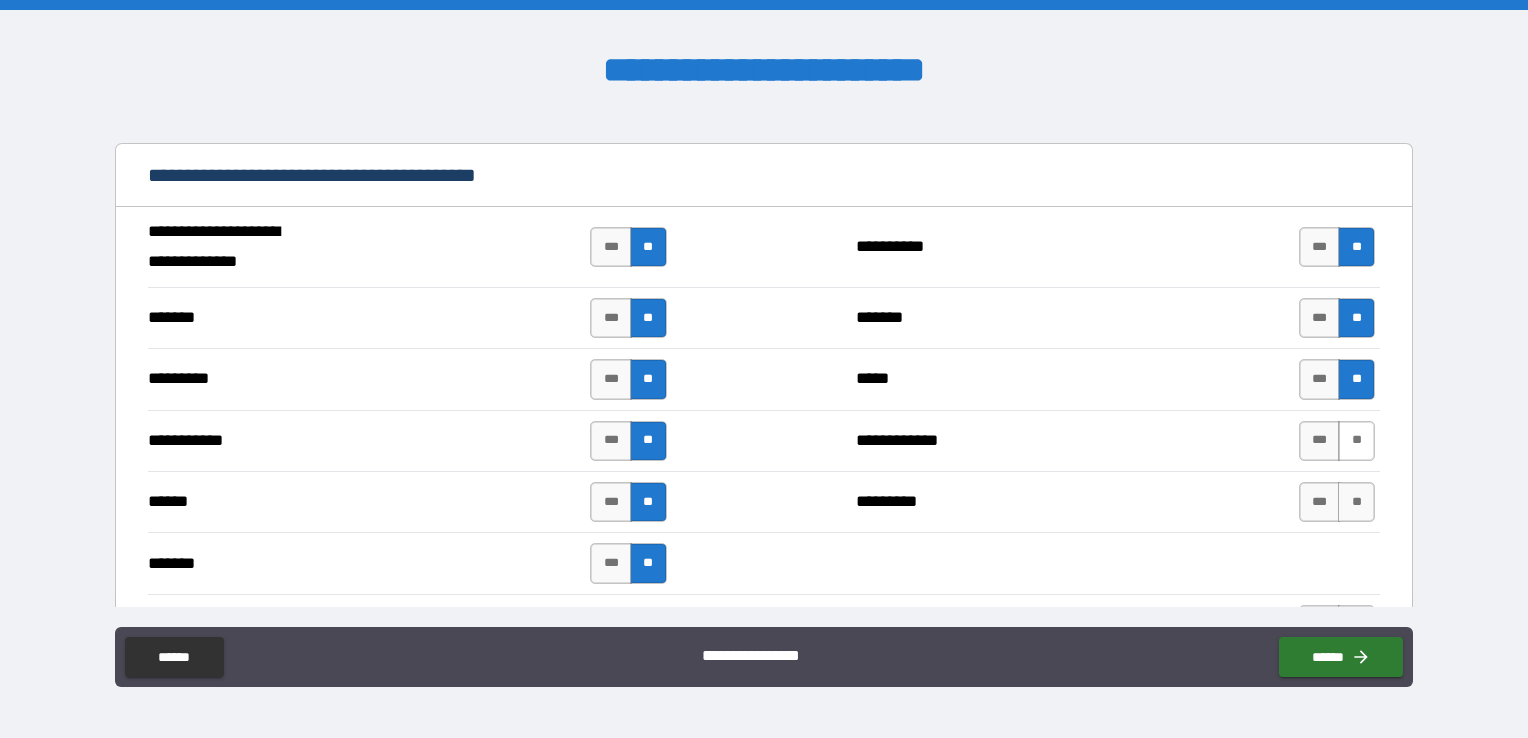 click on "**" at bounding box center (1356, 441) 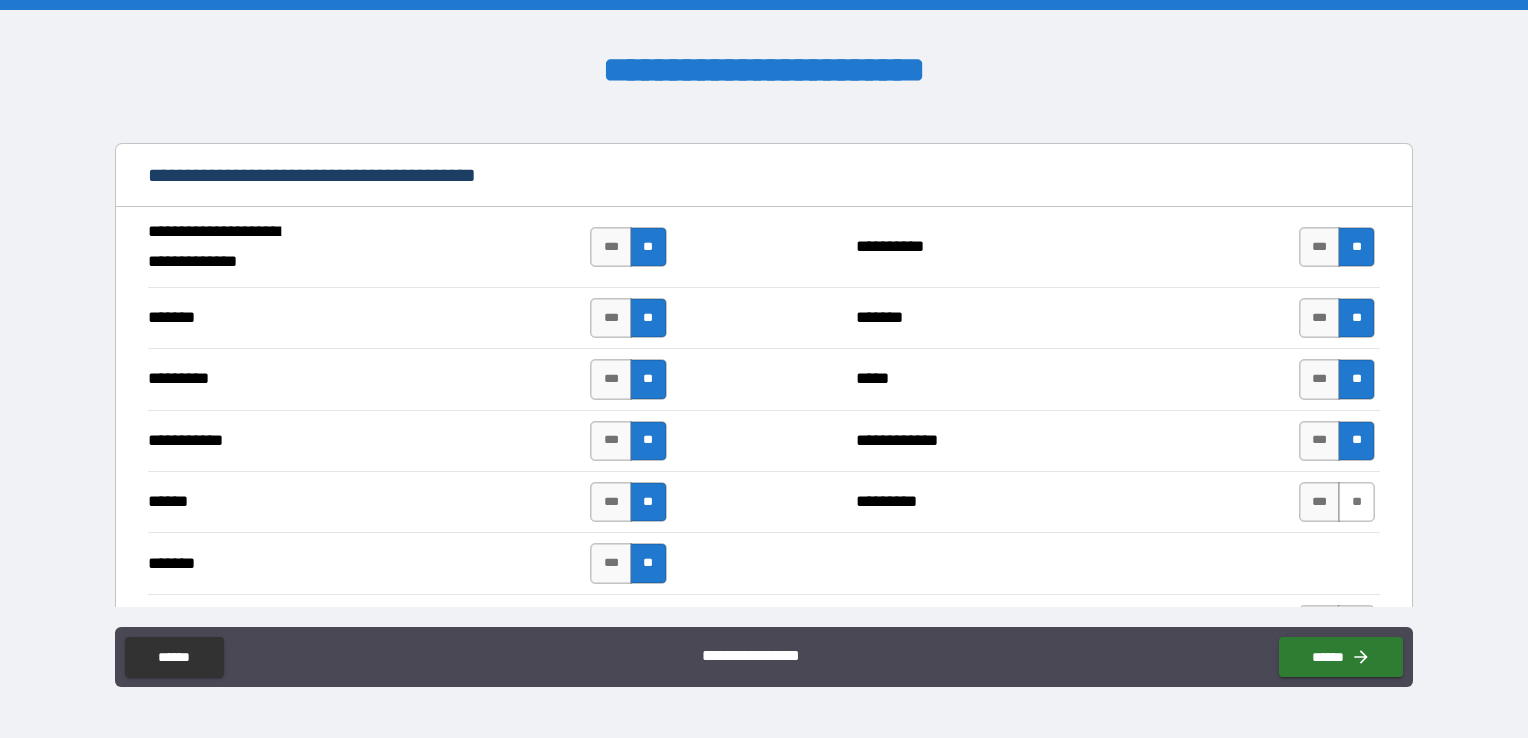 click on "**" at bounding box center [1356, 502] 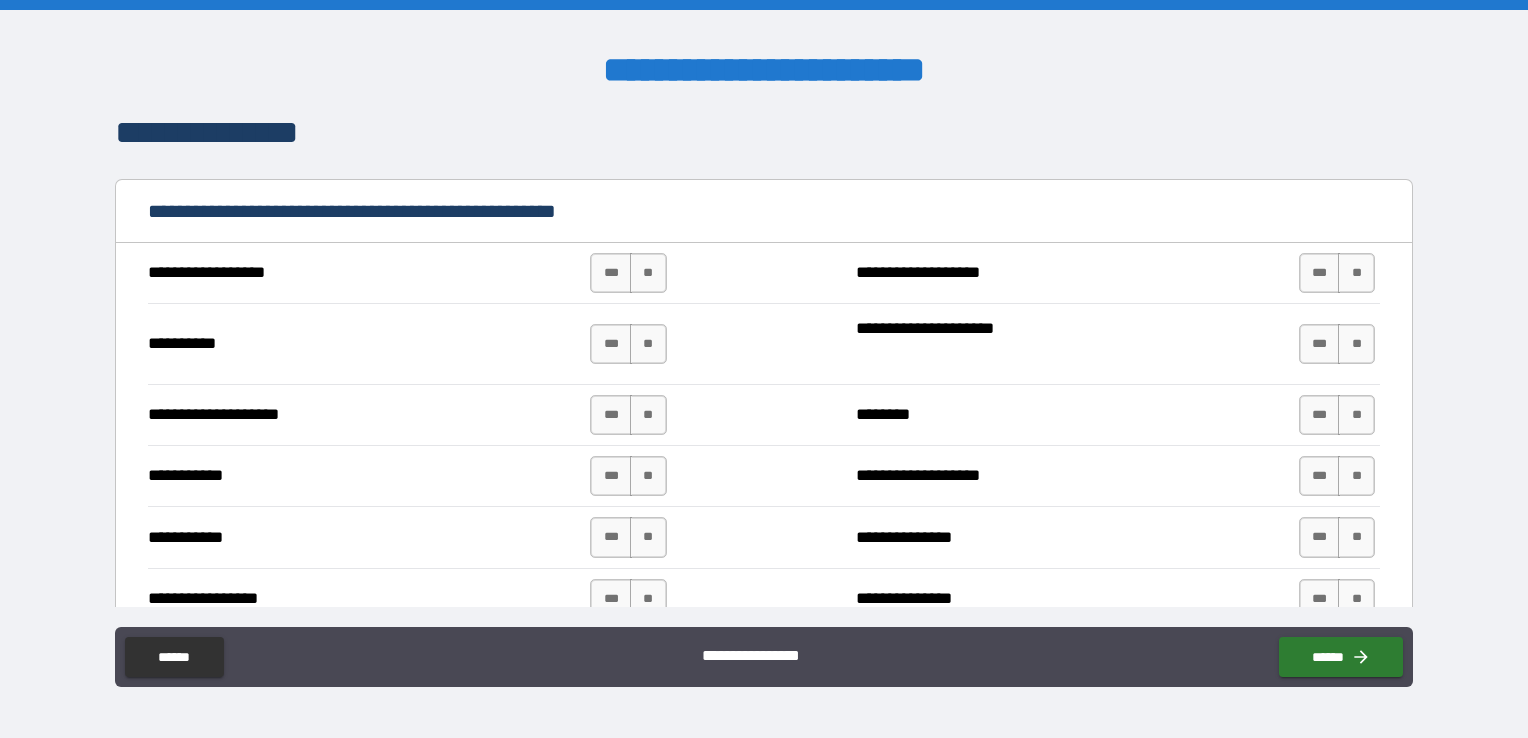 scroll, scrollTop: 2400, scrollLeft: 0, axis: vertical 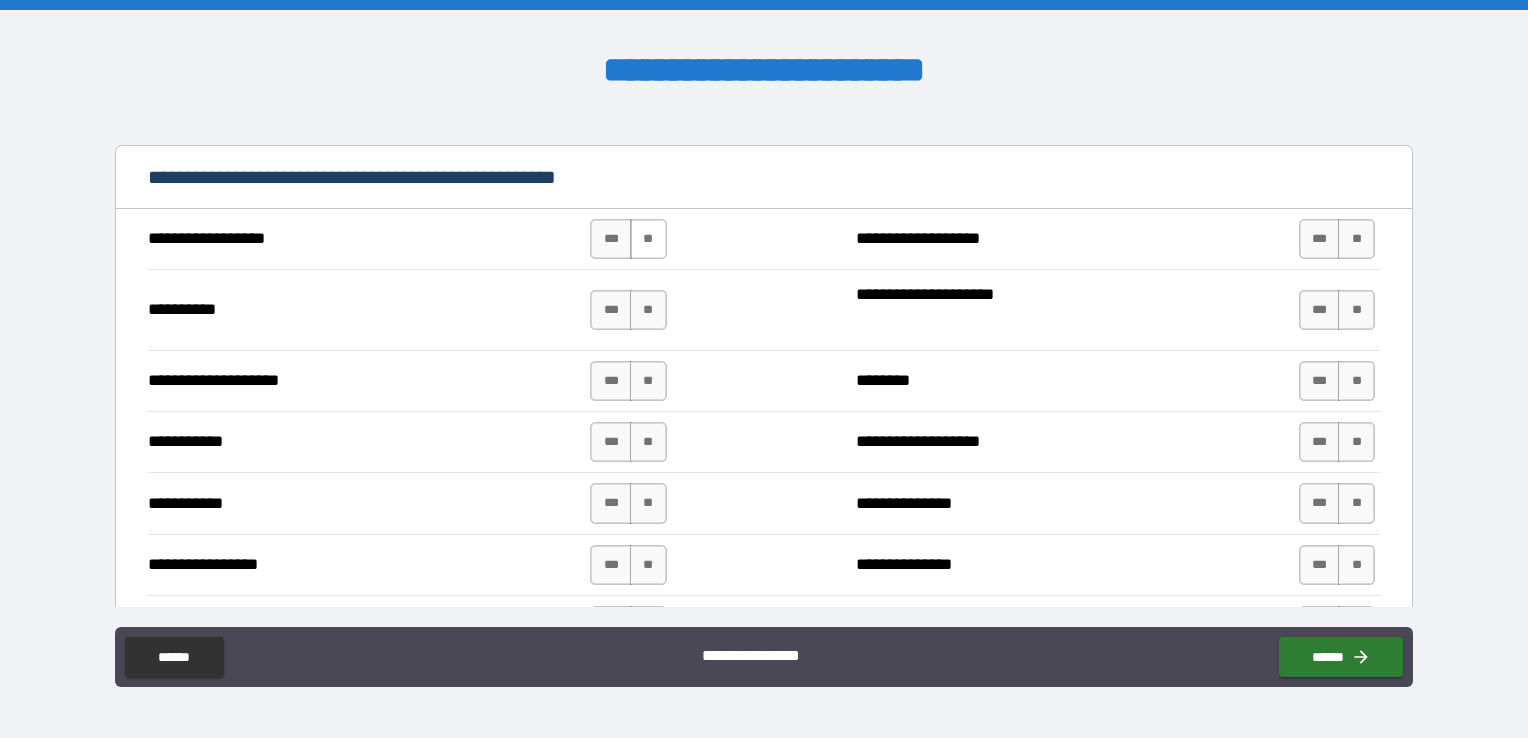 click on "**" at bounding box center (648, 239) 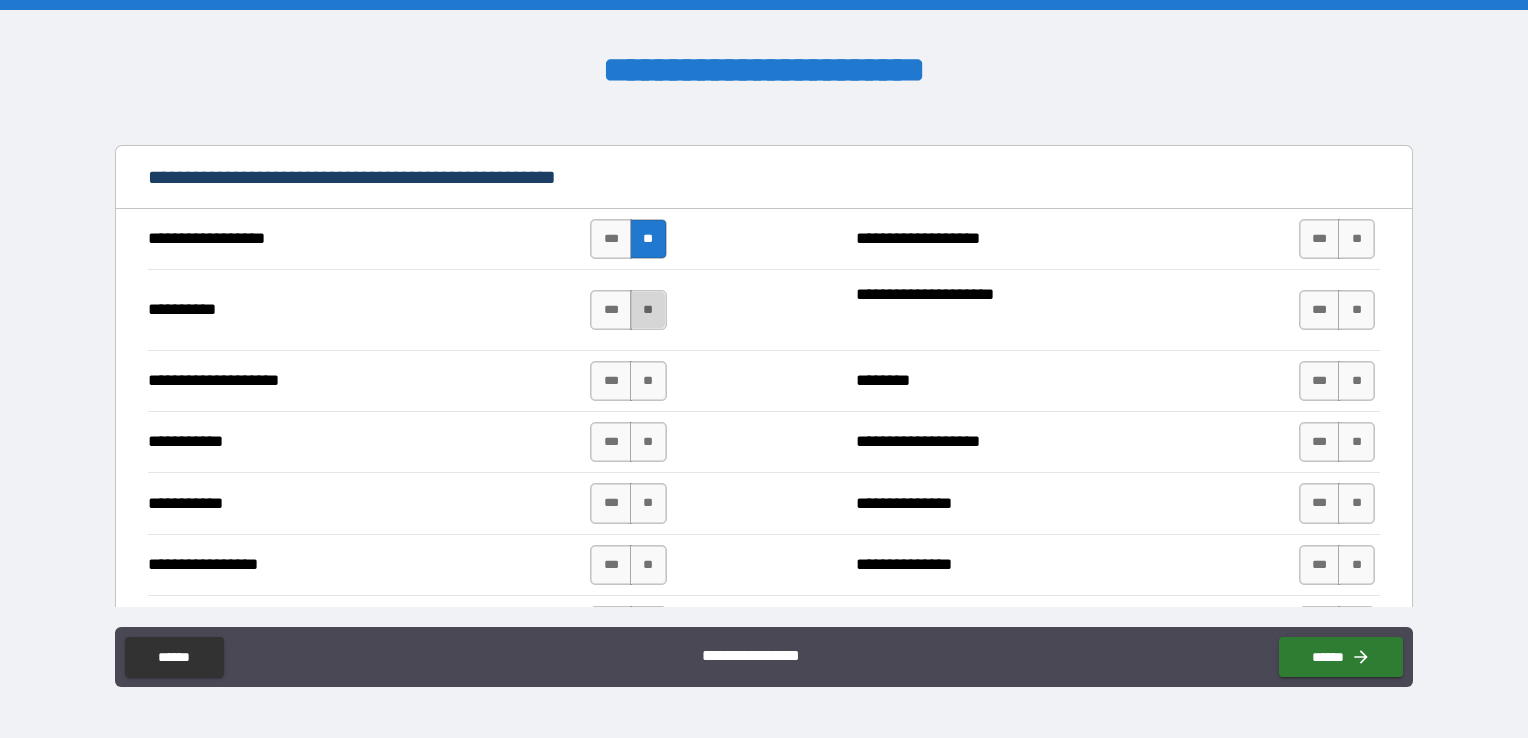 click on "**" at bounding box center (648, 310) 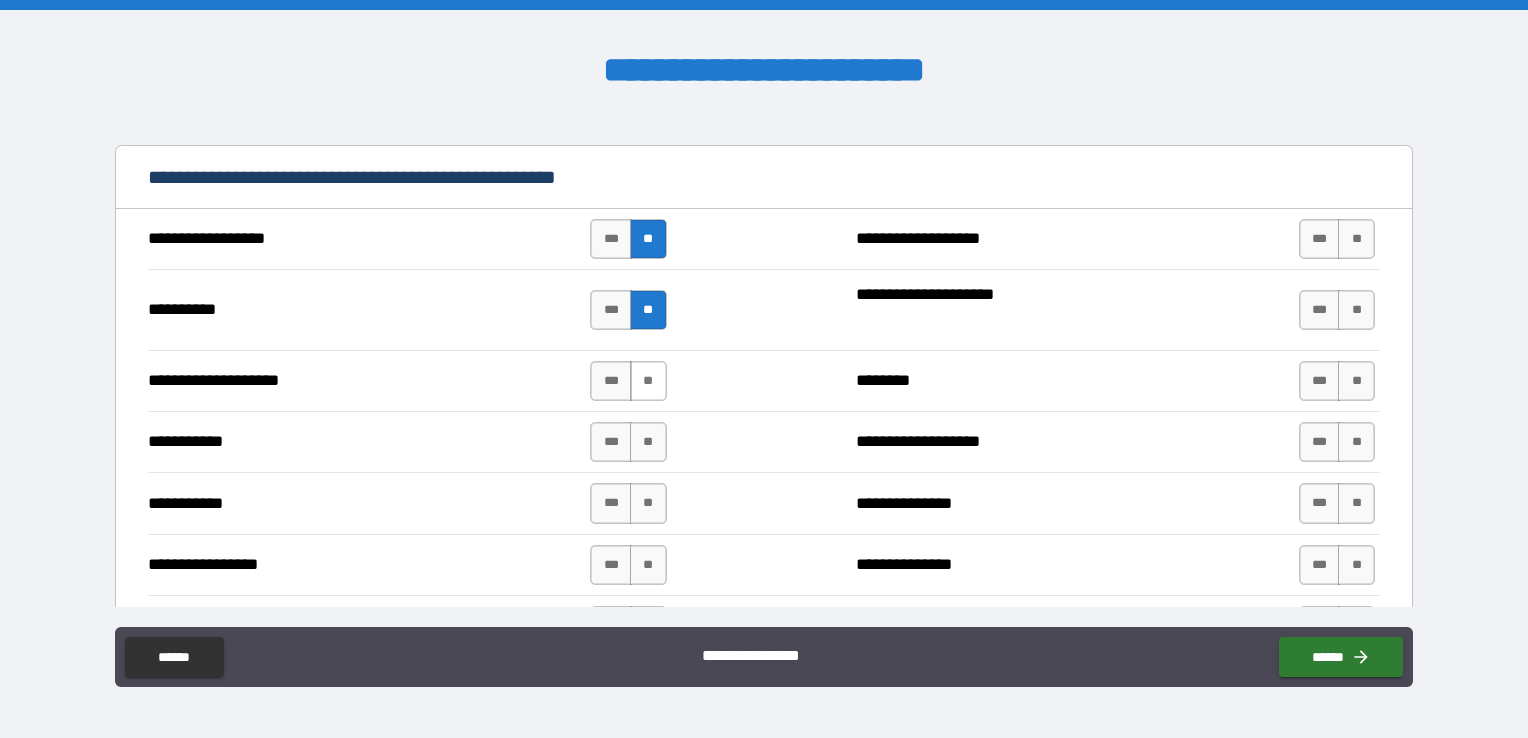 click on "**" at bounding box center (648, 381) 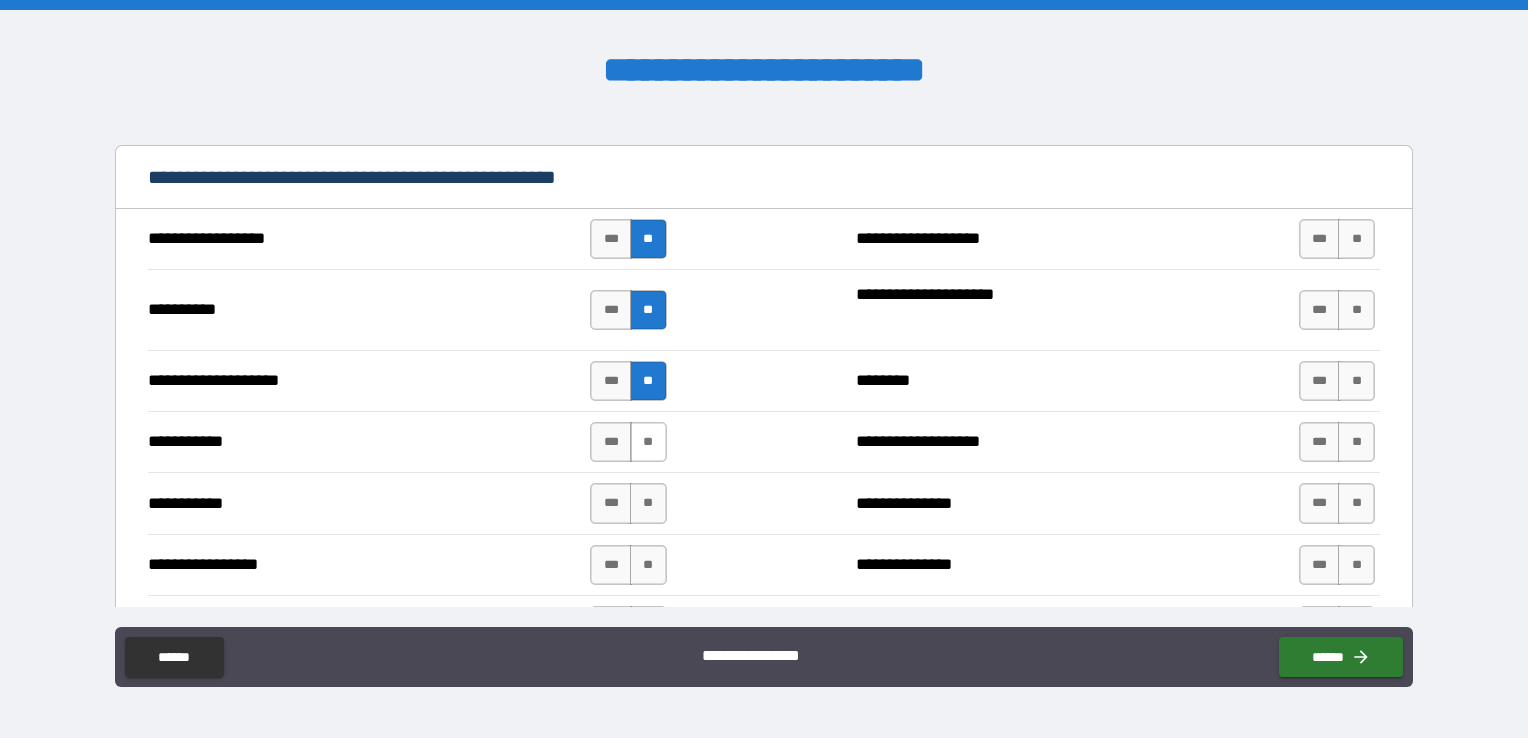 click on "**" at bounding box center (648, 442) 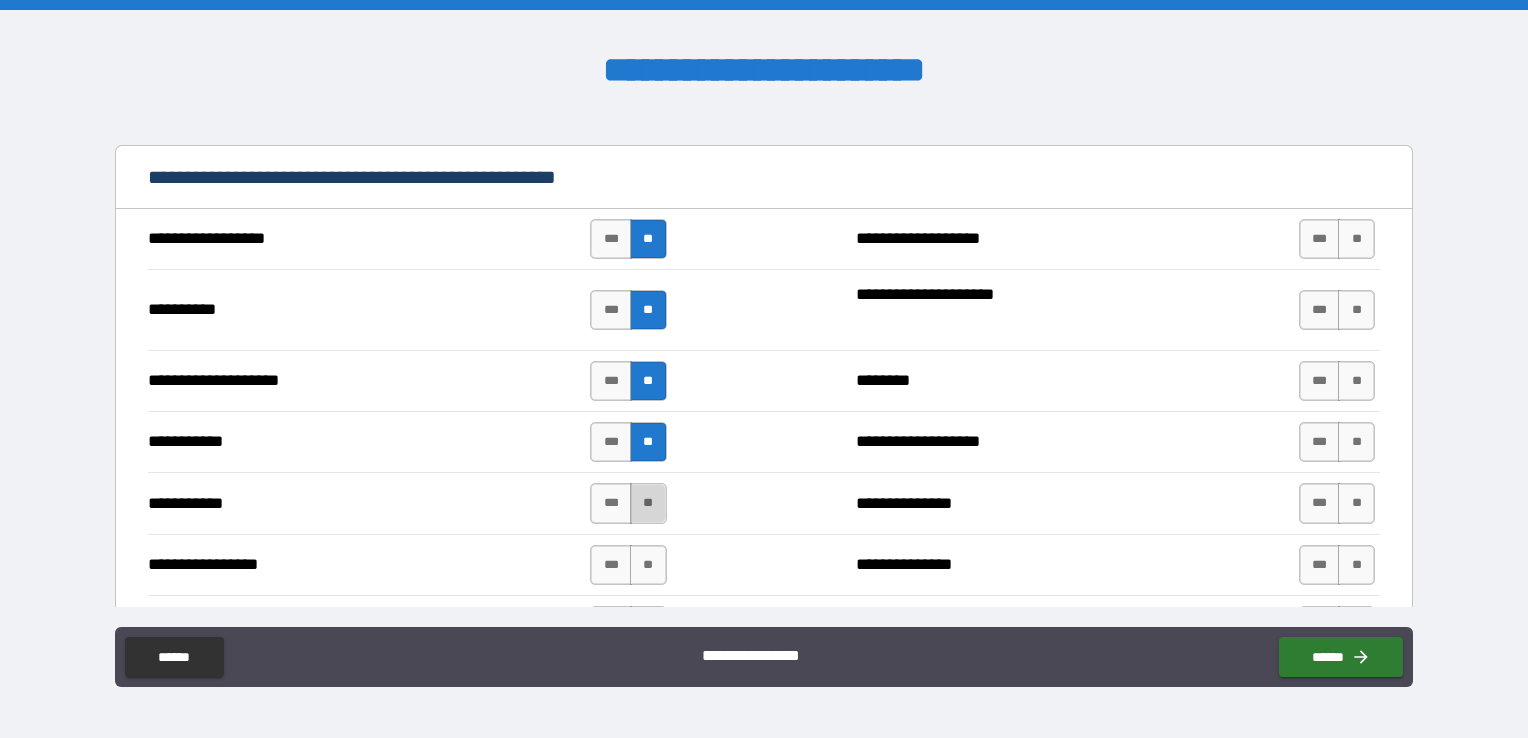 click on "**" at bounding box center (648, 503) 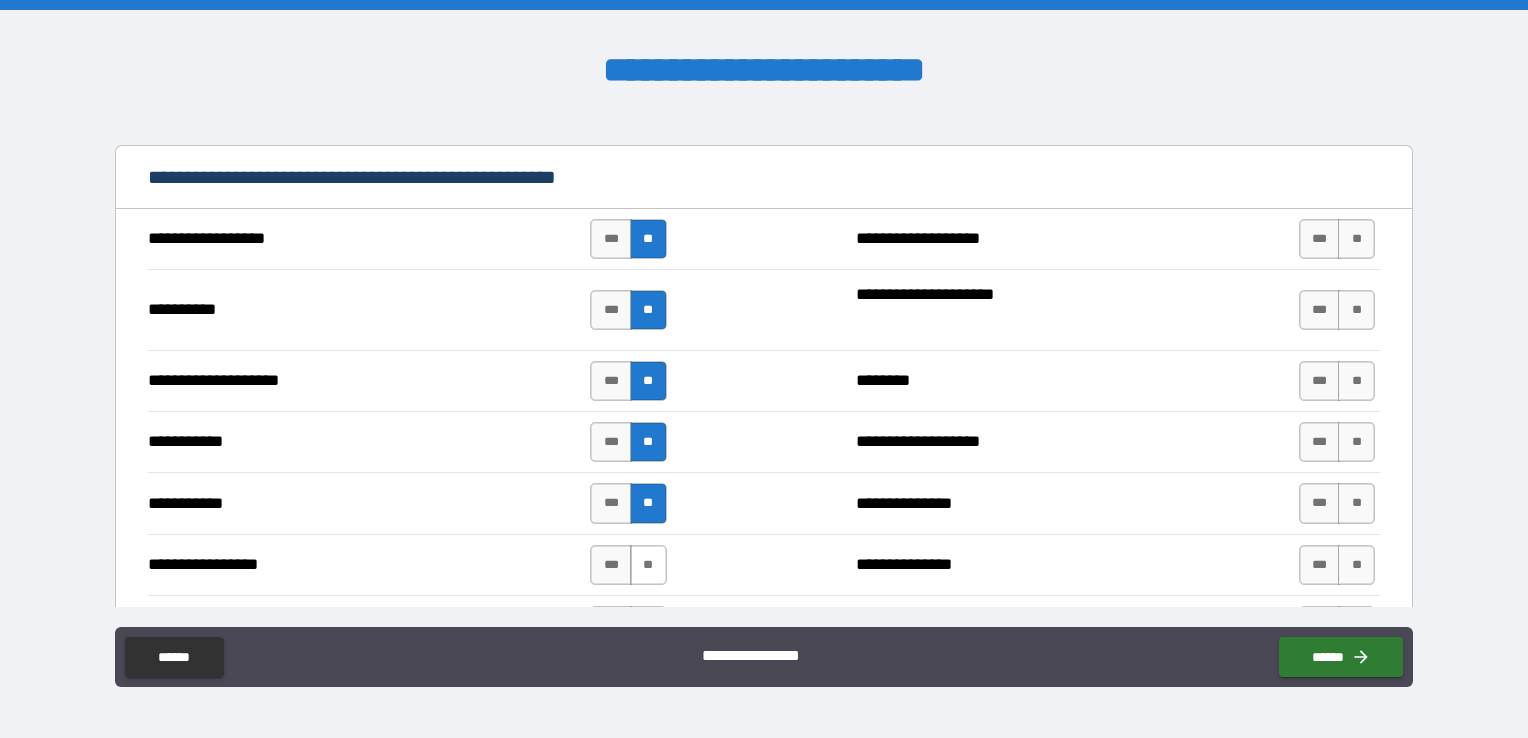 click on "**" at bounding box center [648, 565] 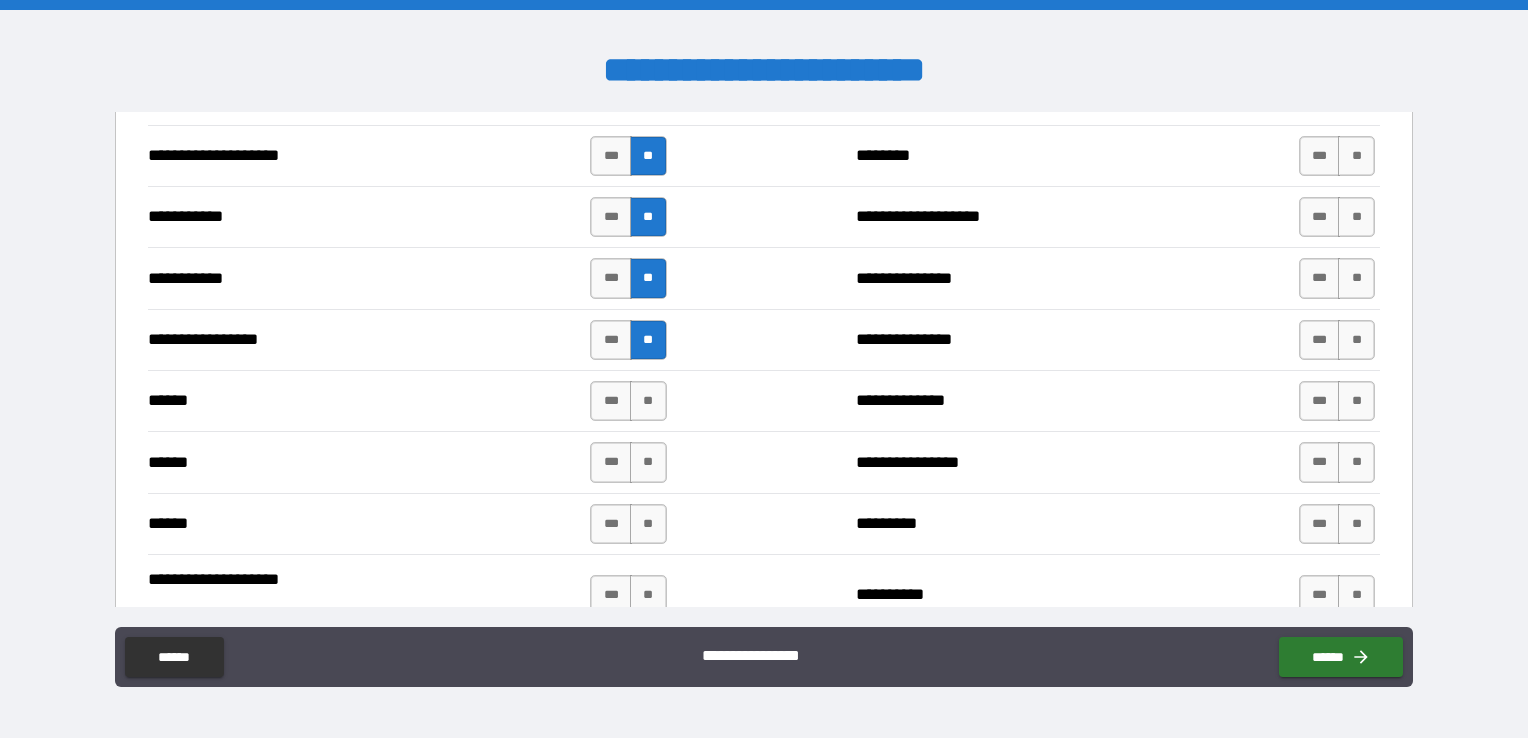scroll, scrollTop: 2700, scrollLeft: 0, axis: vertical 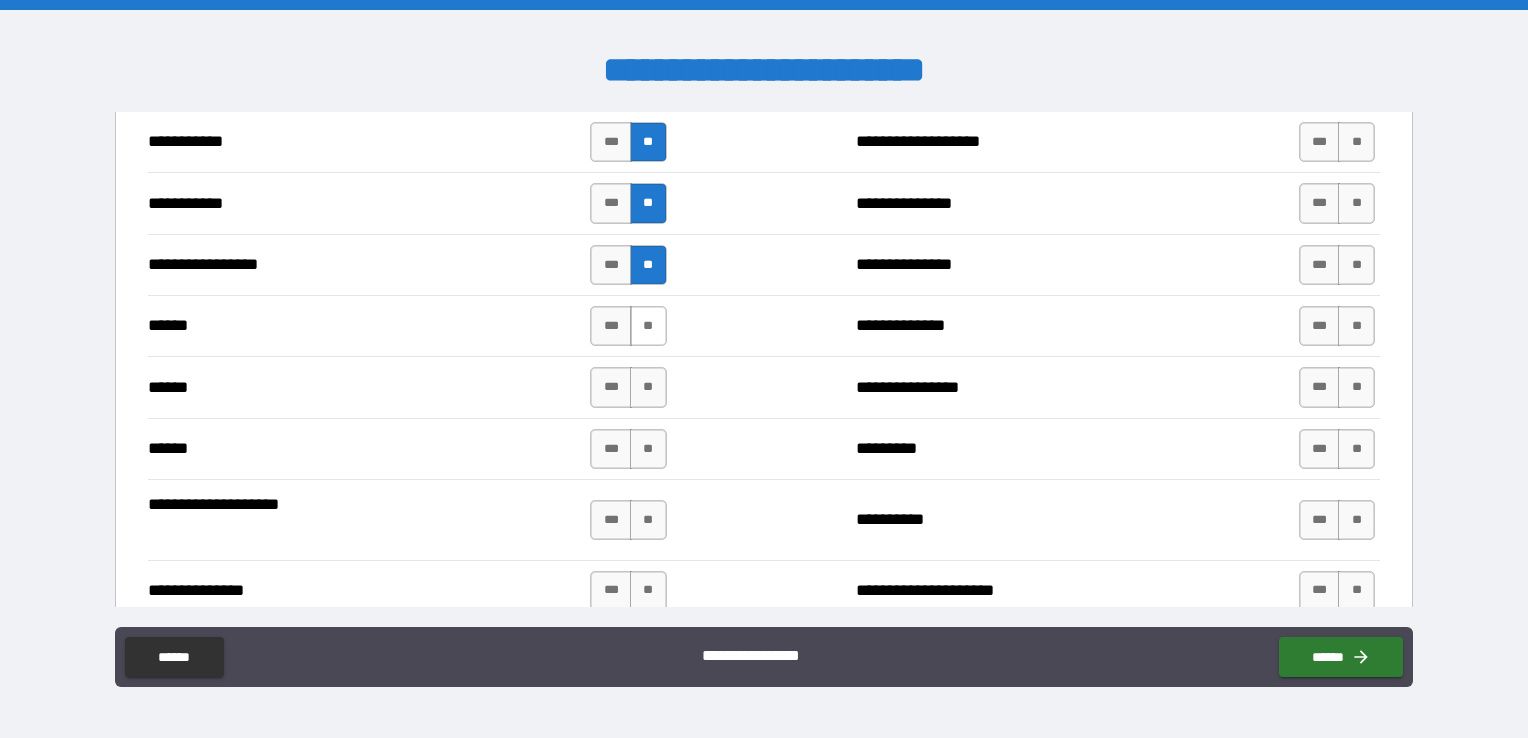 click on "**" at bounding box center (648, 326) 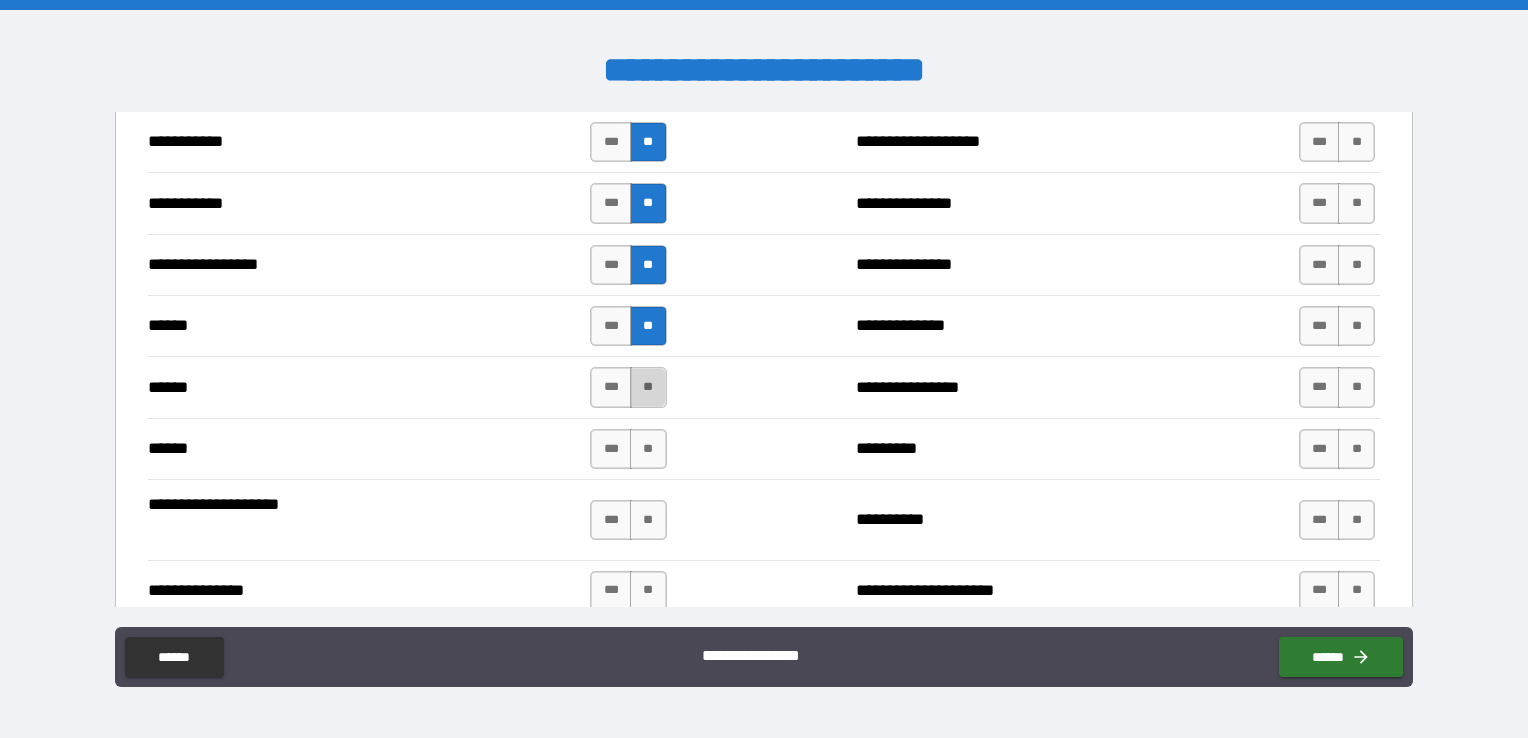 click on "**" at bounding box center (648, 387) 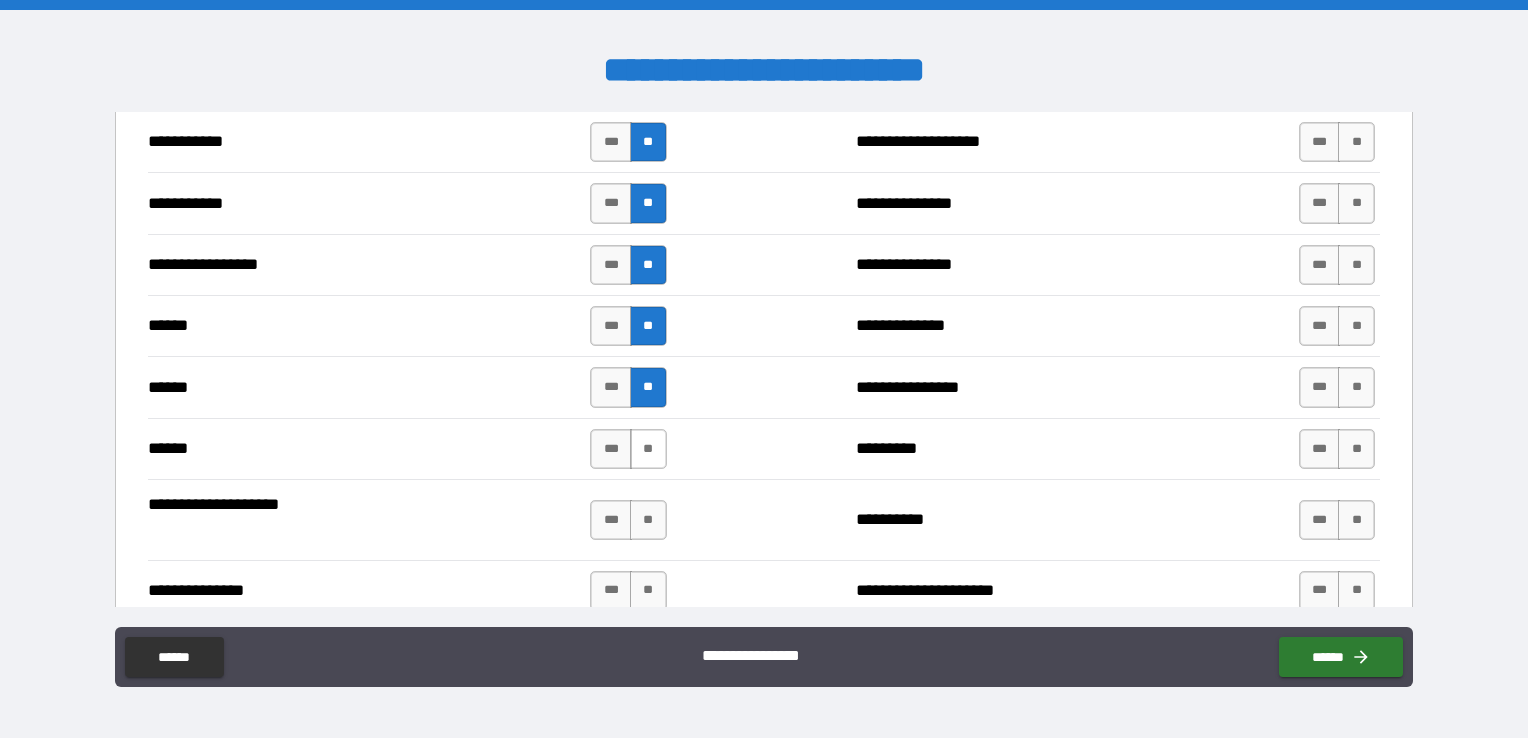 click on "**" at bounding box center (648, 449) 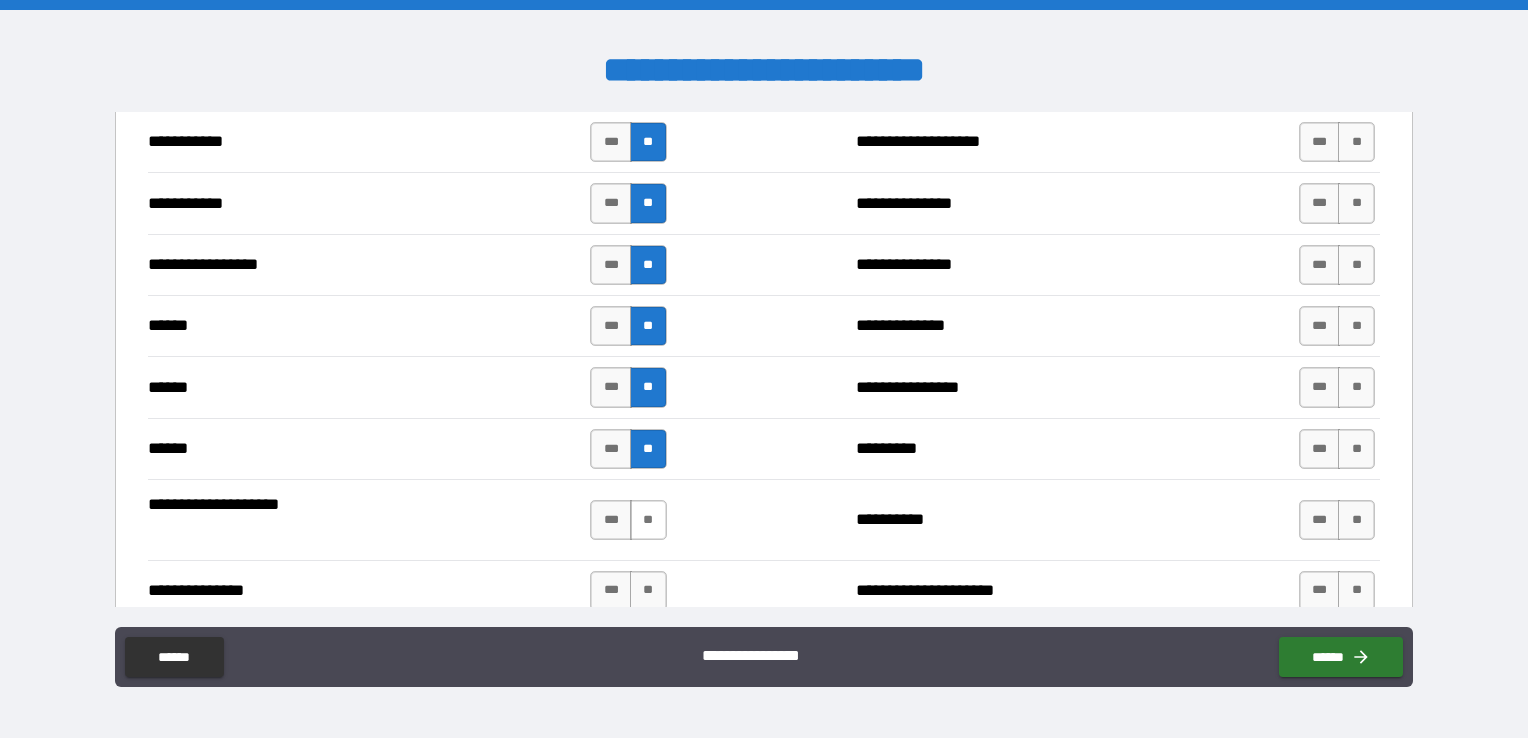 click on "**" at bounding box center (648, 520) 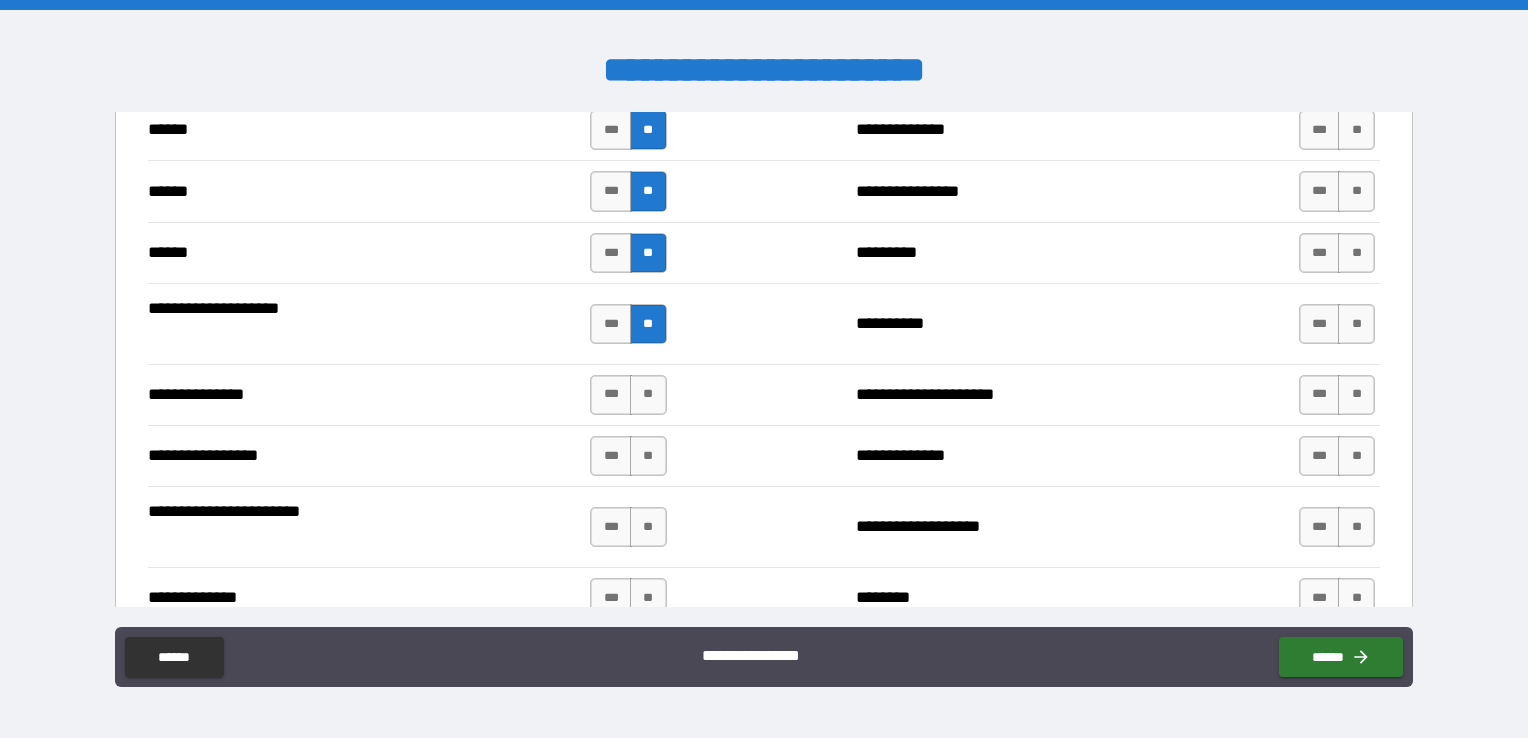 scroll, scrollTop: 2900, scrollLeft: 0, axis: vertical 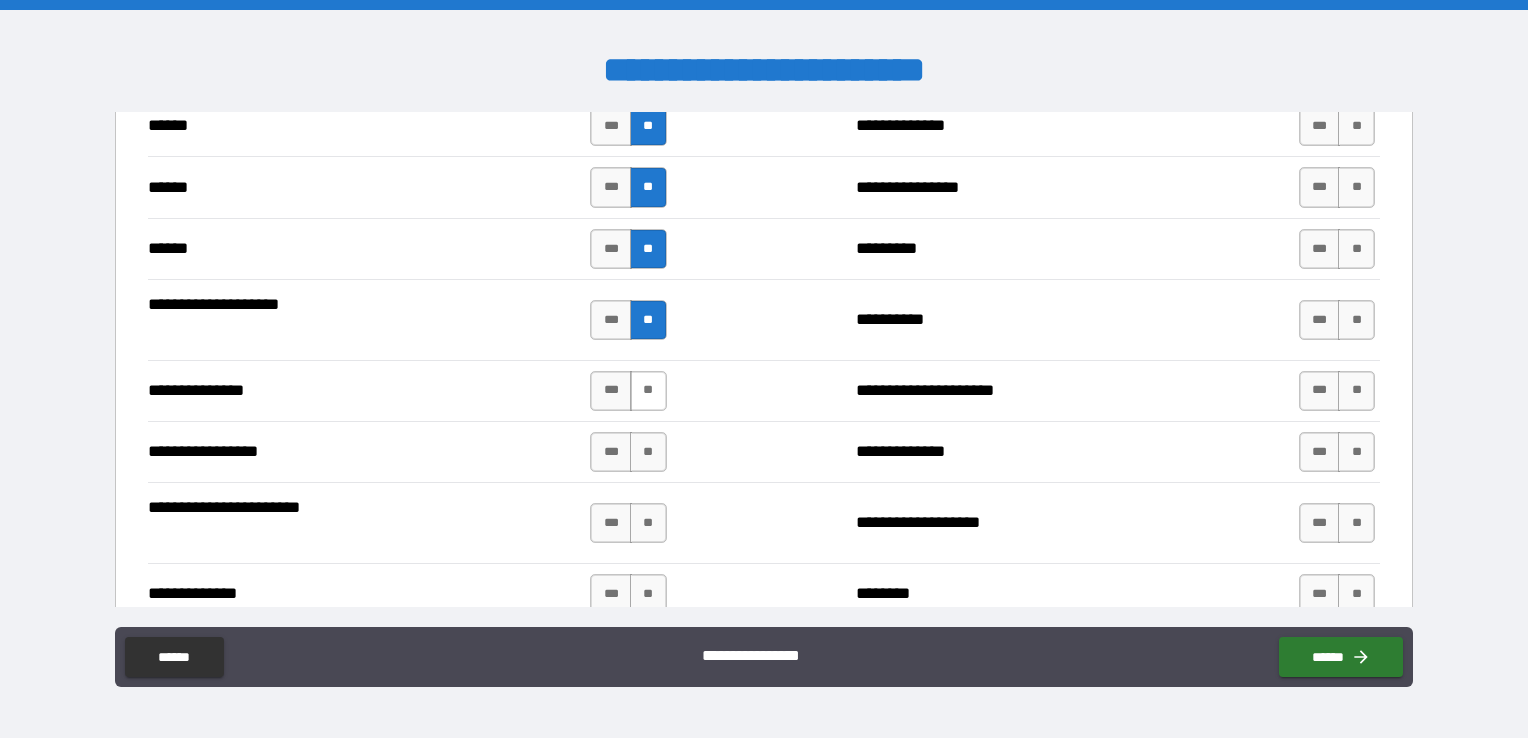 click on "**" at bounding box center [648, 391] 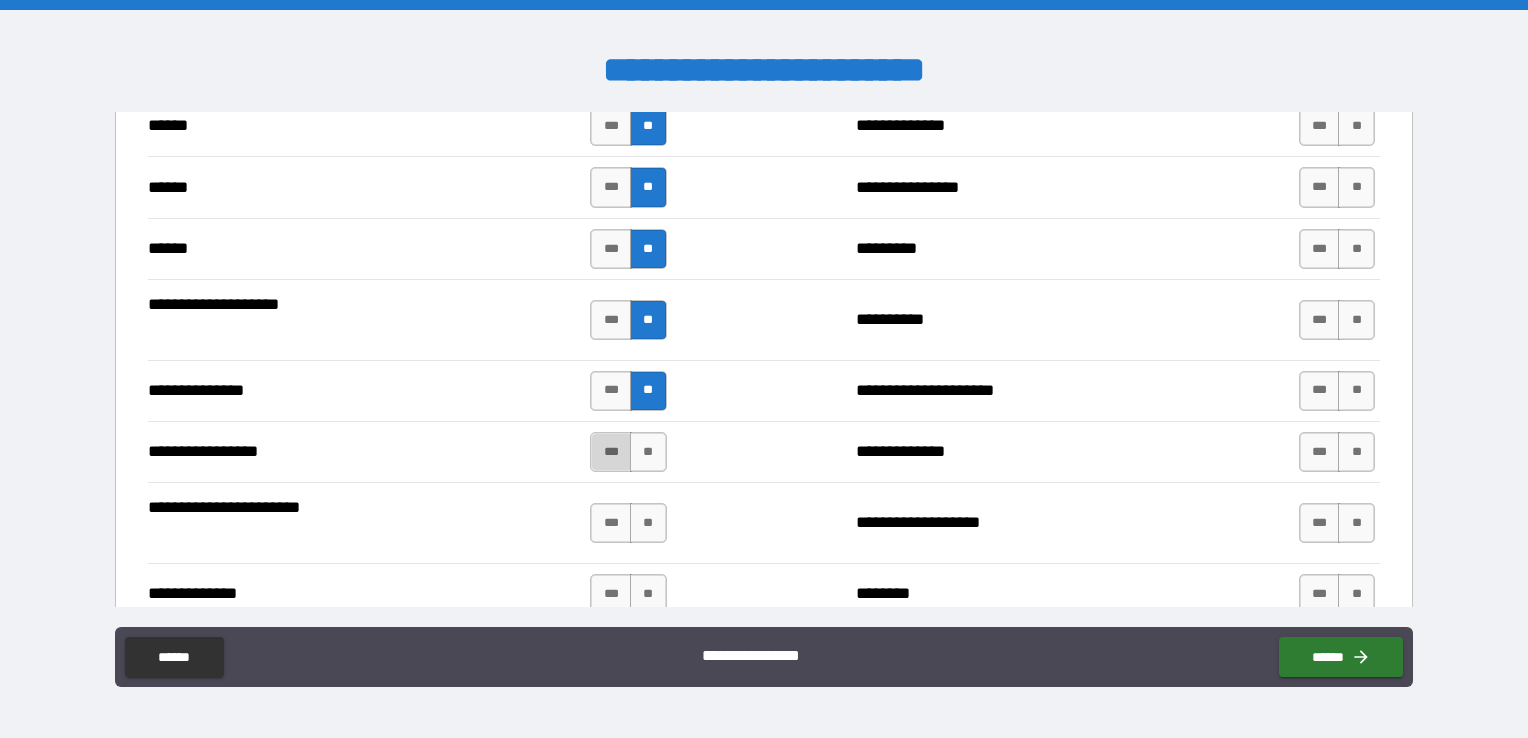 click on "***" at bounding box center [611, 452] 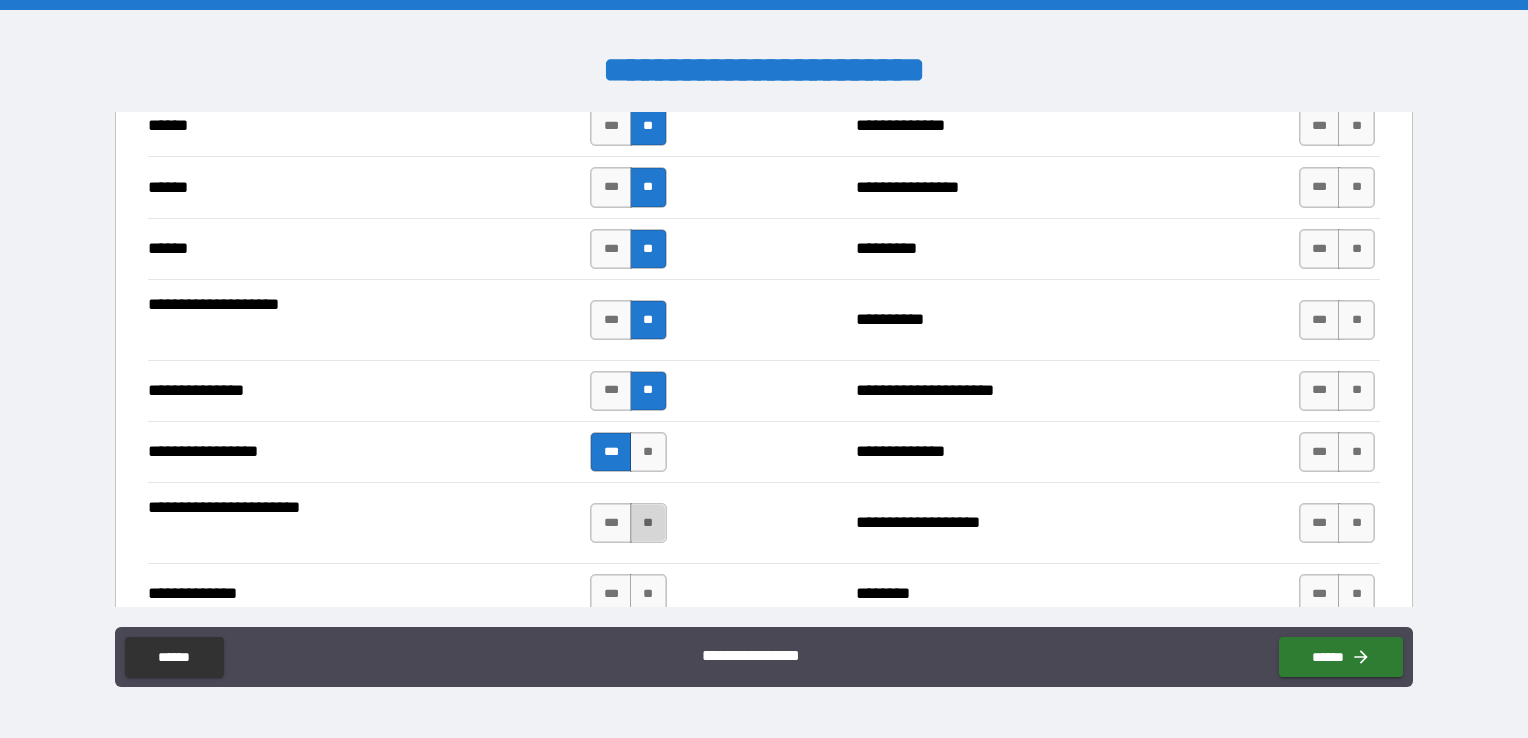 click on "**" at bounding box center (648, 523) 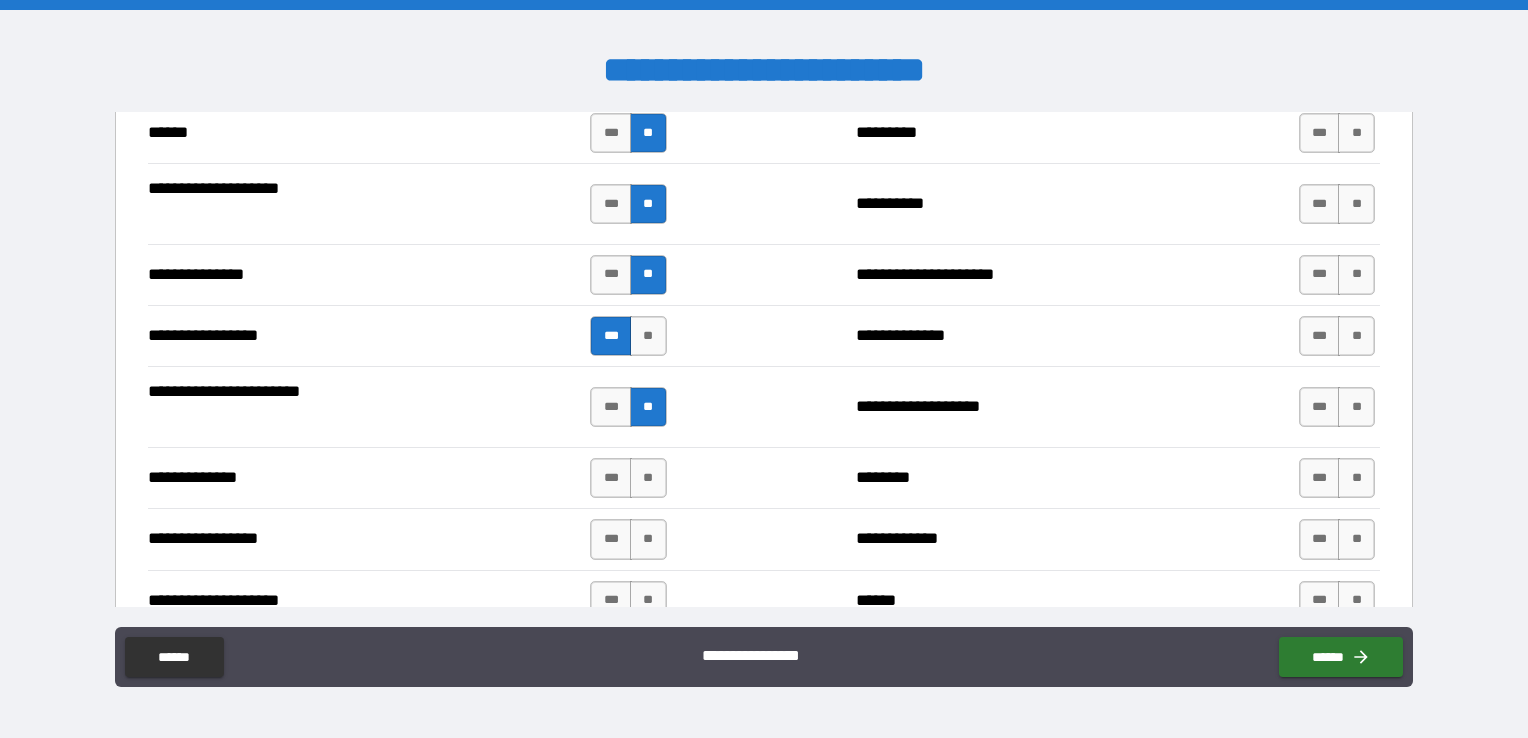 scroll, scrollTop: 3100, scrollLeft: 0, axis: vertical 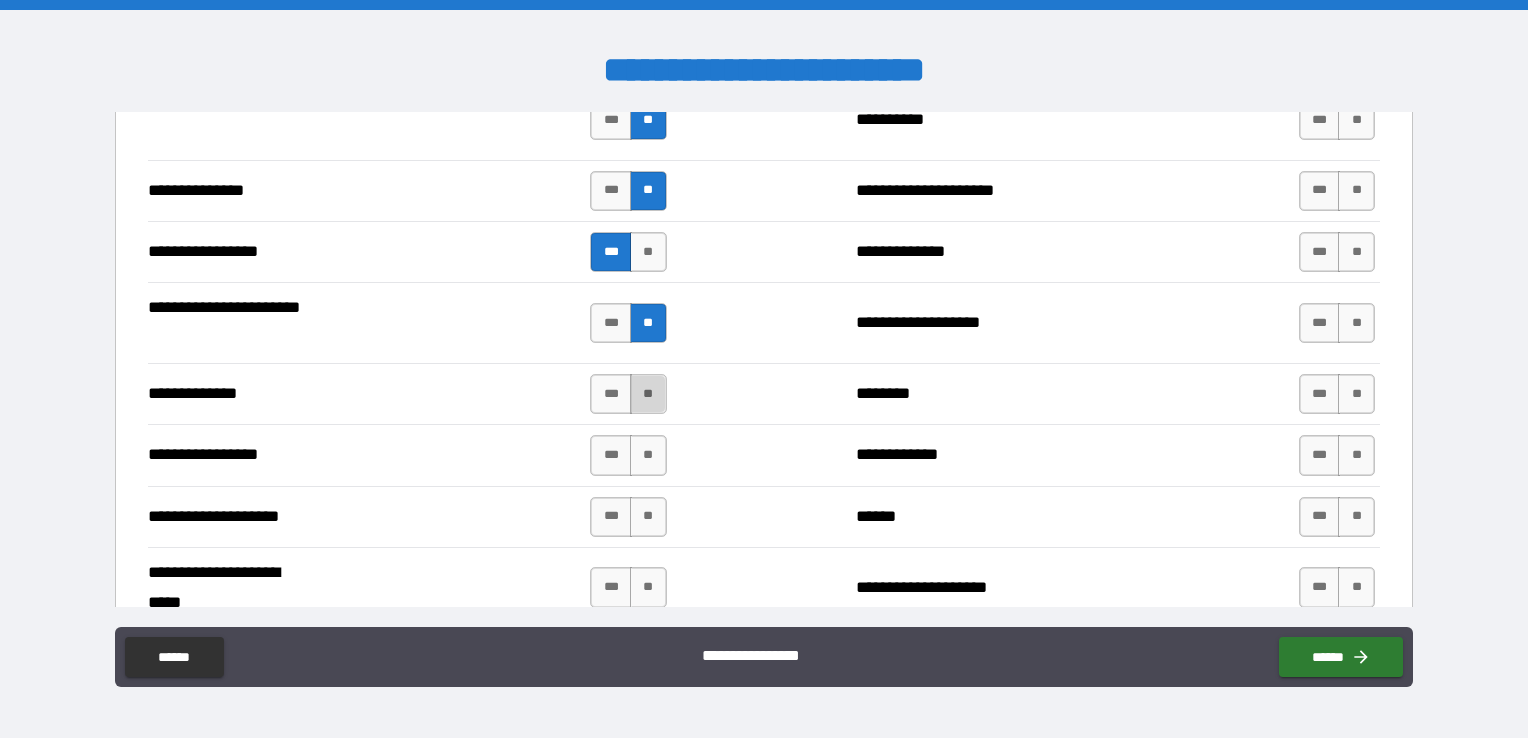 click on "**" at bounding box center (648, 394) 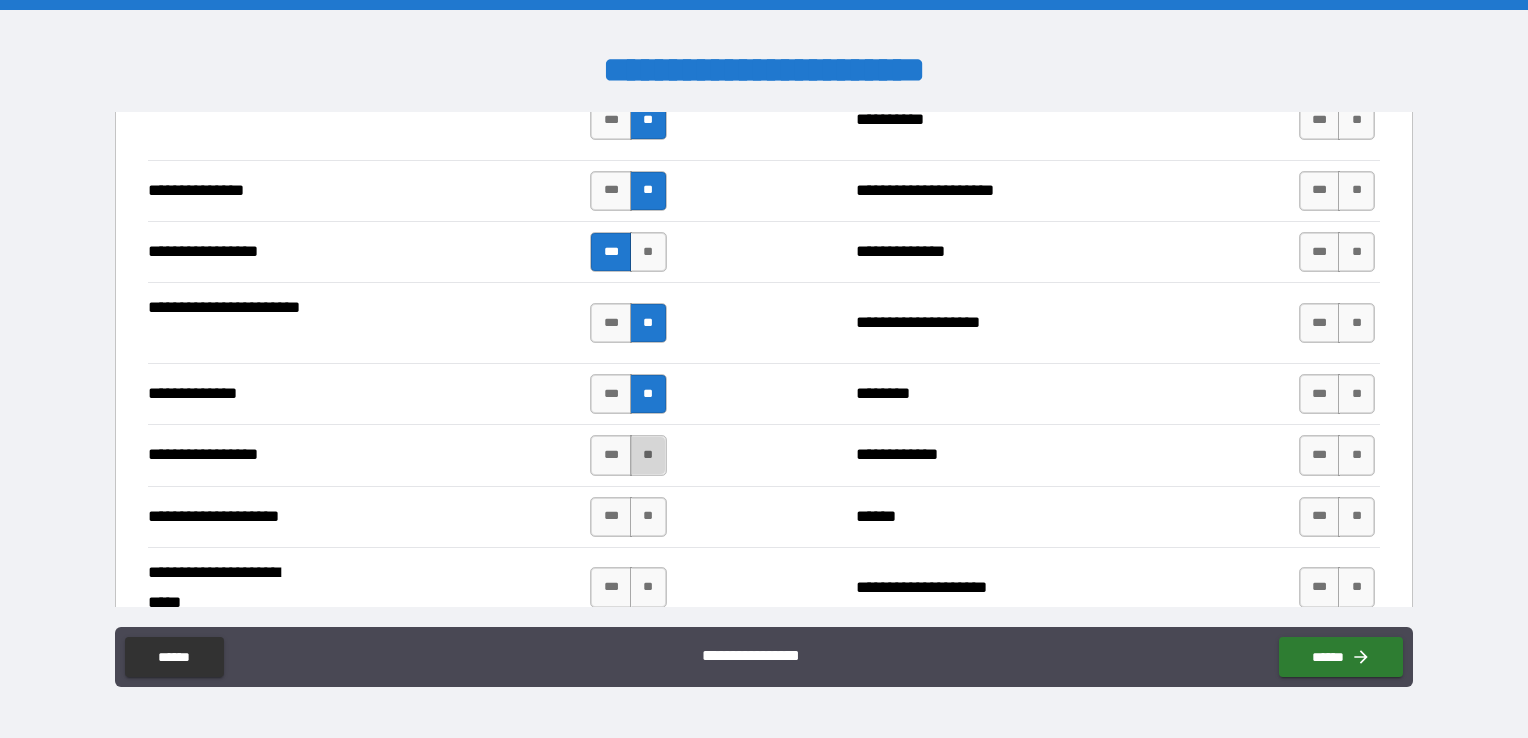 click on "**" at bounding box center [648, 455] 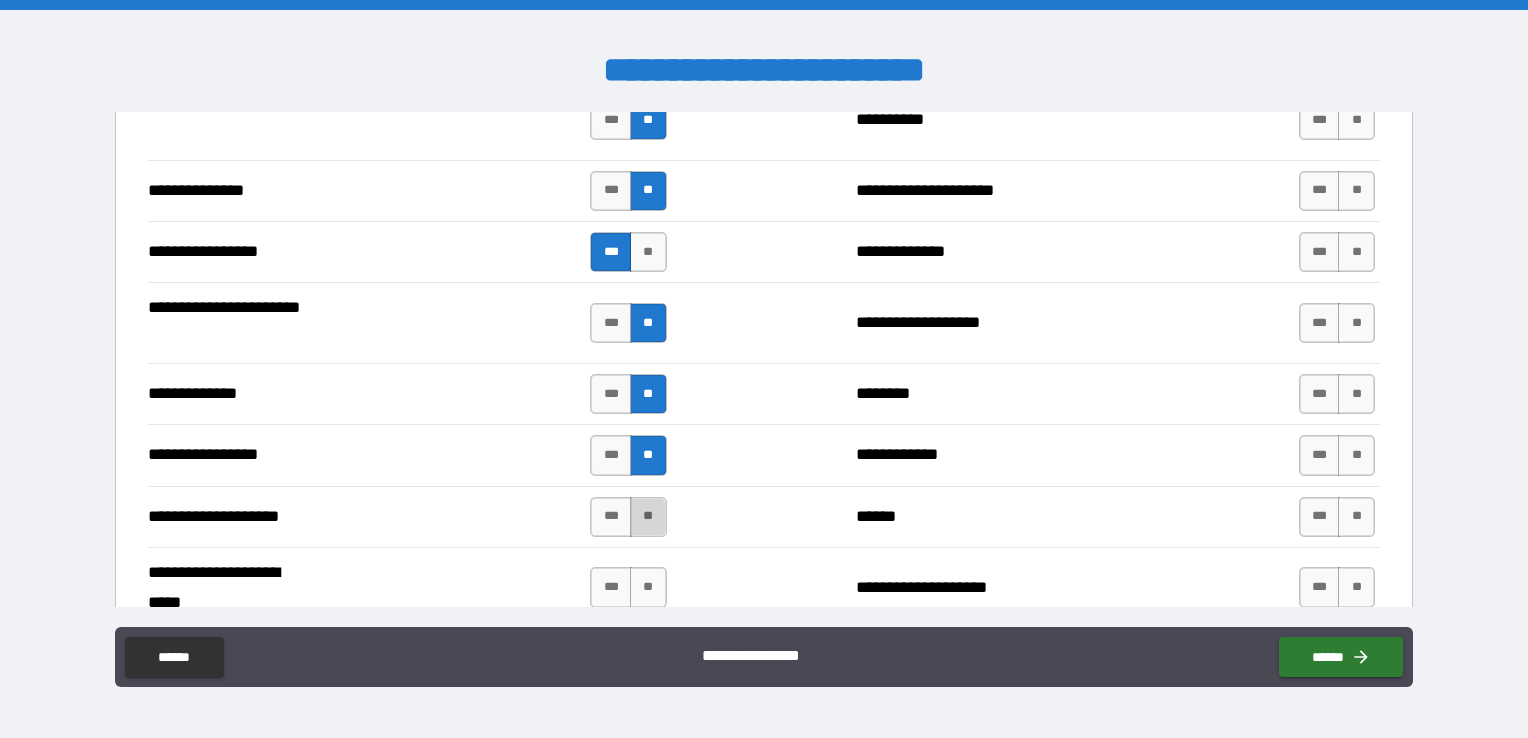 click on "**" at bounding box center [648, 517] 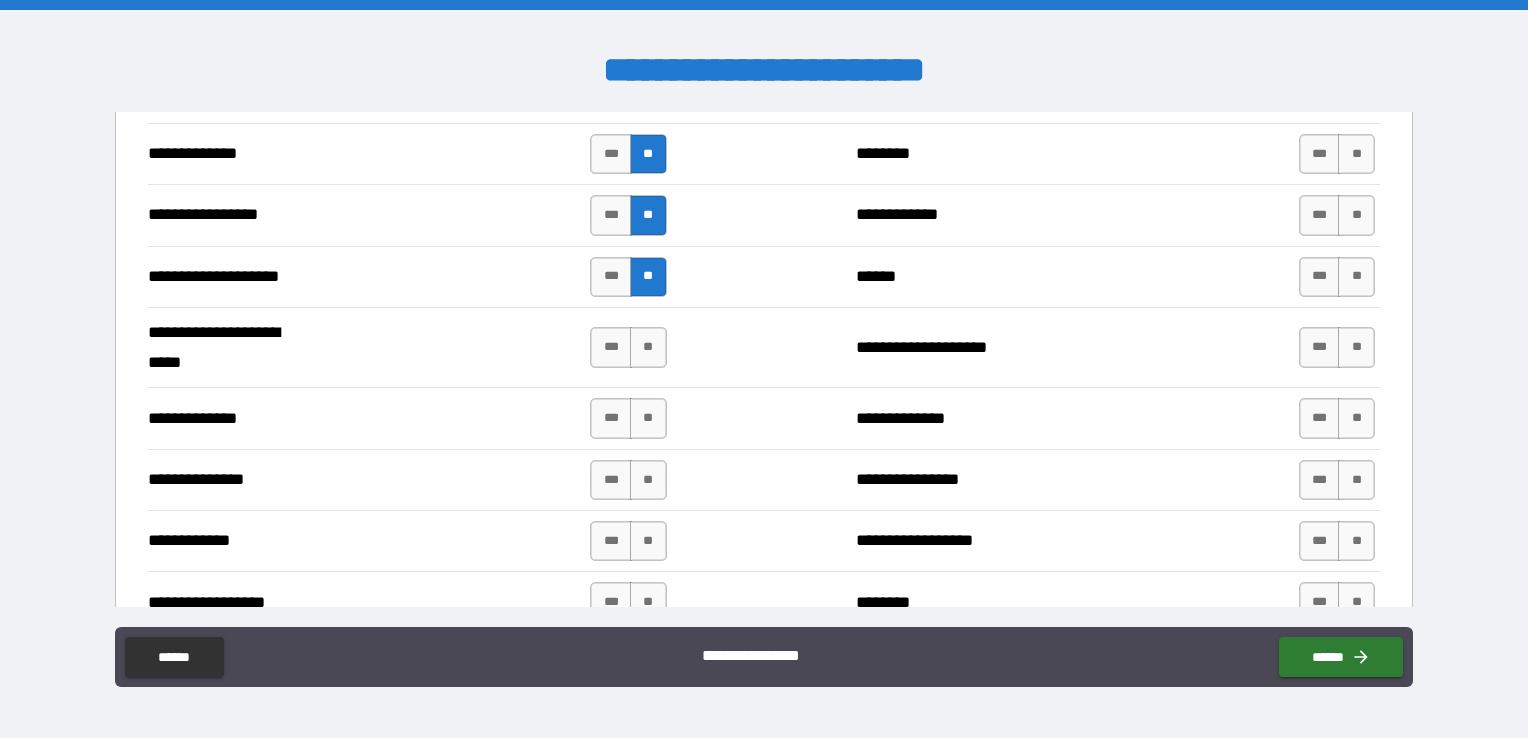 scroll, scrollTop: 3400, scrollLeft: 0, axis: vertical 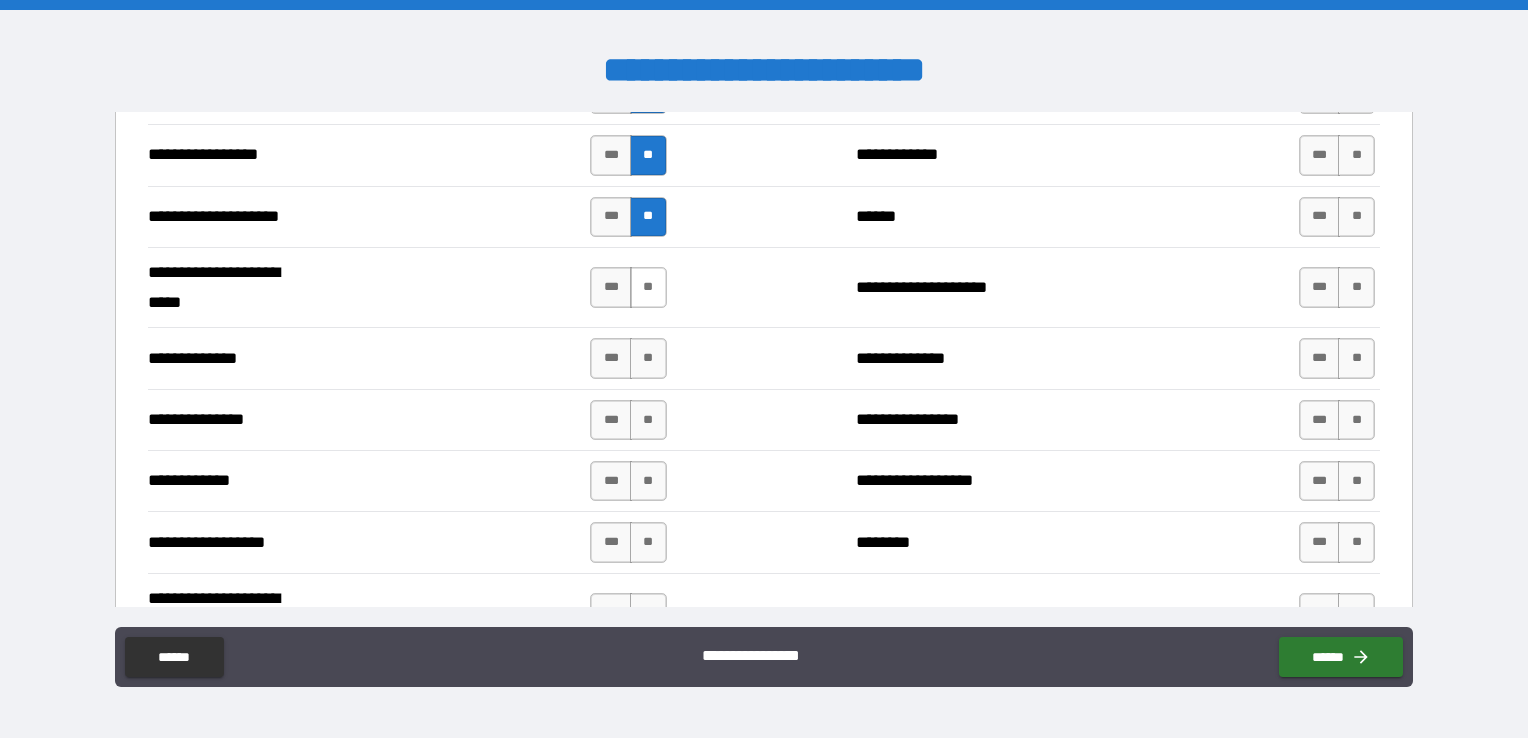 click on "**" at bounding box center [648, 287] 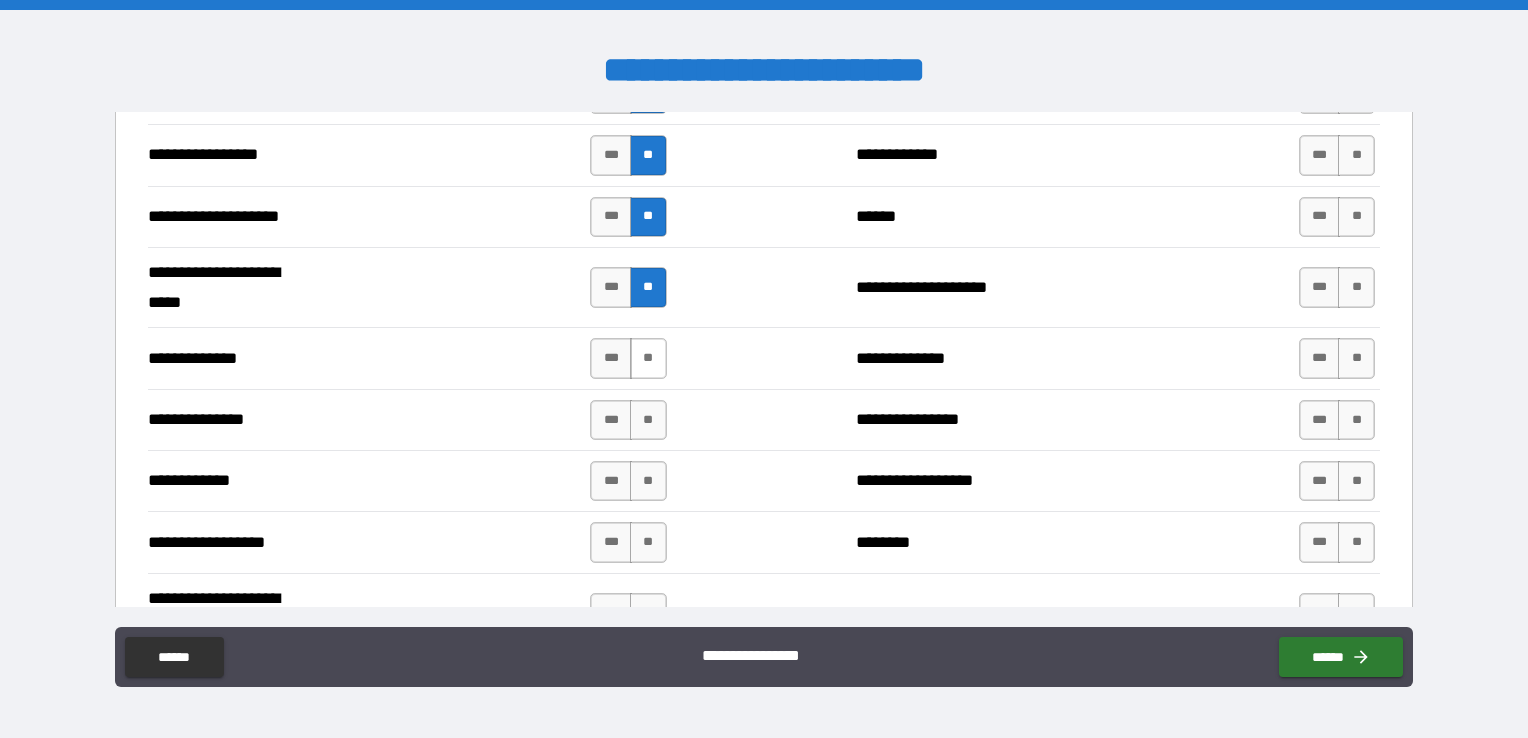 click on "**" at bounding box center (648, 358) 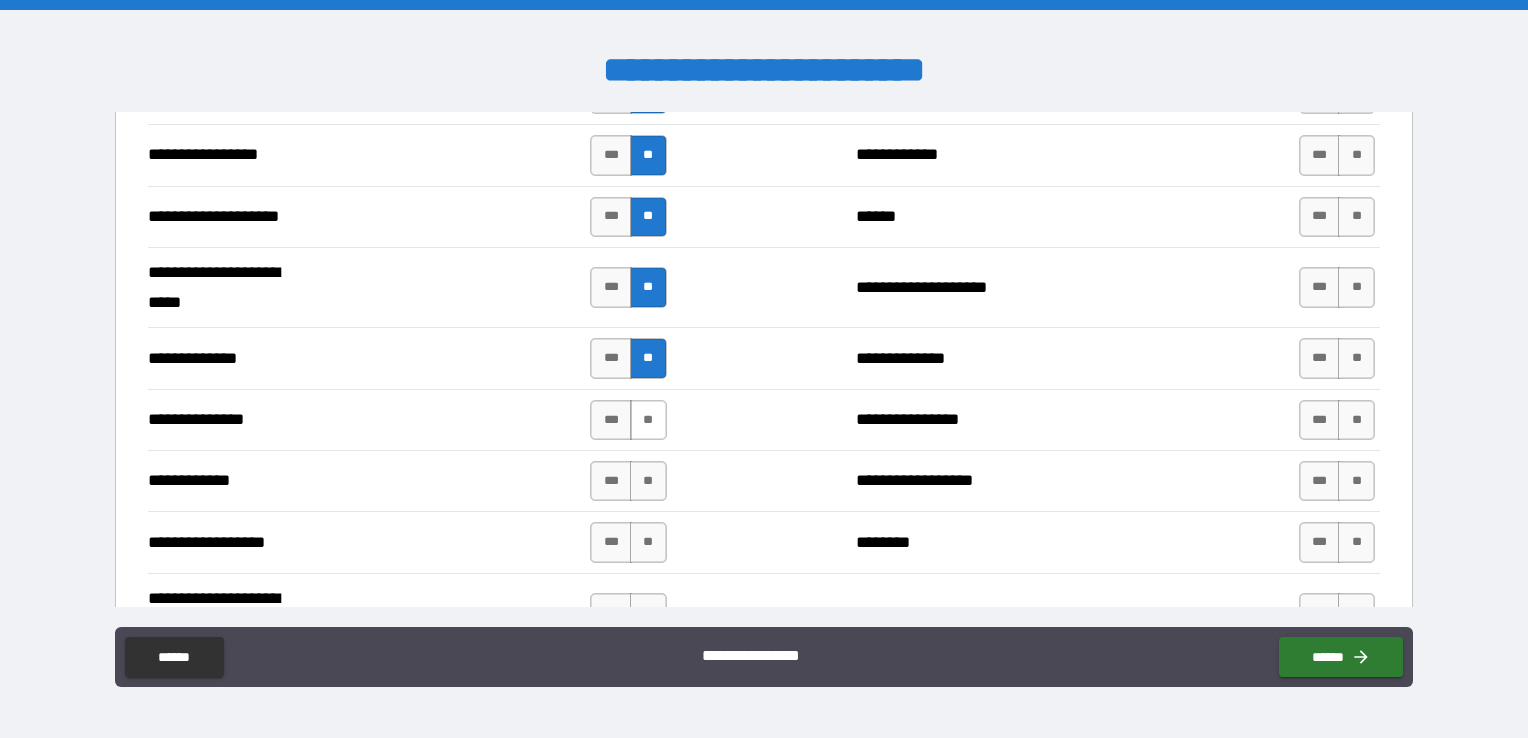 click on "**" at bounding box center [648, 420] 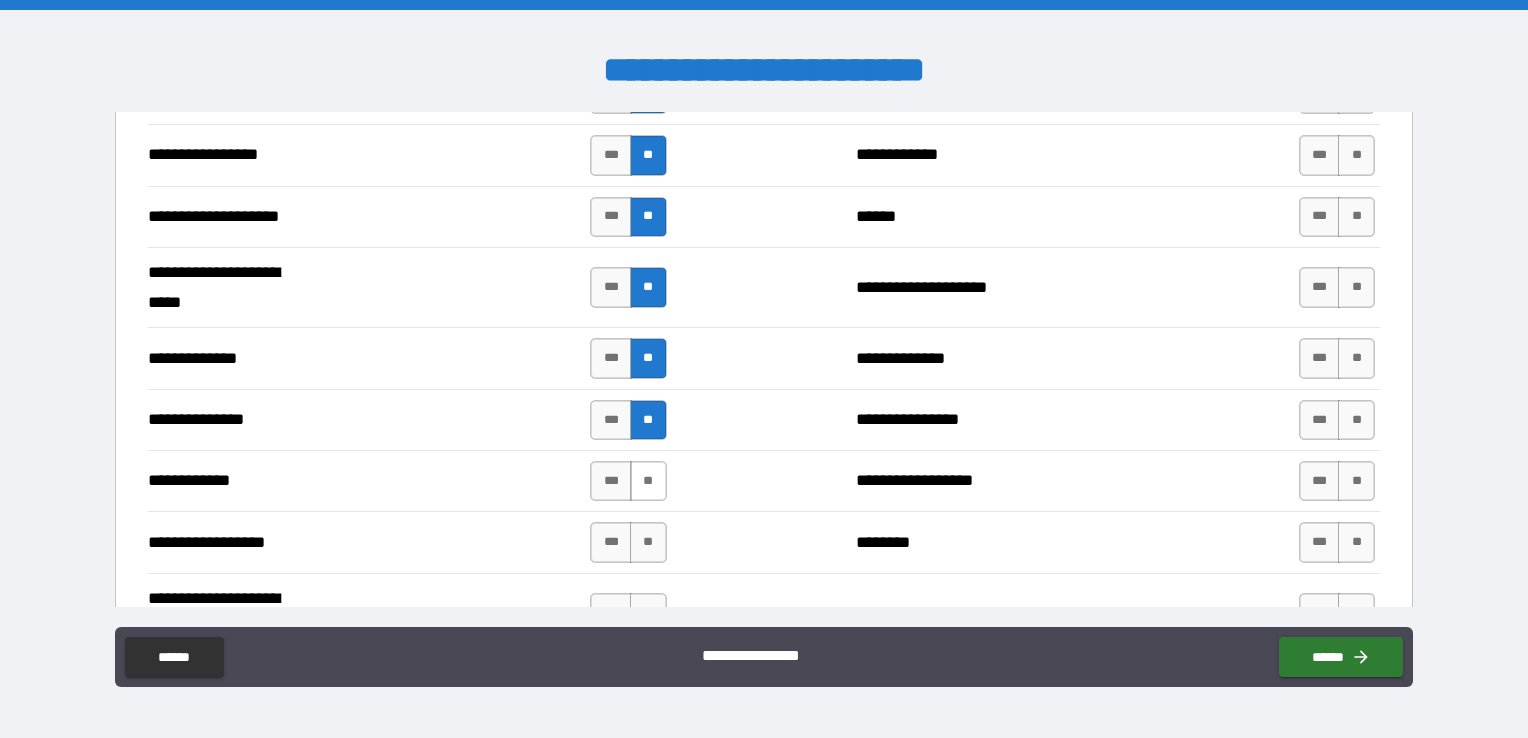 click on "**" at bounding box center (648, 481) 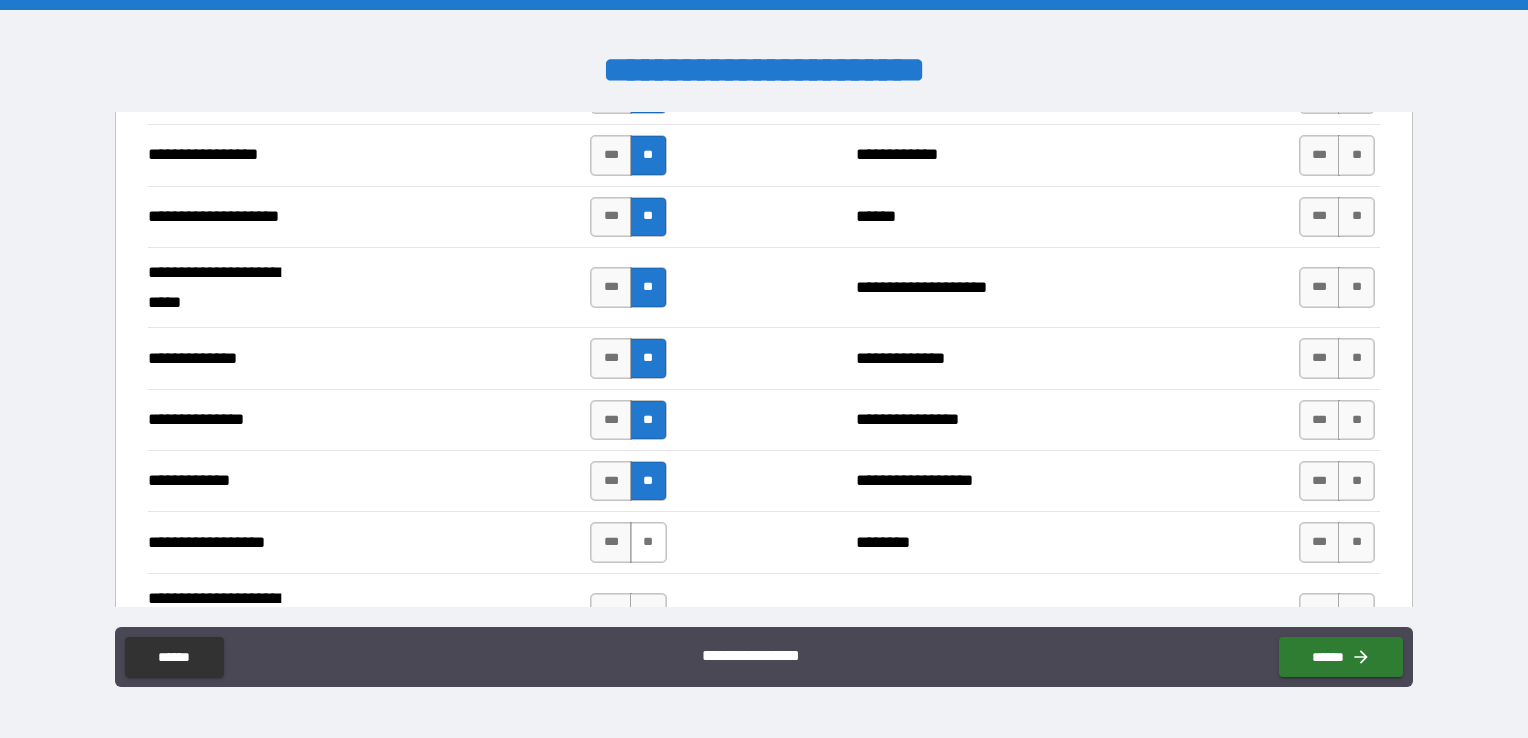click on "**" at bounding box center (648, 542) 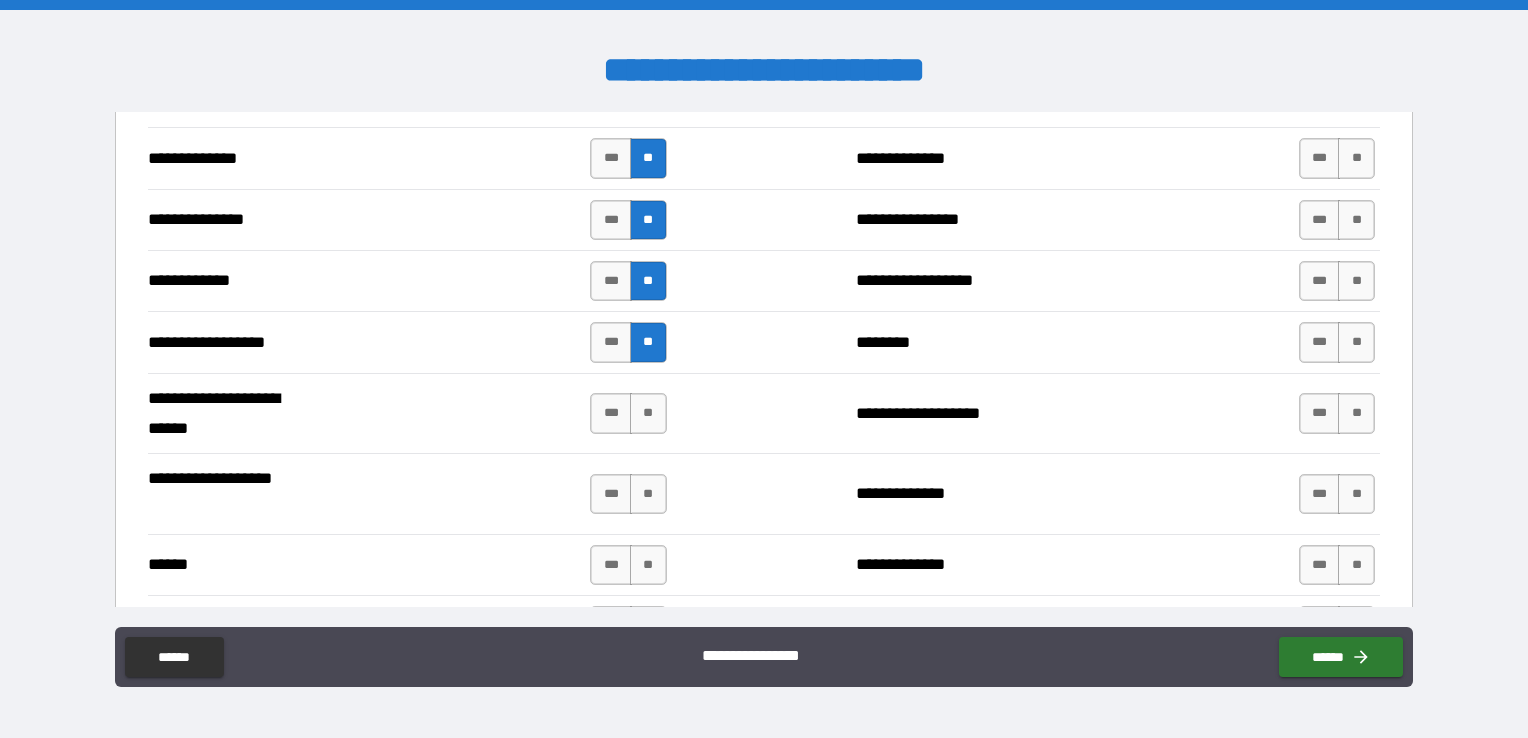 scroll, scrollTop: 3700, scrollLeft: 0, axis: vertical 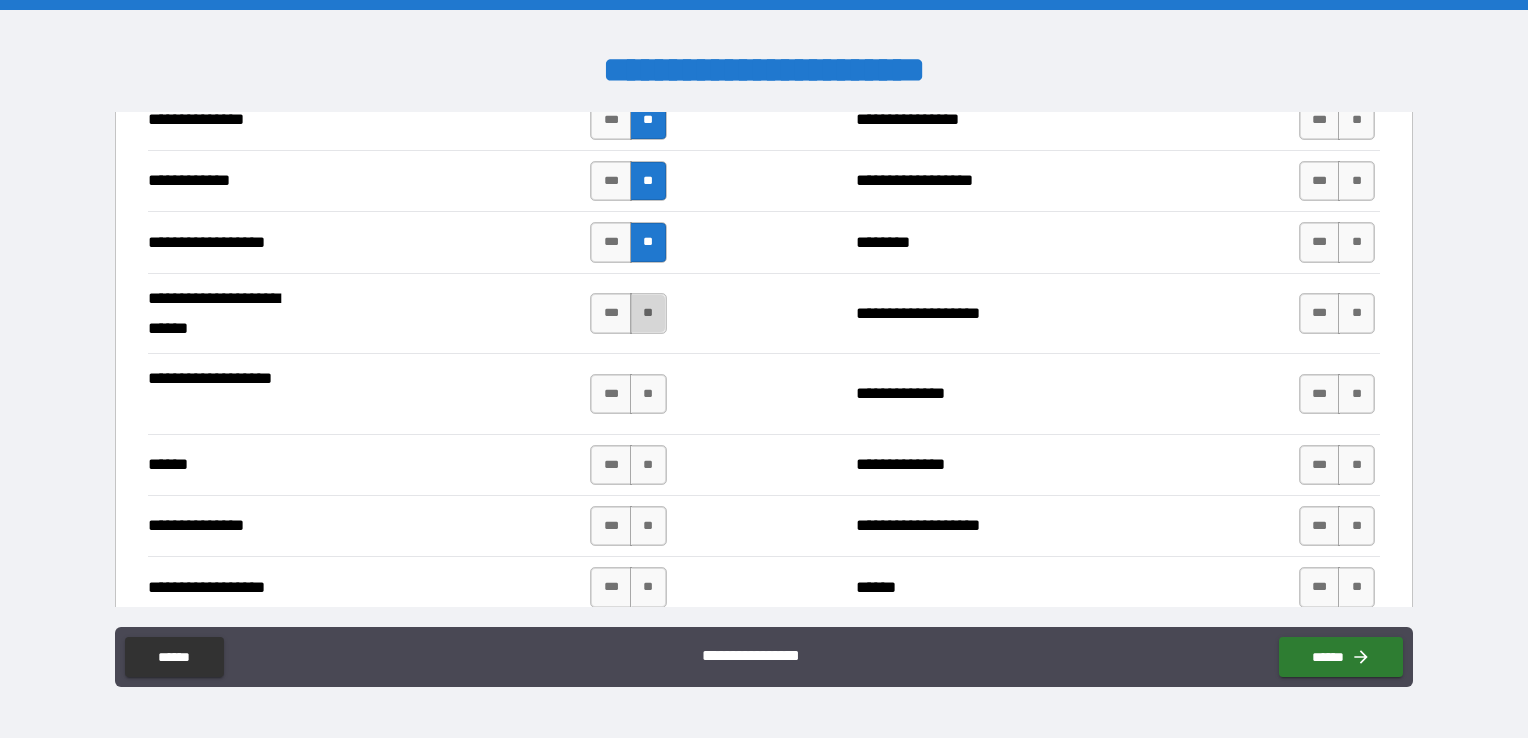 click on "**" at bounding box center [648, 313] 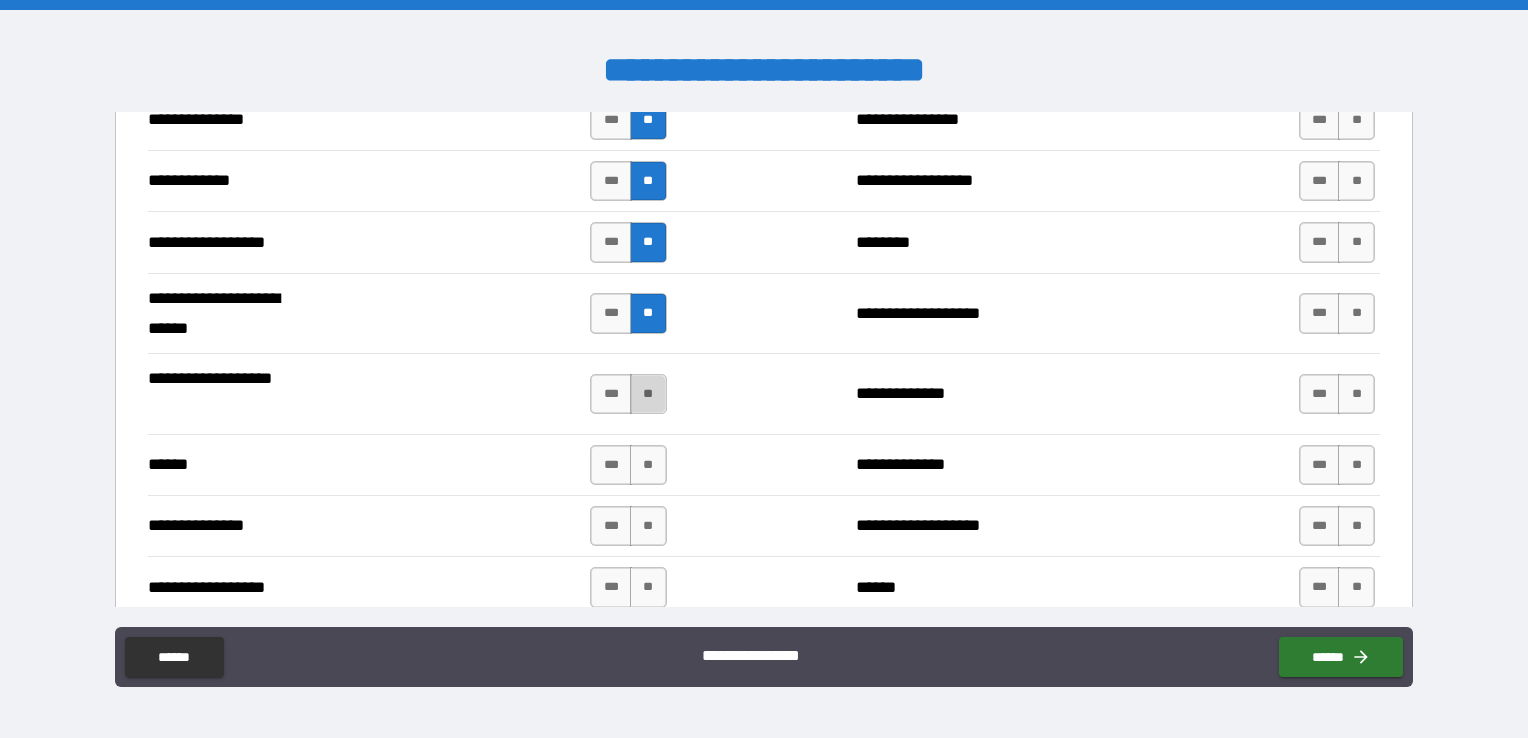 click on "**" at bounding box center (648, 394) 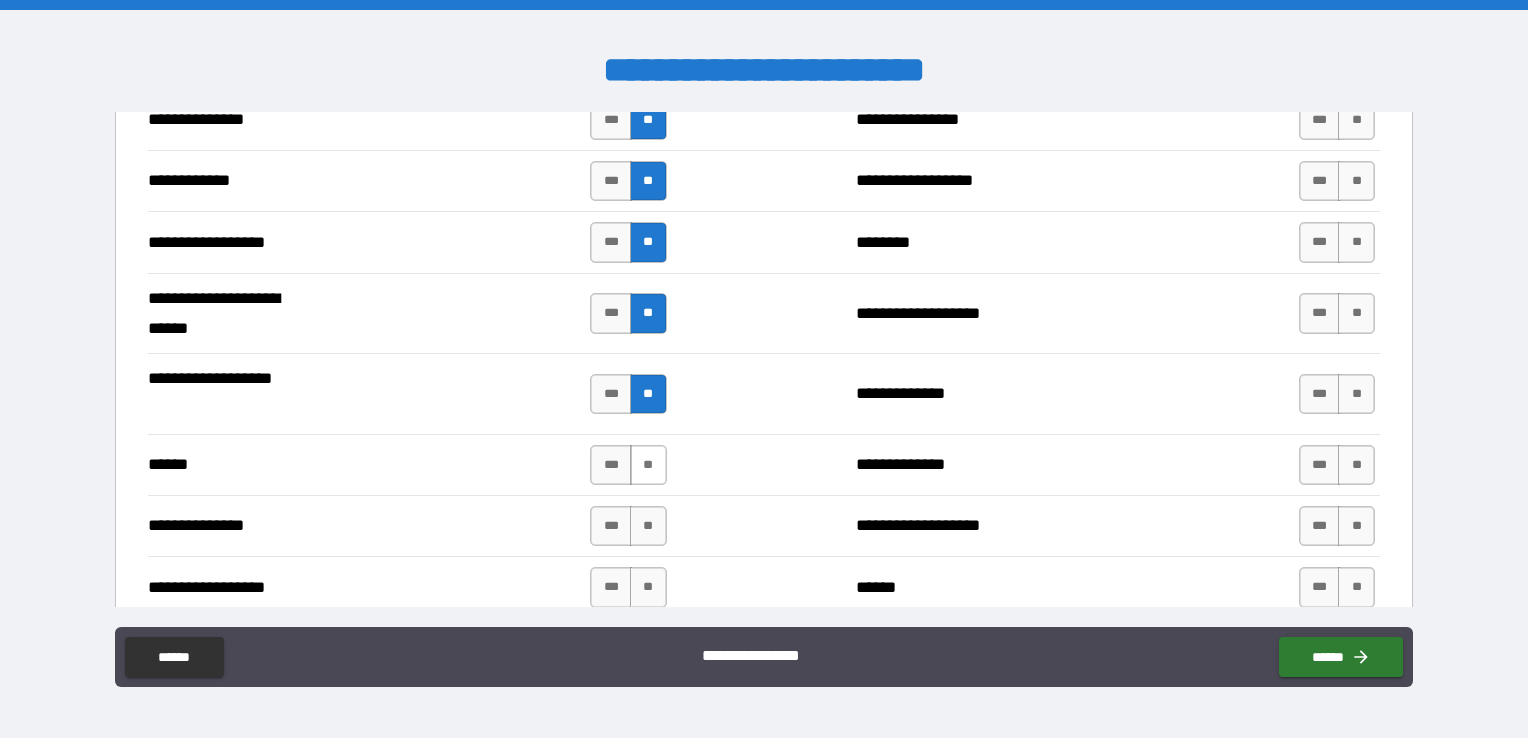 click on "**" at bounding box center (648, 465) 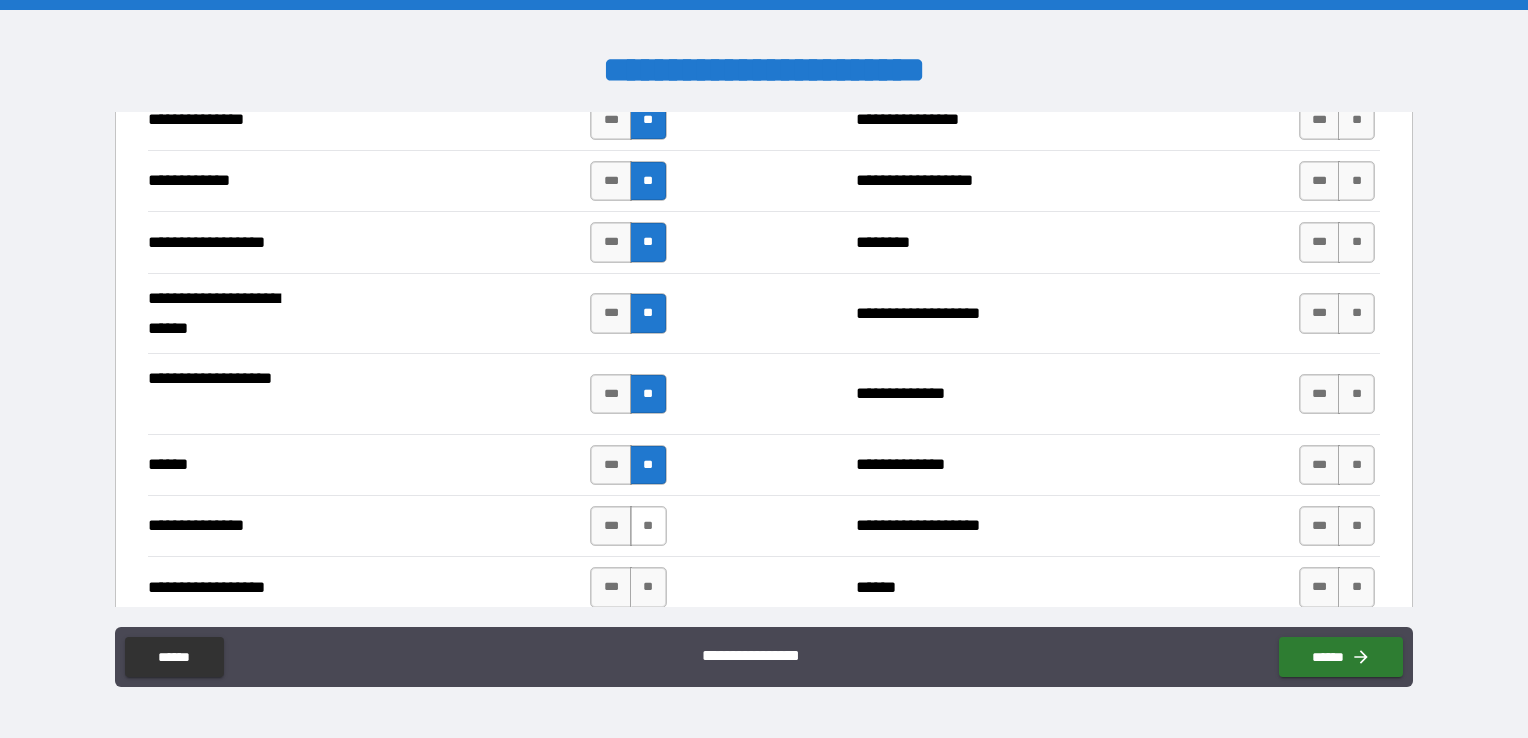 click on "**" at bounding box center (648, 526) 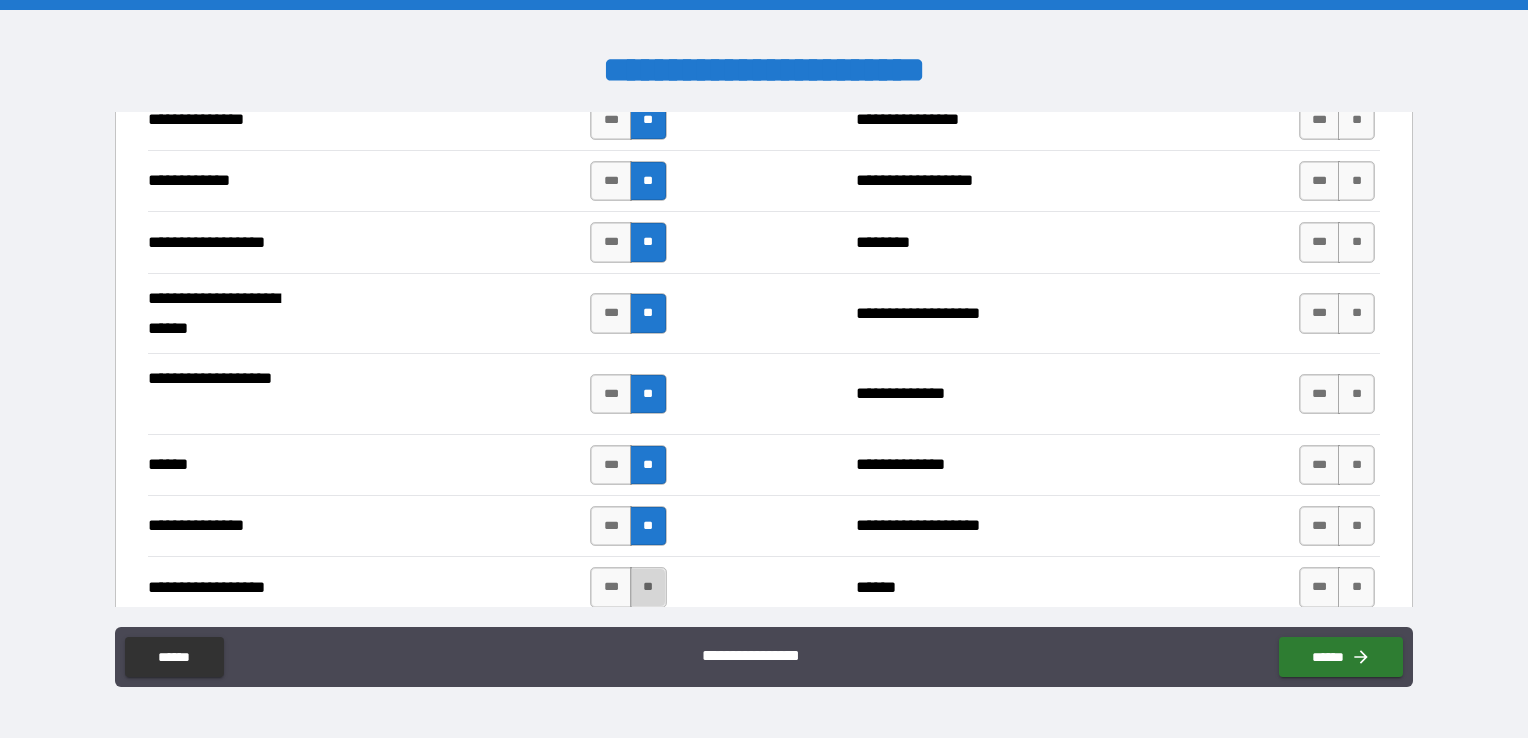 click on "**" at bounding box center (648, 587) 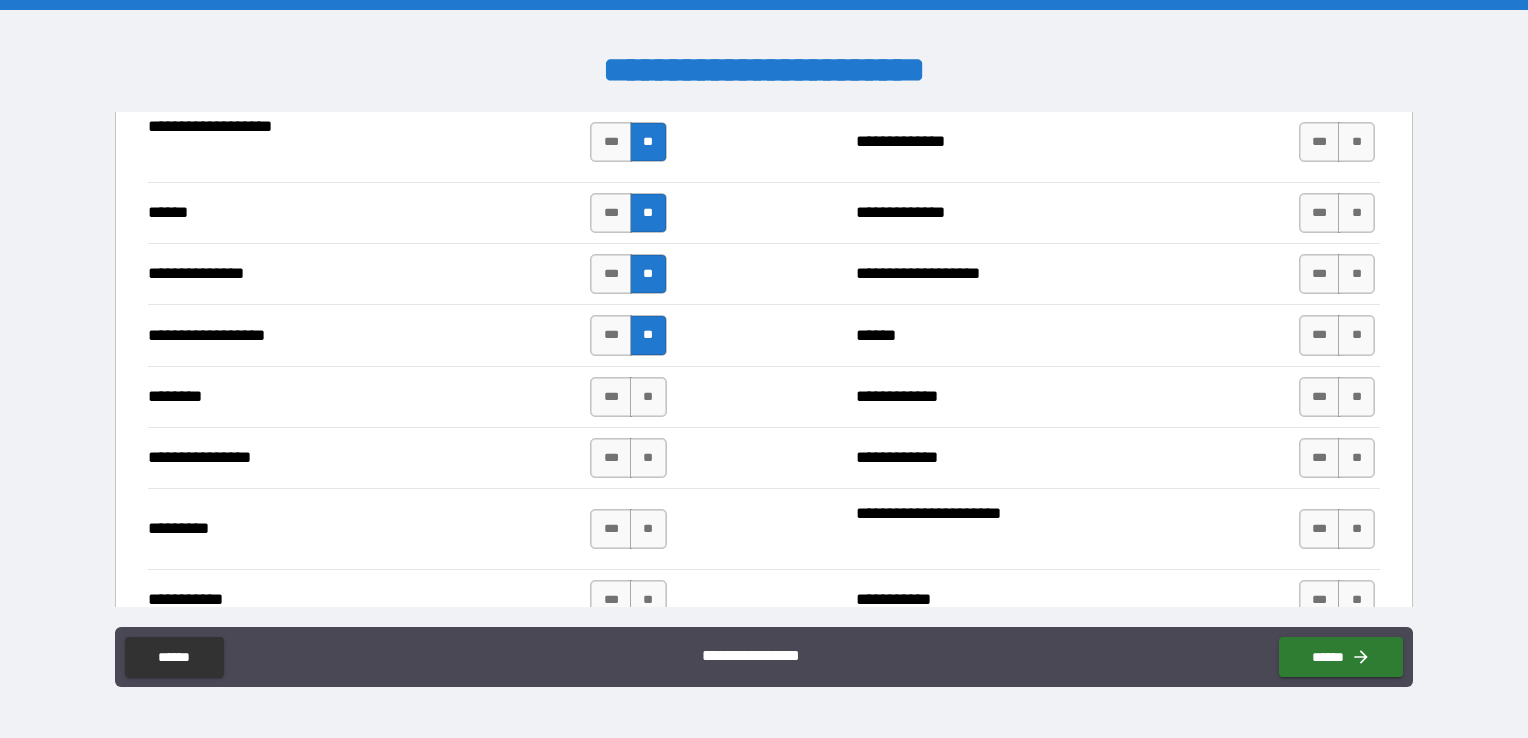 scroll, scrollTop: 4000, scrollLeft: 0, axis: vertical 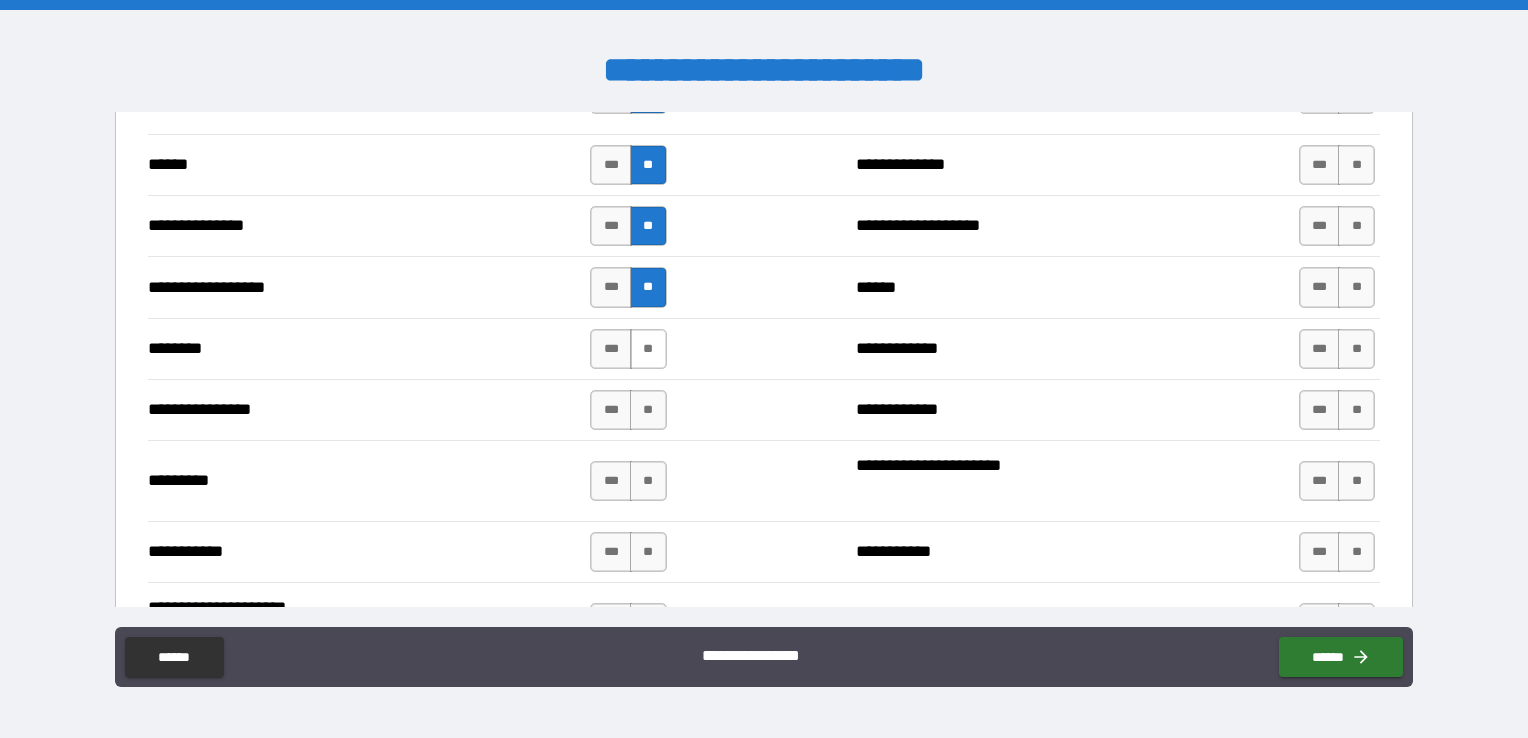 click on "**" at bounding box center [648, 349] 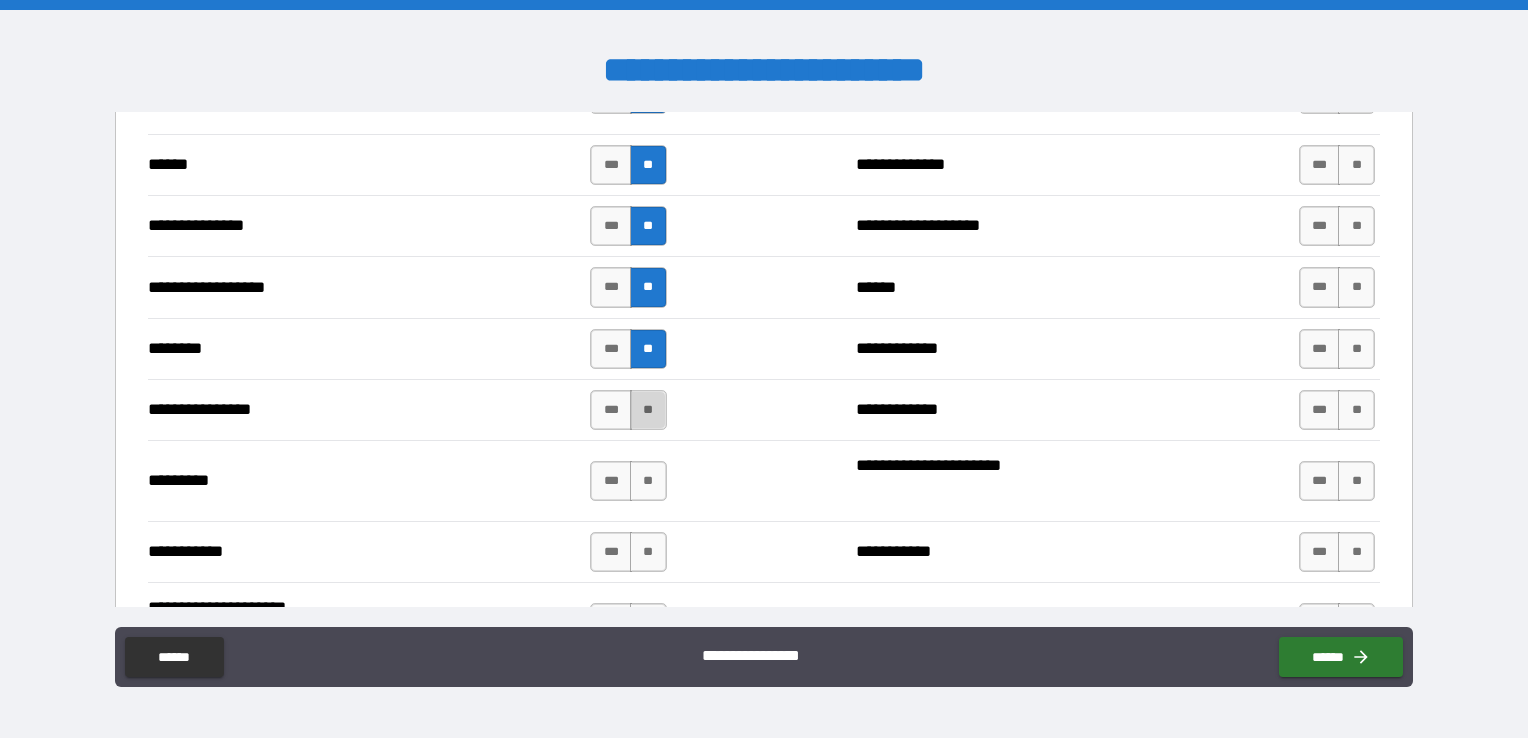 click on "**" at bounding box center (648, 410) 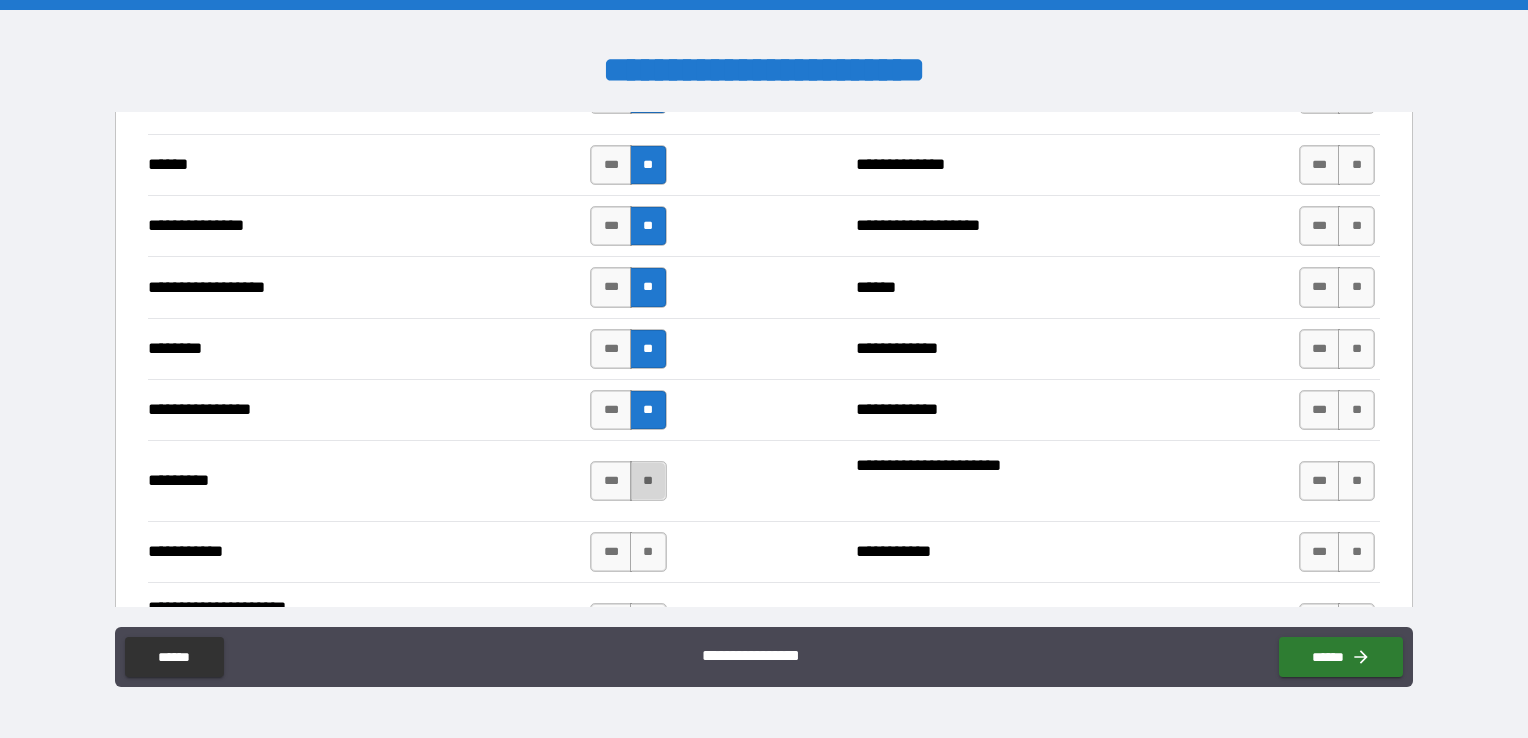 click on "**" at bounding box center [648, 481] 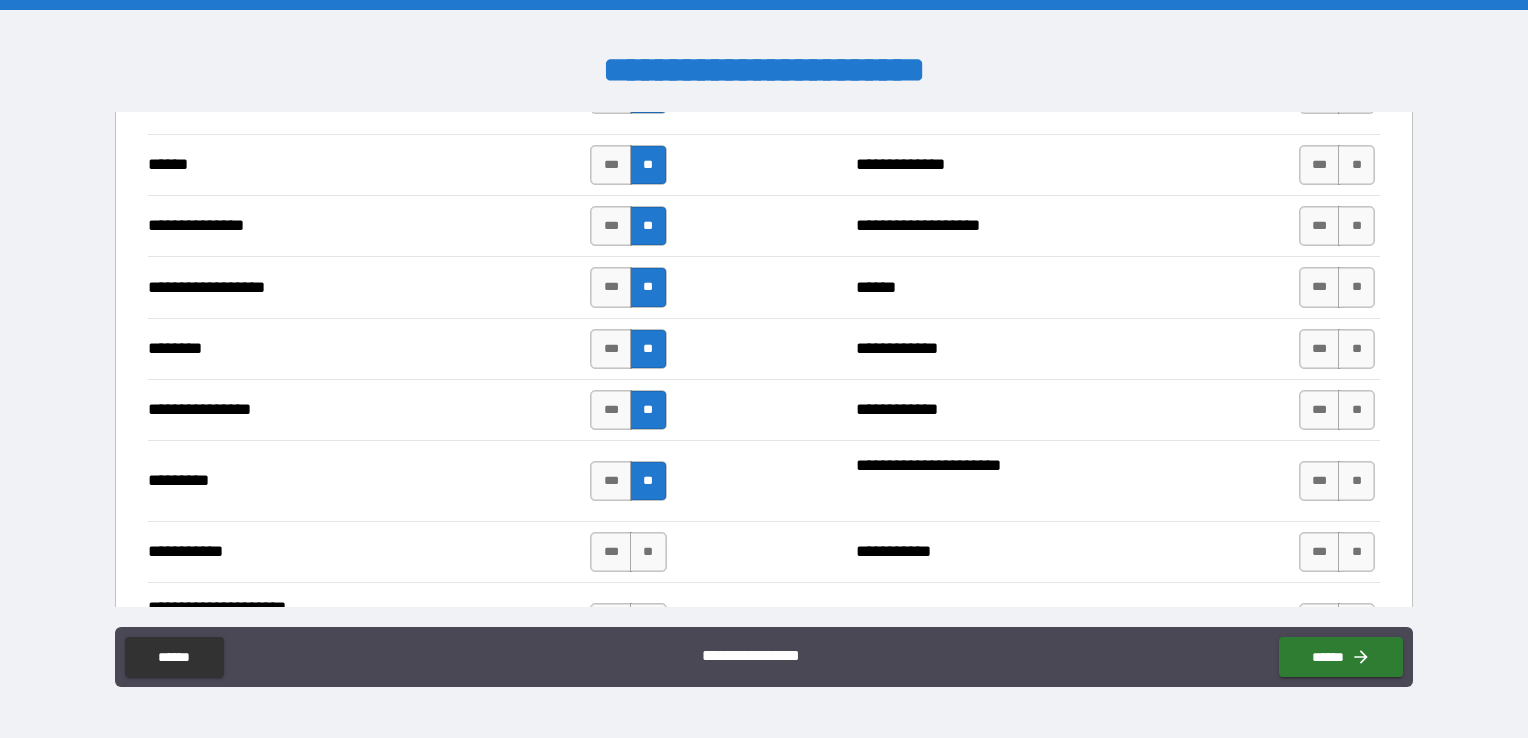 drag, startPoint x: 641, startPoint y: 541, endPoint x: 644, endPoint y: 511, distance: 30.149628 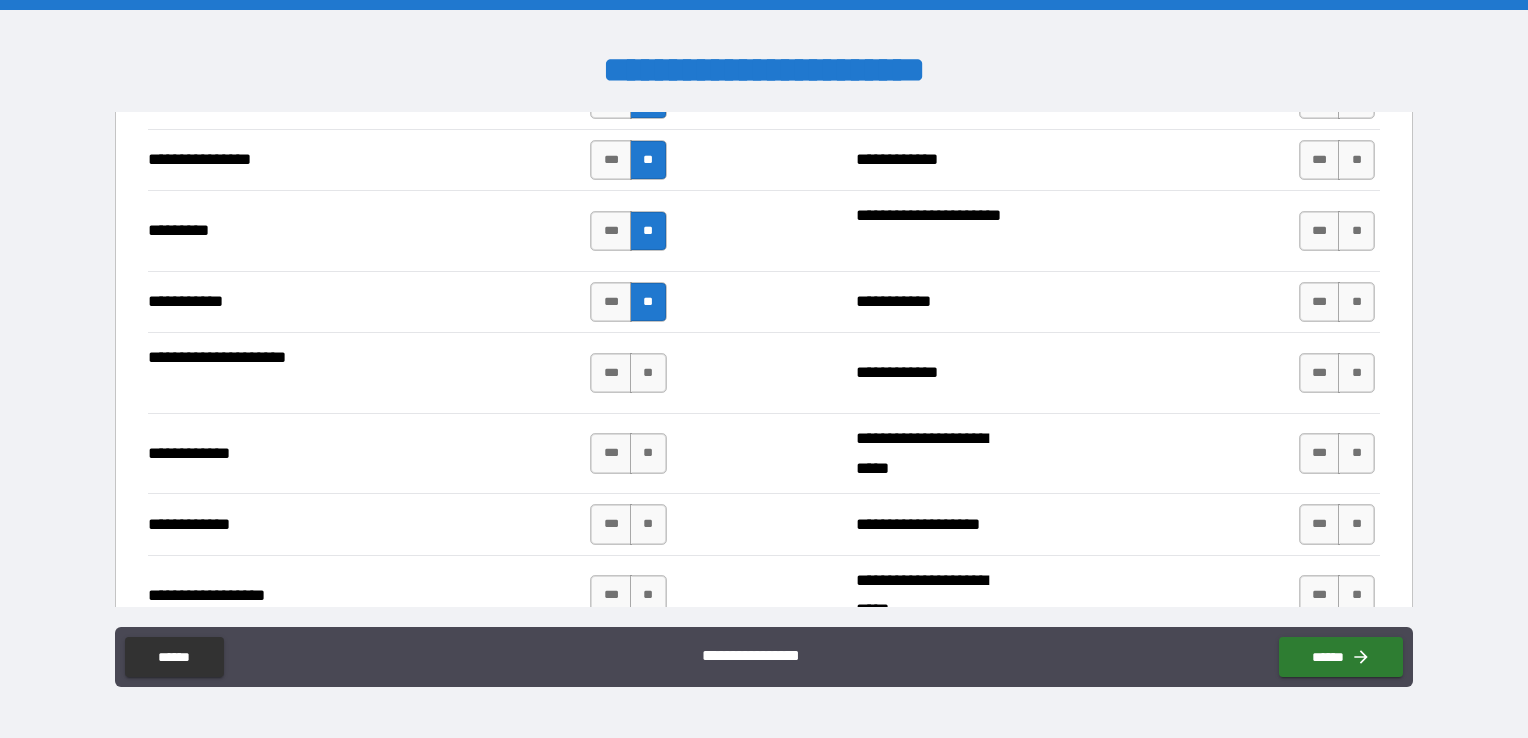scroll, scrollTop: 4300, scrollLeft: 0, axis: vertical 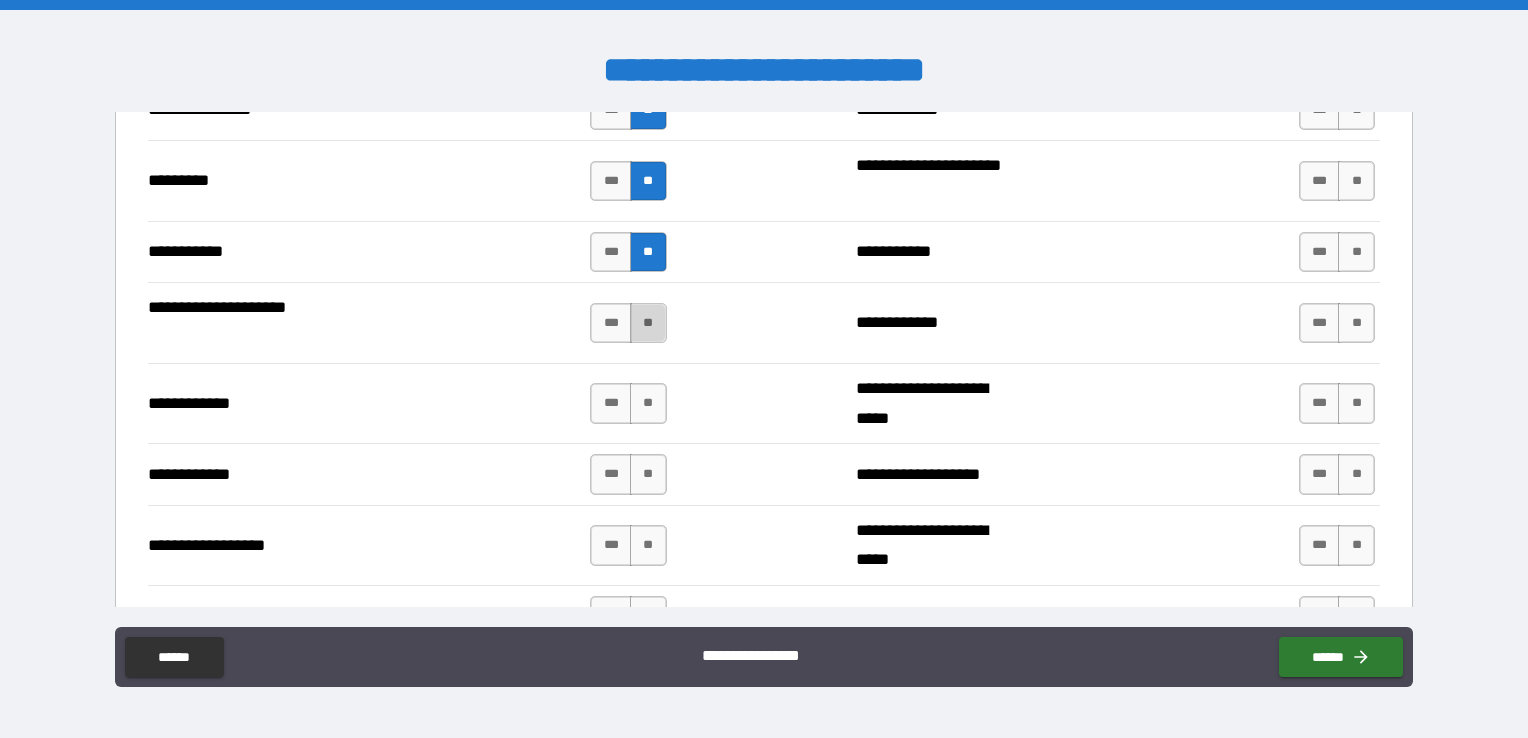 click on "**" at bounding box center [648, 323] 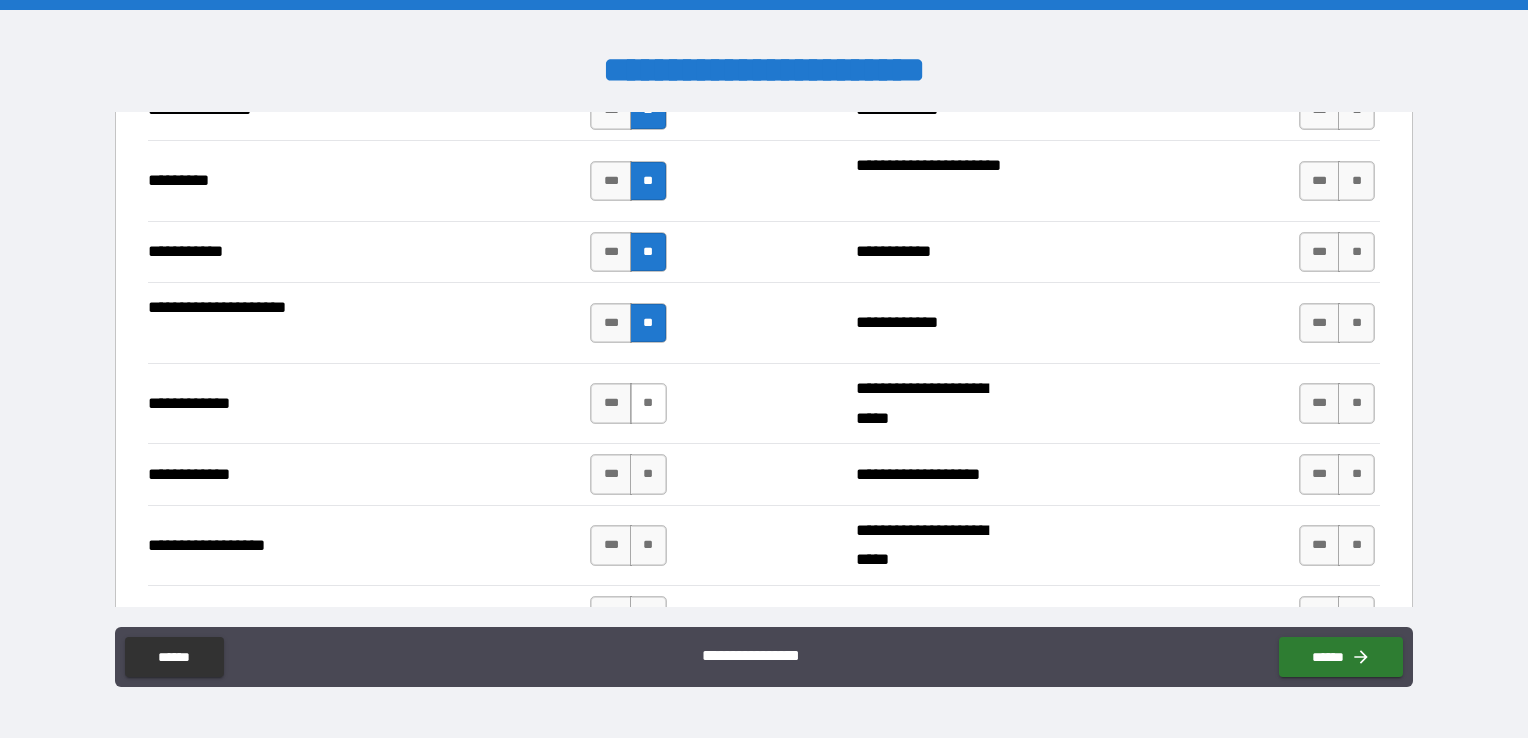 click on "**" at bounding box center (648, 403) 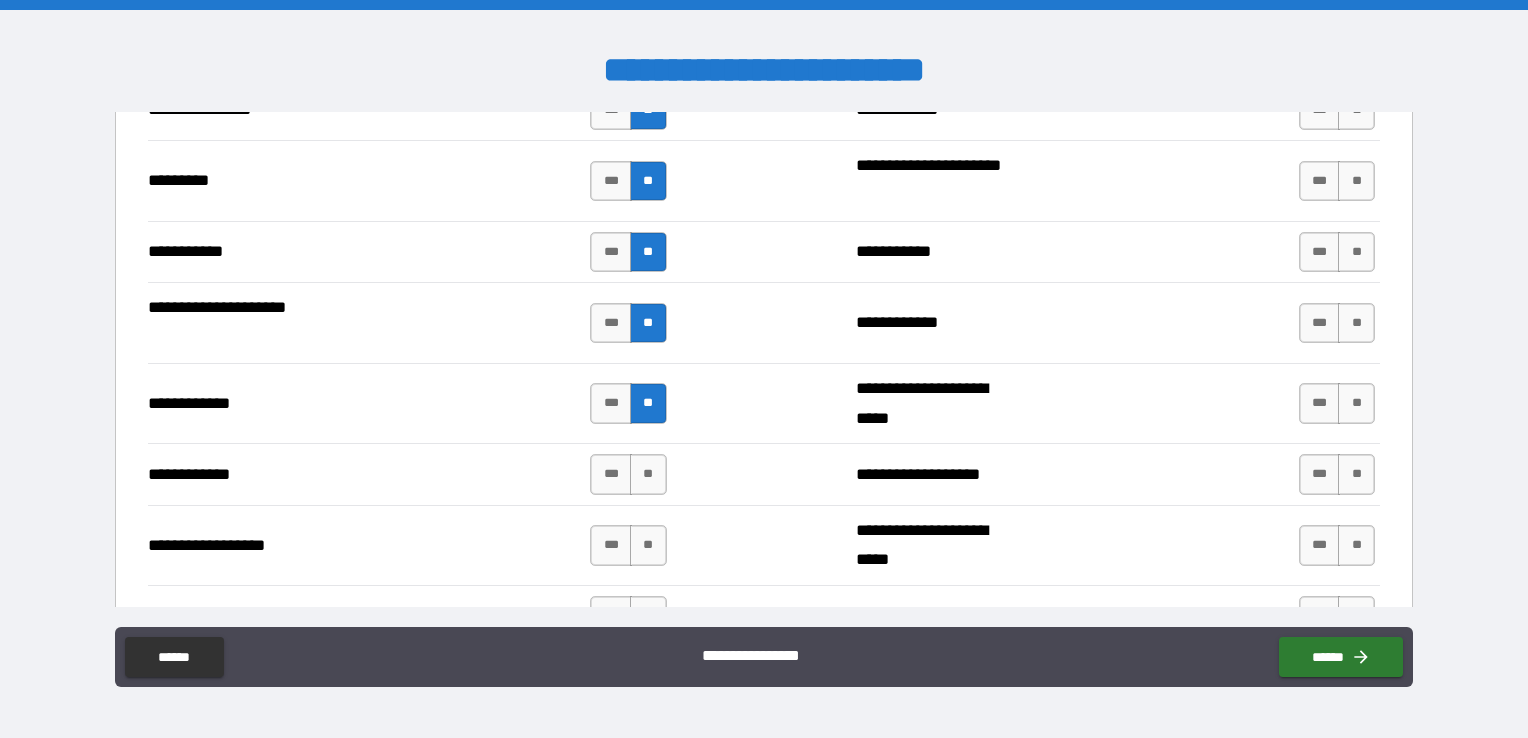 drag, startPoint x: 647, startPoint y: 462, endPoint x: 651, endPoint y: 436, distance: 26.305893 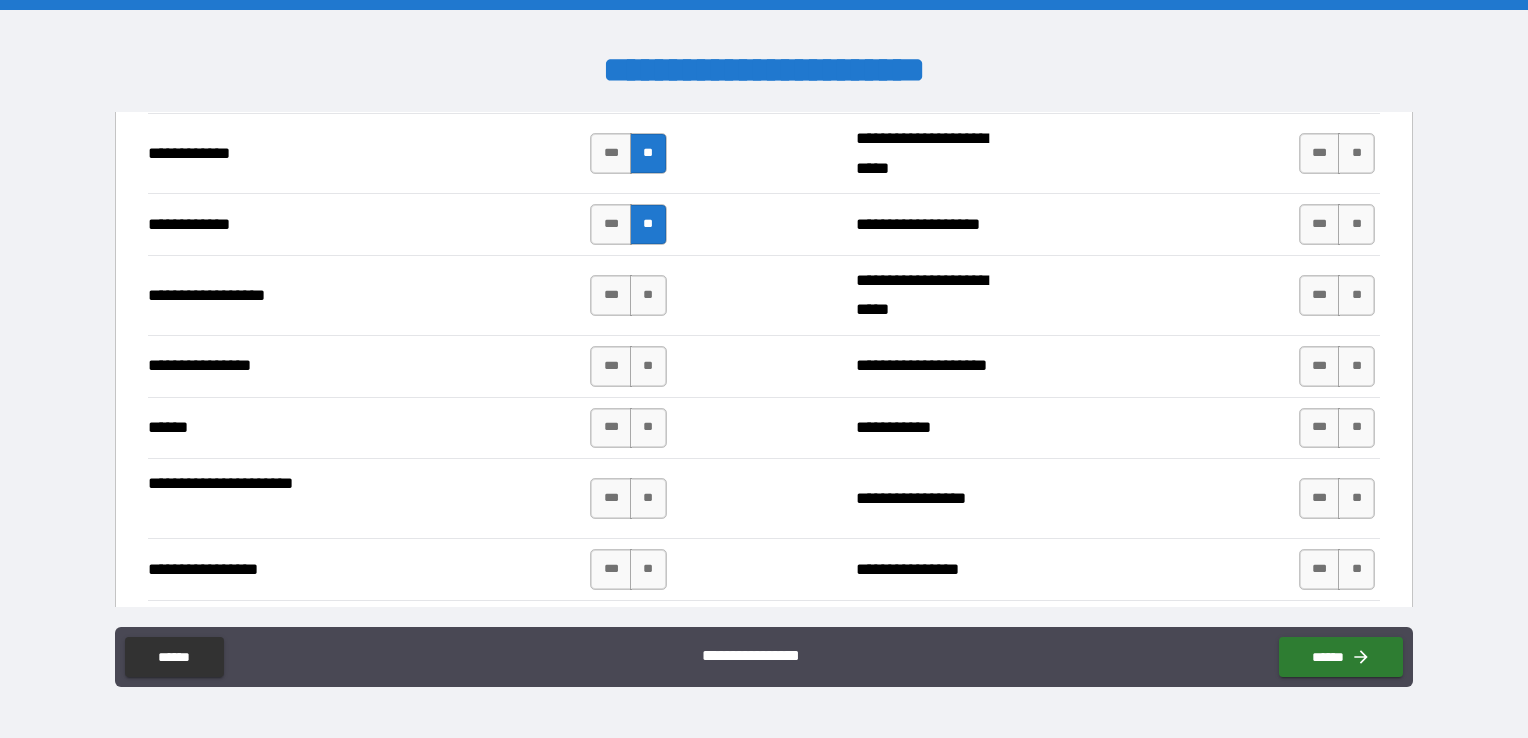 scroll, scrollTop: 4600, scrollLeft: 0, axis: vertical 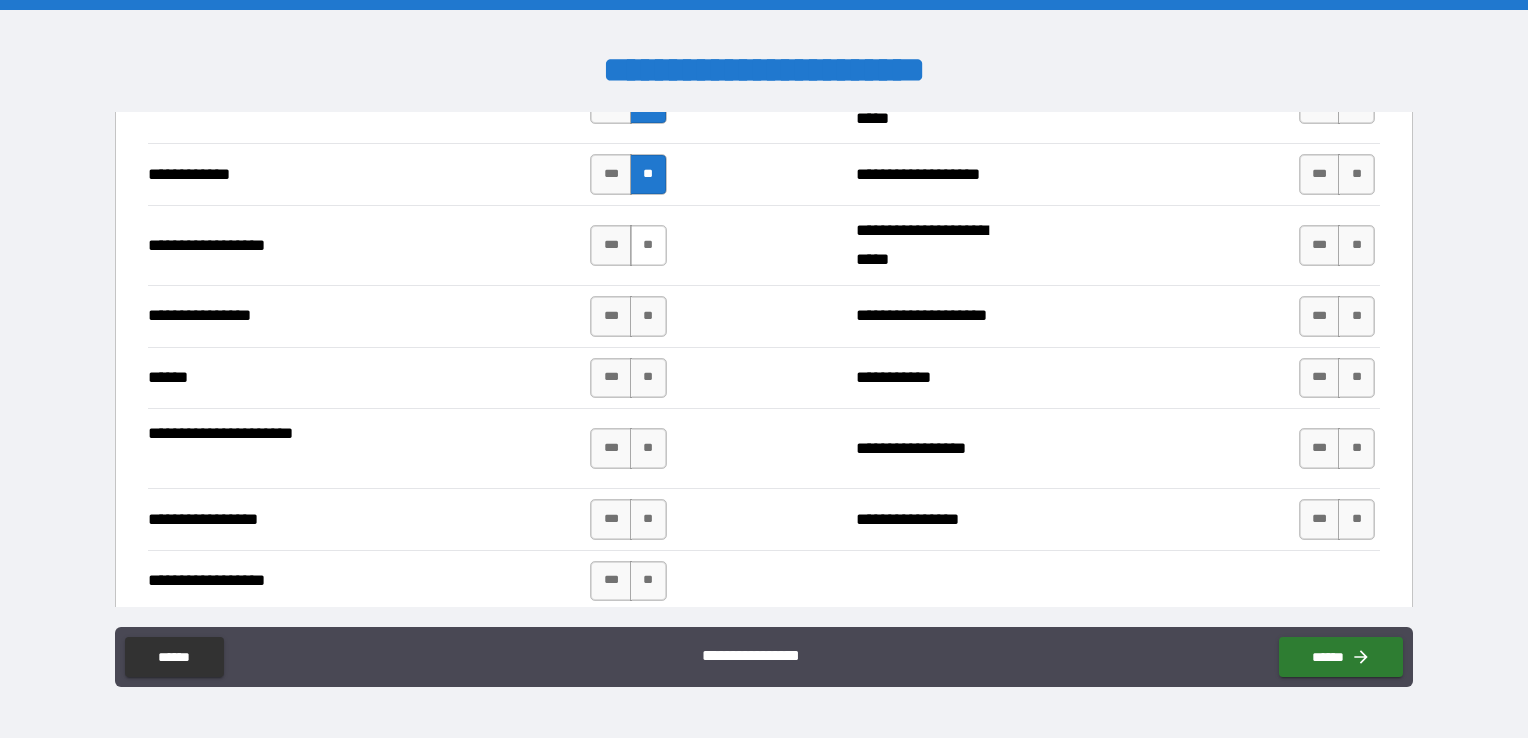 click on "**" at bounding box center (648, 245) 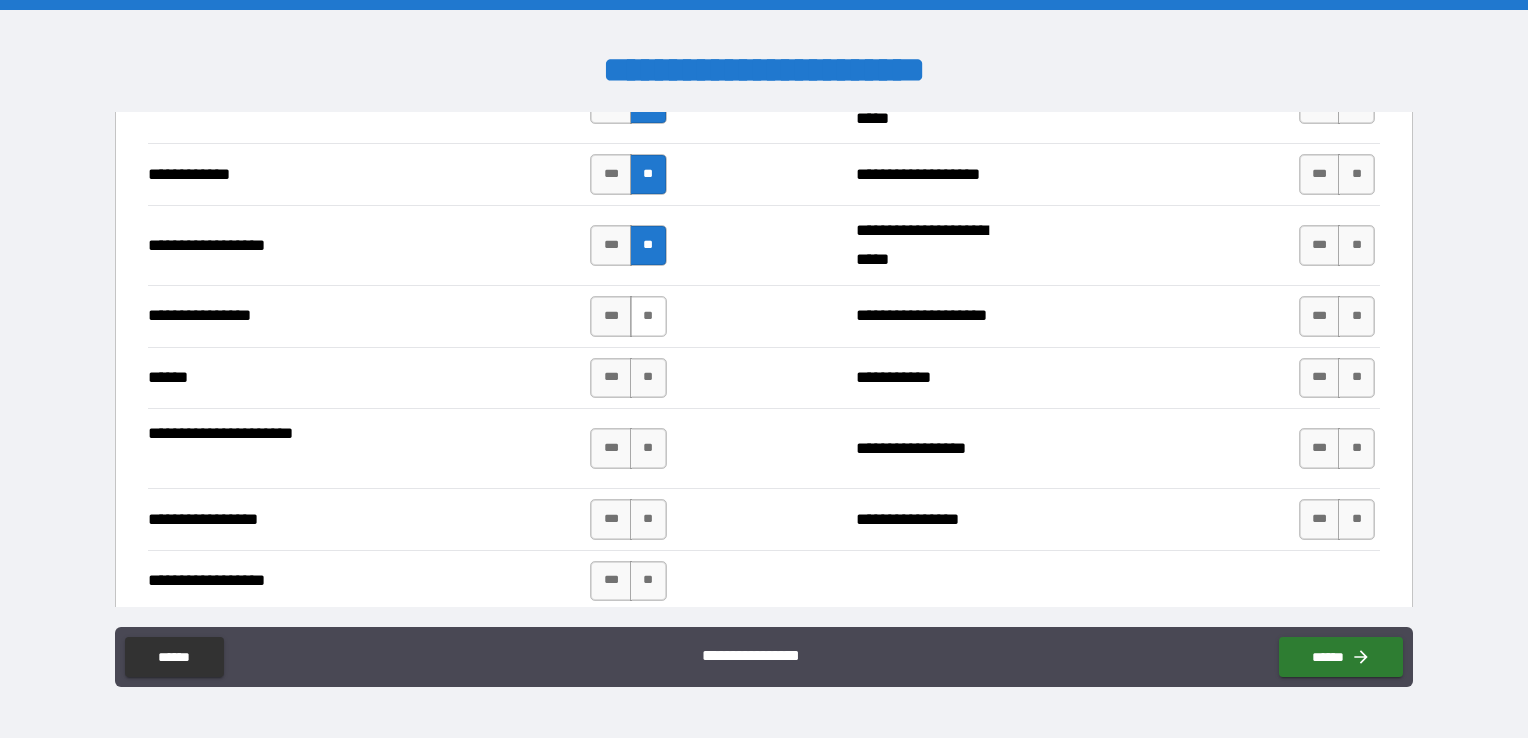 click on "**" at bounding box center (648, 316) 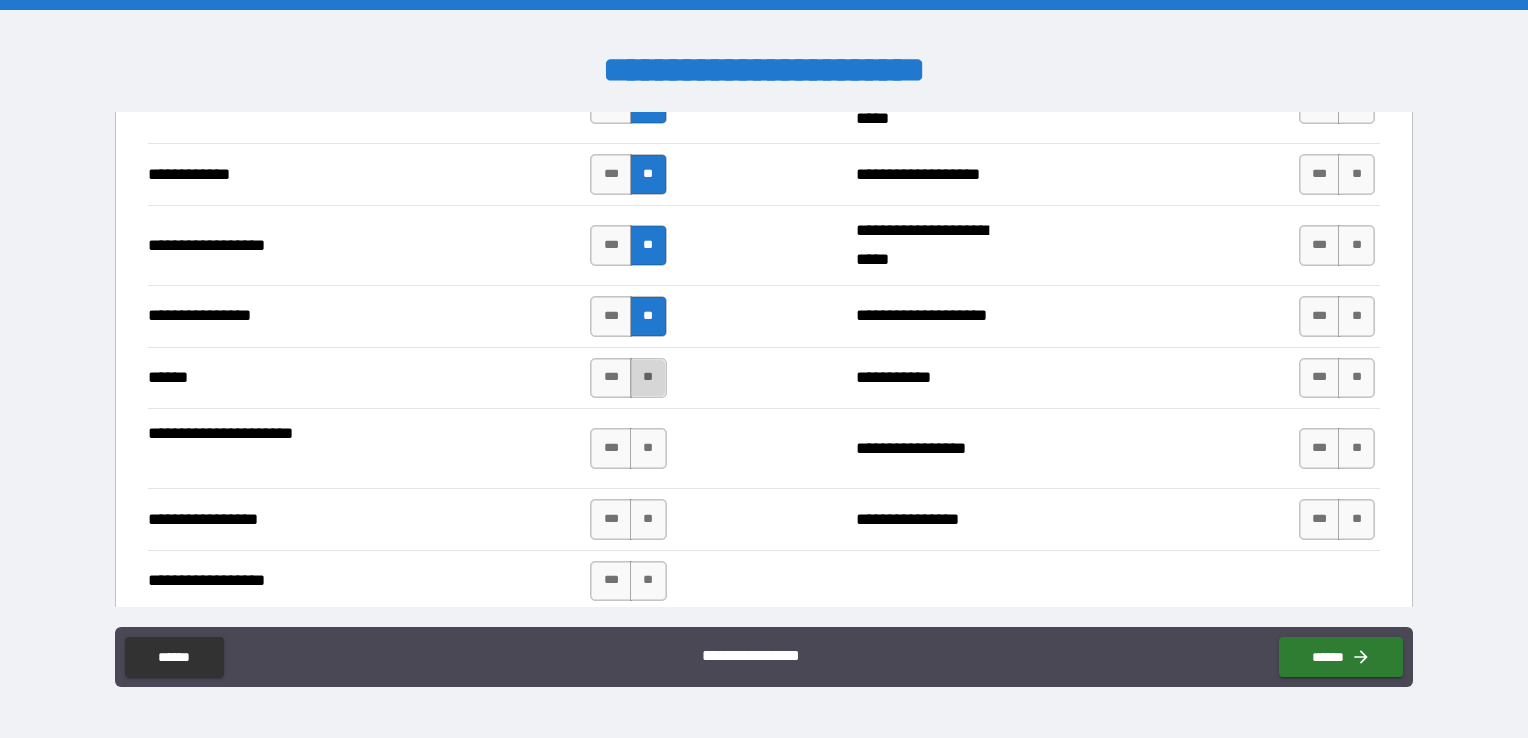 click on "**" at bounding box center [648, 378] 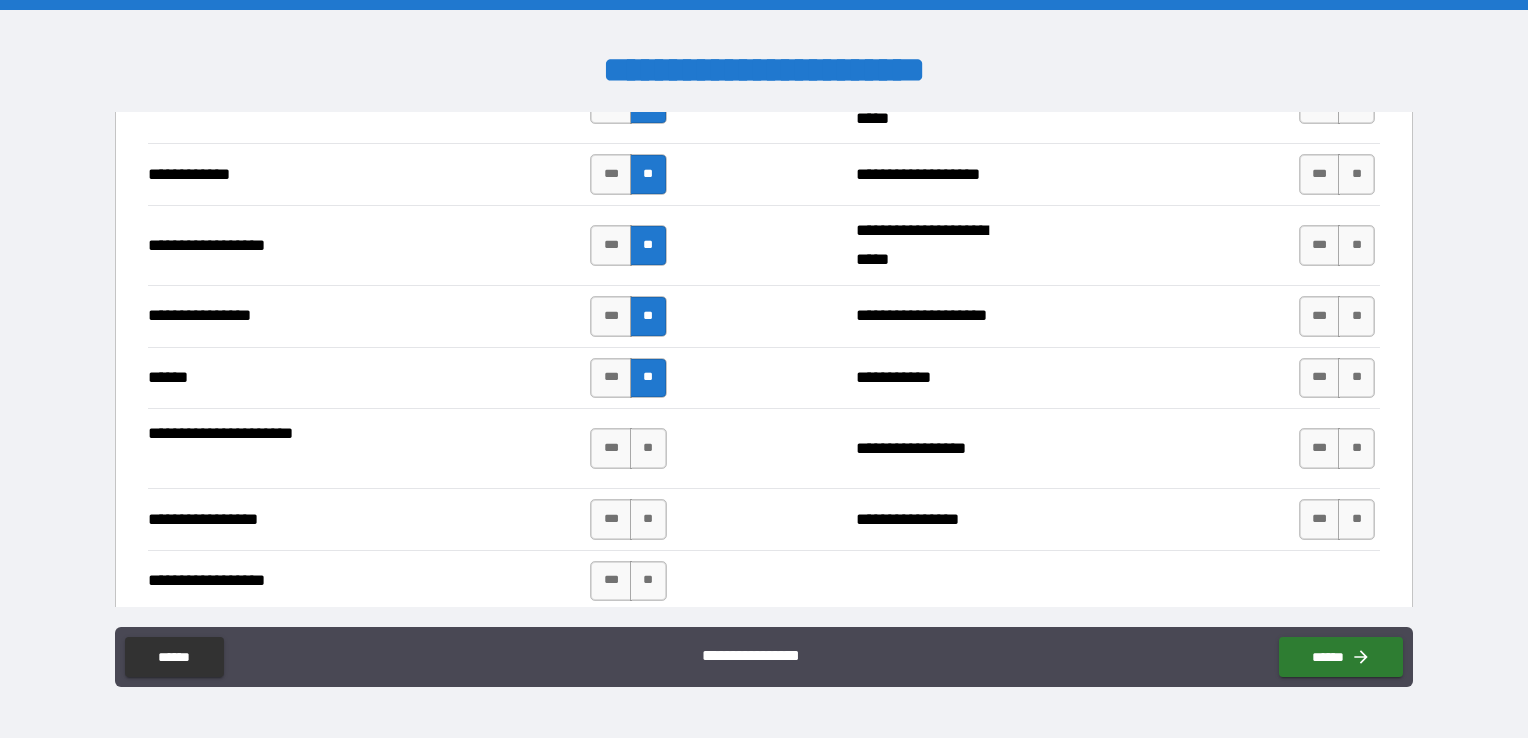 drag, startPoint x: 641, startPoint y: 430, endPoint x: 653, endPoint y: 395, distance: 37 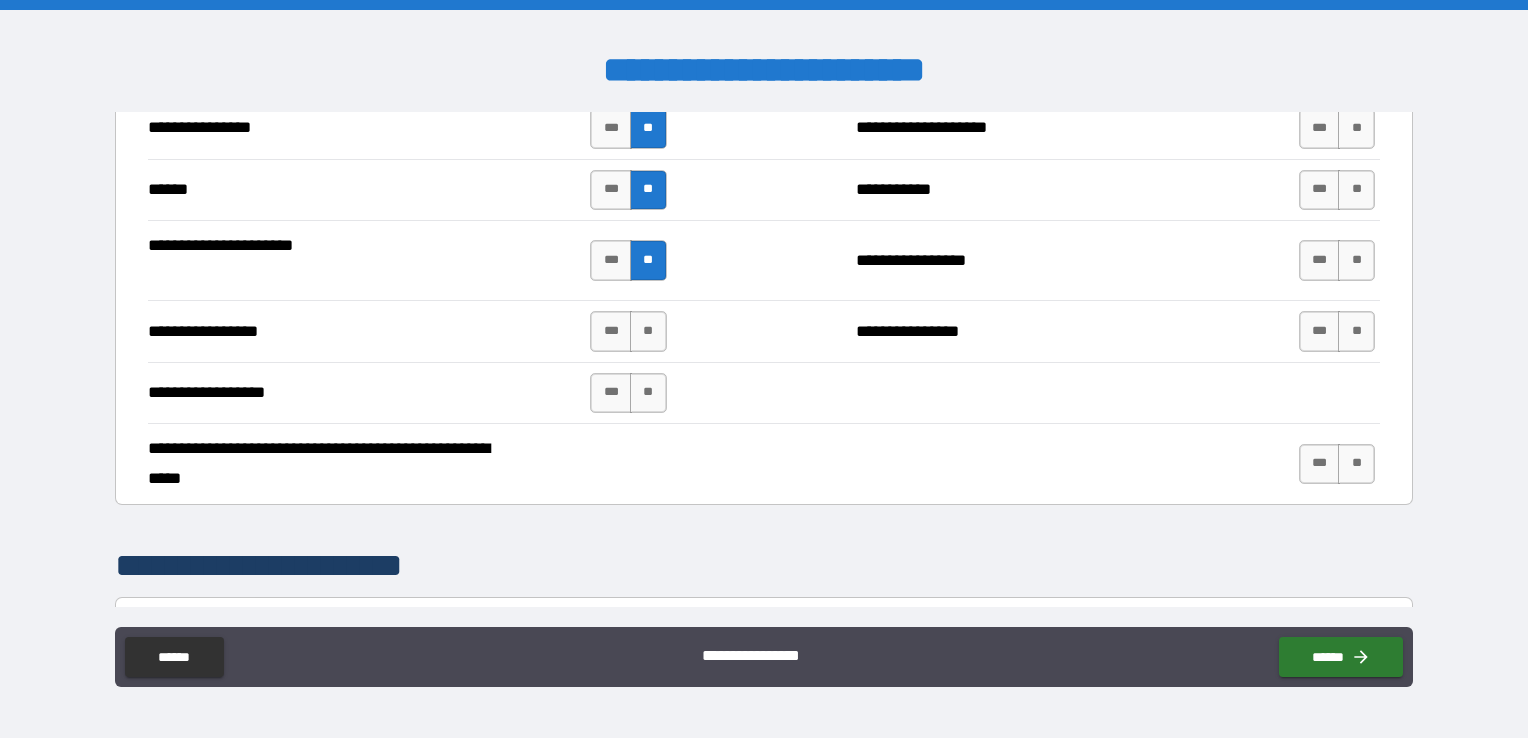 scroll, scrollTop: 4800, scrollLeft: 0, axis: vertical 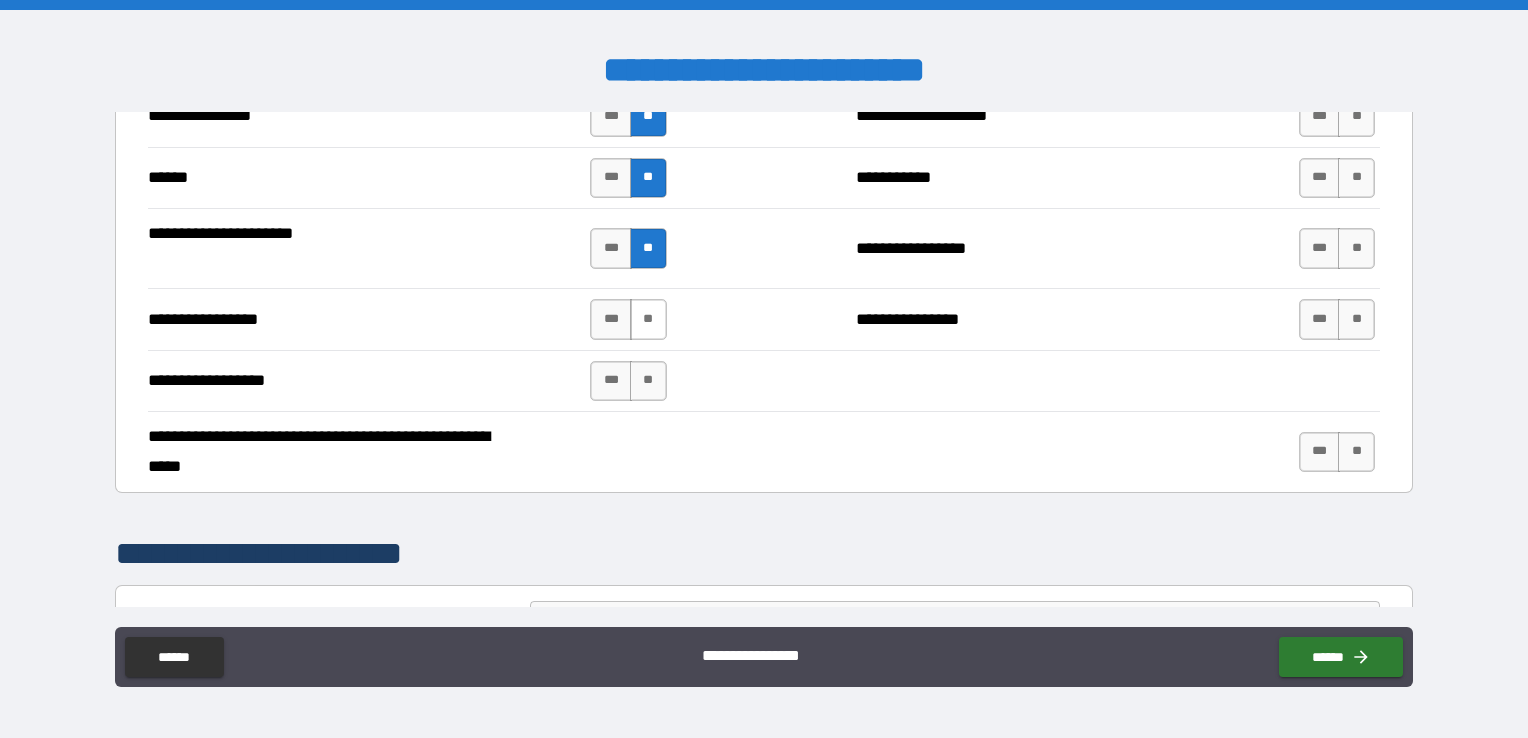 click on "**" at bounding box center [648, 319] 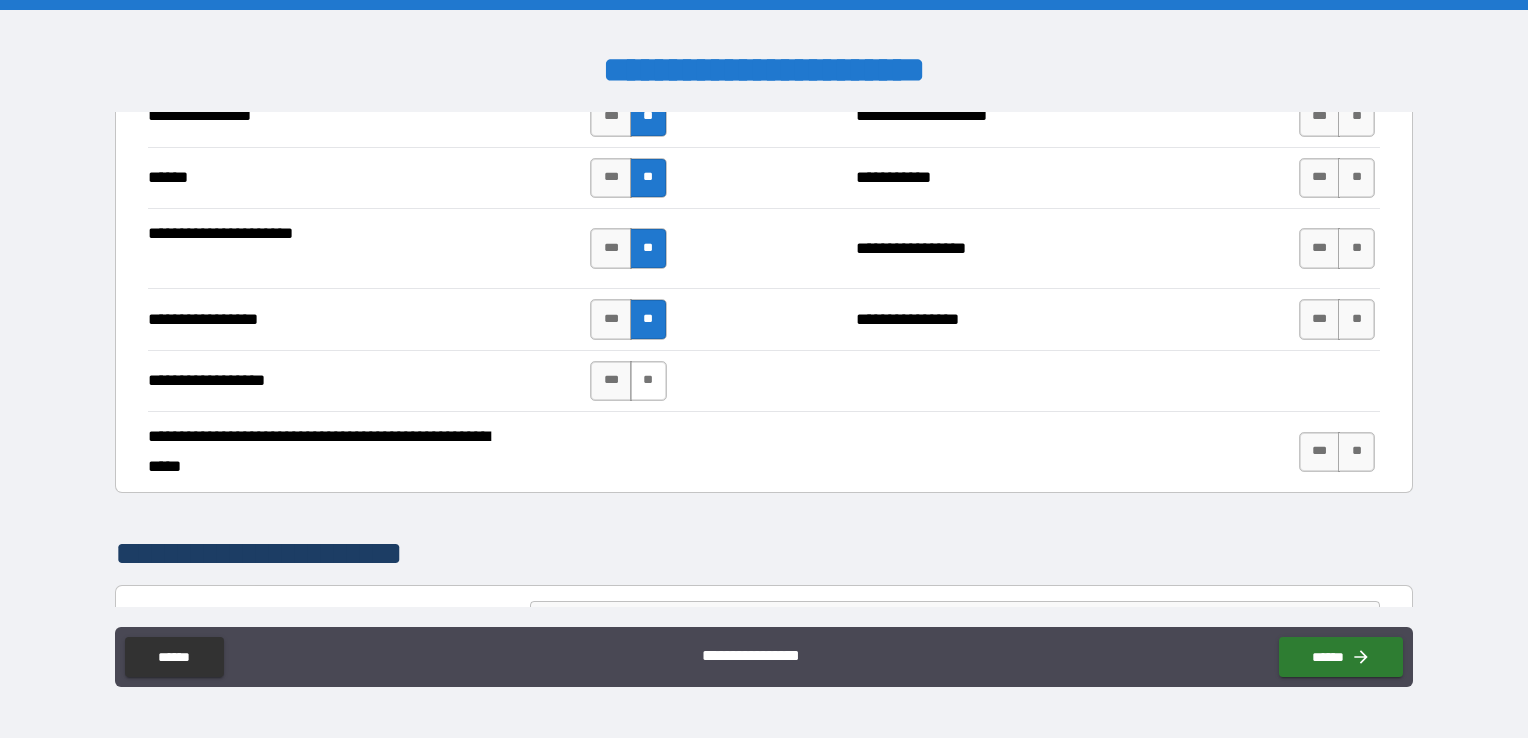 click on "**" at bounding box center (648, 381) 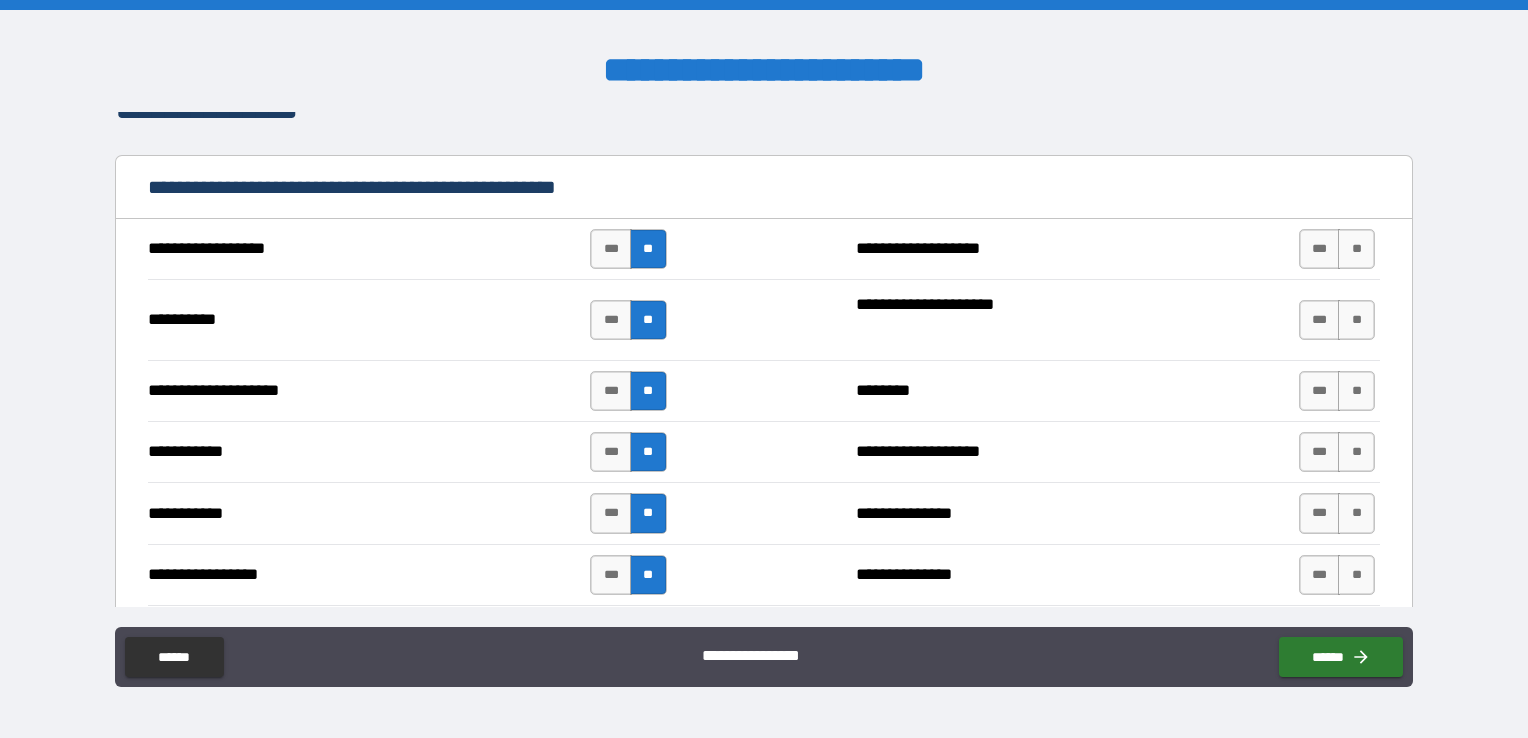 scroll, scrollTop: 2400, scrollLeft: 0, axis: vertical 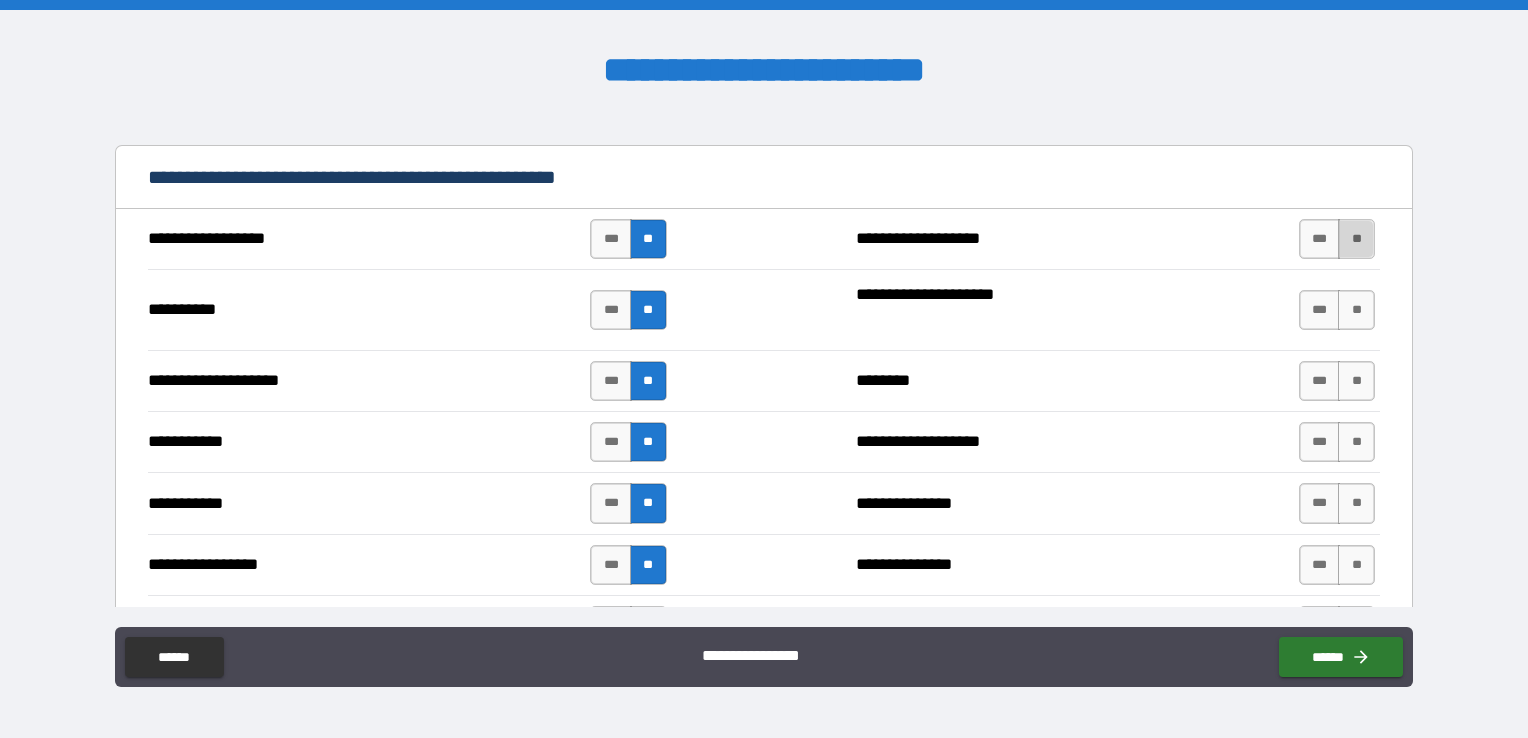 click on "**" at bounding box center [1356, 239] 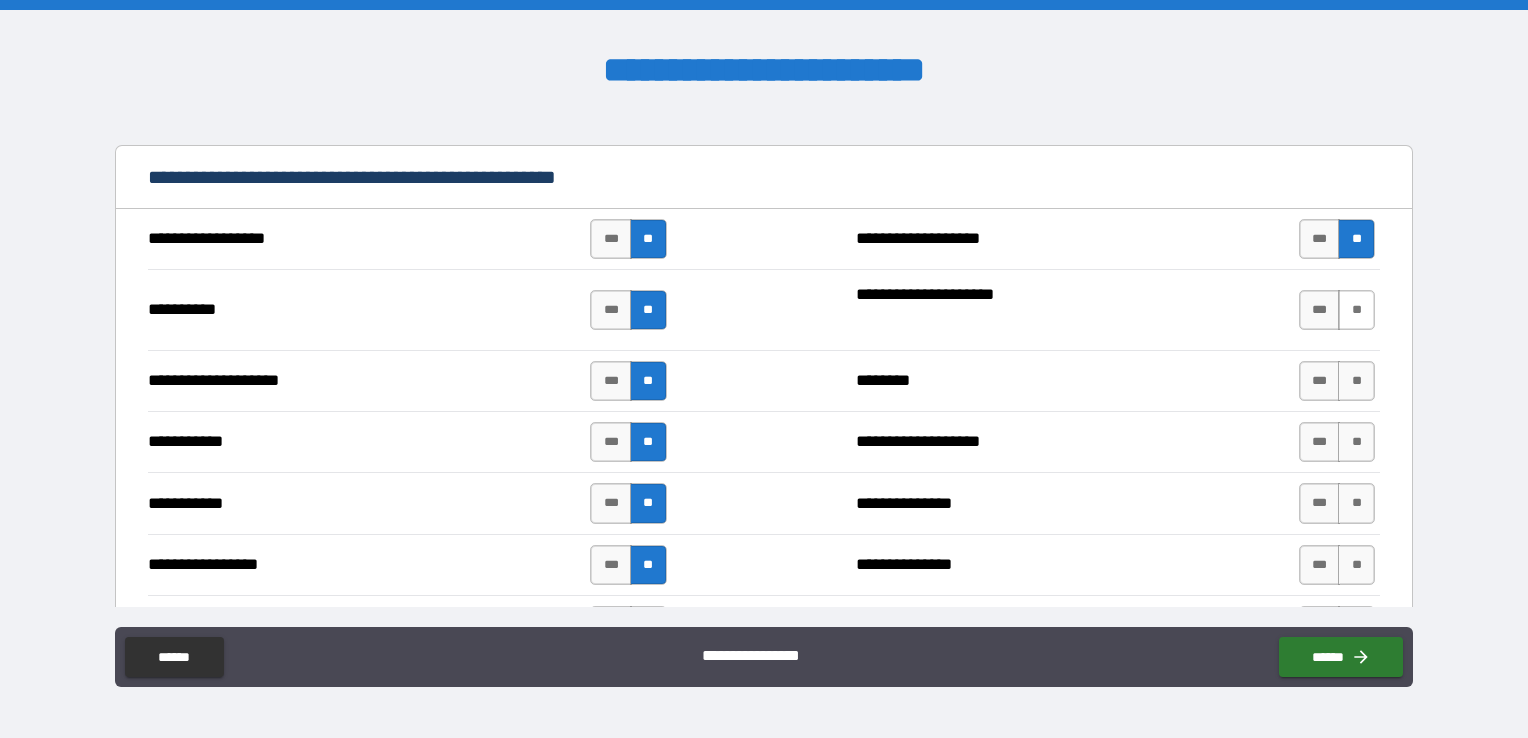click on "**" at bounding box center (1356, 310) 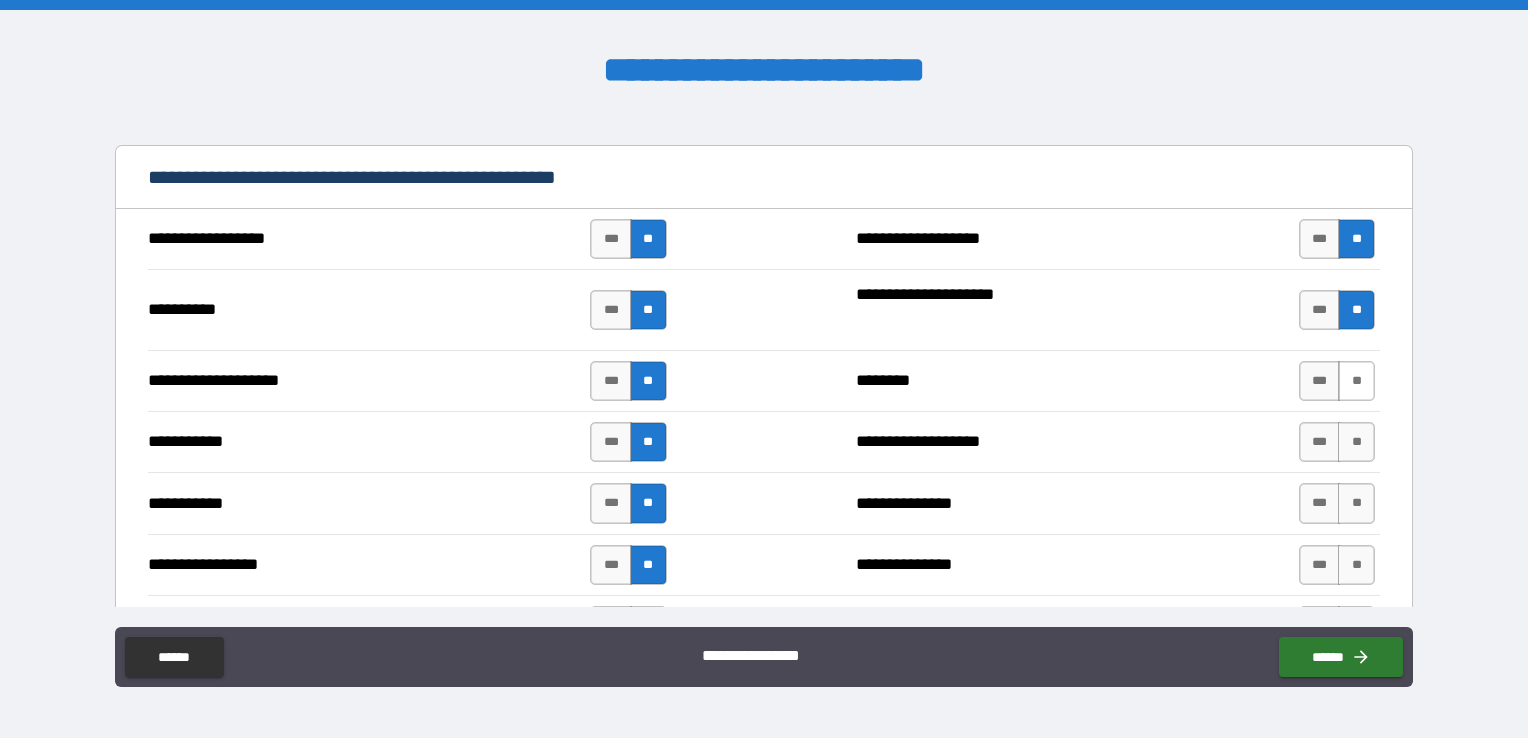 click on "**" at bounding box center (1356, 381) 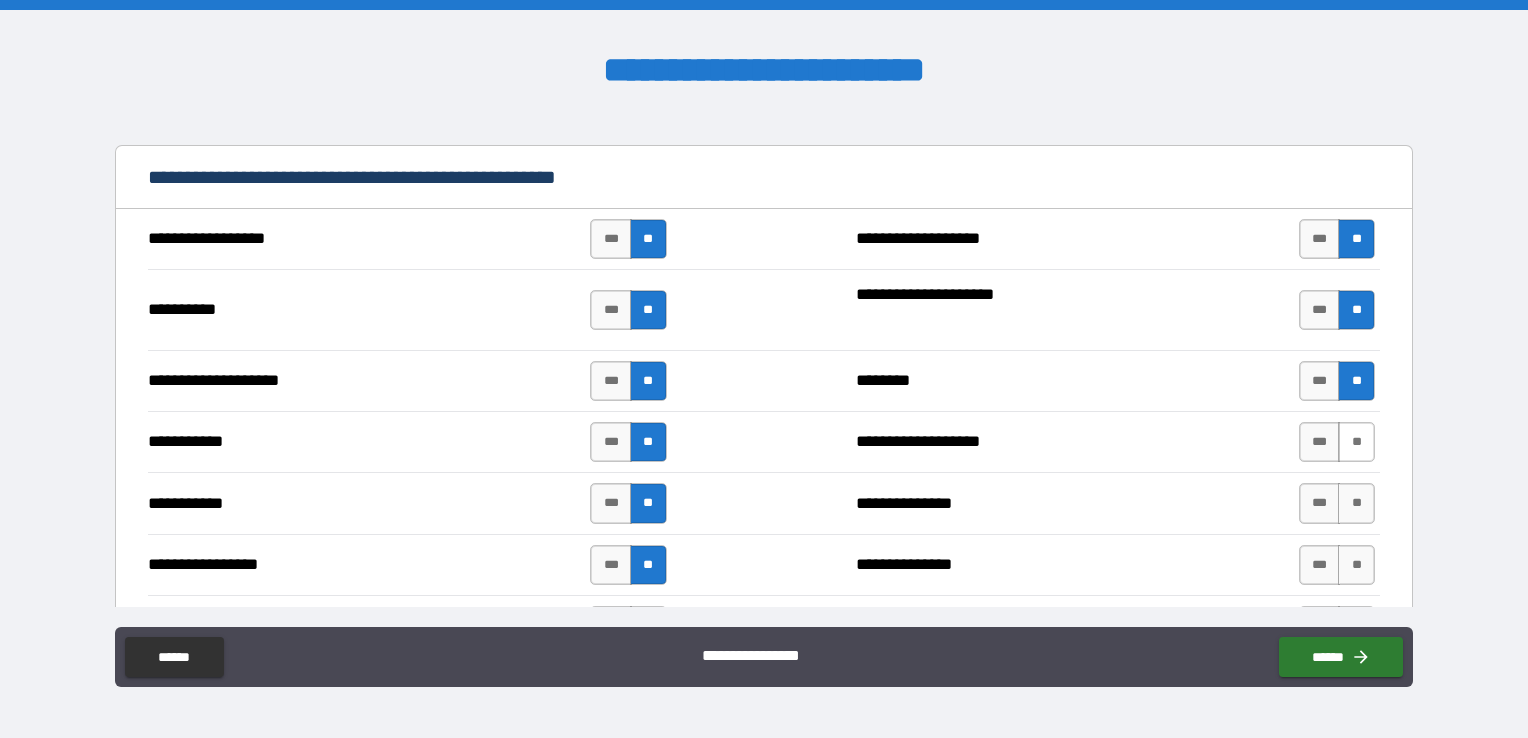 click on "**" at bounding box center [1356, 442] 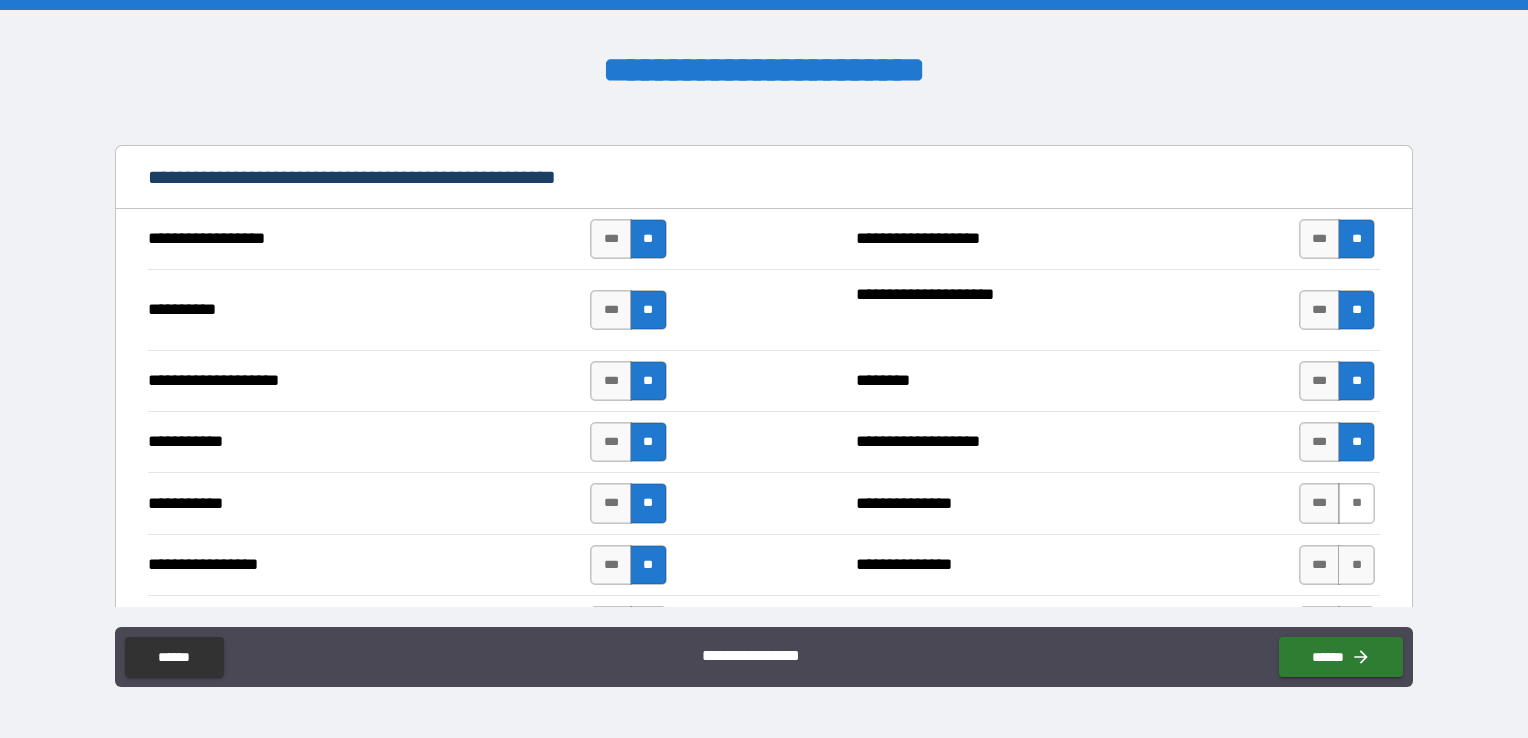 click on "**" at bounding box center (1356, 503) 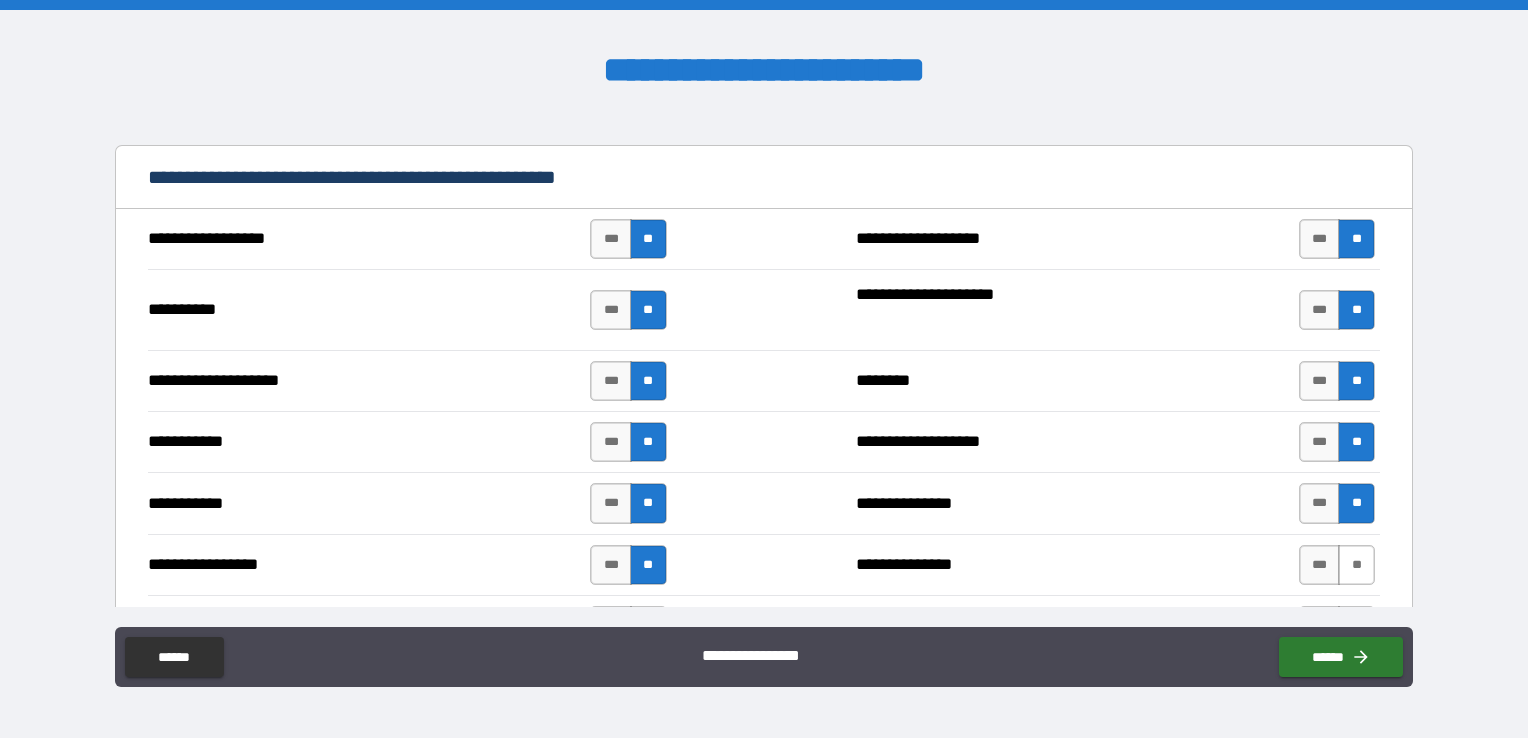 click on "**" at bounding box center [1356, 565] 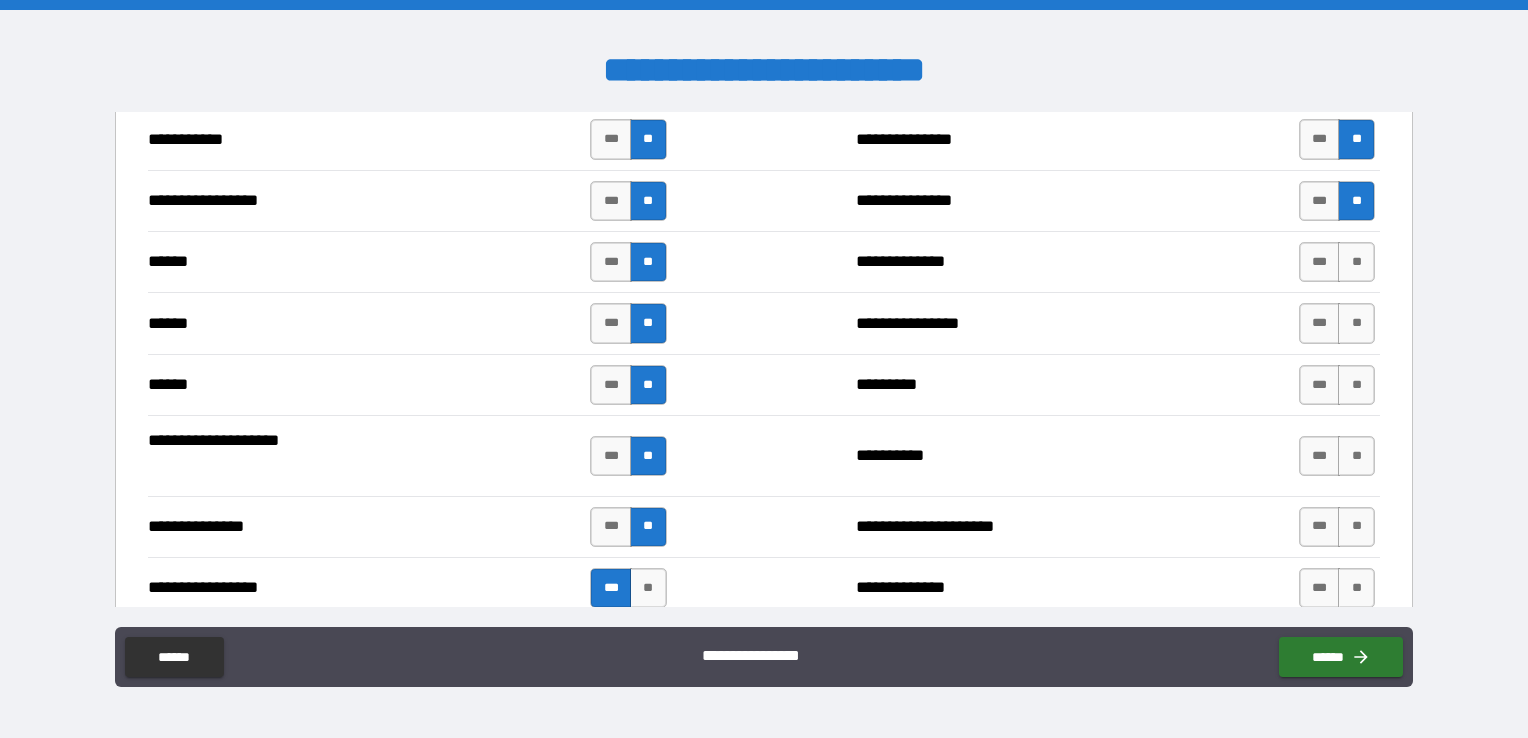 scroll, scrollTop: 2800, scrollLeft: 0, axis: vertical 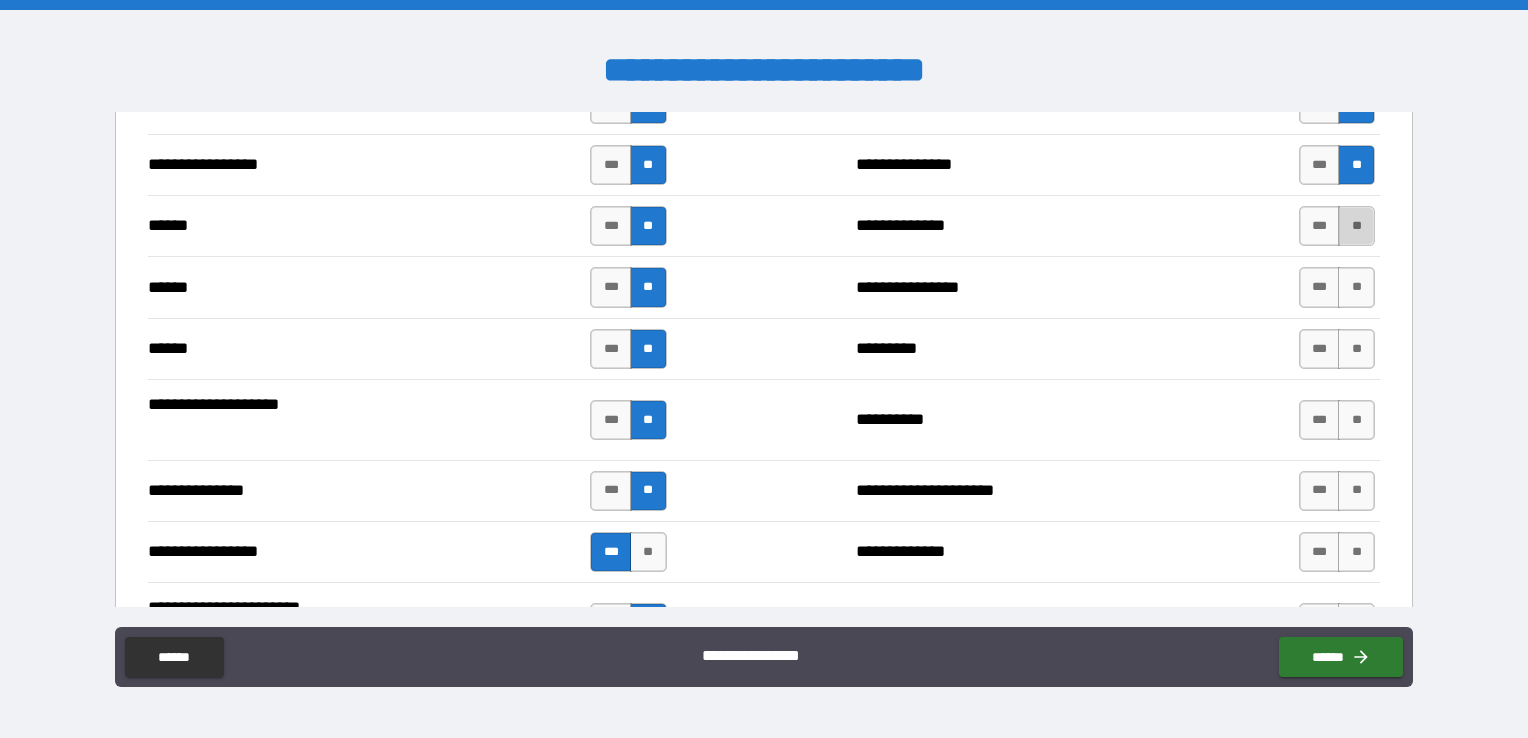 click on "**" at bounding box center [1356, 226] 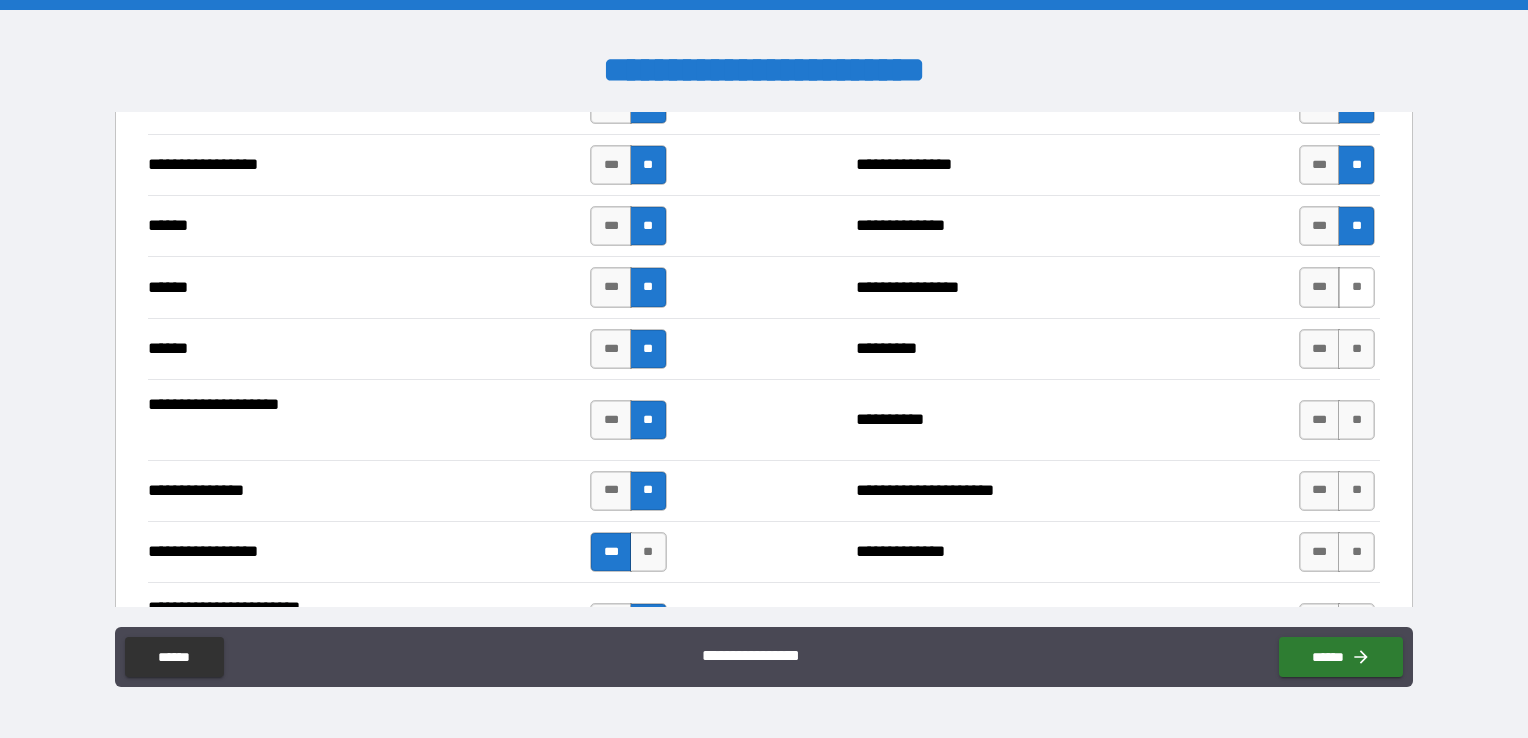 click on "**" at bounding box center (1356, 287) 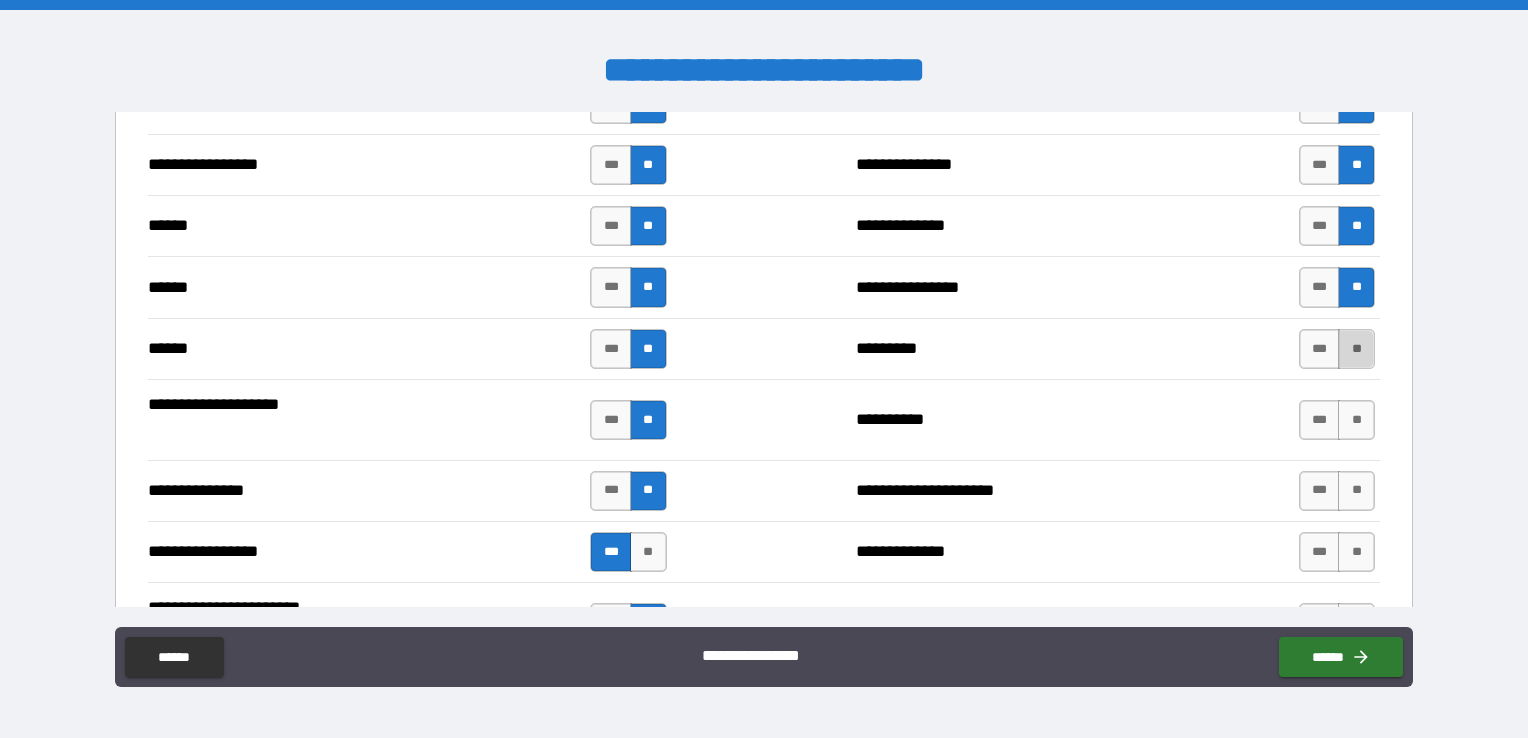 click on "**" at bounding box center (1356, 349) 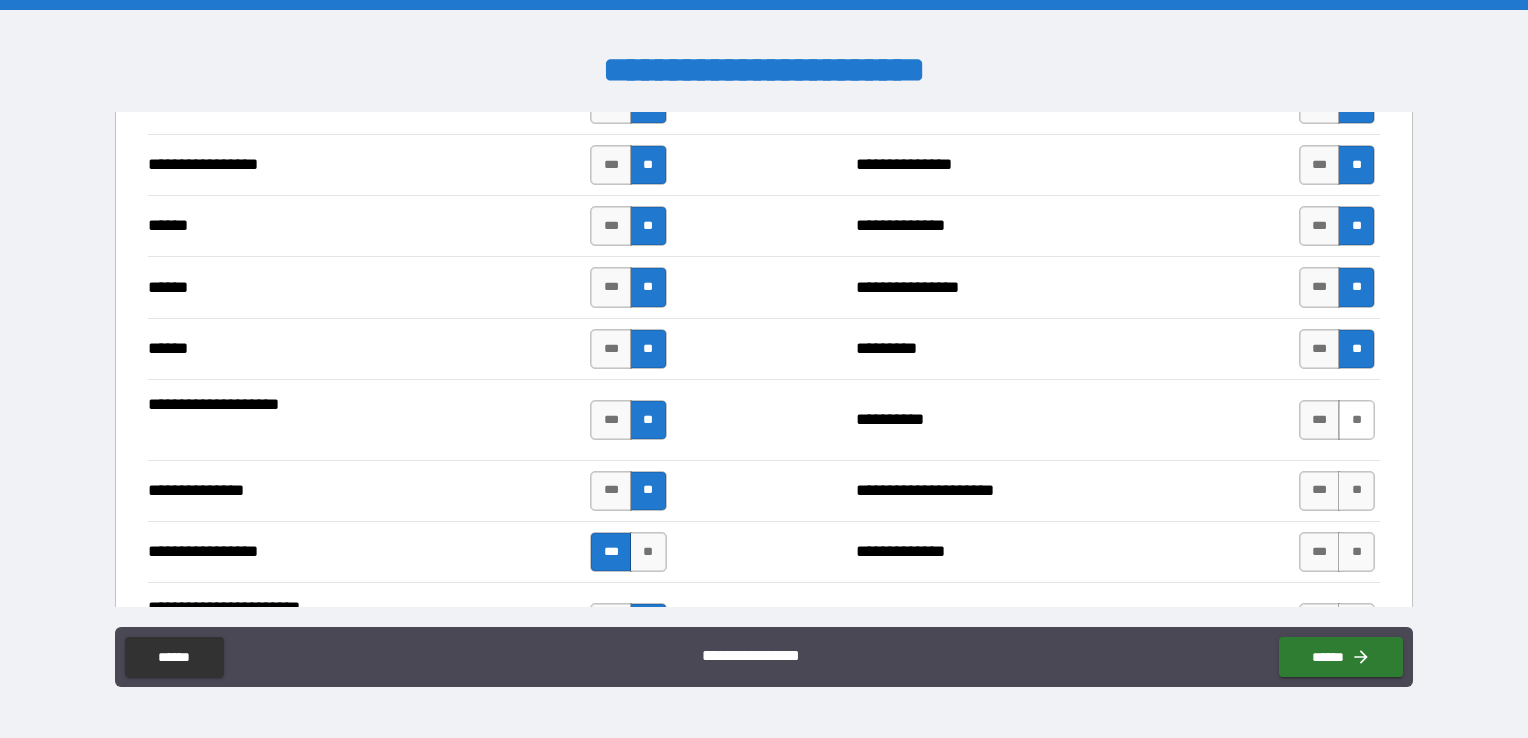 click on "**" at bounding box center [1356, 420] 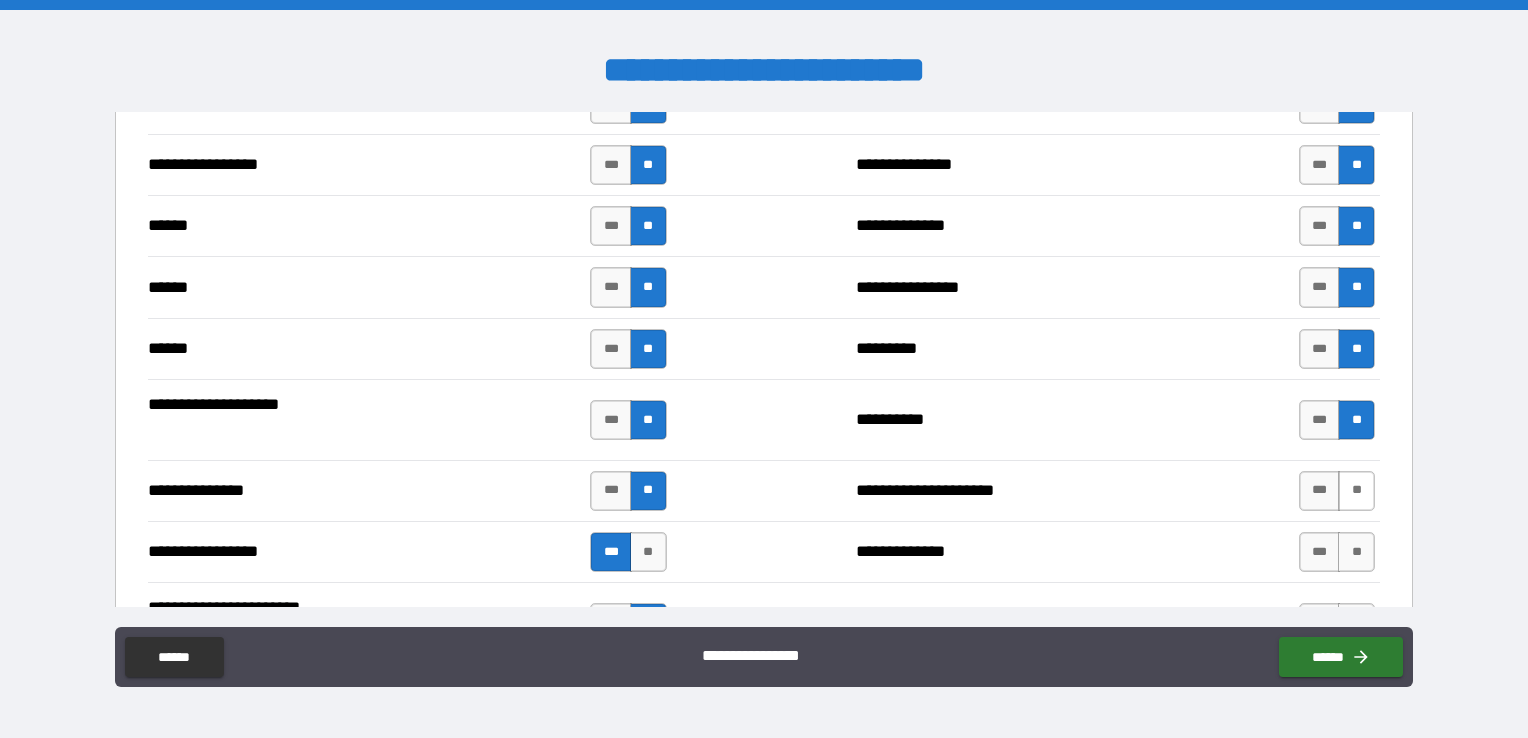 click on "**" at bounding box center (1356, 491) 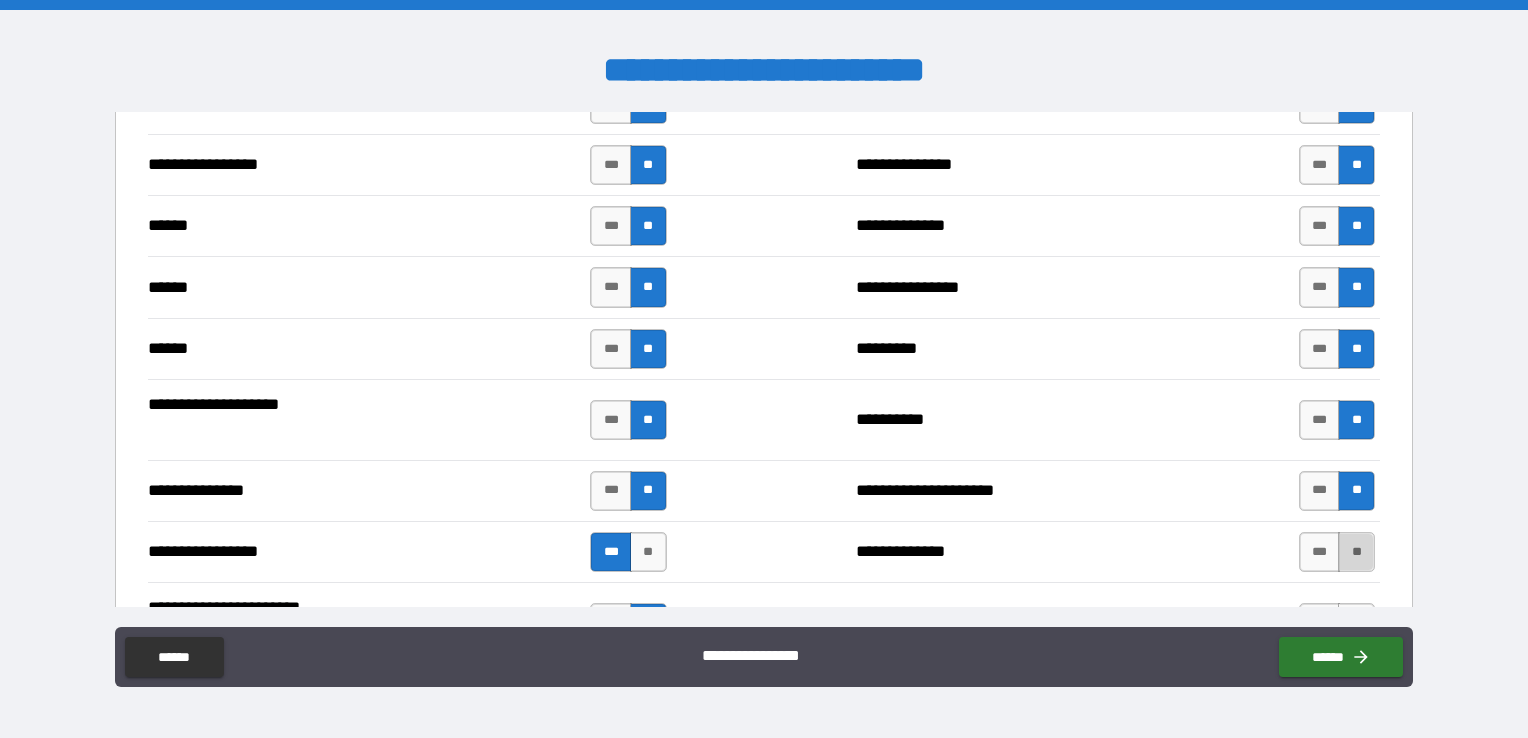 click on "**" at bounding box center (1356, 552) 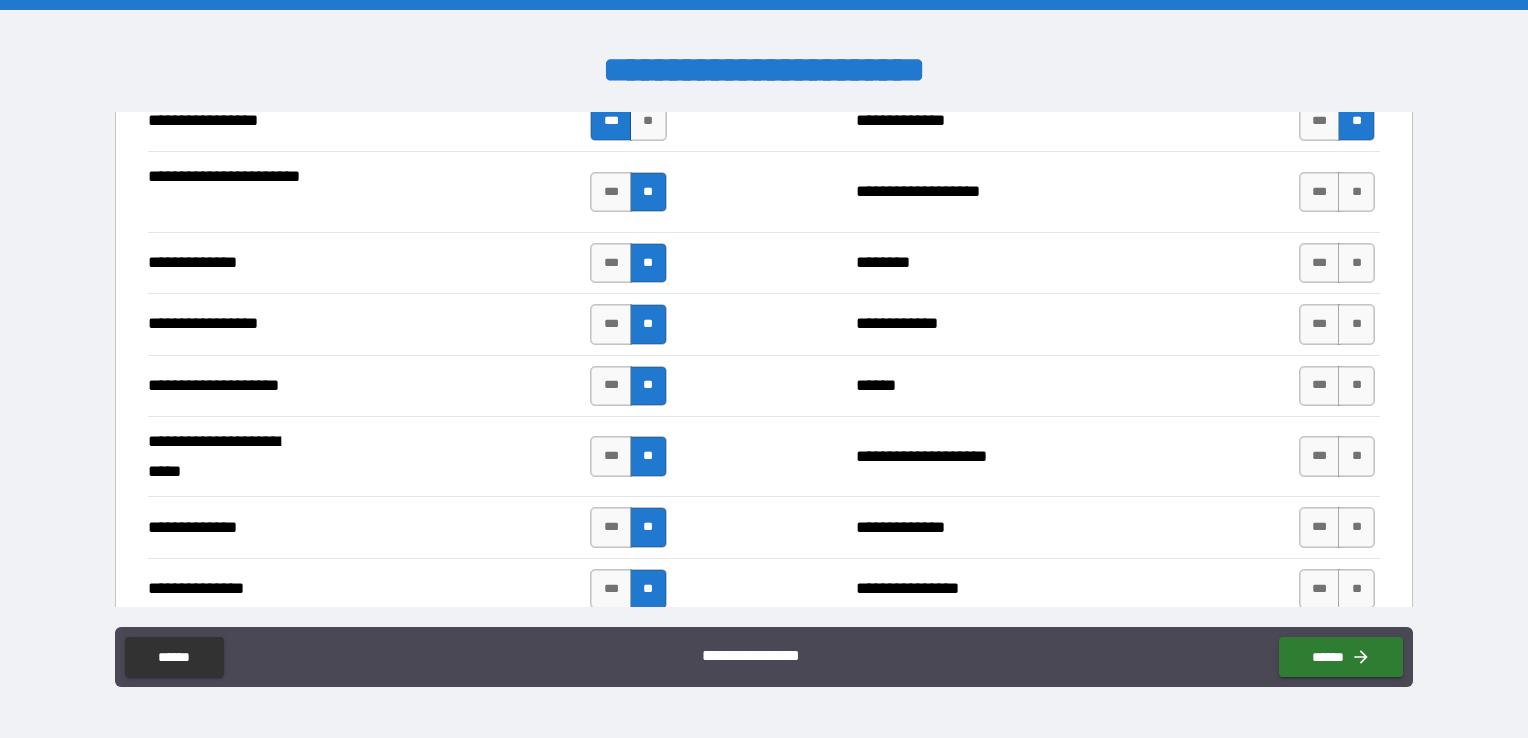 scroll, scrollTop: 3200, scrollLeft: 0, axis: vertical 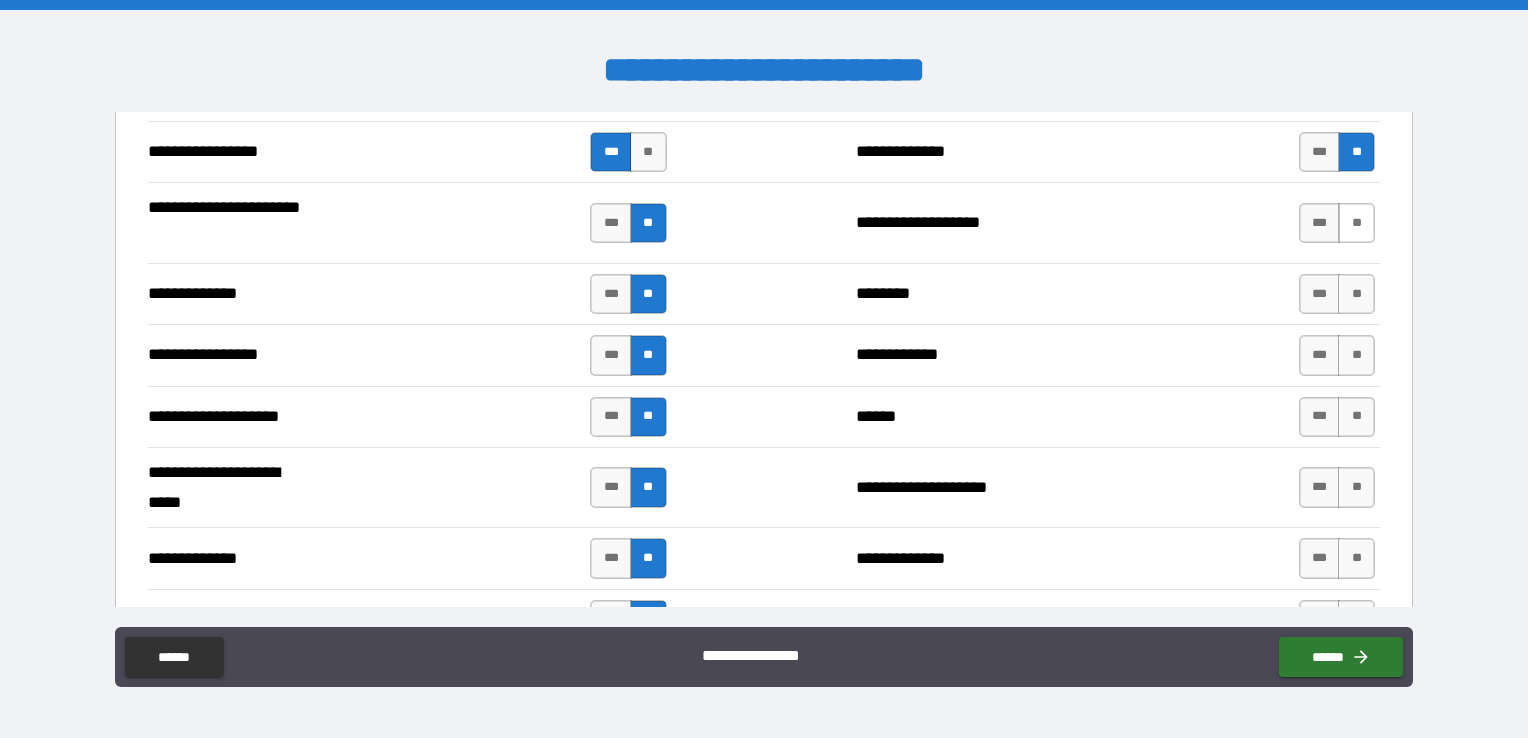 click on "**" at bounding box center [1356, 223] 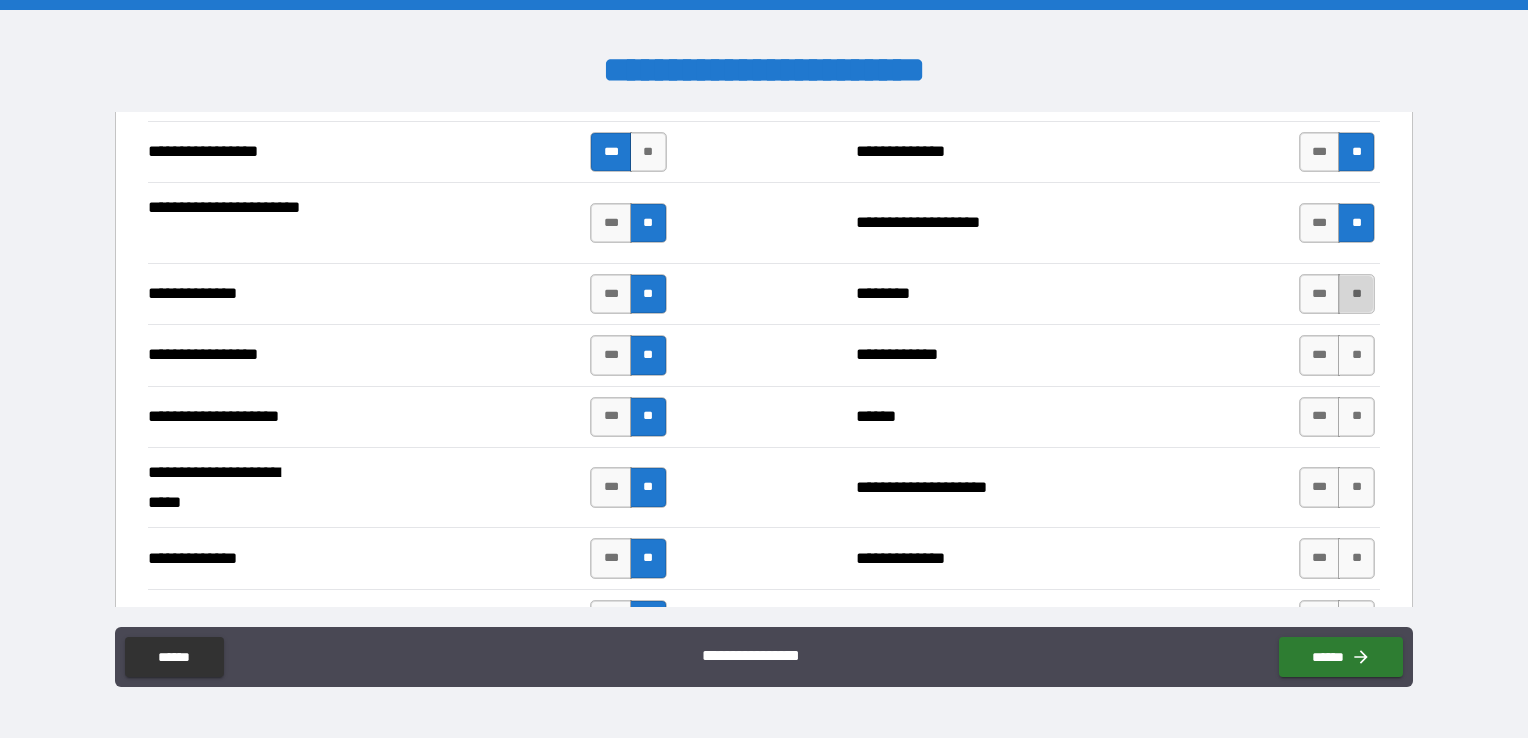 click on "**" at bounding box center [1356, 294] 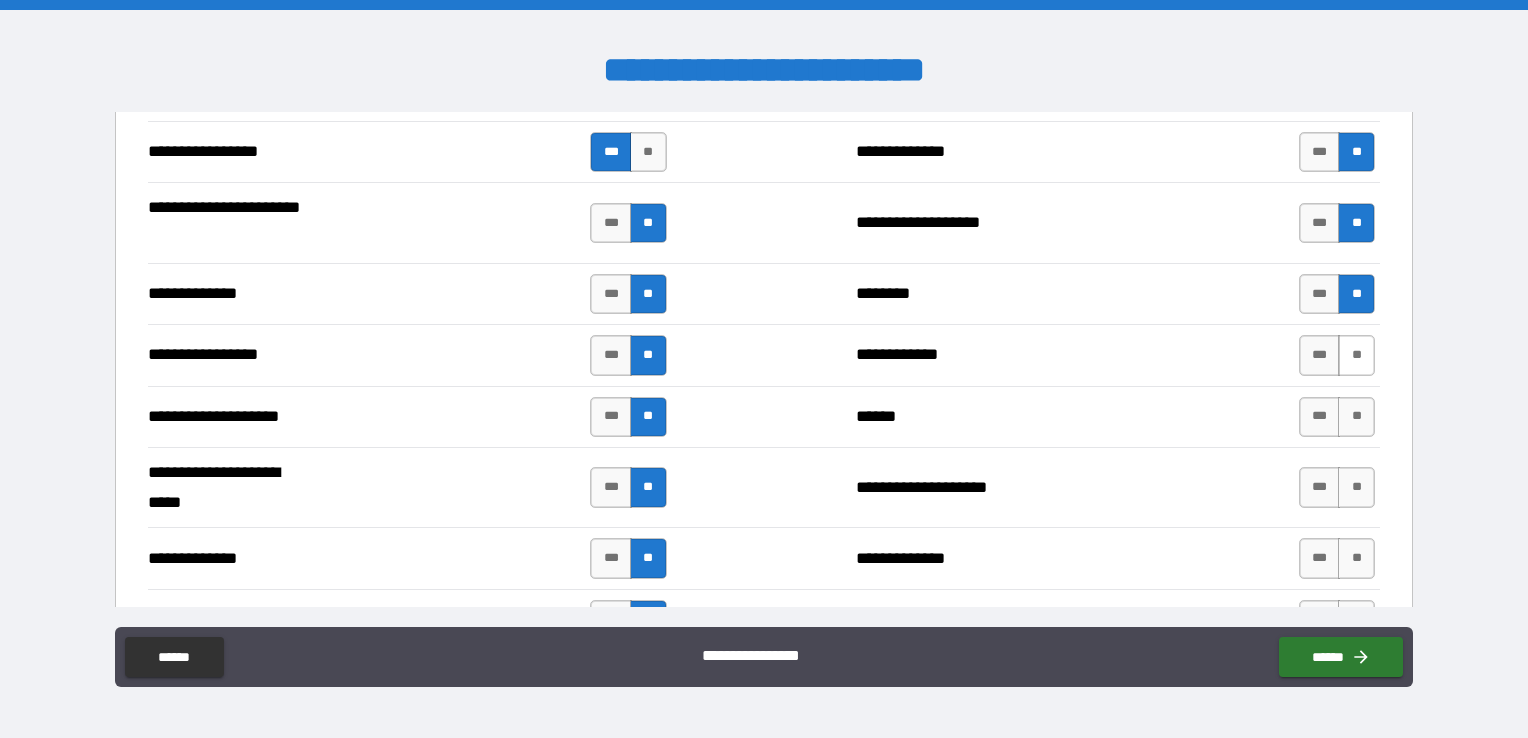 click on "**" at bounding box center [1356, 355] 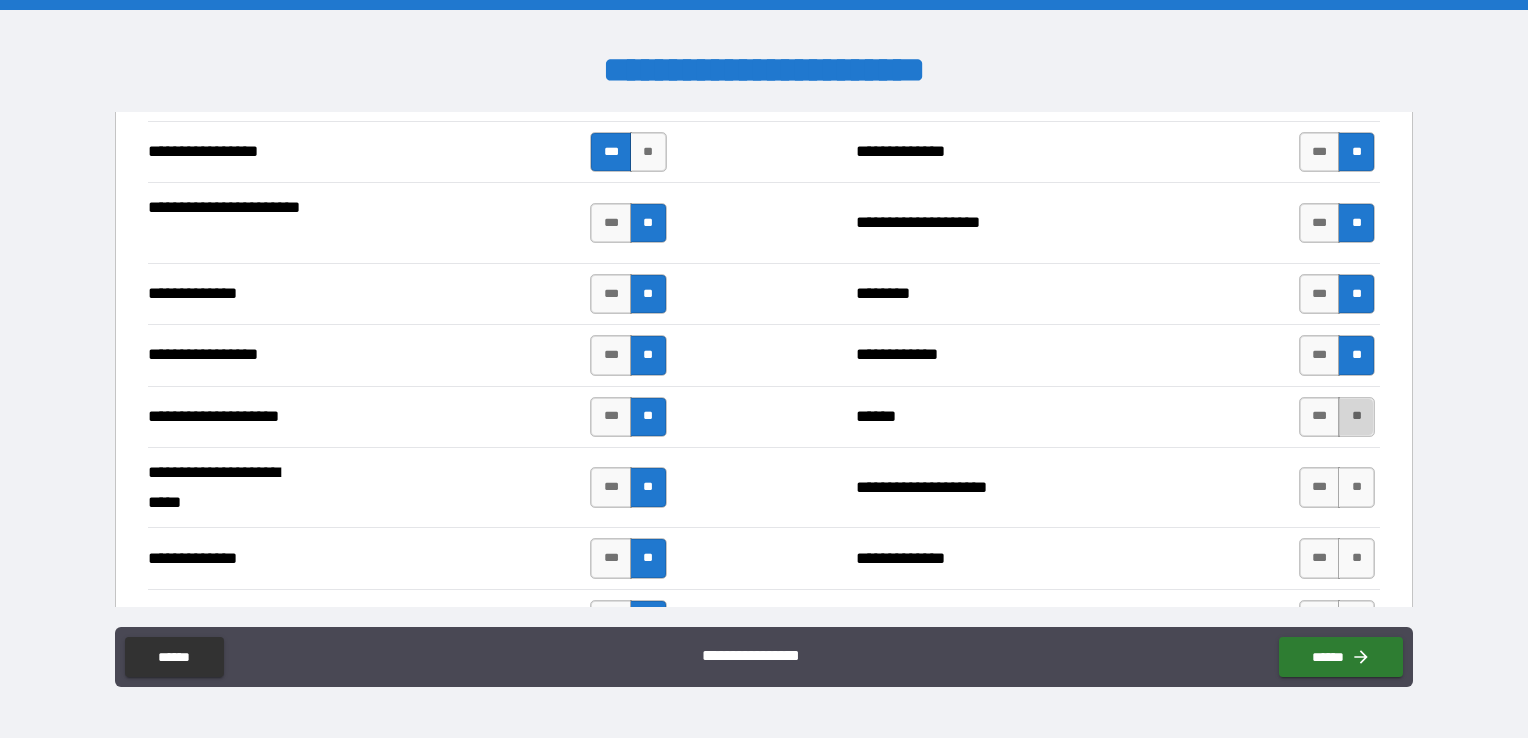 click on "**" at bounding box center (1356, 417) 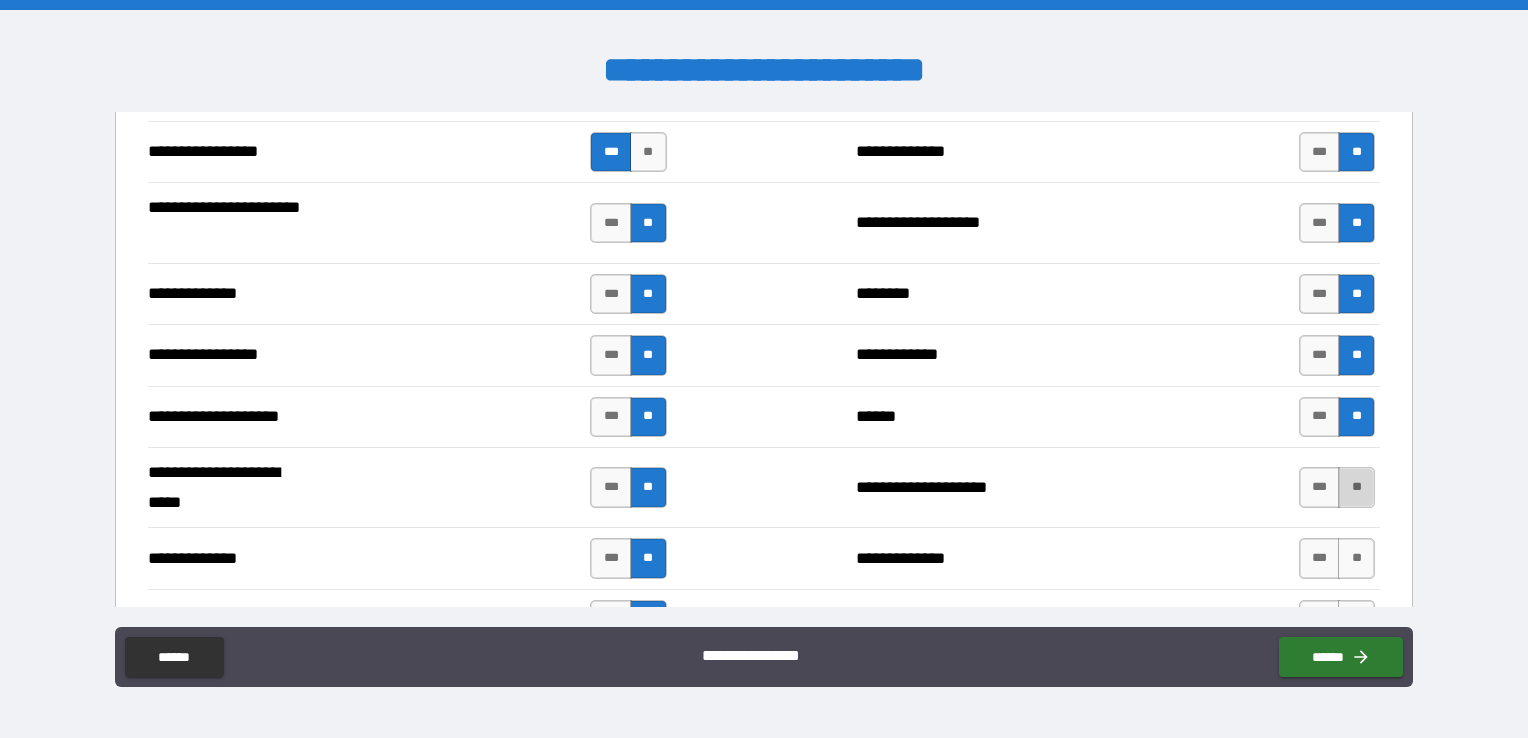 click on "**" at bounding box center [1356, 487] 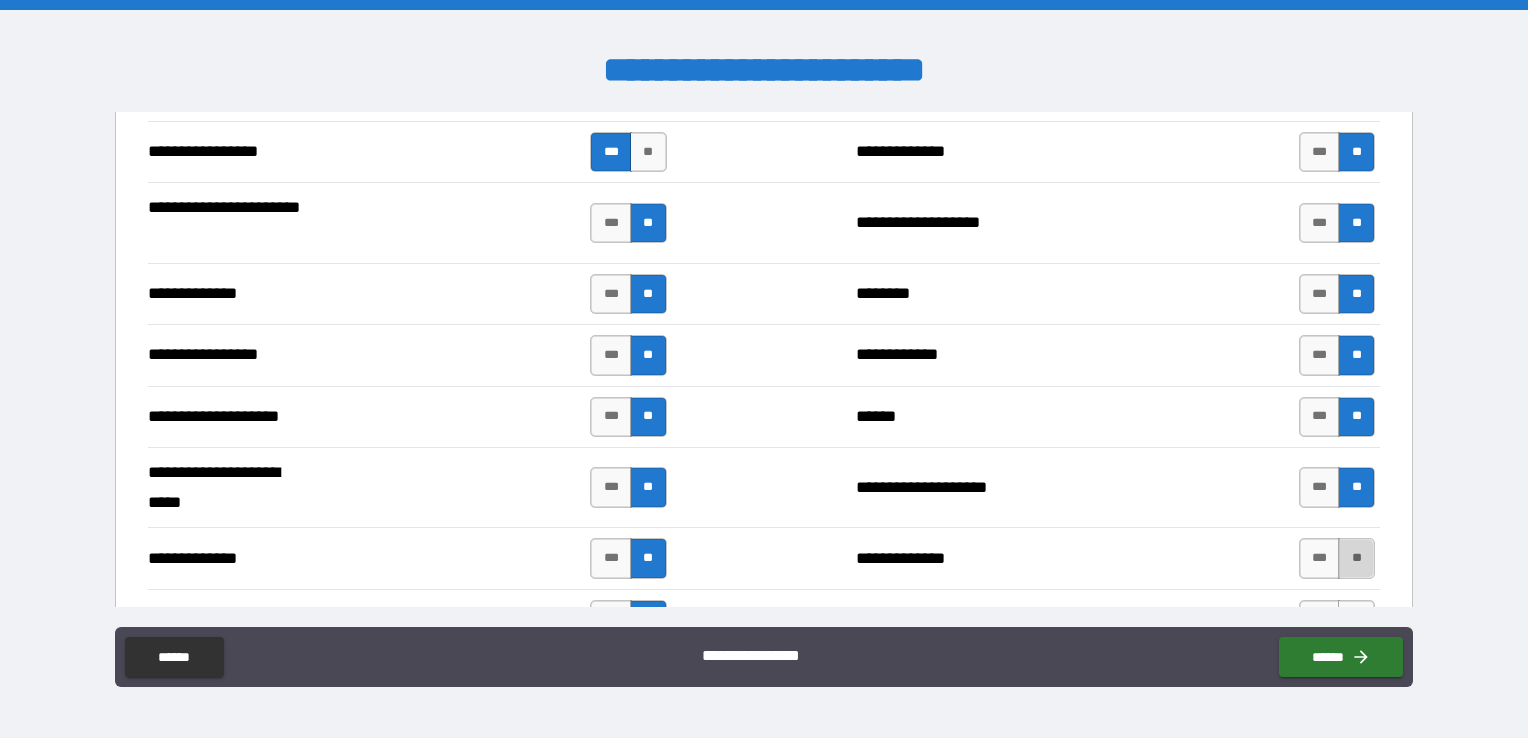click on "**" at bounding box center (1356, 558) 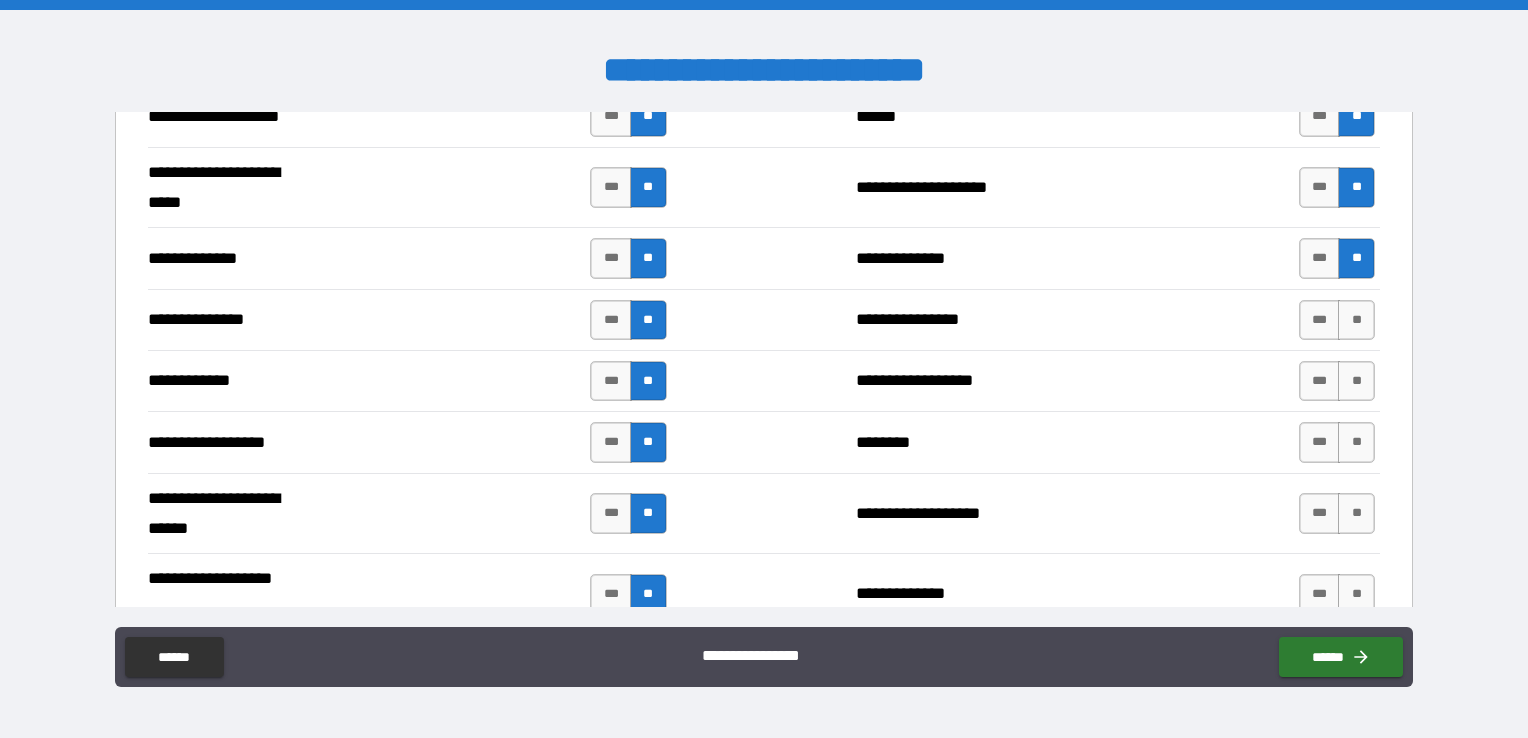 scroll, scrollTop: 3600, scrollLeft: 0, axis: vertical 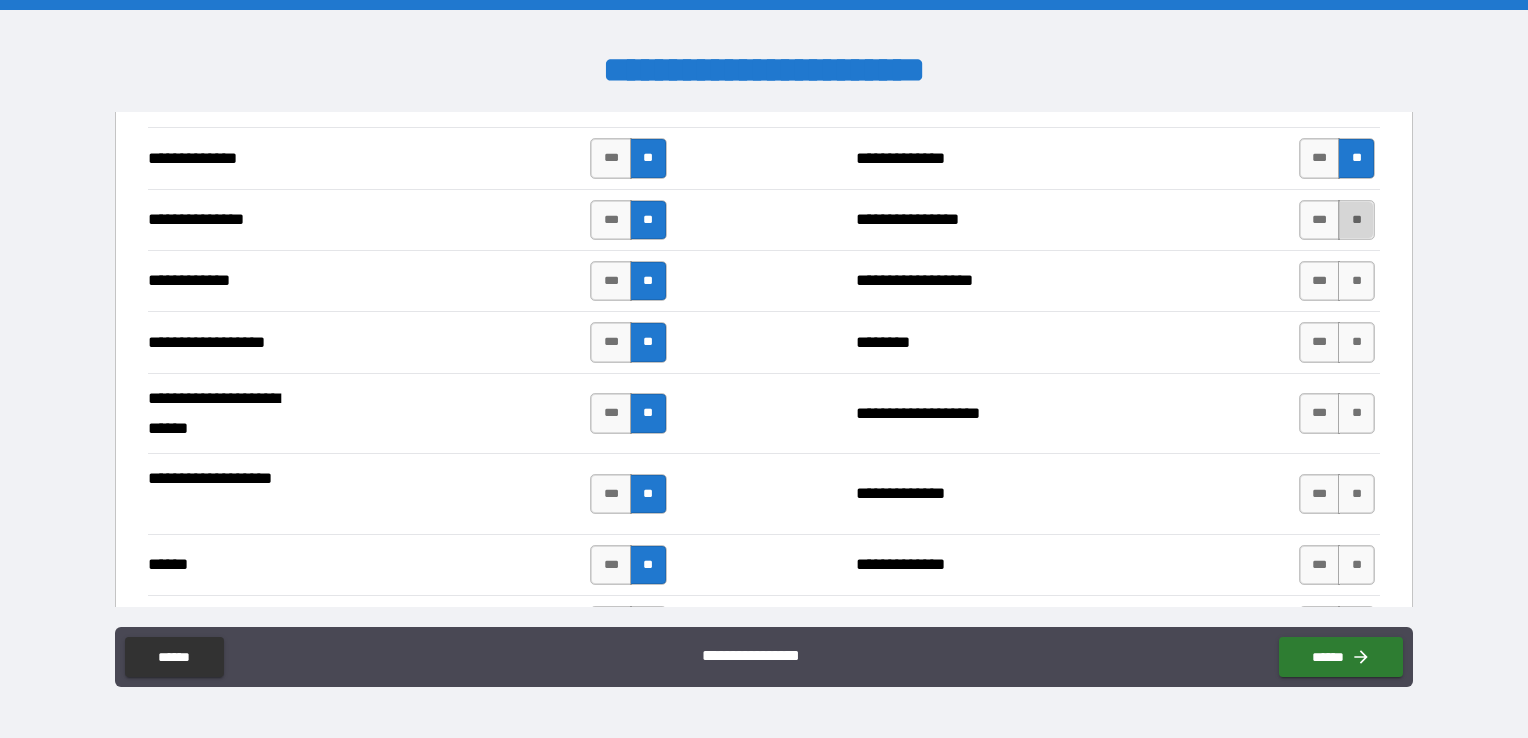click on "**" at bounding box center (1356, 220) 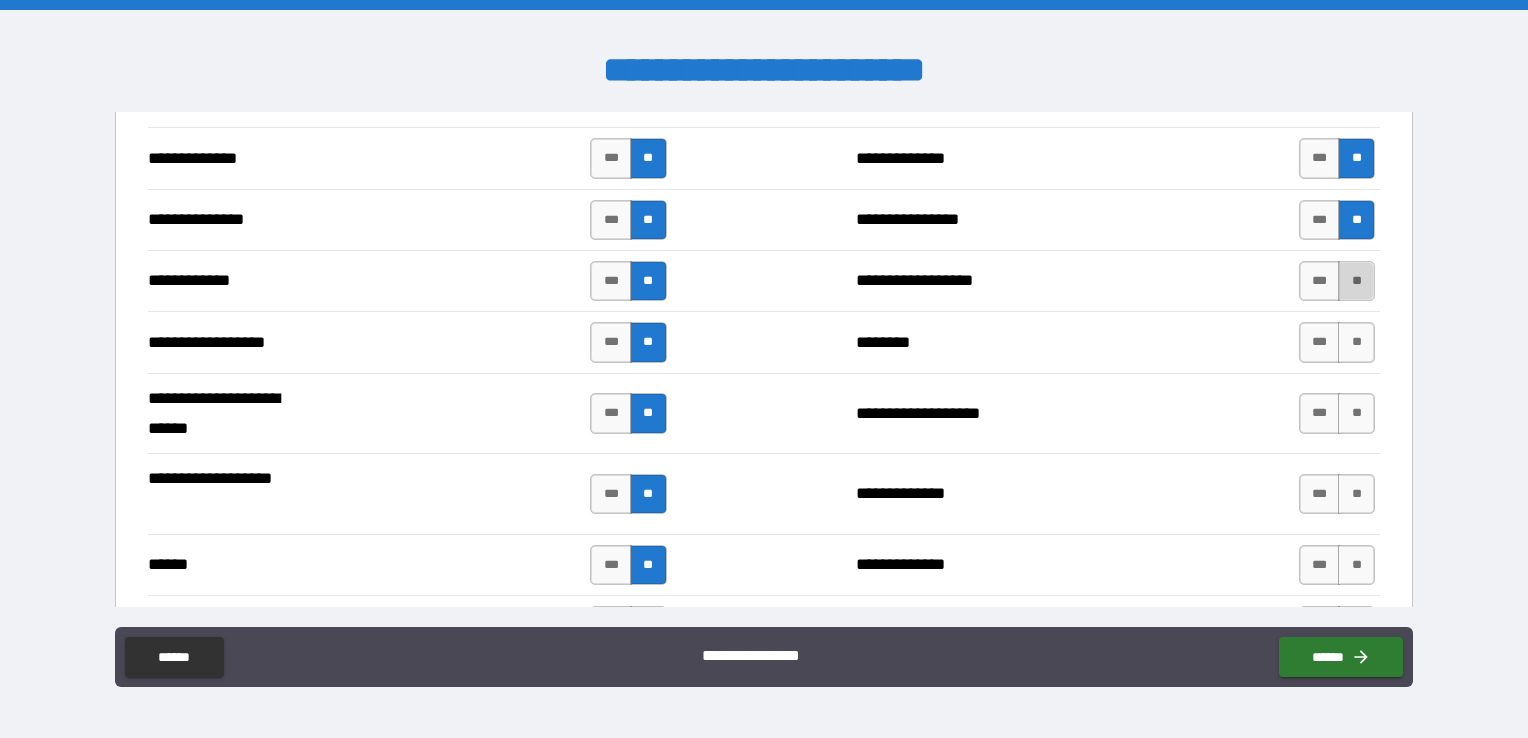 click on "**" at bounding box center (1356, 281) 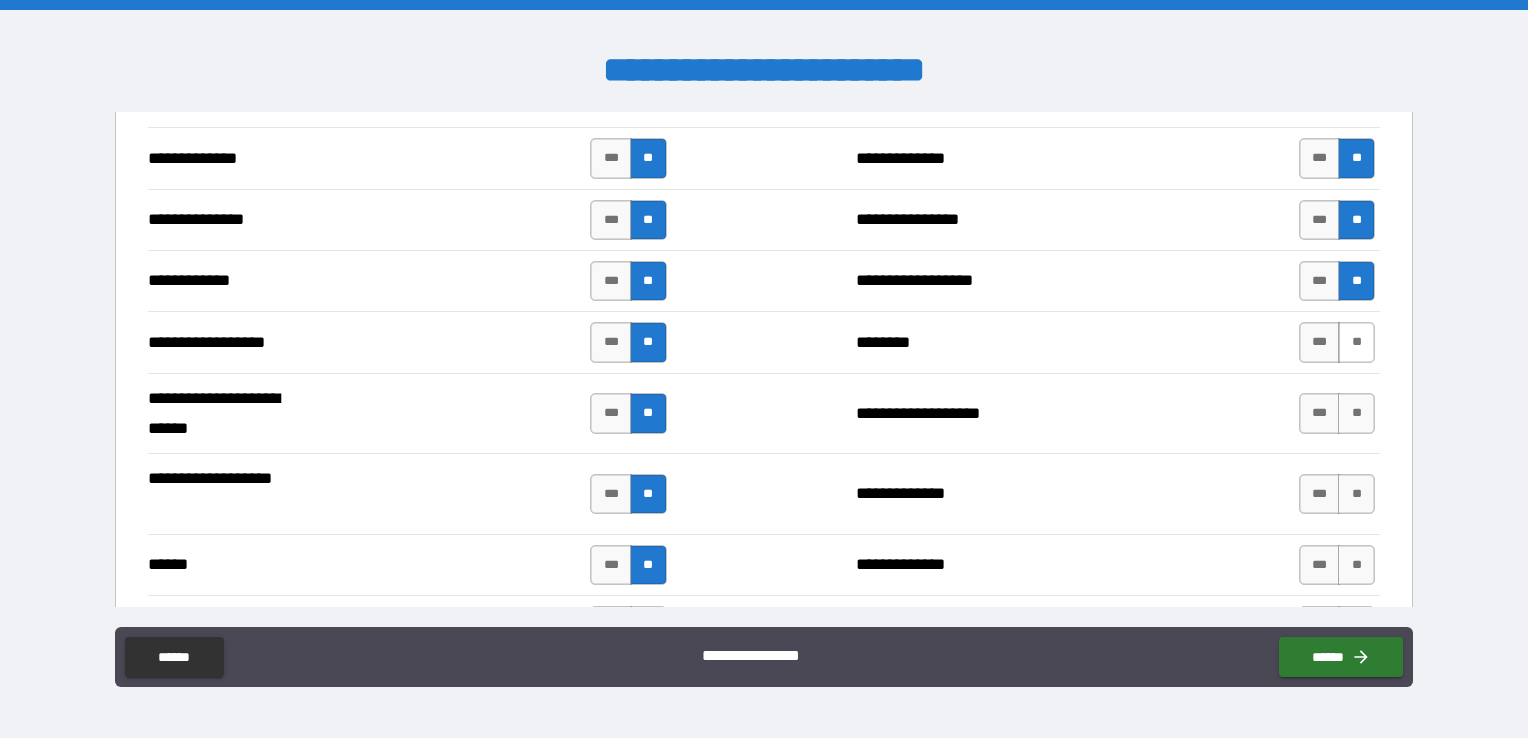 click on "**" at bounding box center (1356, 342) 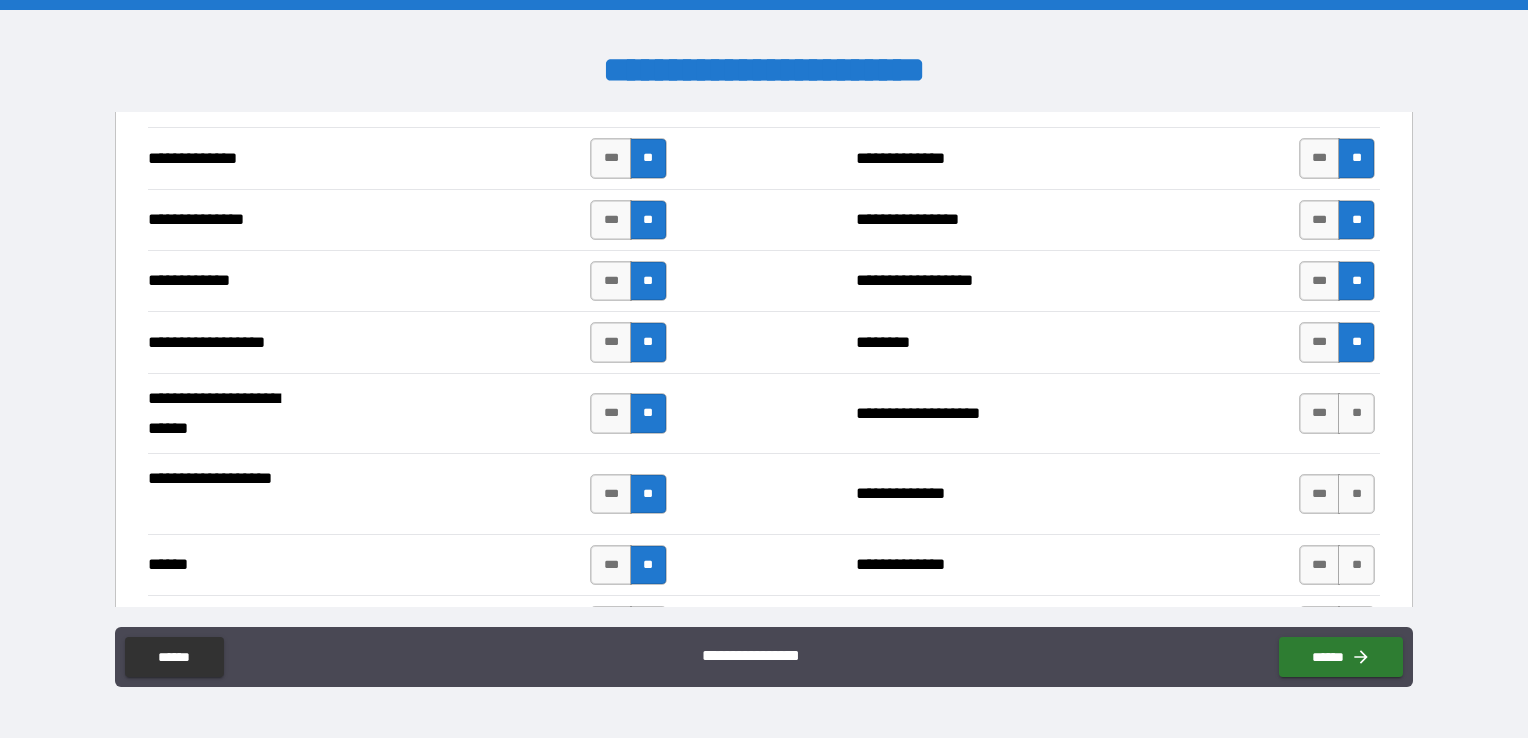 drag, startPoint x: 1345, startPoint y: 409, endPoint x: 1338, endPoint y: 439, distance: 30.805843 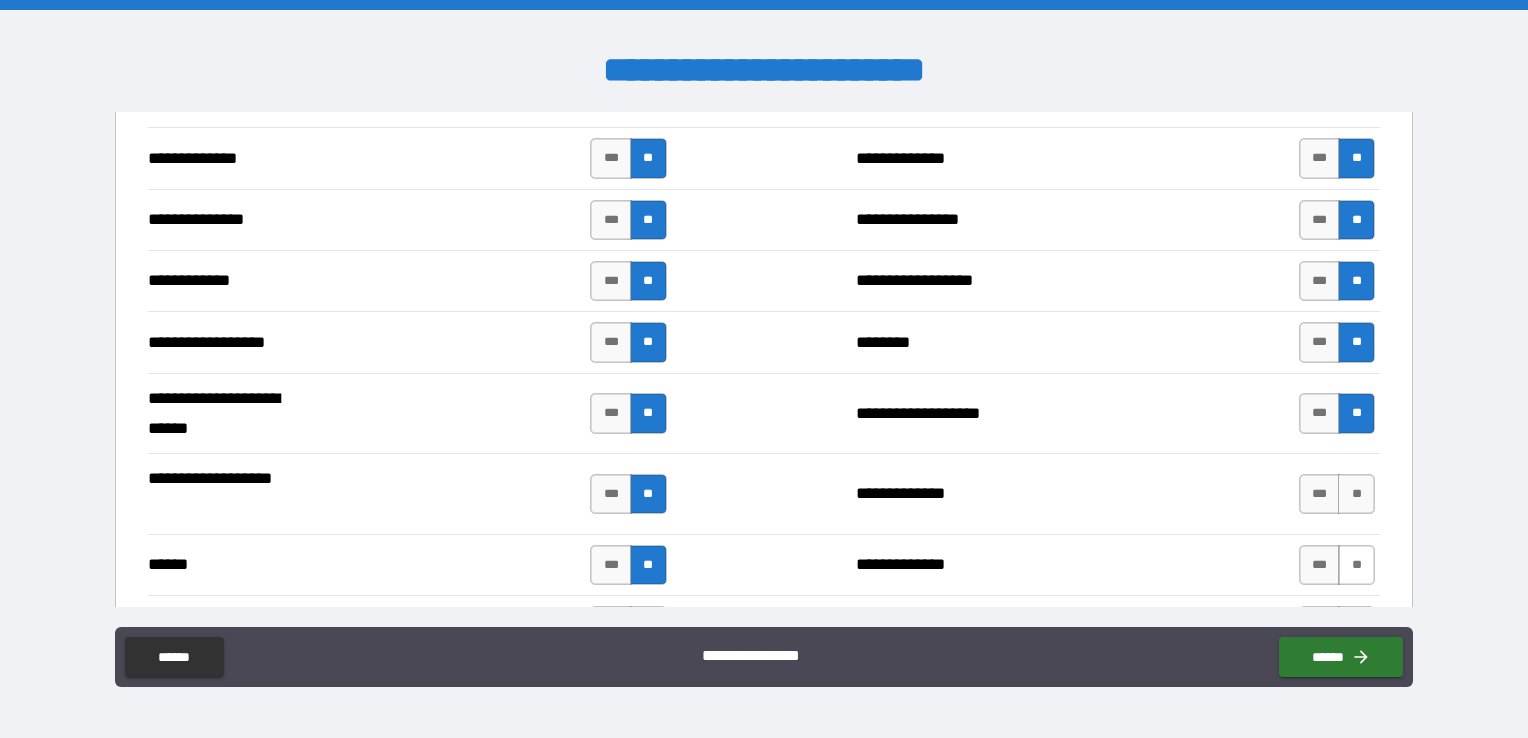 drag, startPoint x: 1342, startPoint y: 489, endPoint x: 1348, endPoint y: 538, distance: 49.365982 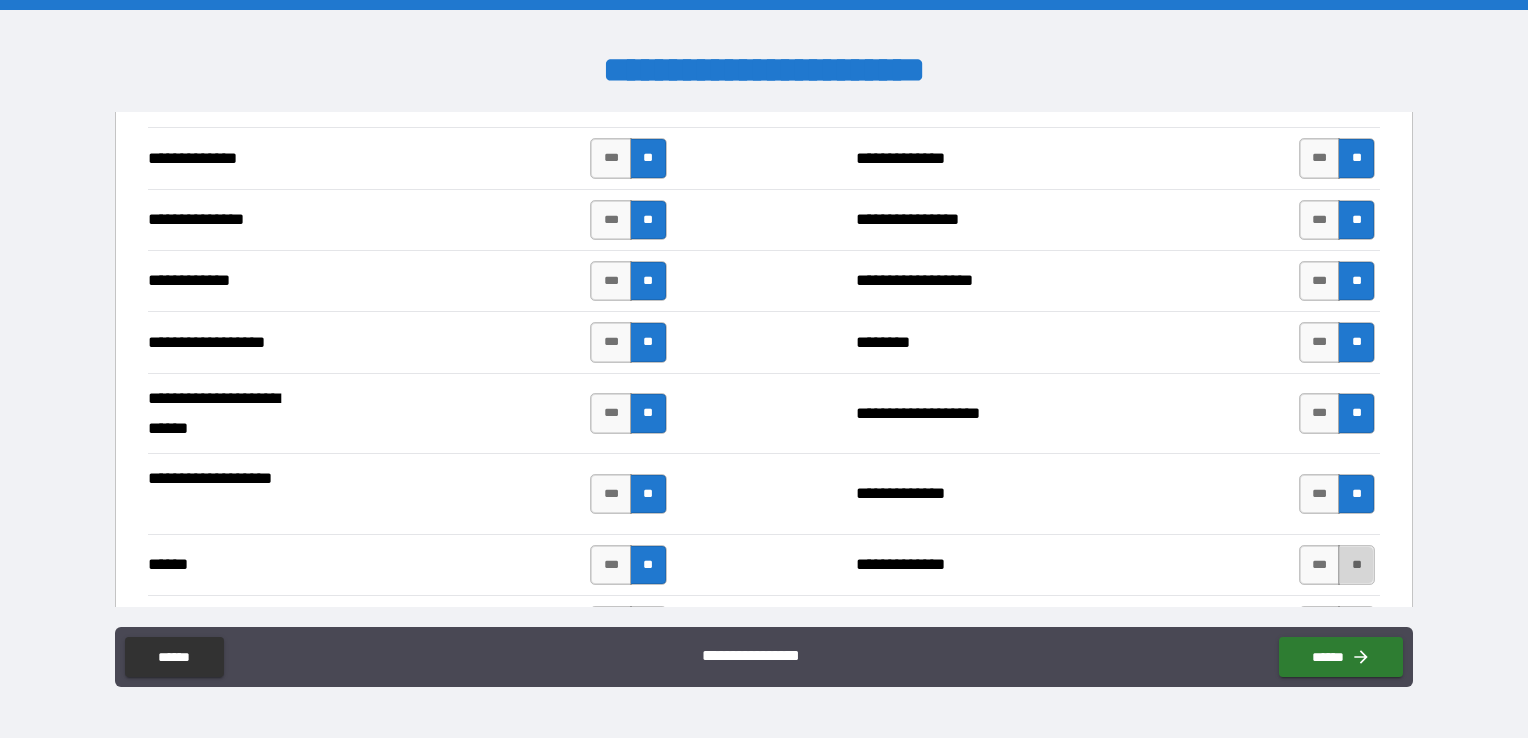 drag, startPoint x: 1344, startPoint y: 550, endPoint x: 1218, endPoint y: 451, distance: 160.24045 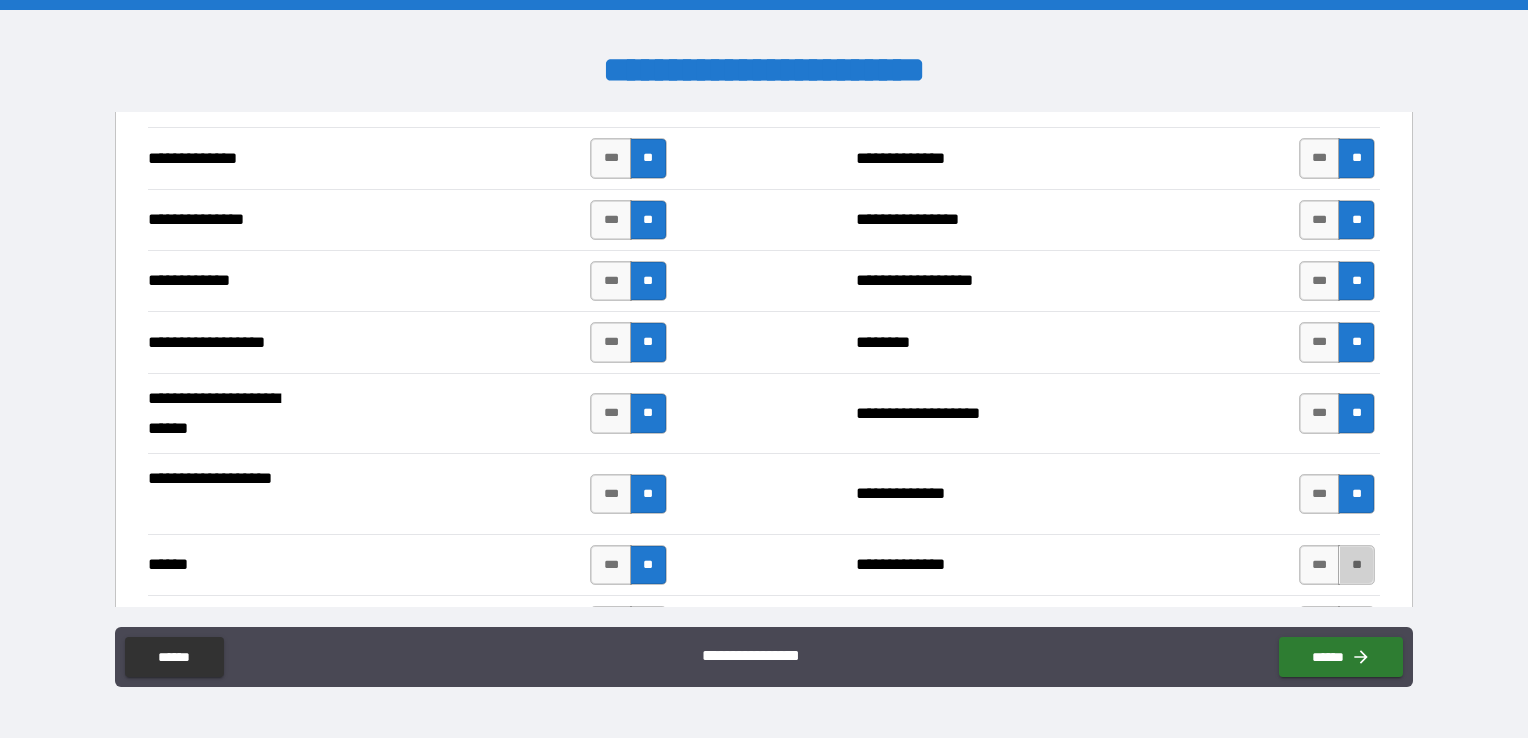 click on "**" at bounding box center (1356, 565) 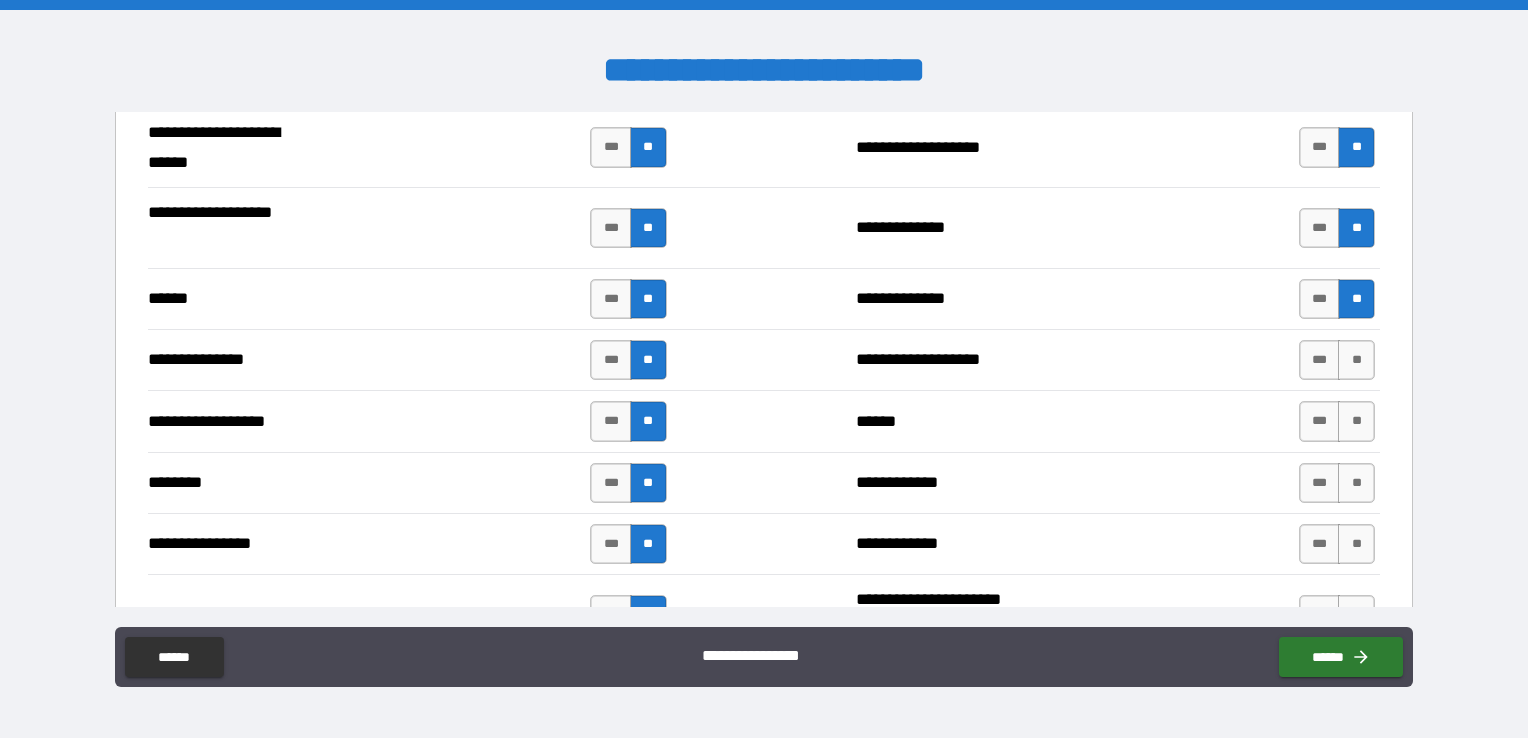 scroll, scrollTop: 3900, scrollLeft: 0, axis: vertical 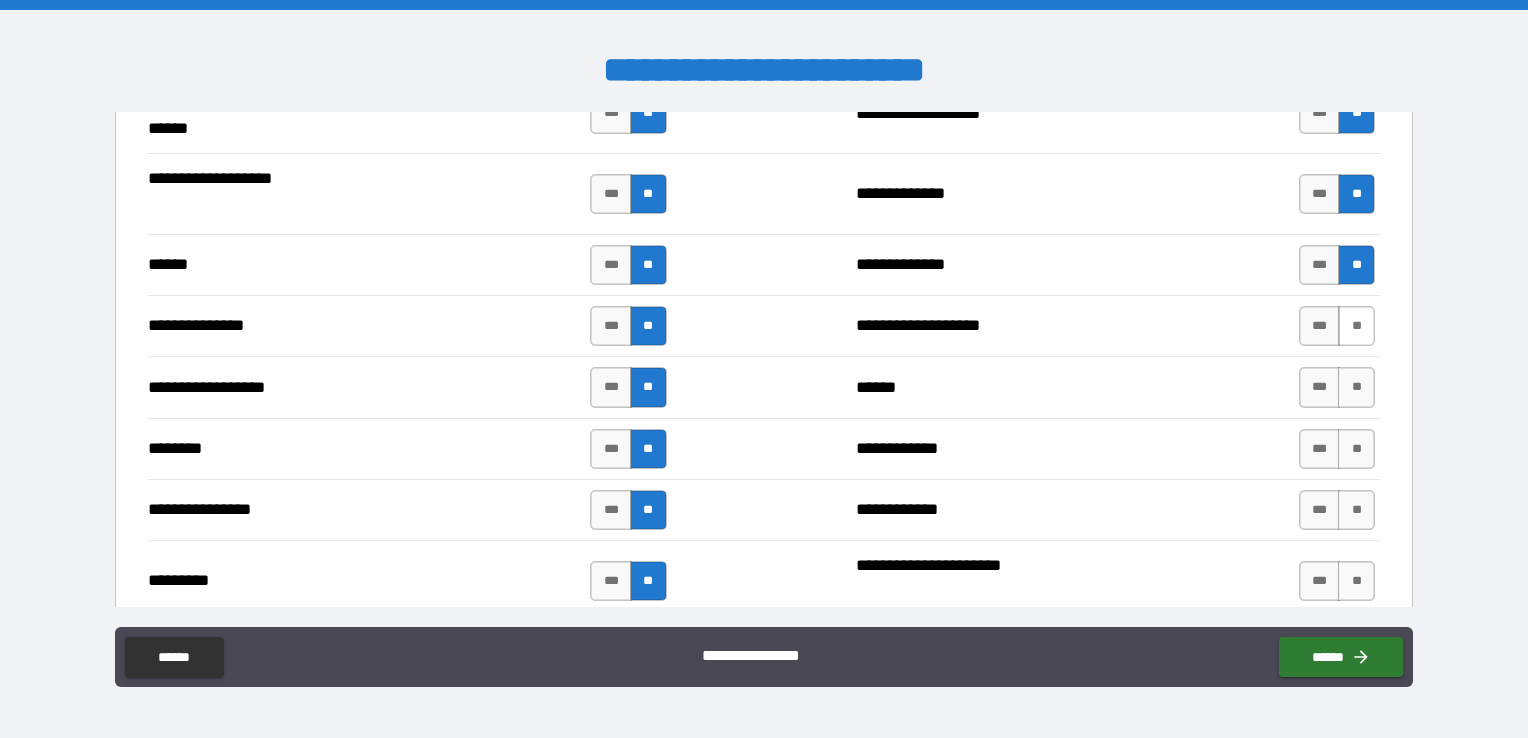click on "**" at bounding box center [1356, 326] 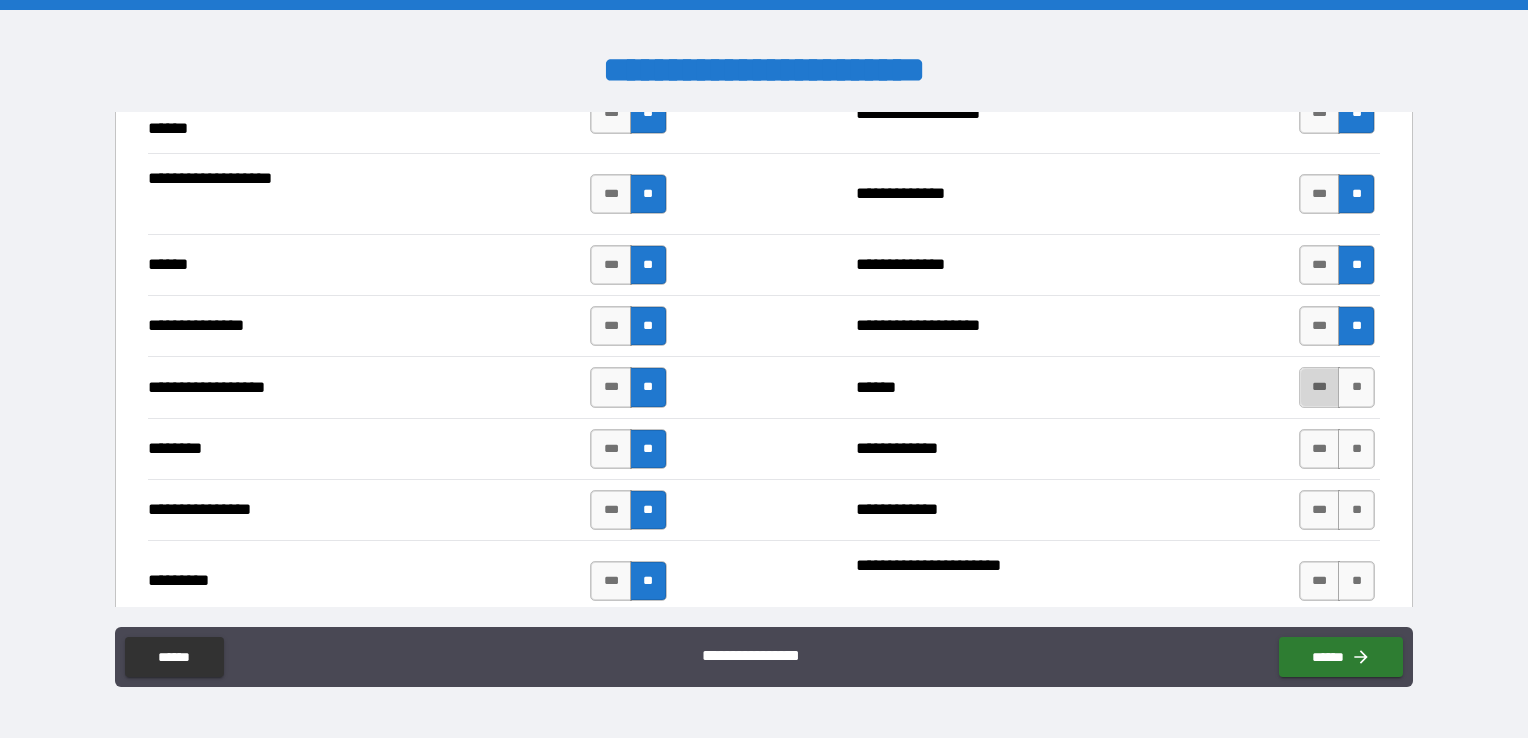 click on "***" at bounding box center (1320, 387) 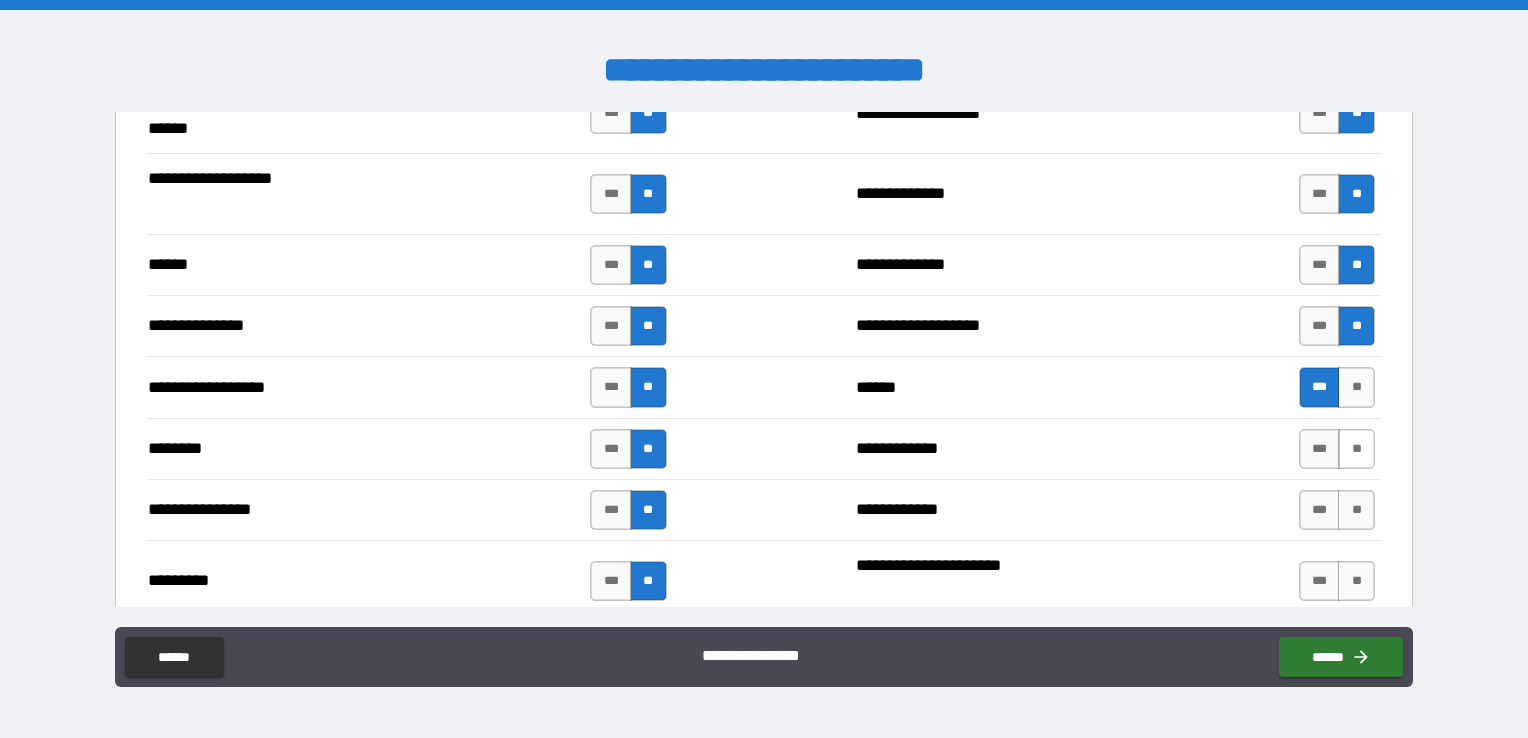 click on "**" at bounding box center (1356, 449) 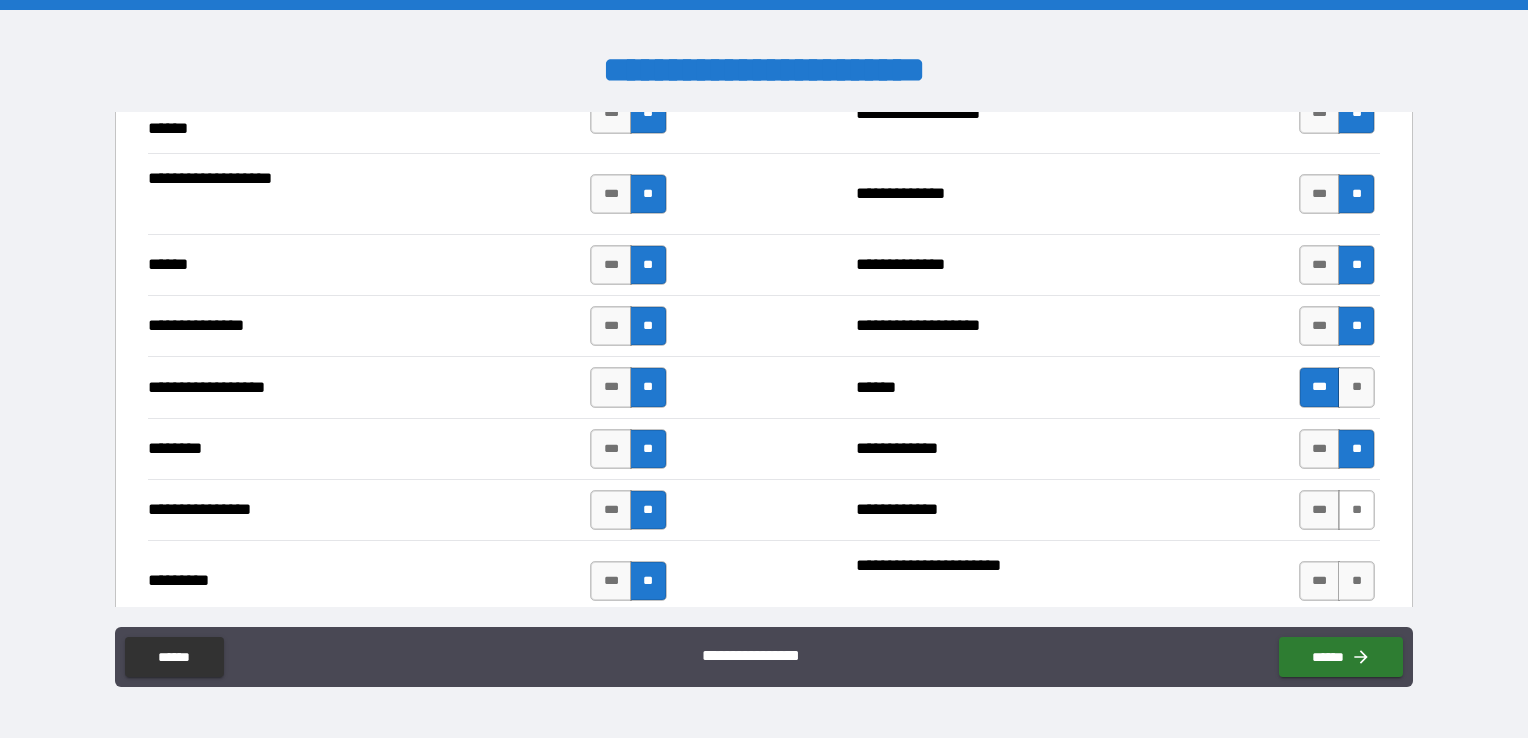 click on "**" at bounding box center [1356, 510] 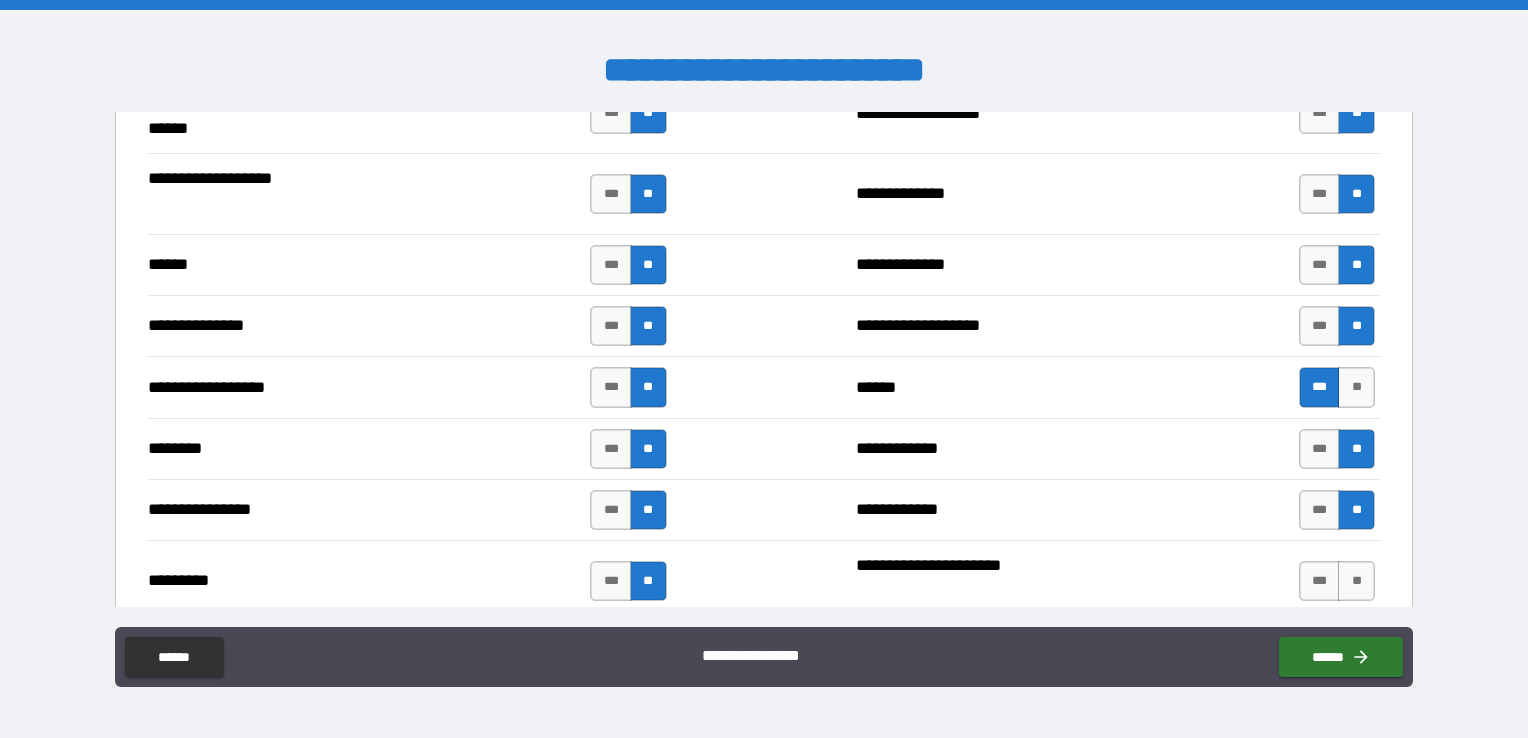 click on "**" at bounding box center [1356, 581] 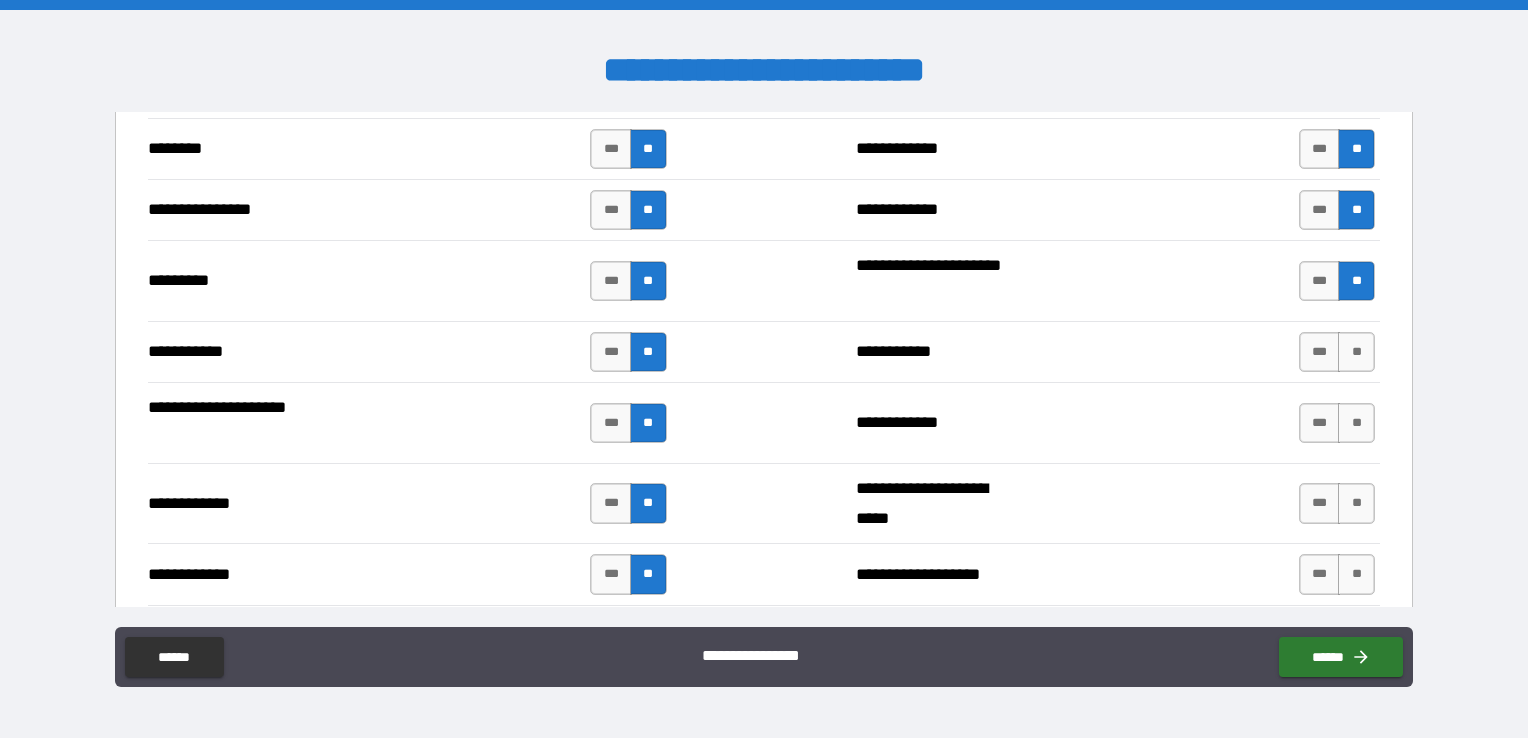 scroll, scrollTop: 4300, scrollLeft: 0, axis: vertical 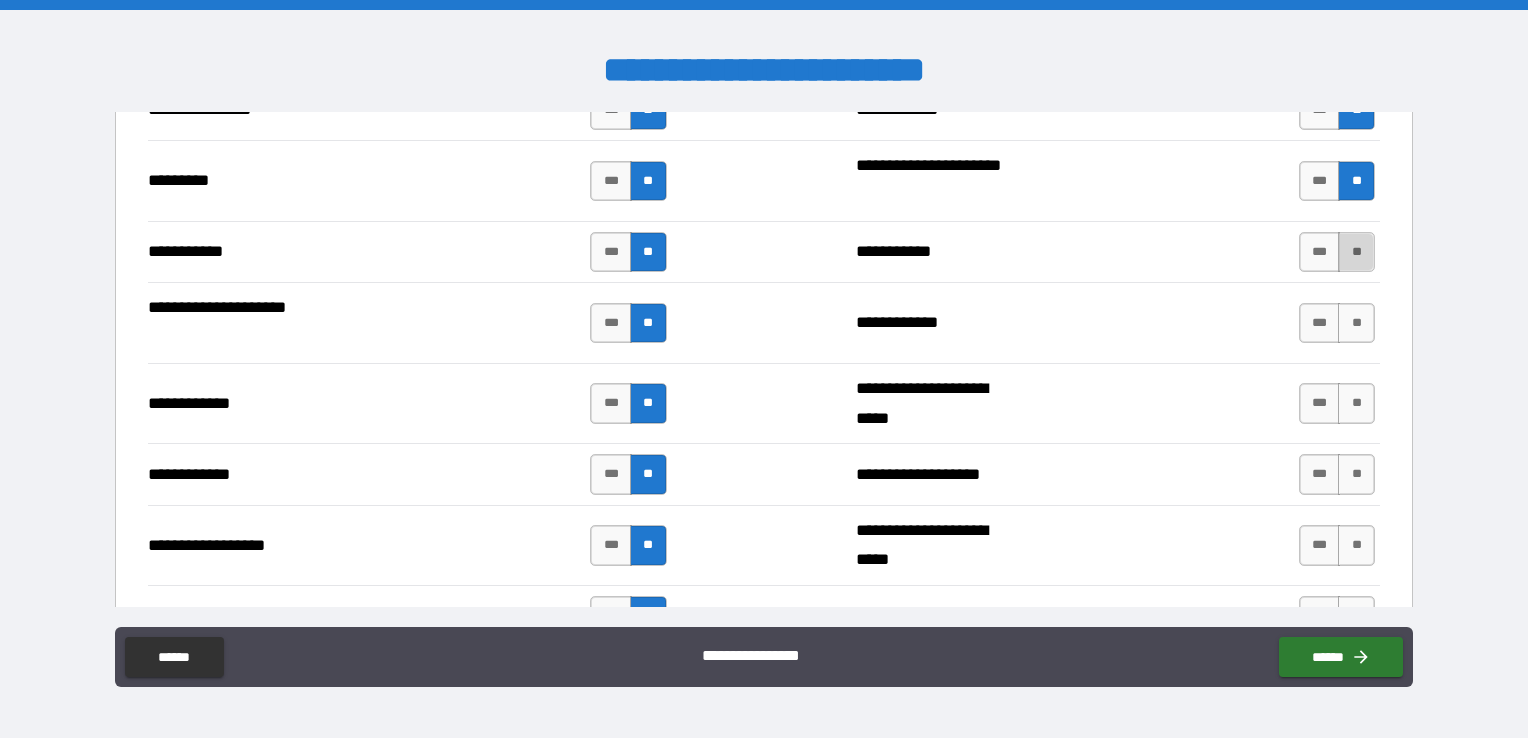 click on "**" at bounding box center [1356, 252] 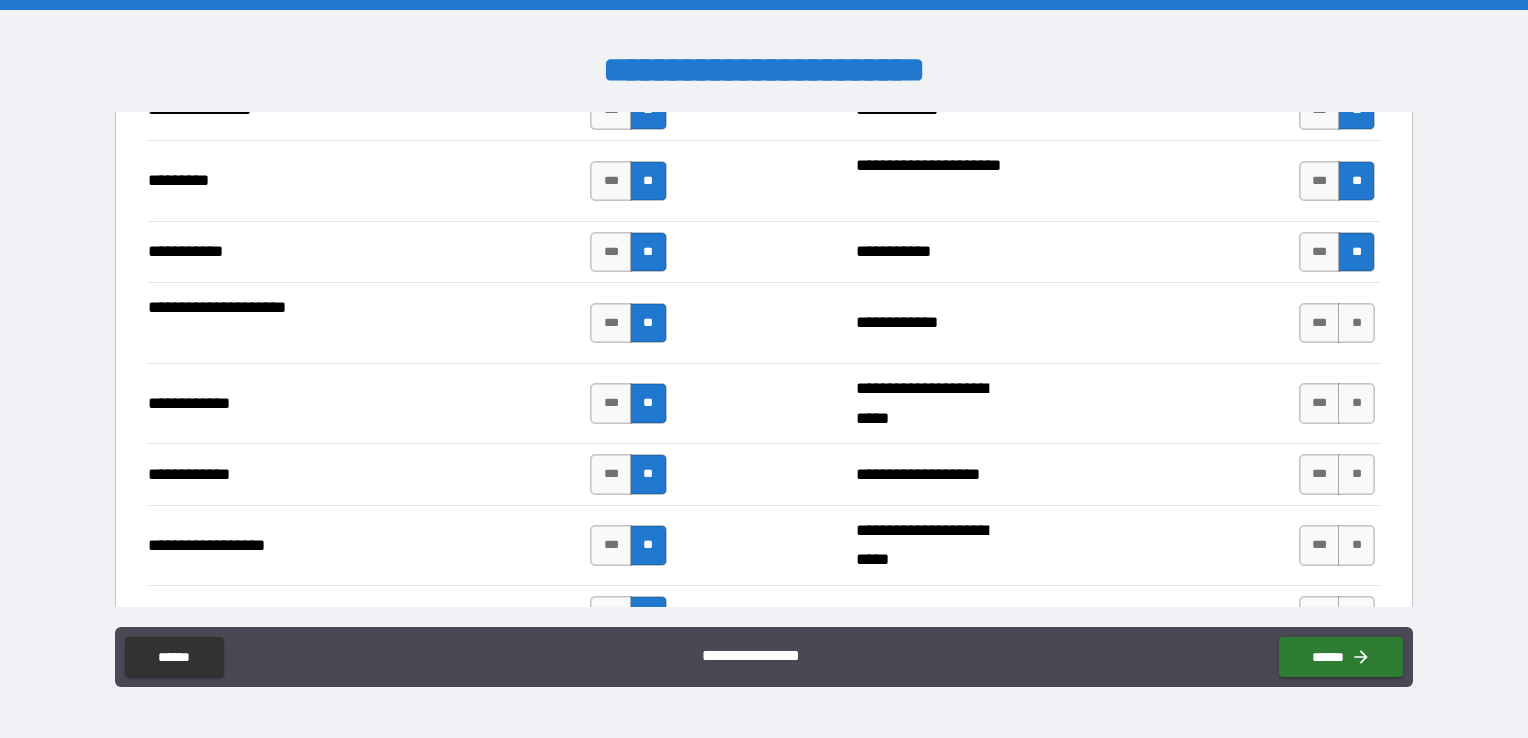 click on "**" at bounding box center [1356, 323] 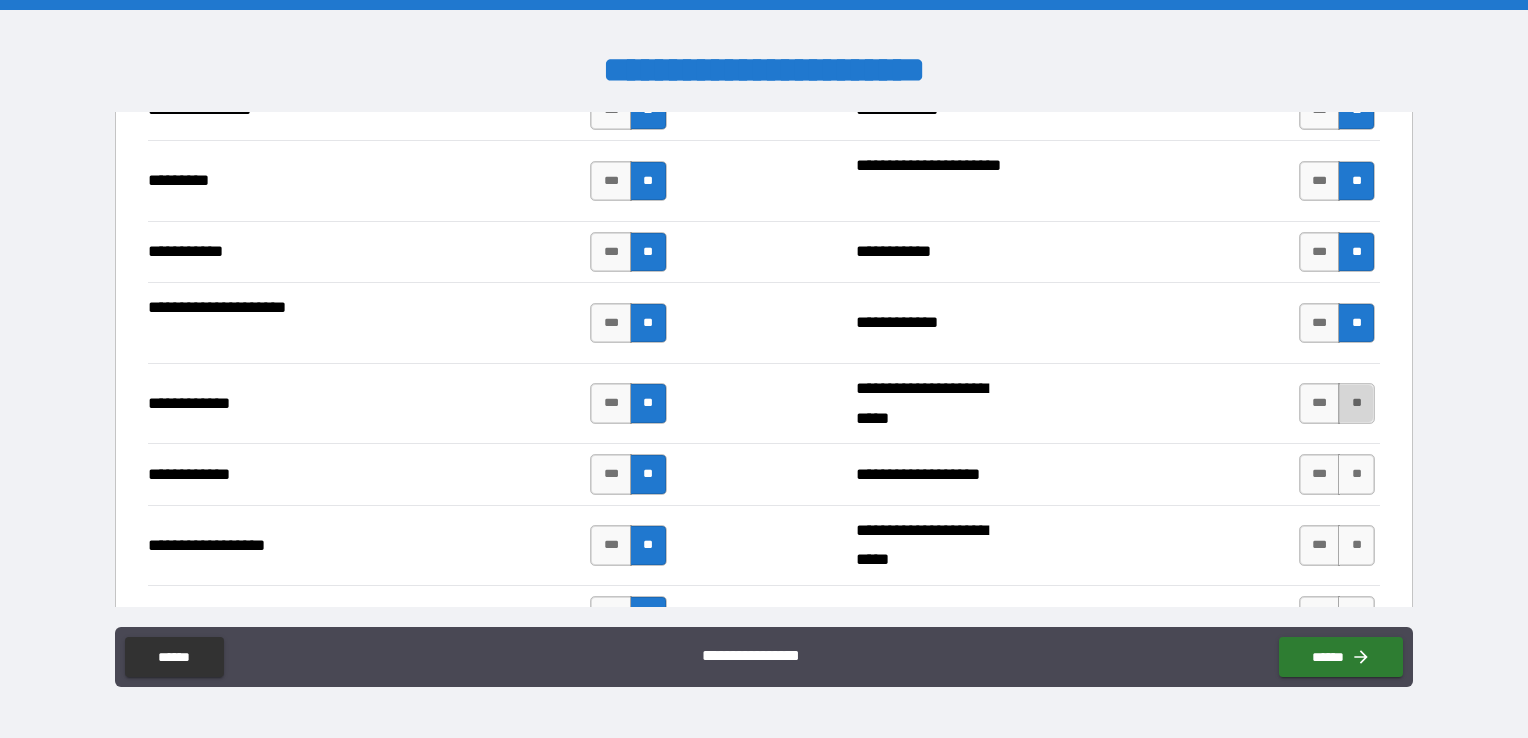 drag, startPoint x: 1344, startPoint y: 390, endPoint x: 1345, endPoint y: 408, distance: 18.027756 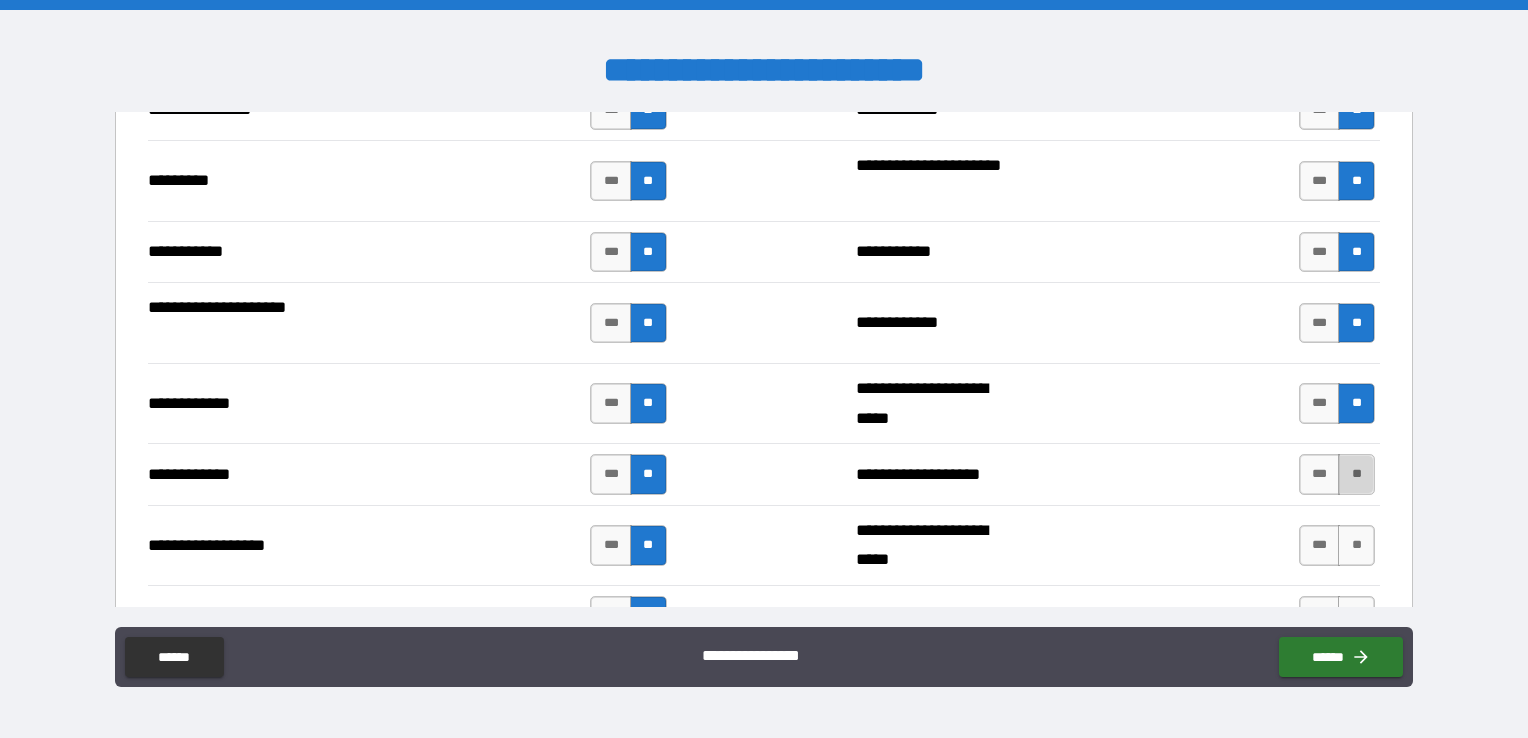 click on "**" at bounding box center (1356, 474) 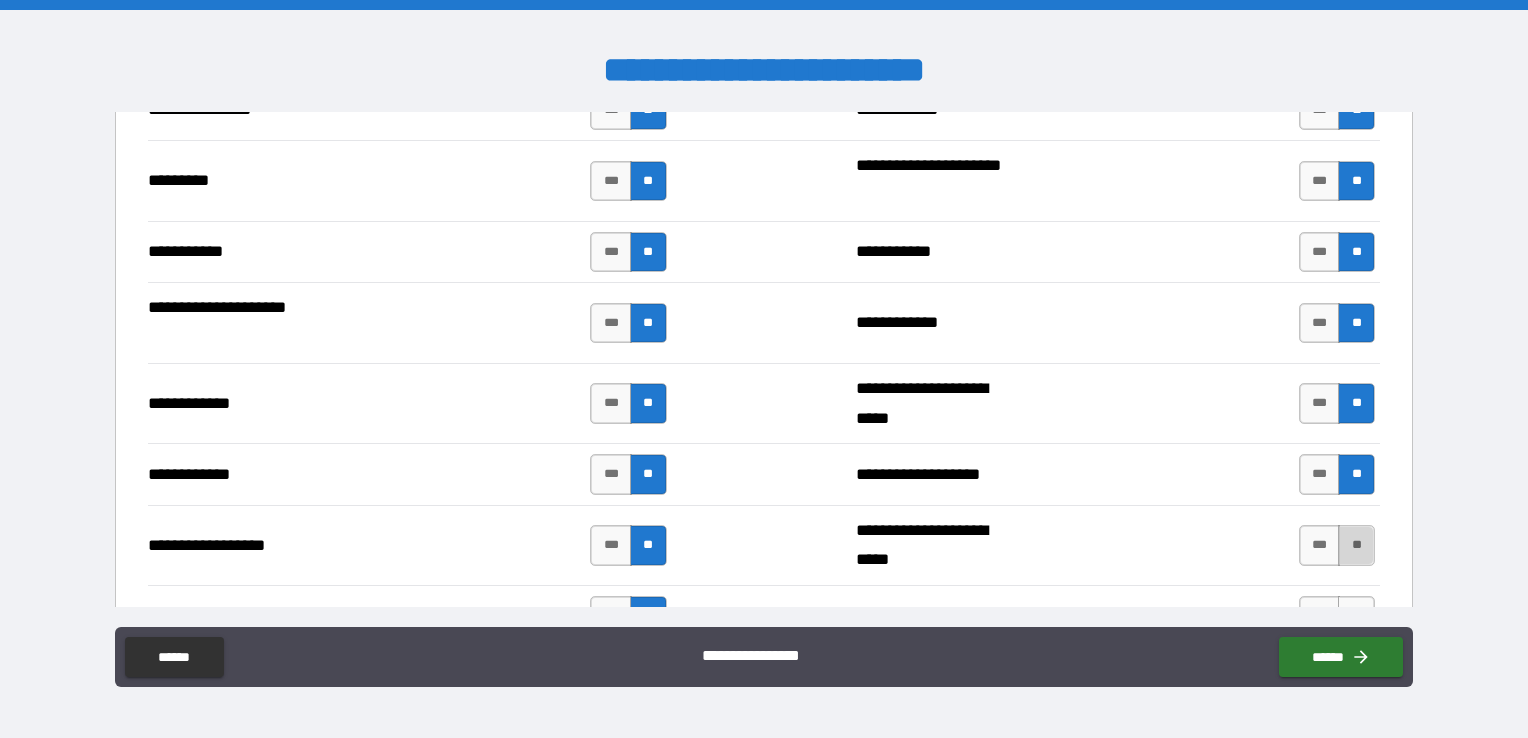click on "**" at bounding box center (1356, 545) 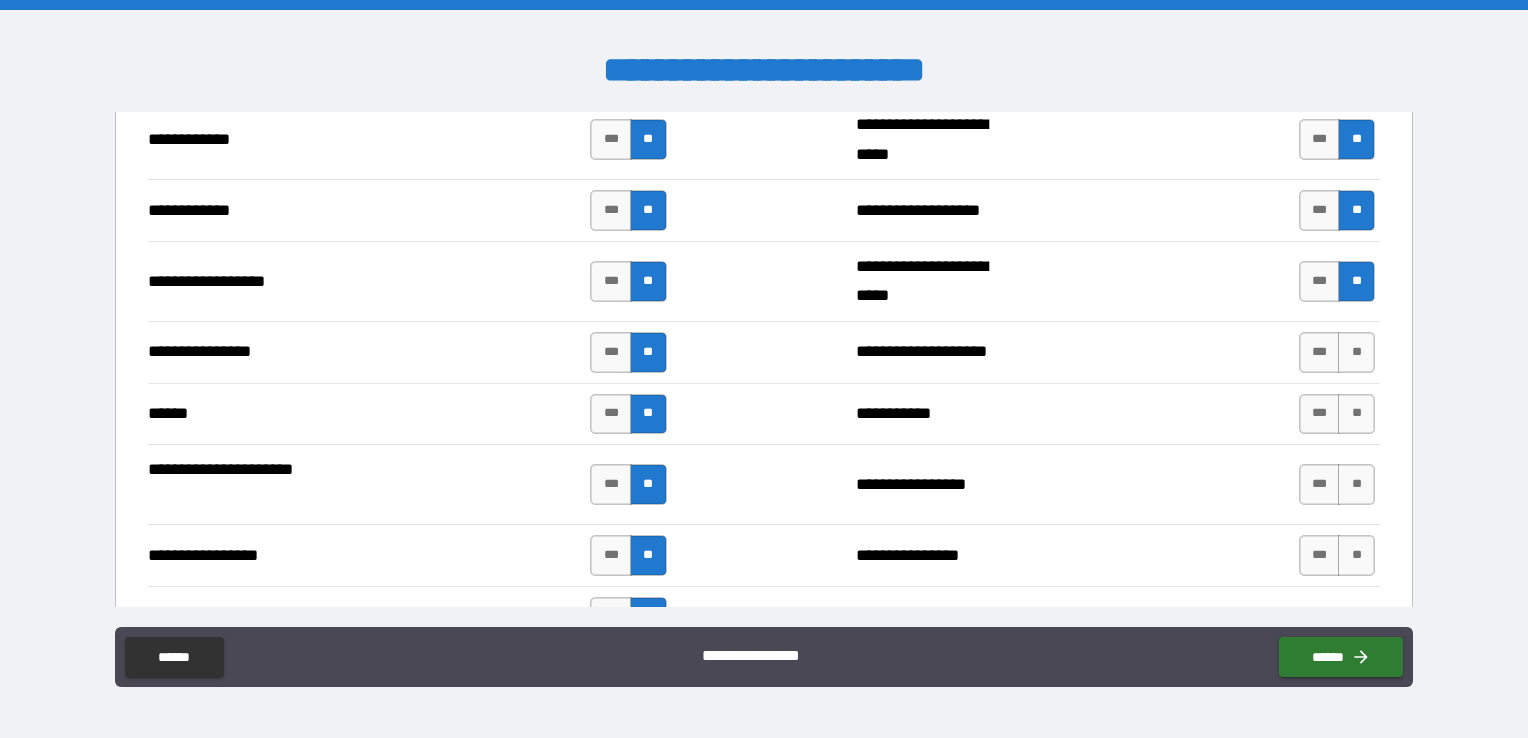 scroll, scrollTop: 4600, scrollLeft: 0, axis: vertical 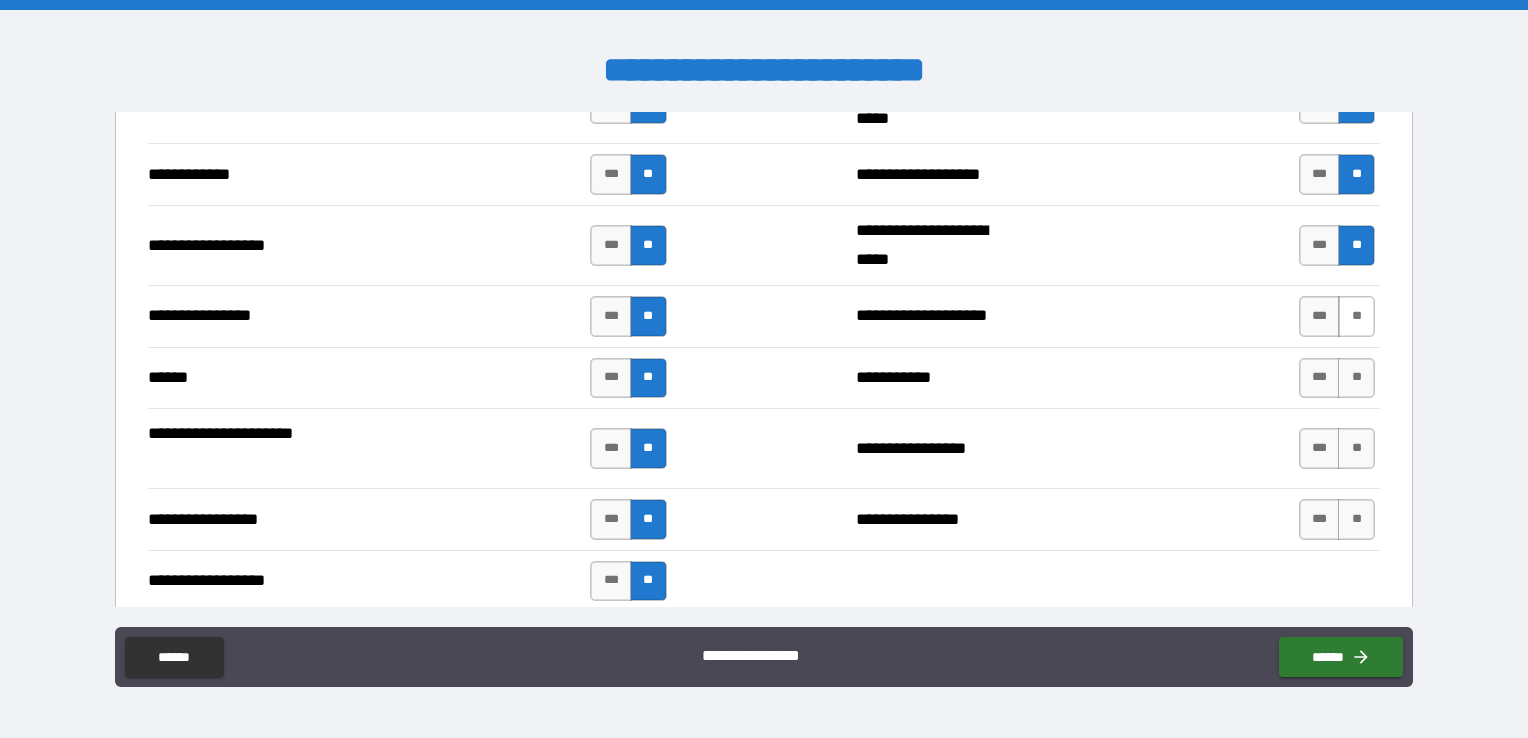 click on "**" at bounding box center (1356, 316) 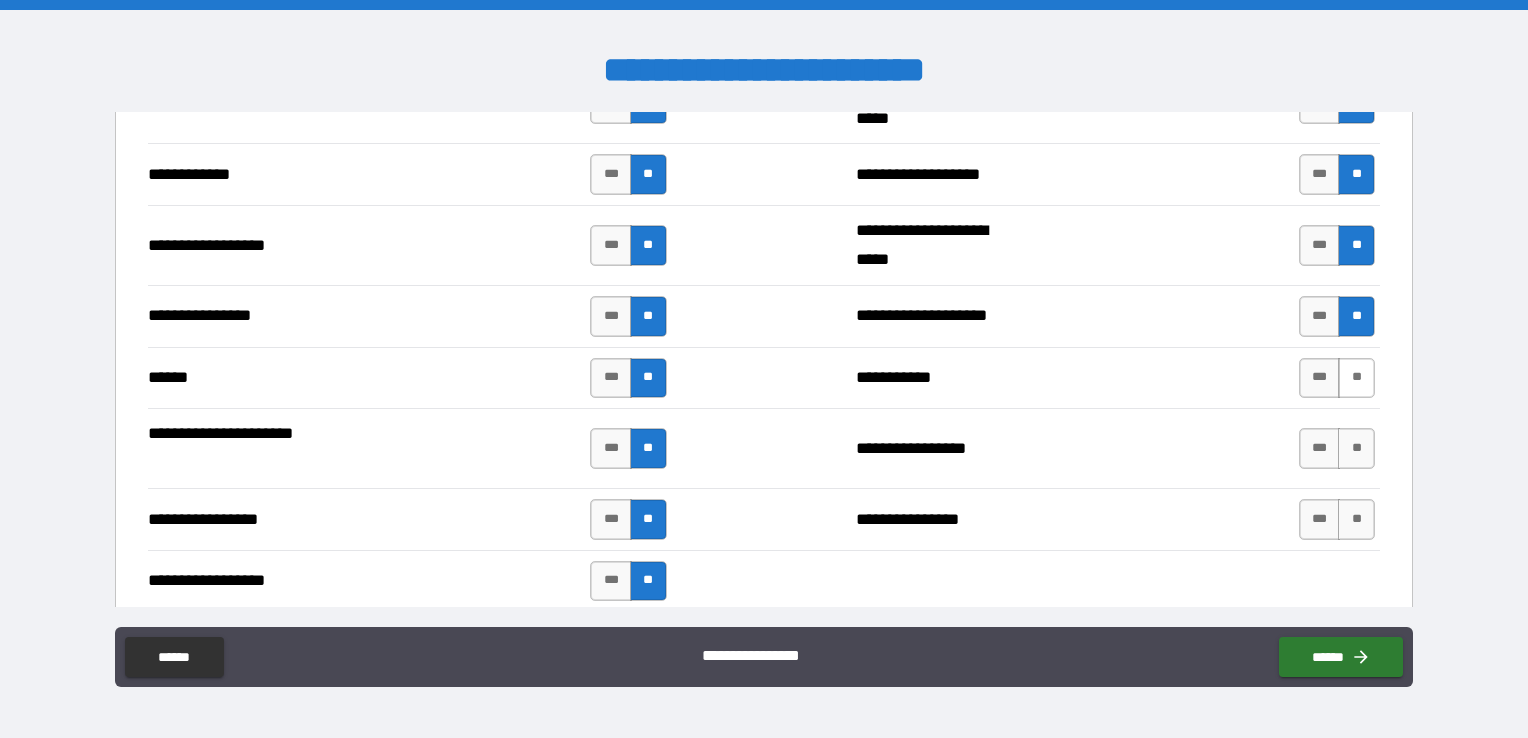 click on "**" at bounding box center (1356, 378) 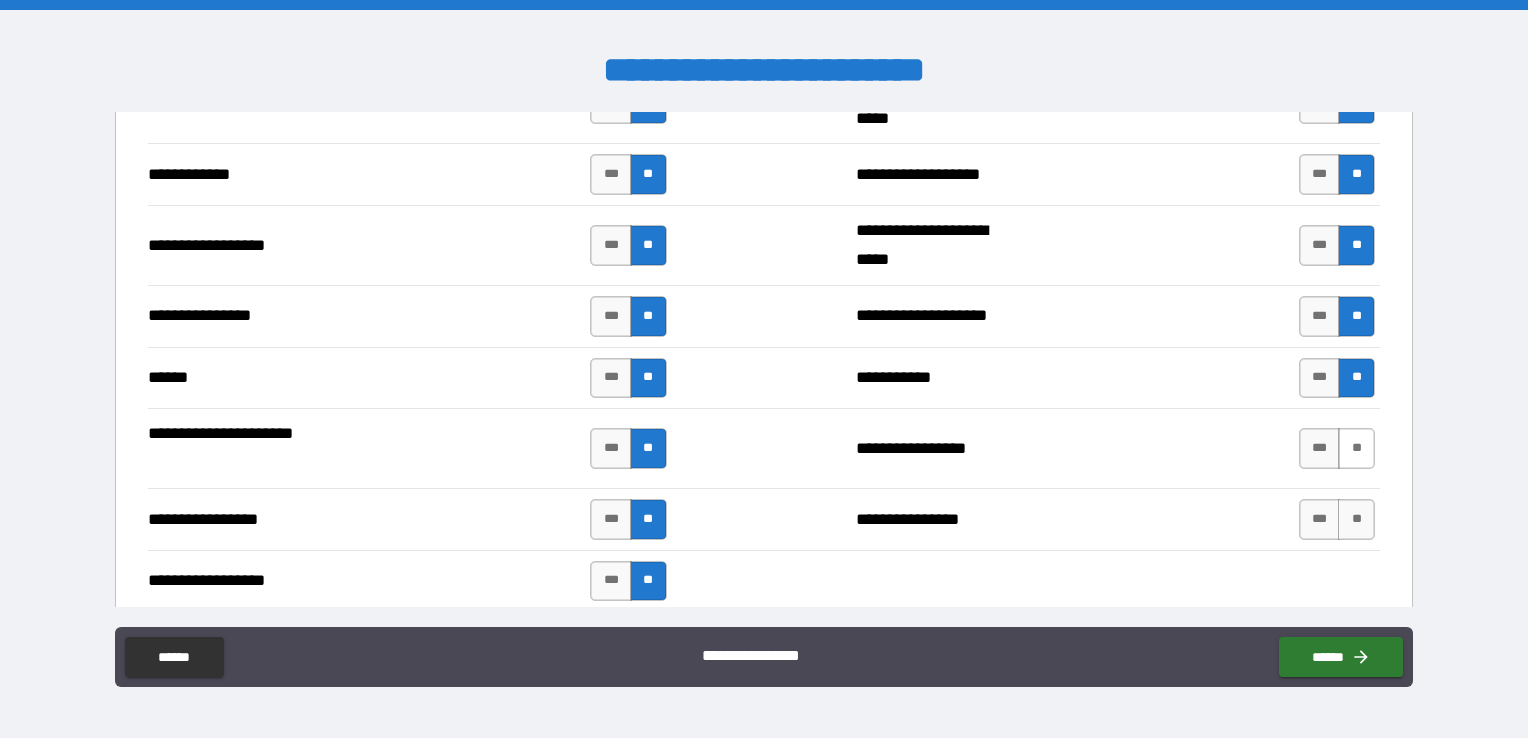 click on "**" at bounding box center [1356, 448] 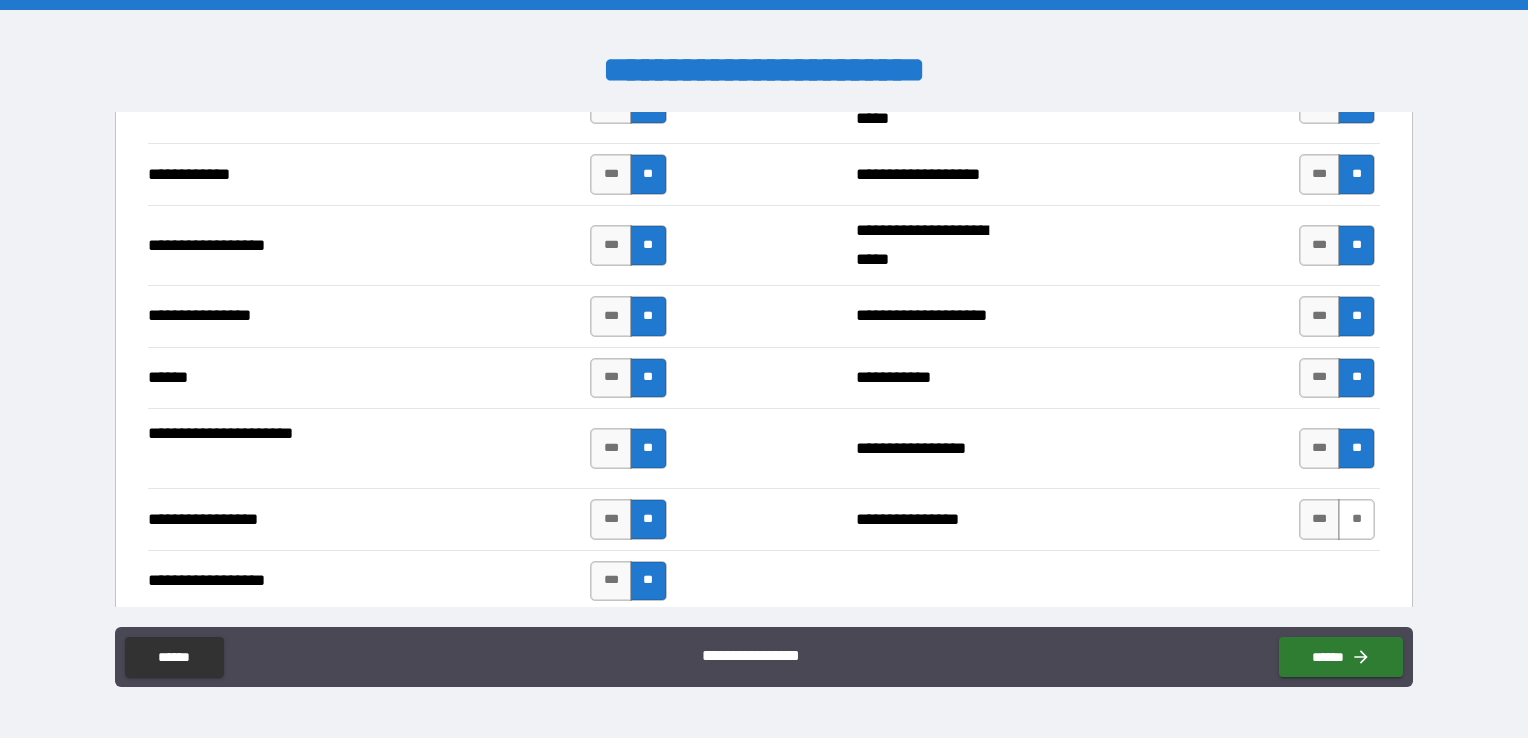 click on "**" at bounding box center (1356, 519) 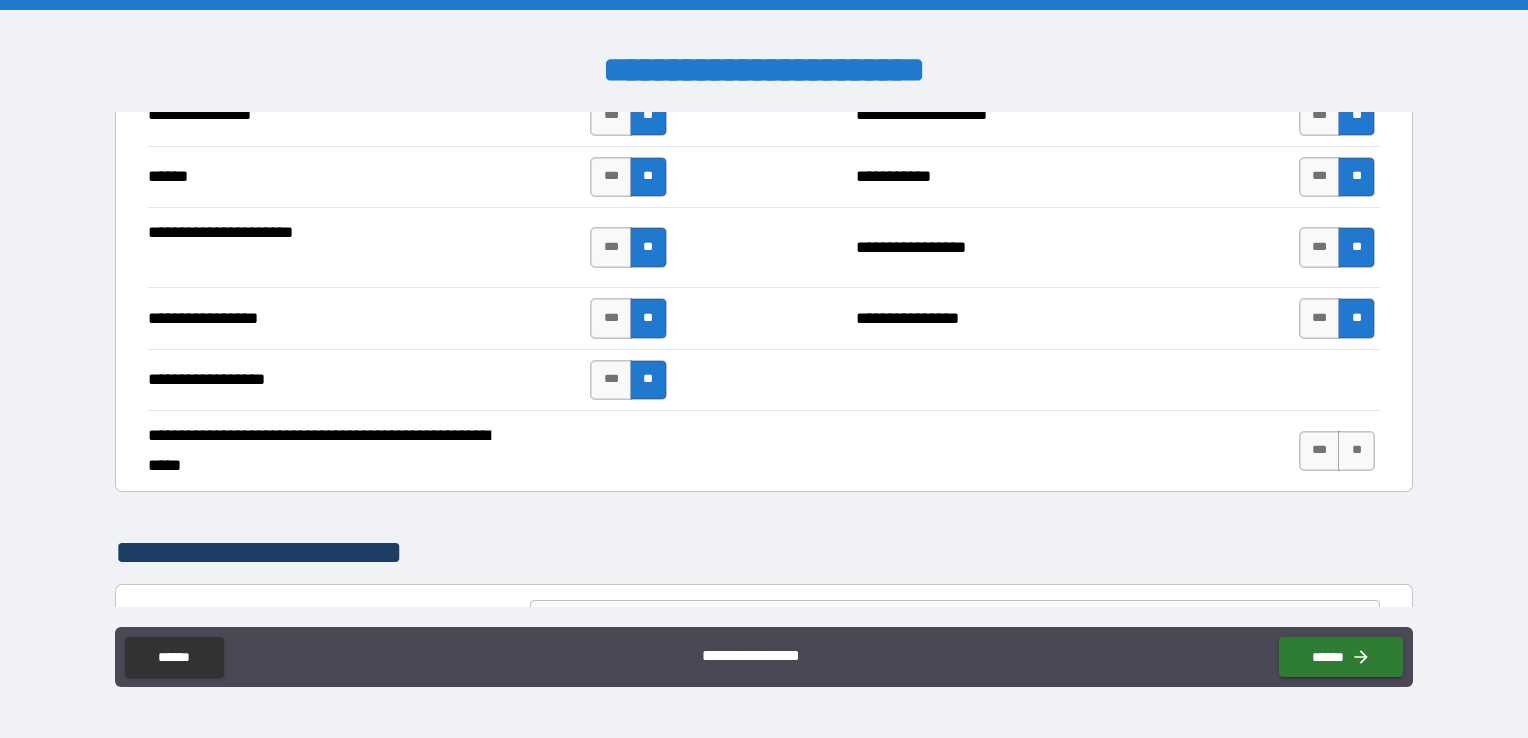 scroll, scrollTop: 4900, scrollLeft: 0, axis: vertical 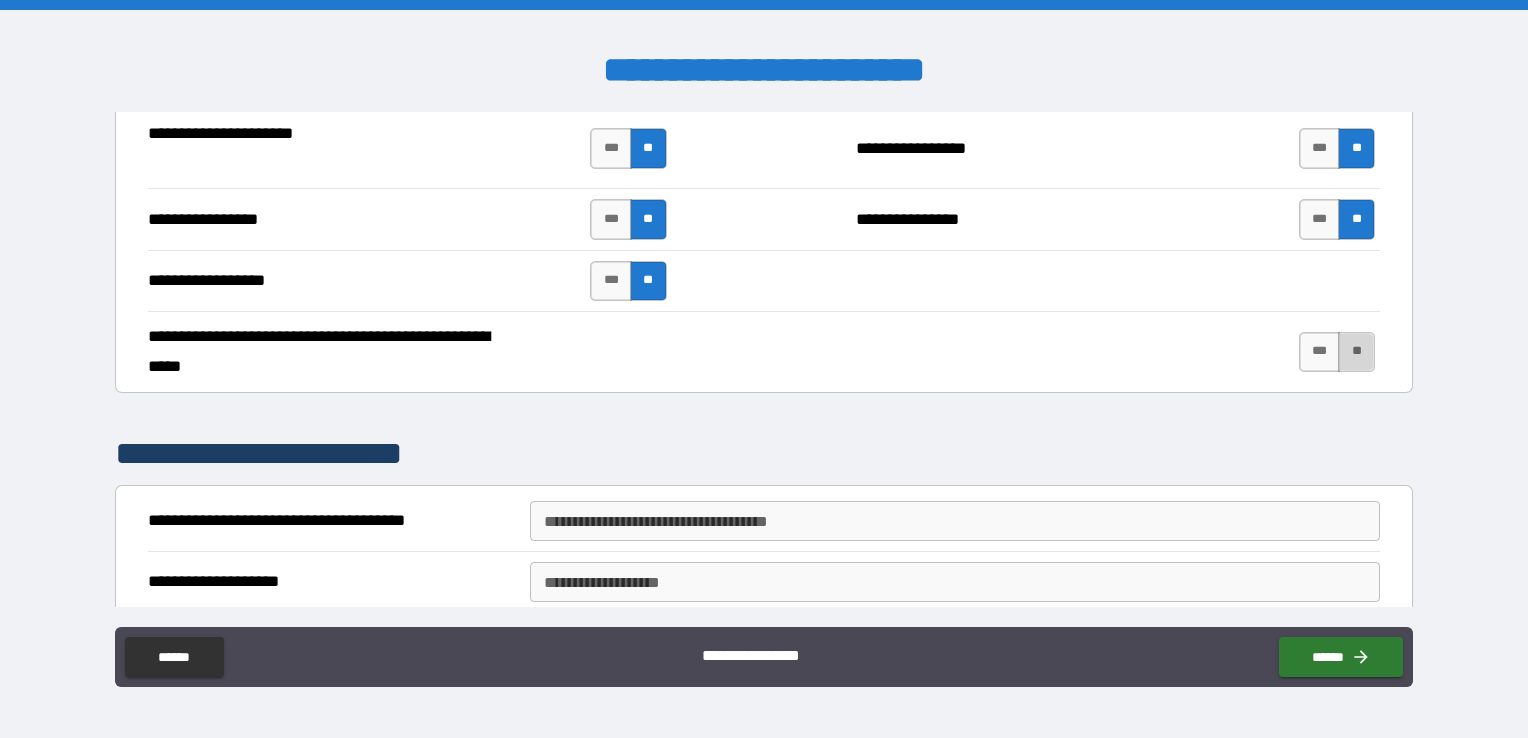 click on "**" at bounding box center [1356, 352] 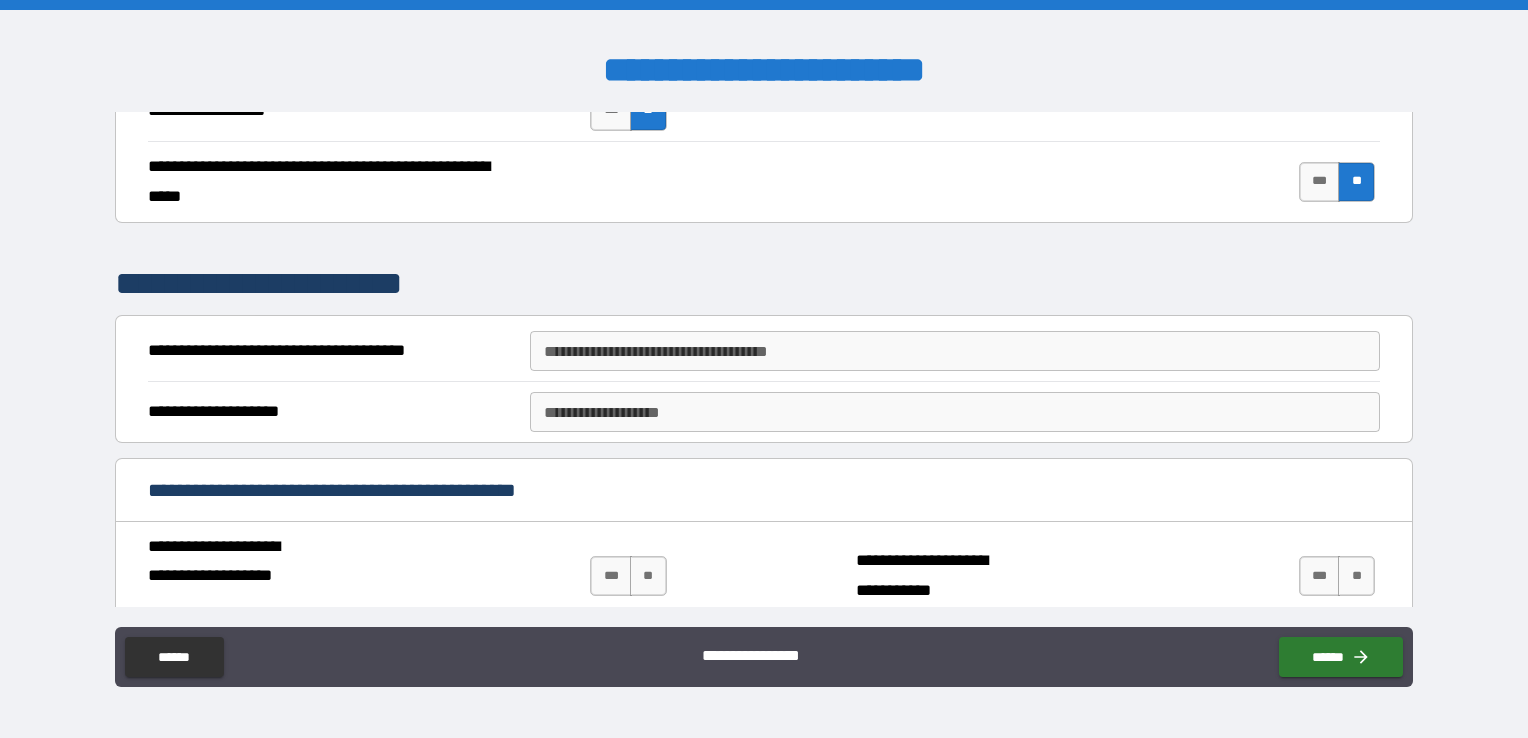 scroll, scrollTop: 5100, scrollLeft: 0, axis: vertical 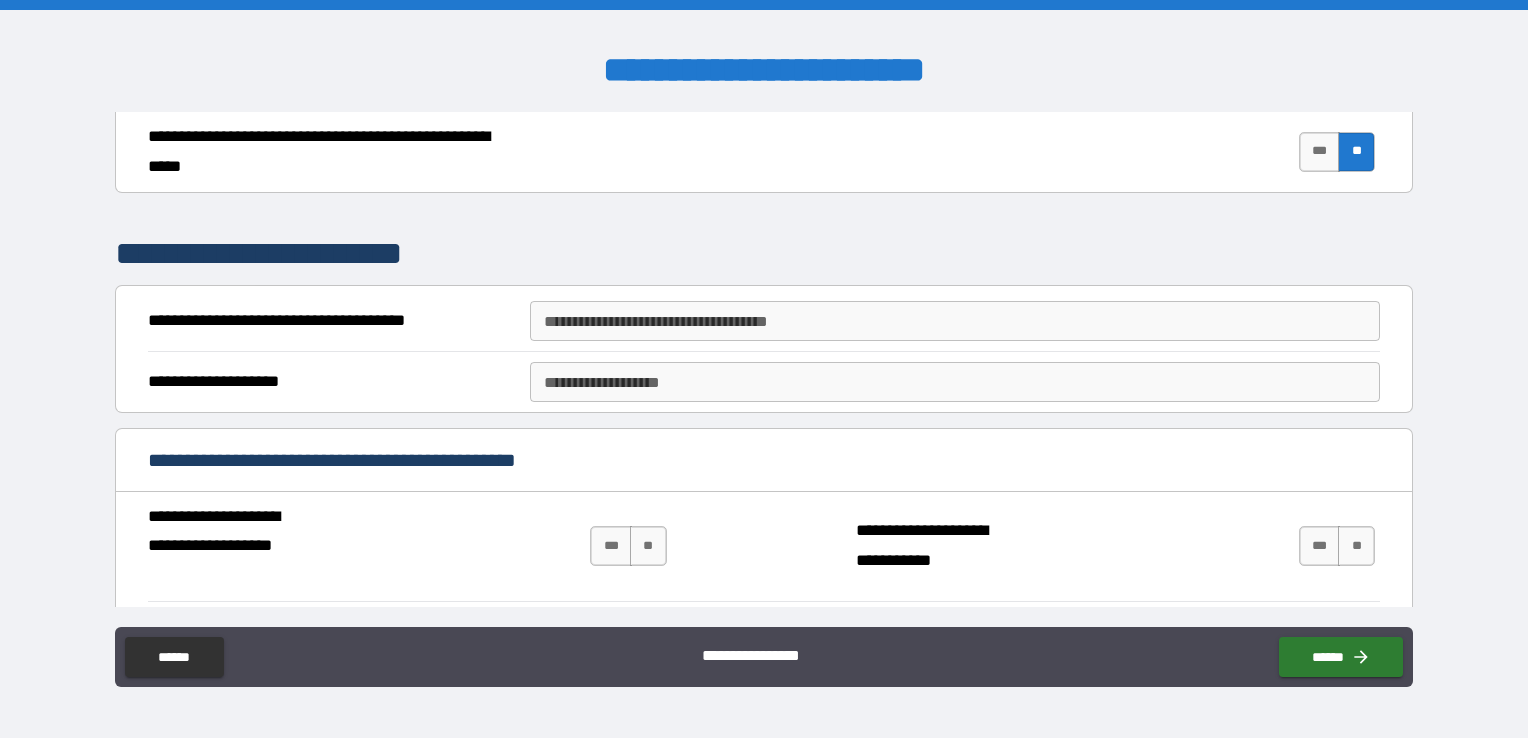 click on "**********" at bounding box center [955, 321] 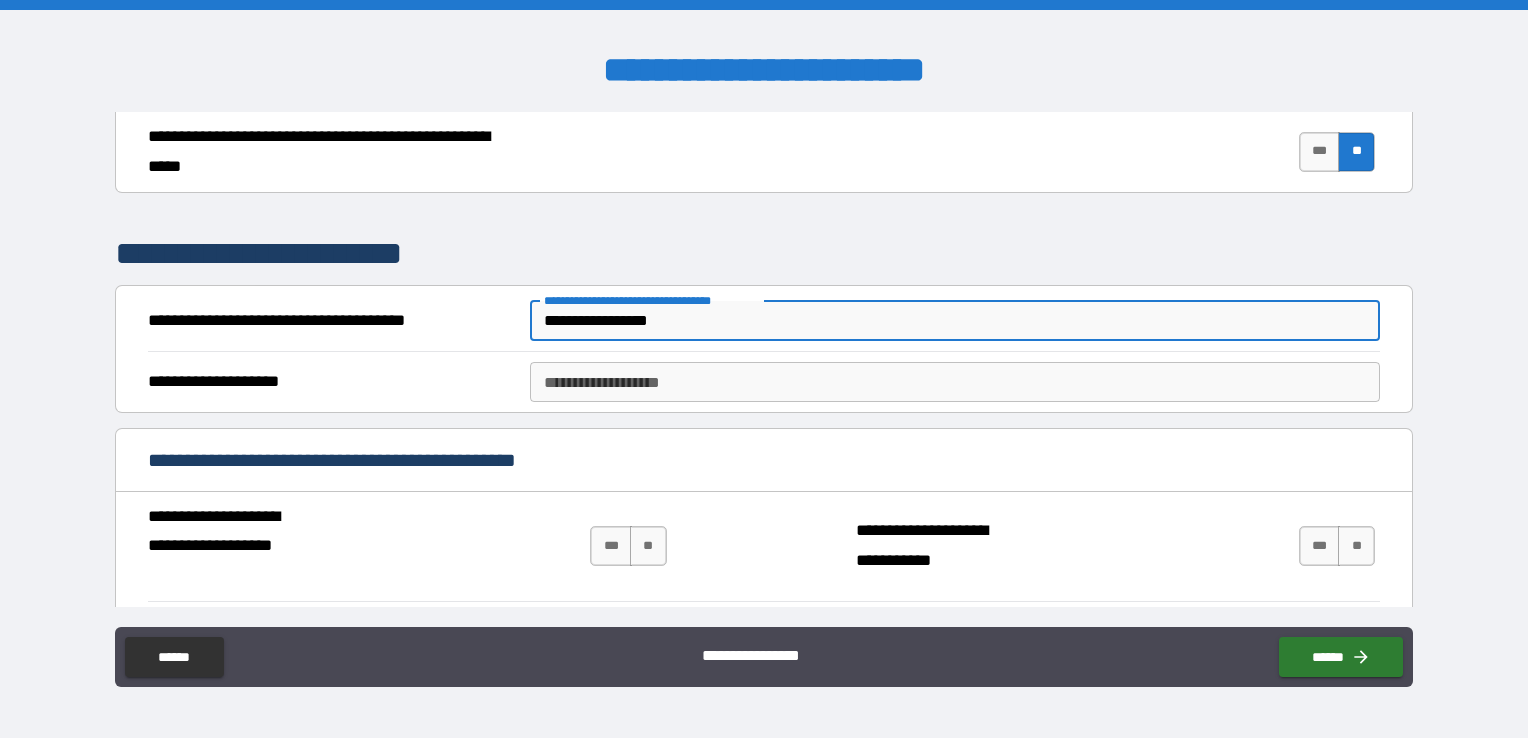 type on "**********" 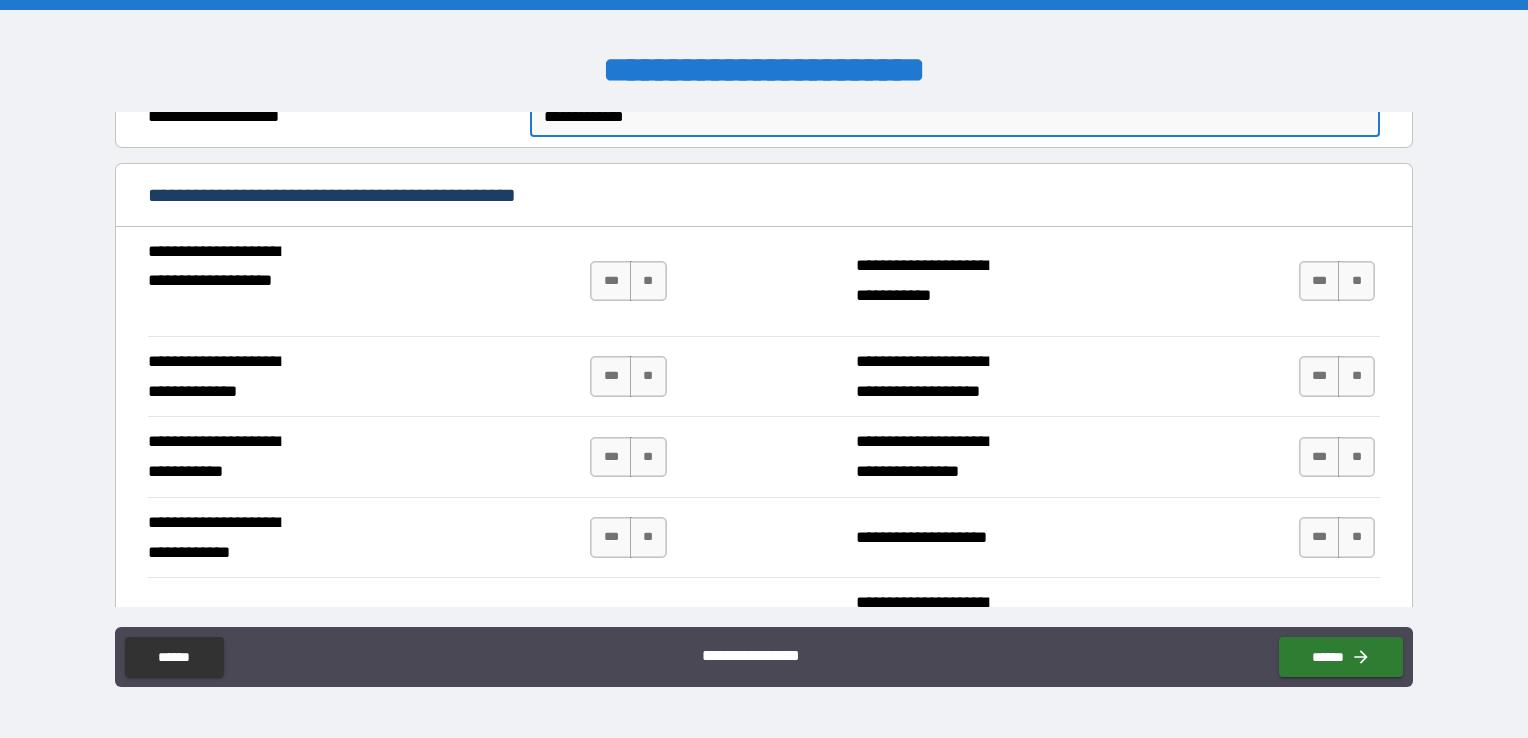 scroll, scrollTop: 5400, scrollLeft: 0, axis: vertical 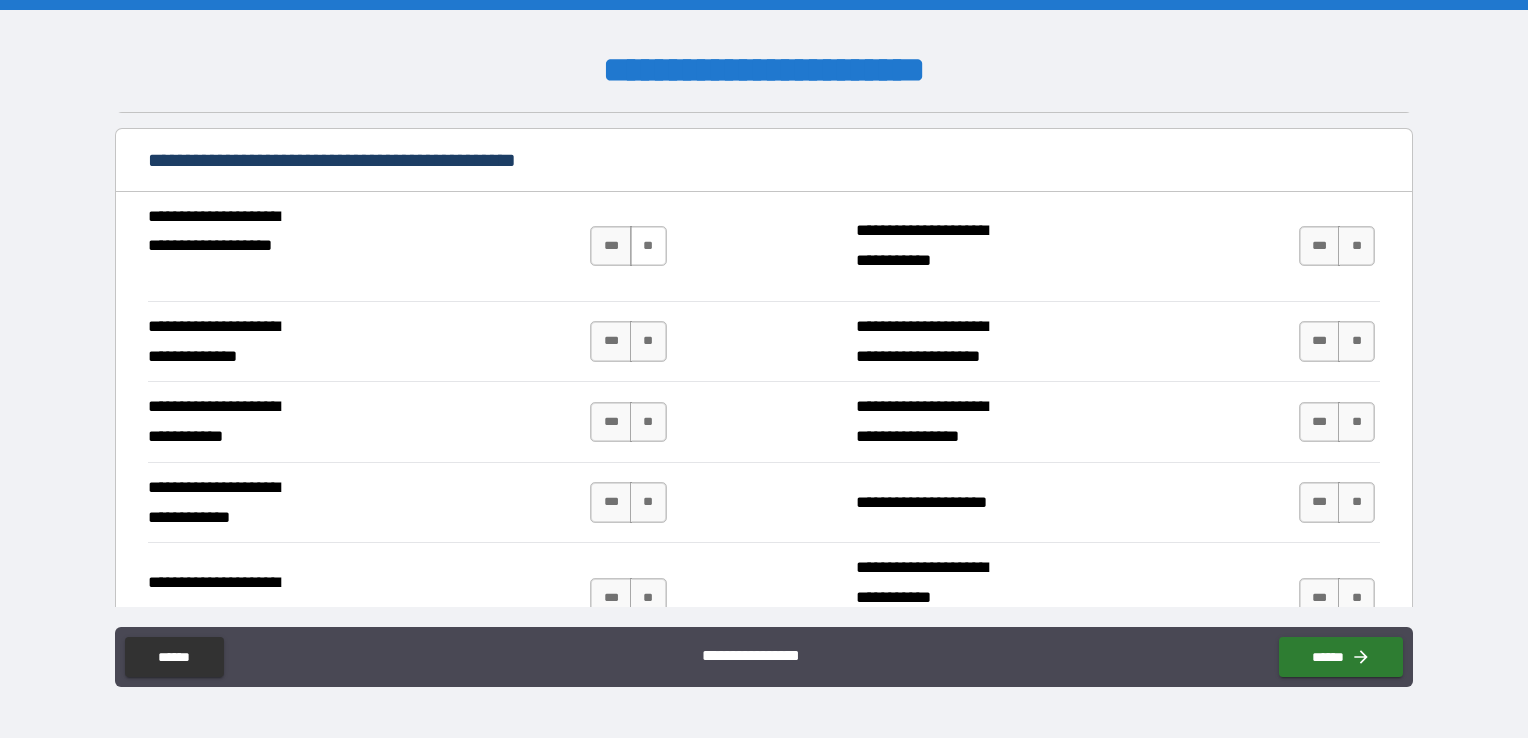 type on "**********" 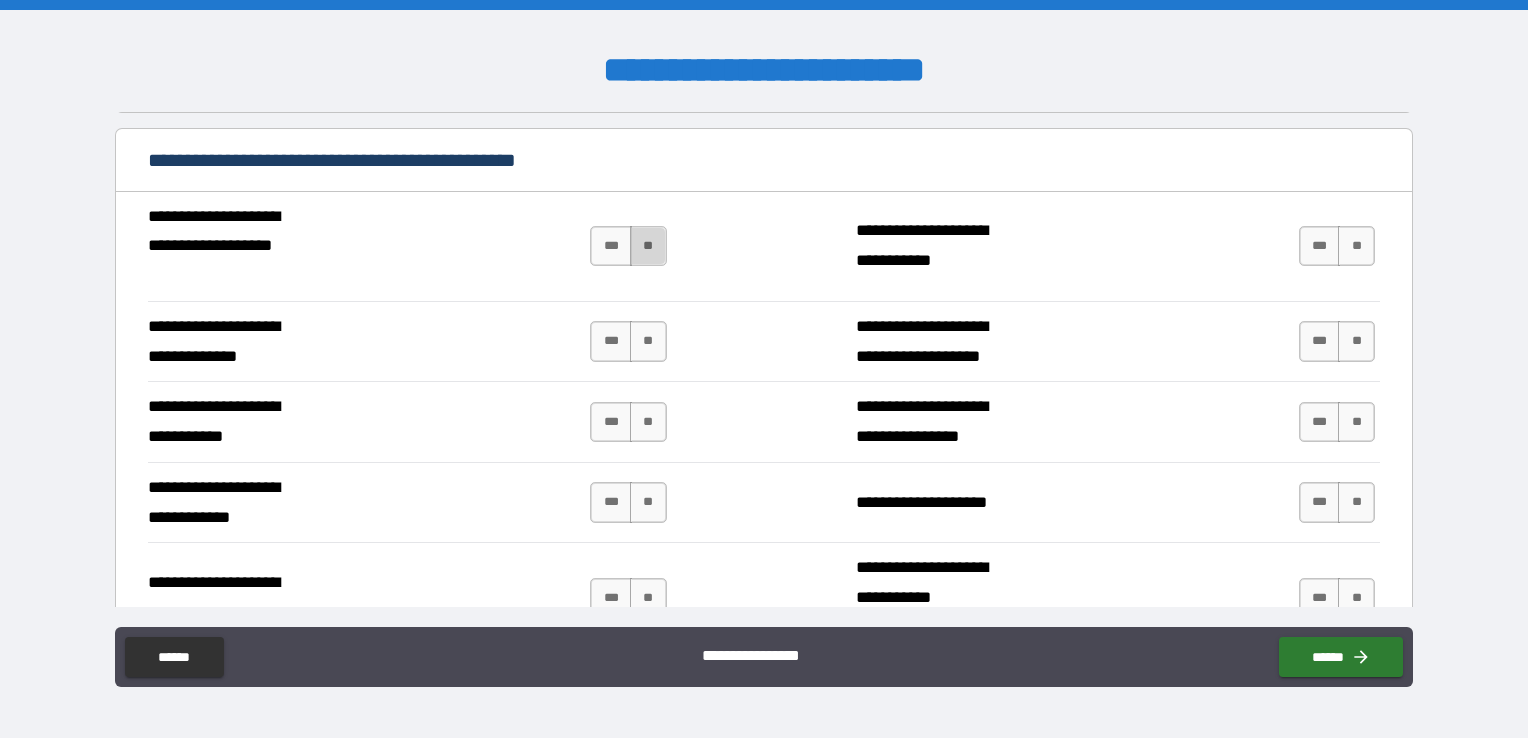 click on "**" at bounding box center (648, 246) 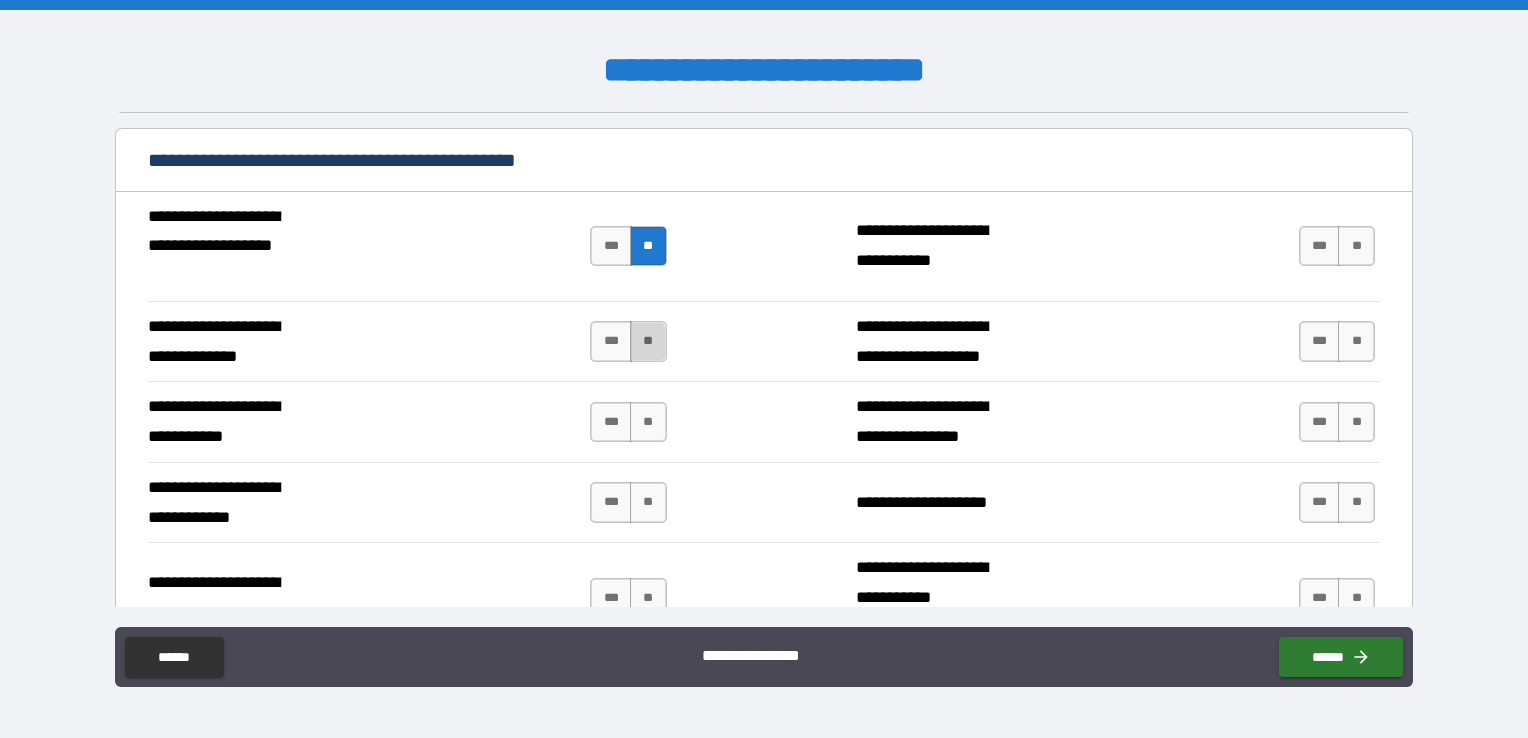click on "**" at bounding box center (648, 341) 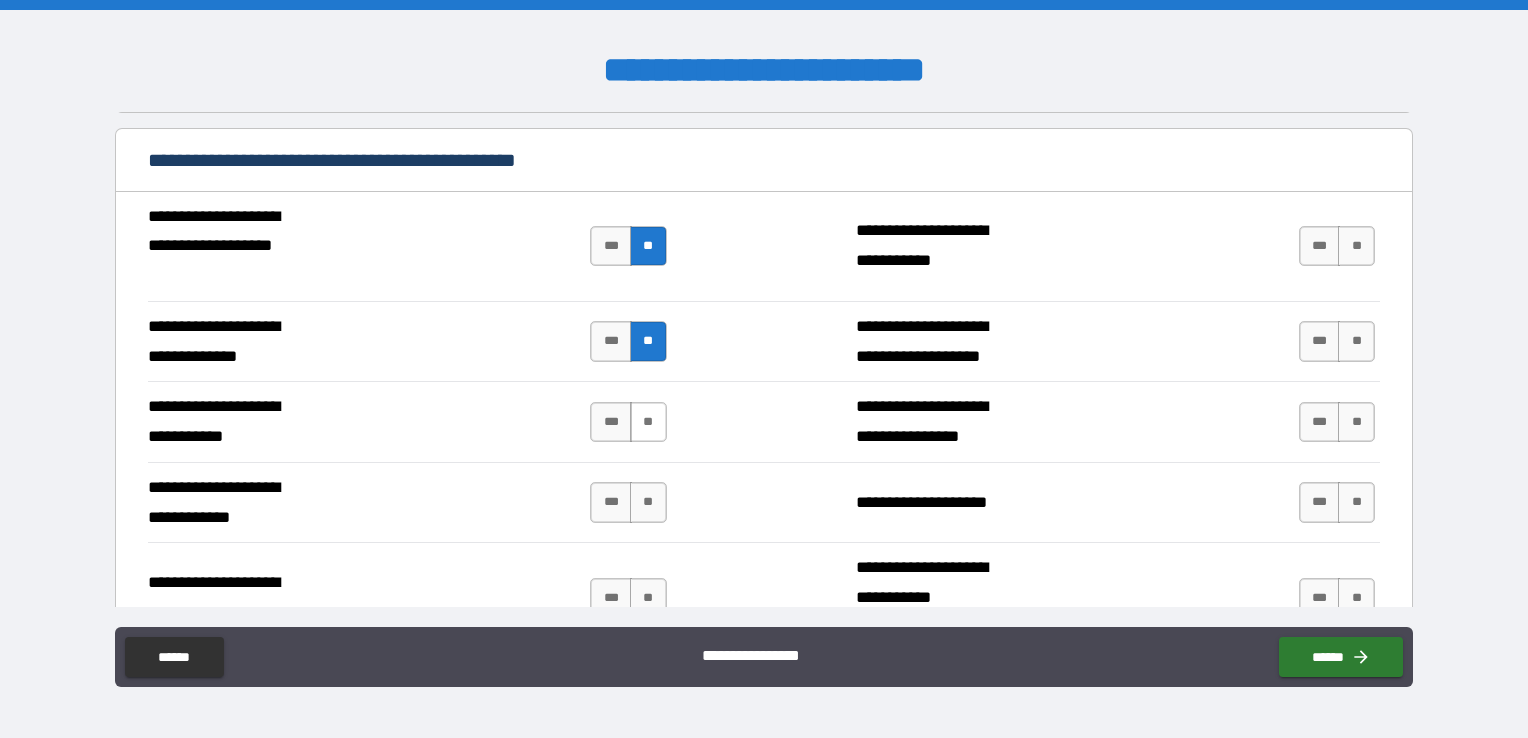 click on "**" at bounding box center (648, 422) 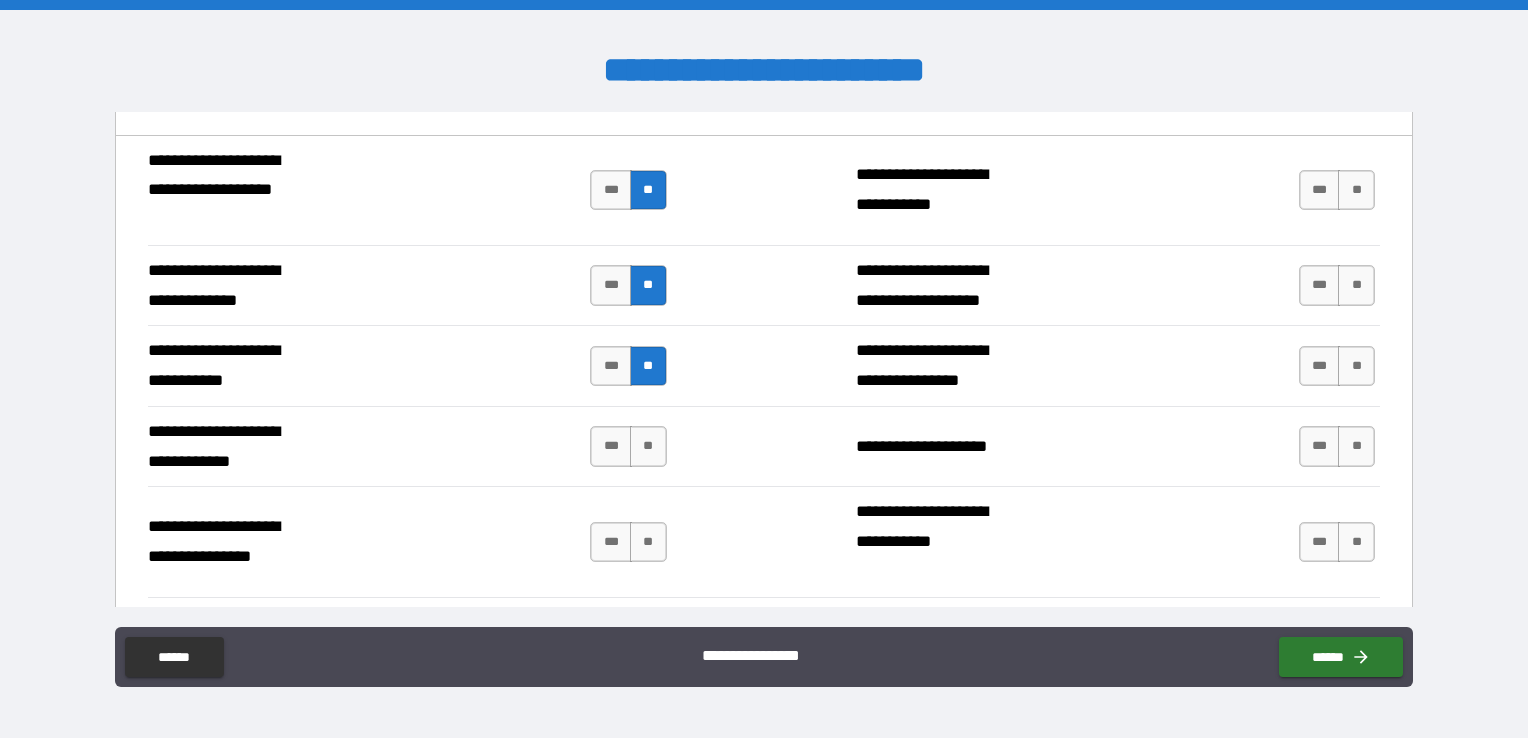 scroll, scrollTop: 5500, scrollLeft: 0, axis: vertical 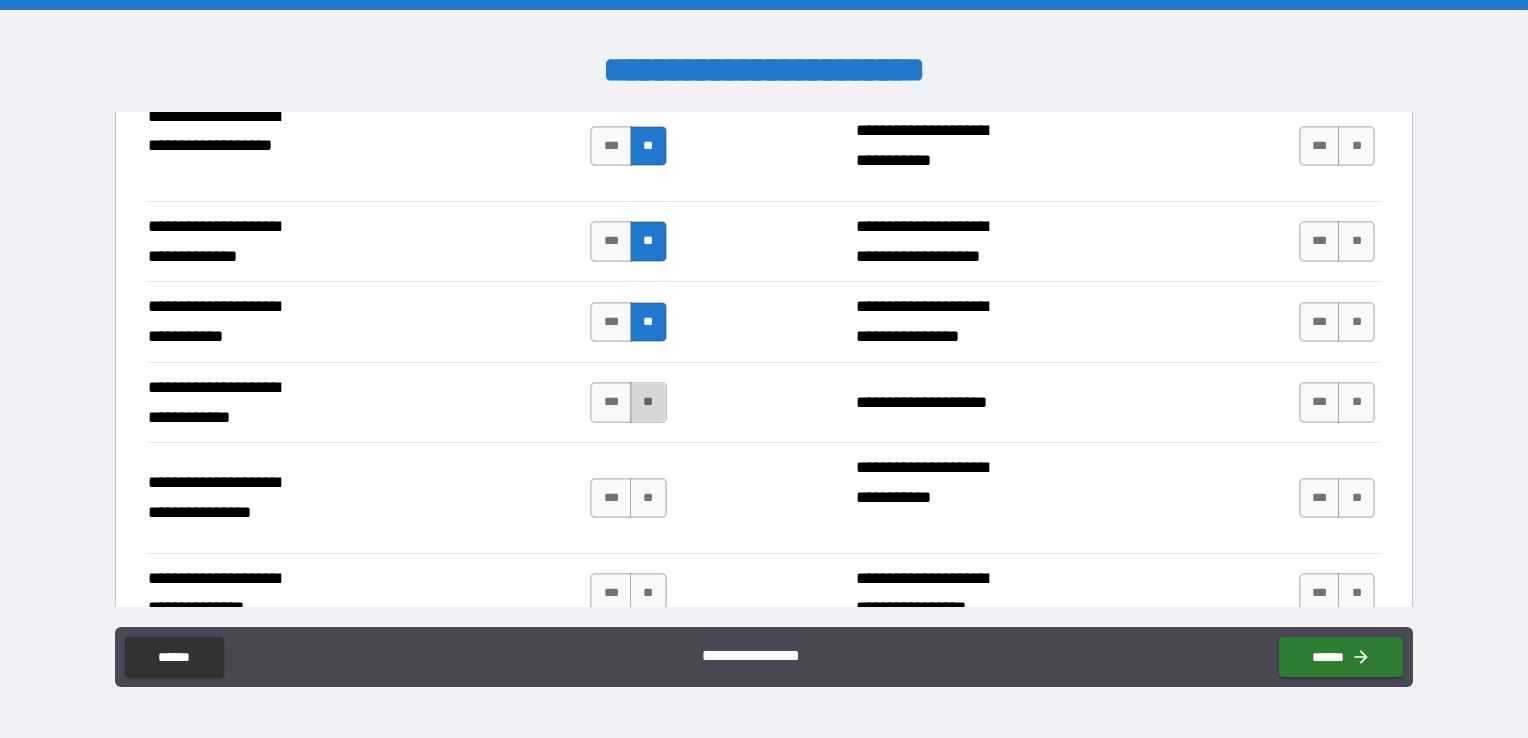 click on "**" at bounding box center [648, 402] 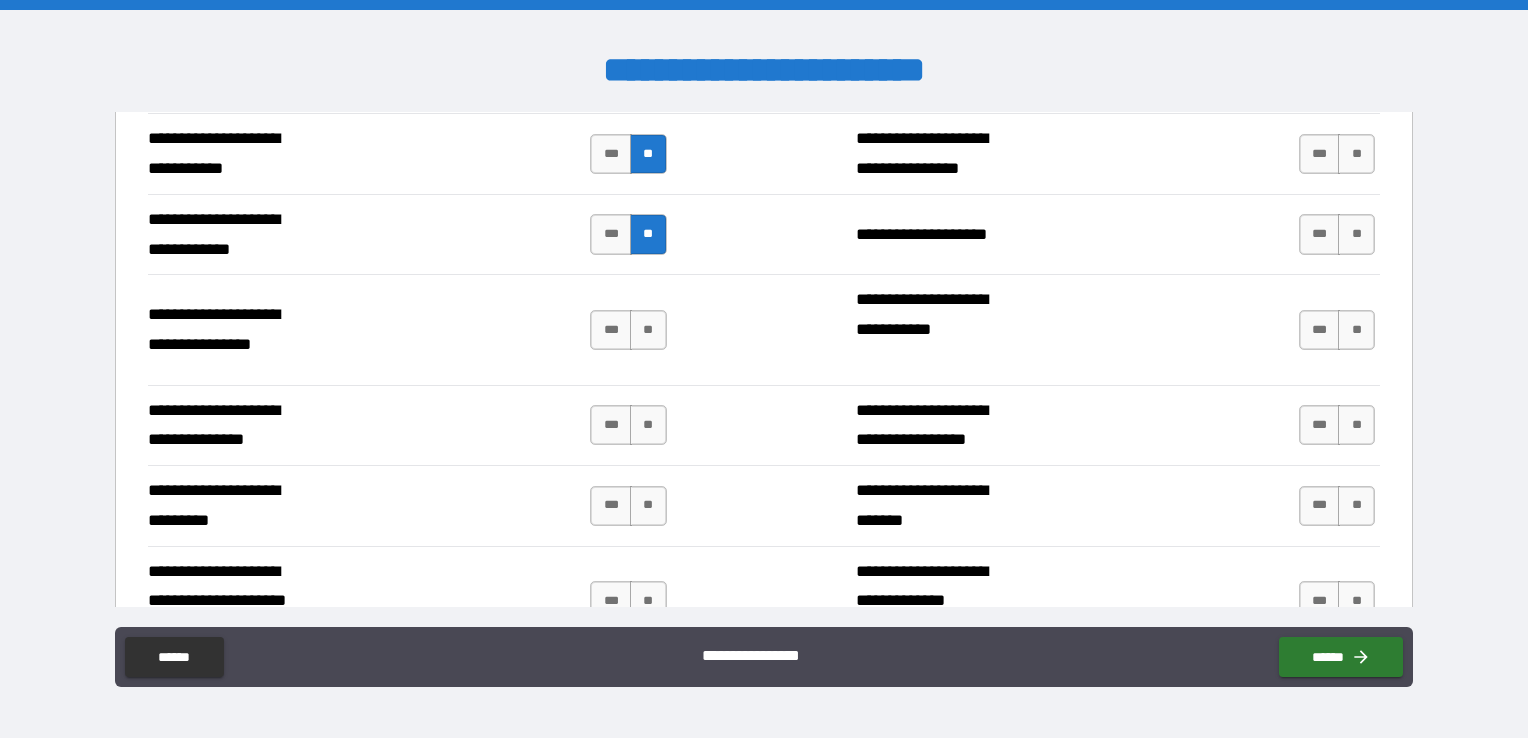 scroll, scrollTop: 5700, scrollLeft: 0, axis: vertical 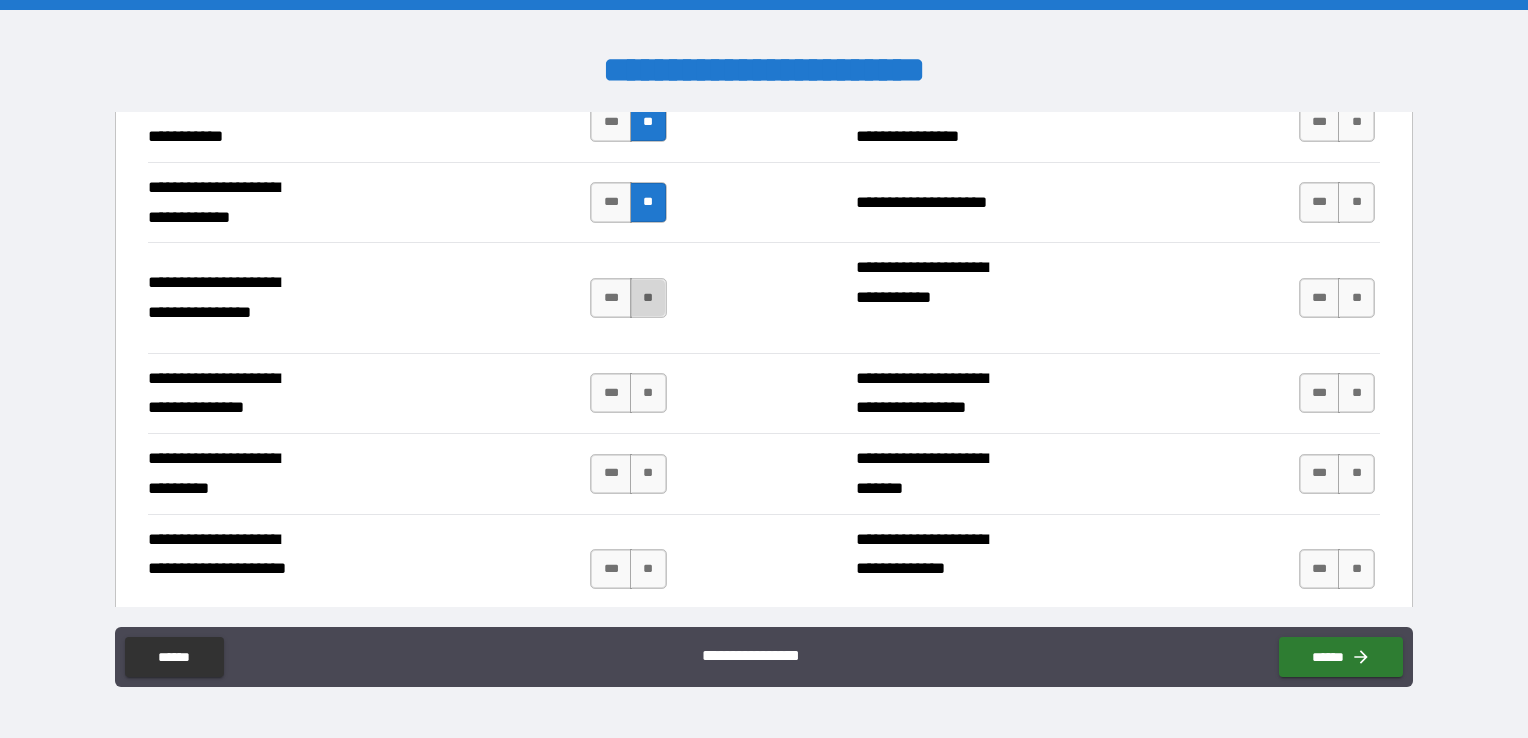 click on "**" at bounding box center [648, 298] 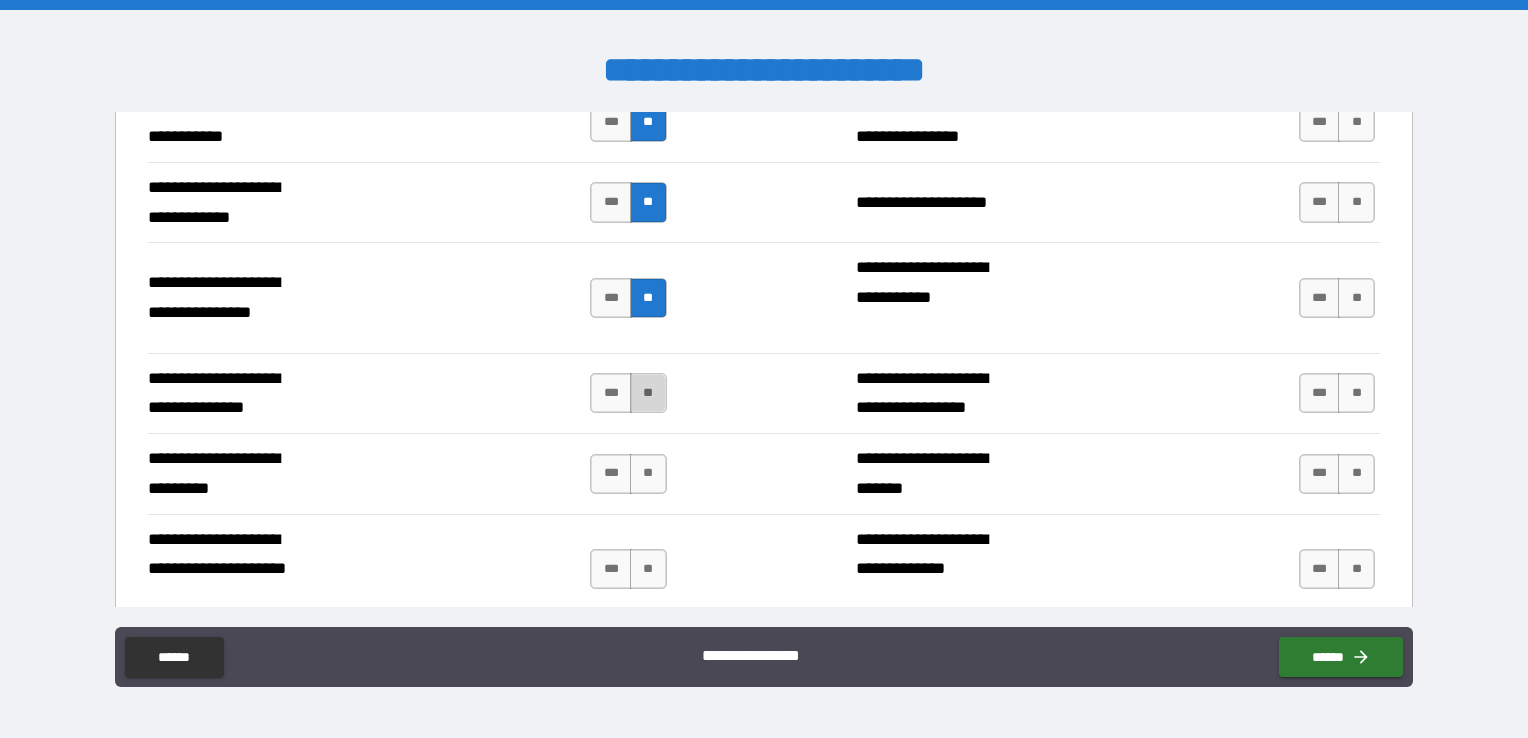 click on "**" at bounding box center [648, 393] 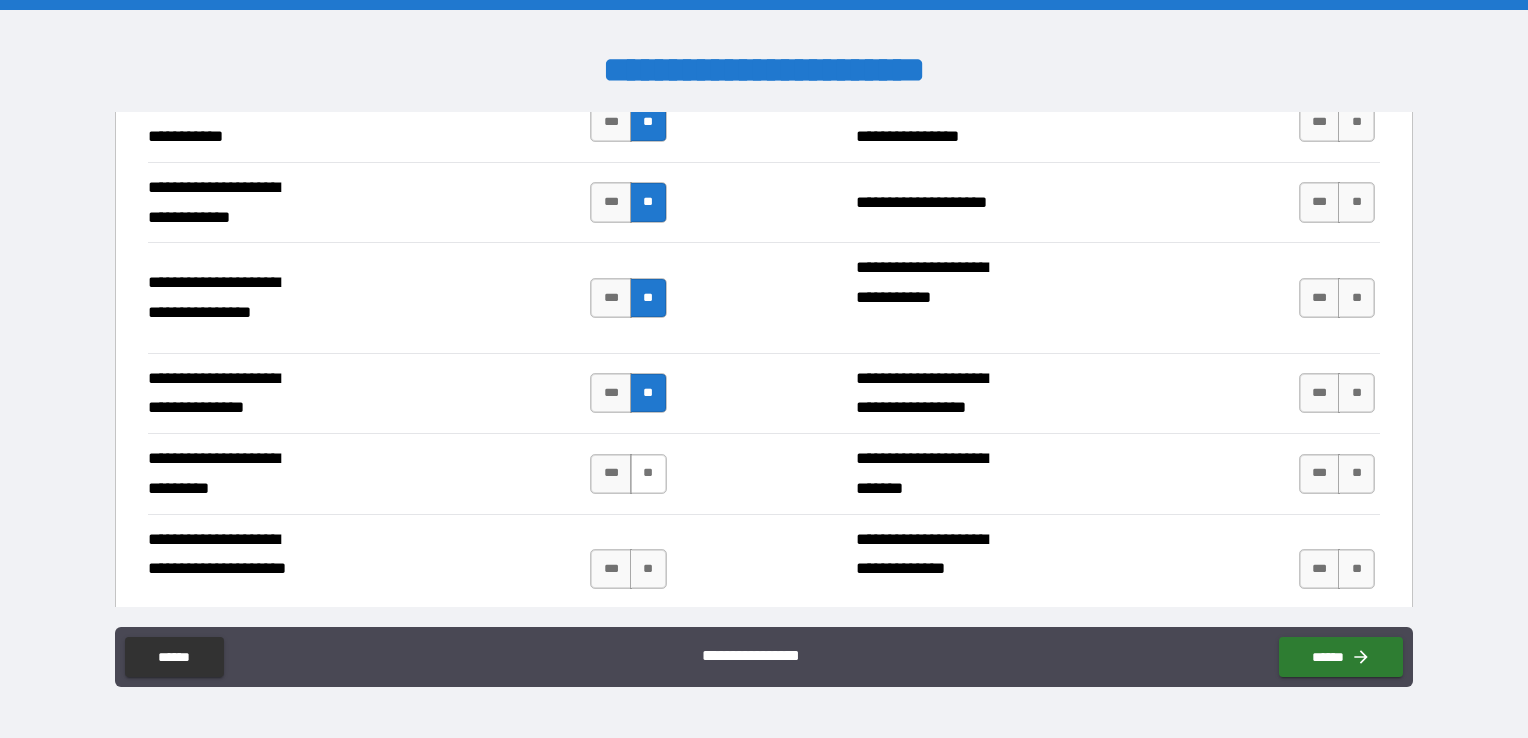 click on "**" at bounding box center (648, 474) 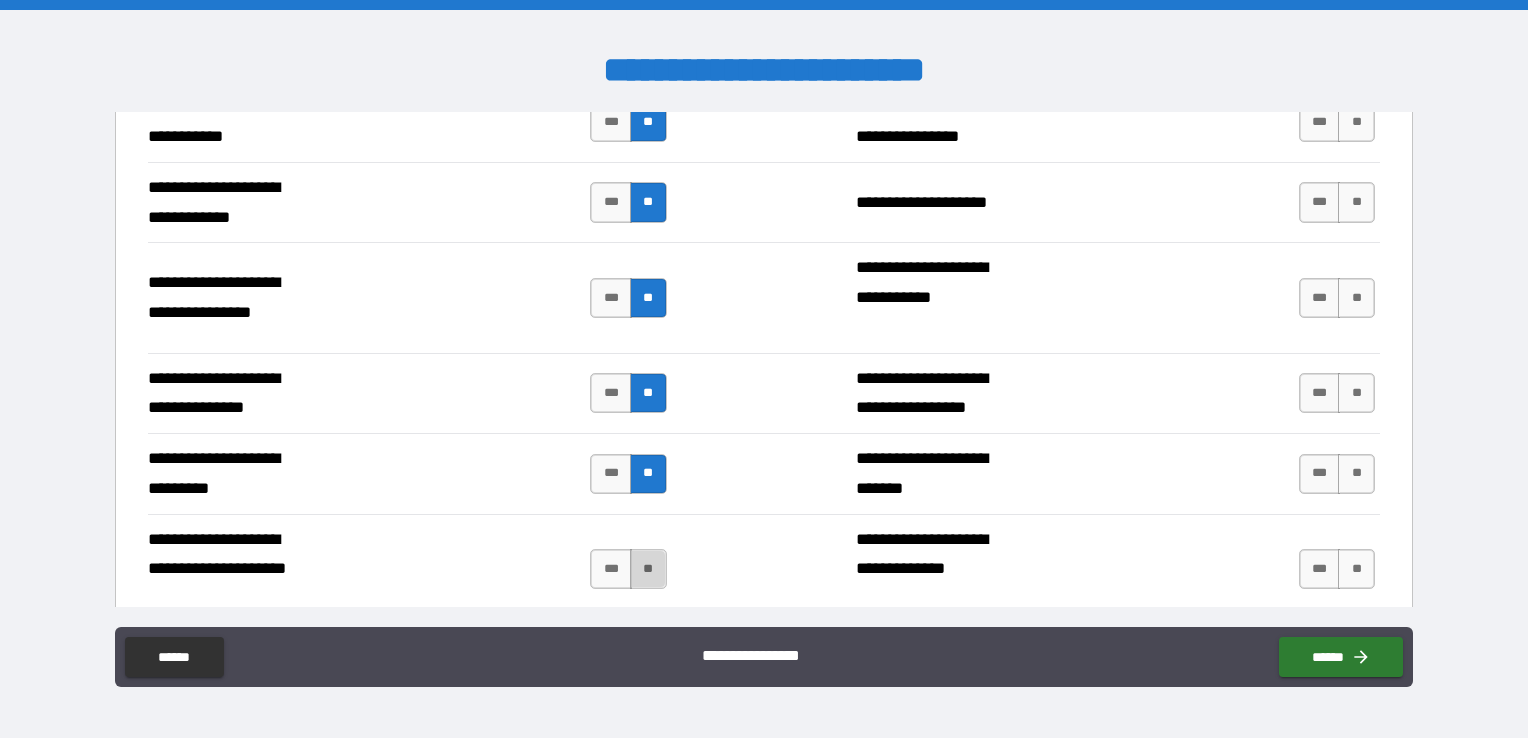 click on "**" at bounding box center [648, 569] 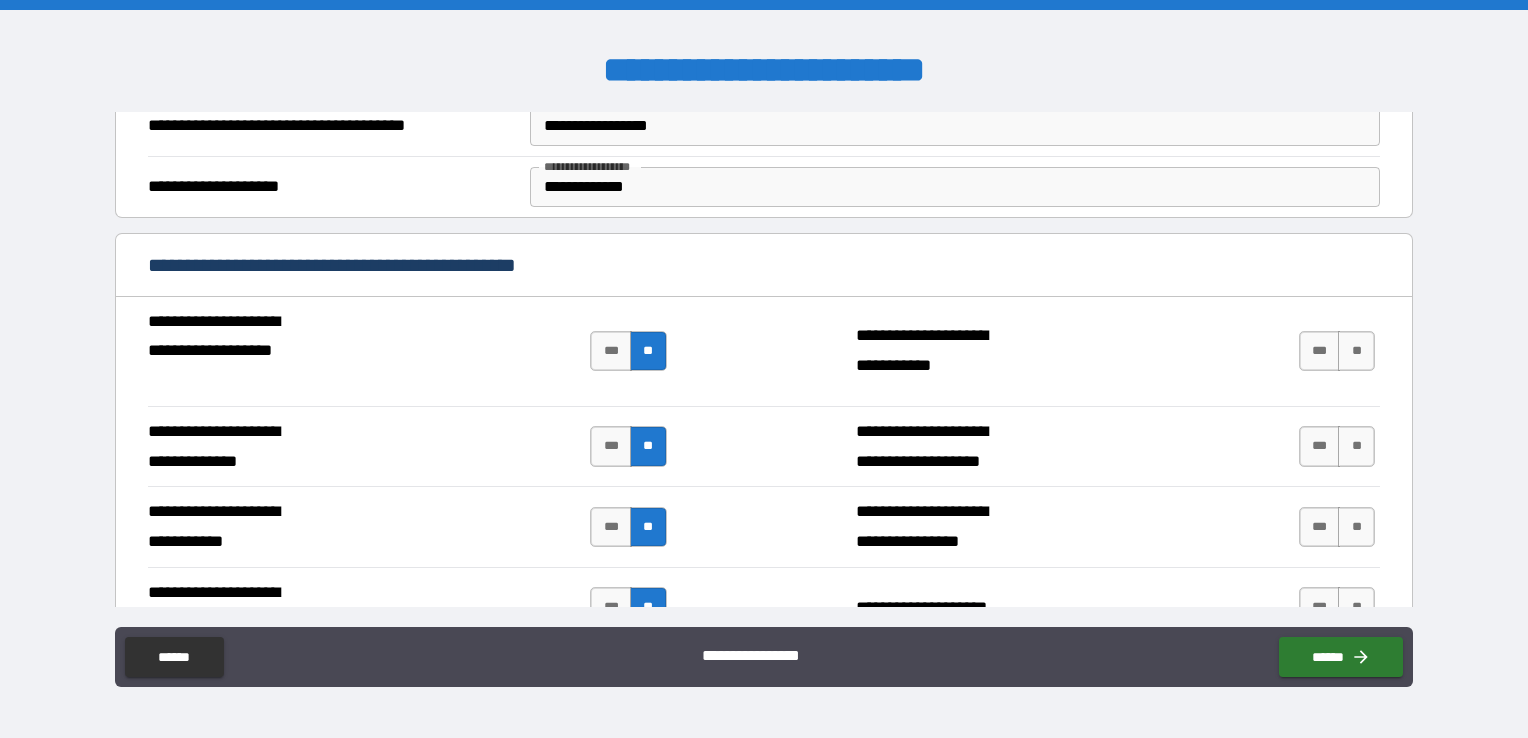 scroll, scrollTop: 5400, scrollLeft: 0, axis: vertical 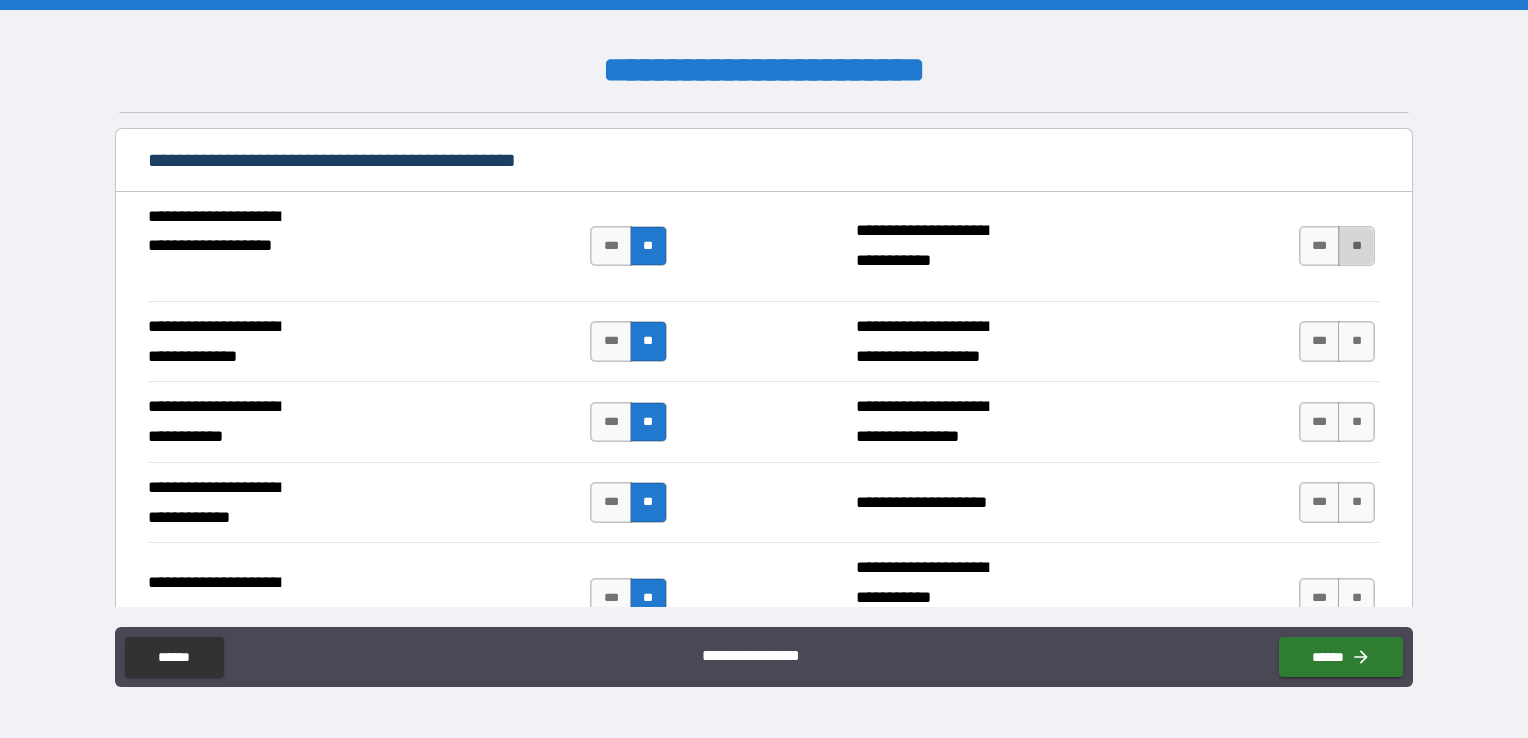click on "**" at bounding box center (1356, 246) 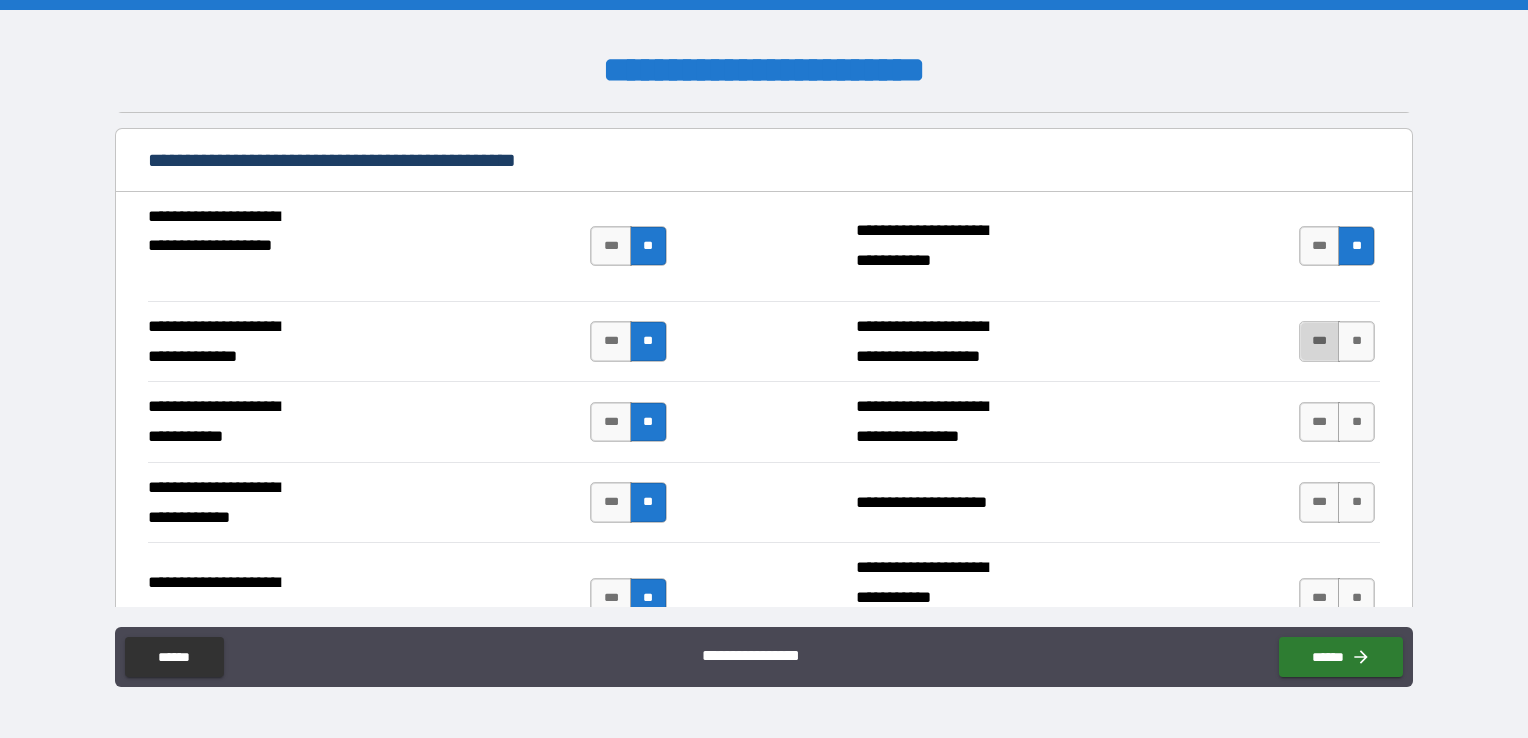 click on "***" at bounding box center (1320, 341) 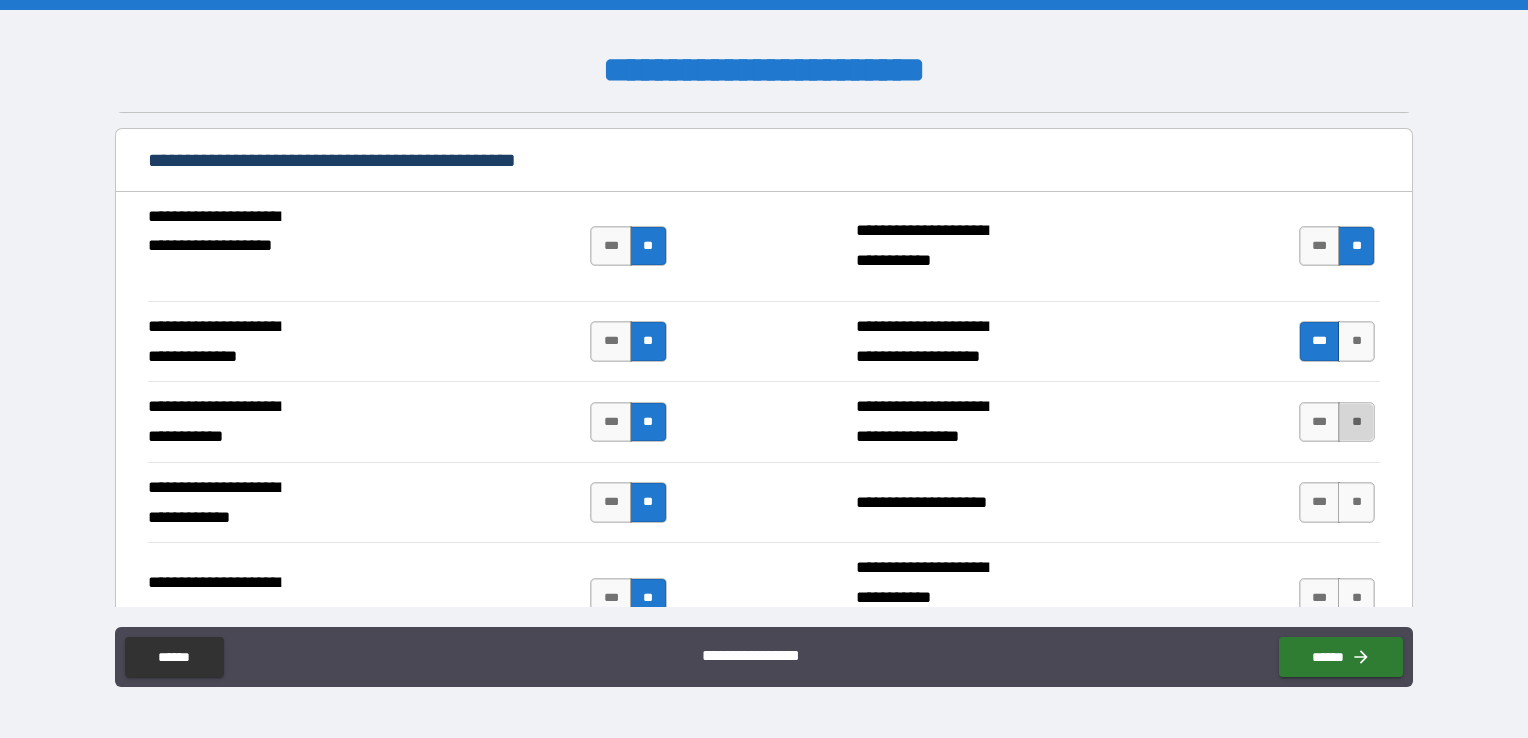 click on "**" at bounding box center [1356, 422] 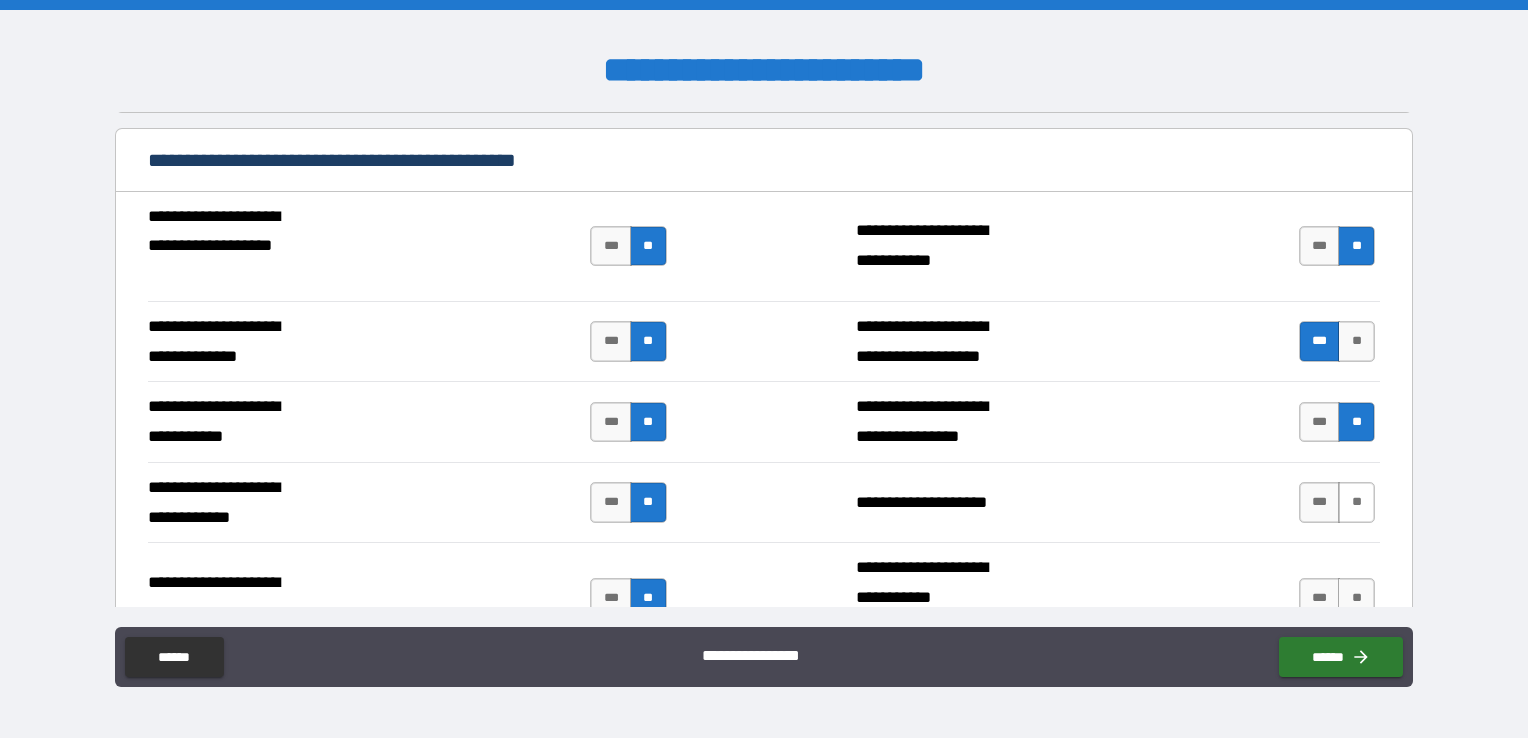 click on "**" at bounding box center (1356, 502) 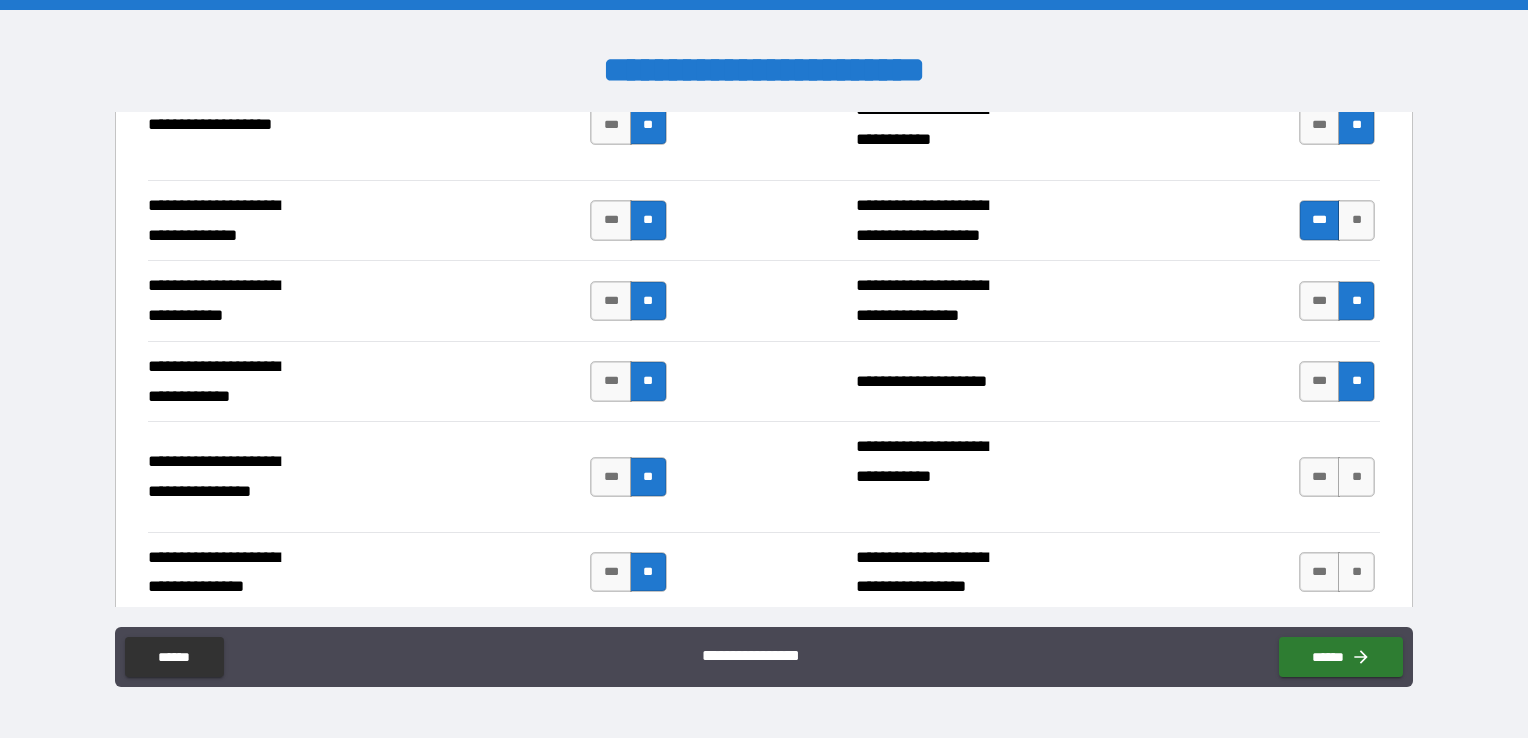 scroll, scrollTop: 5600, scrollLeft: 0, axis: vertical 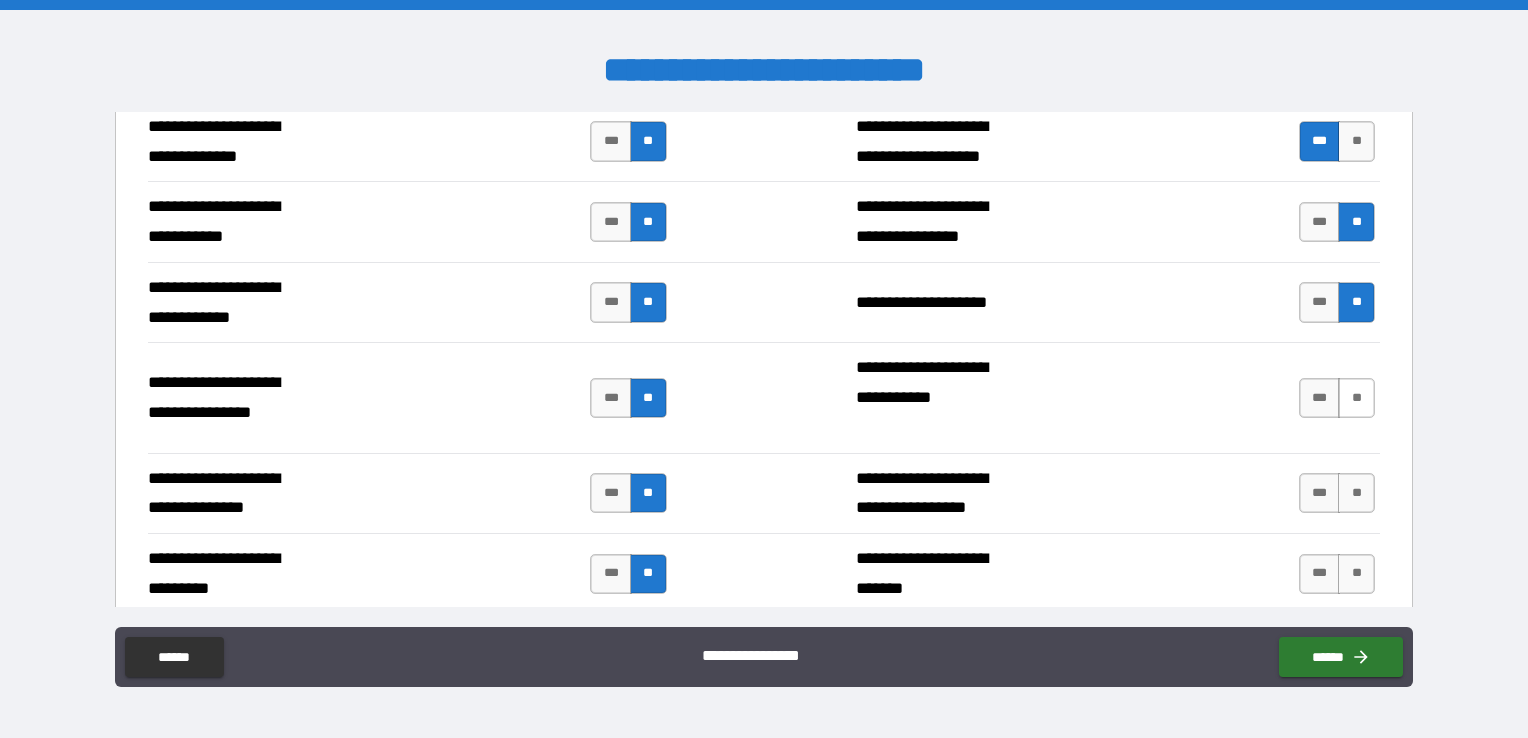 click on "**" at bounding box center [1356, 398] 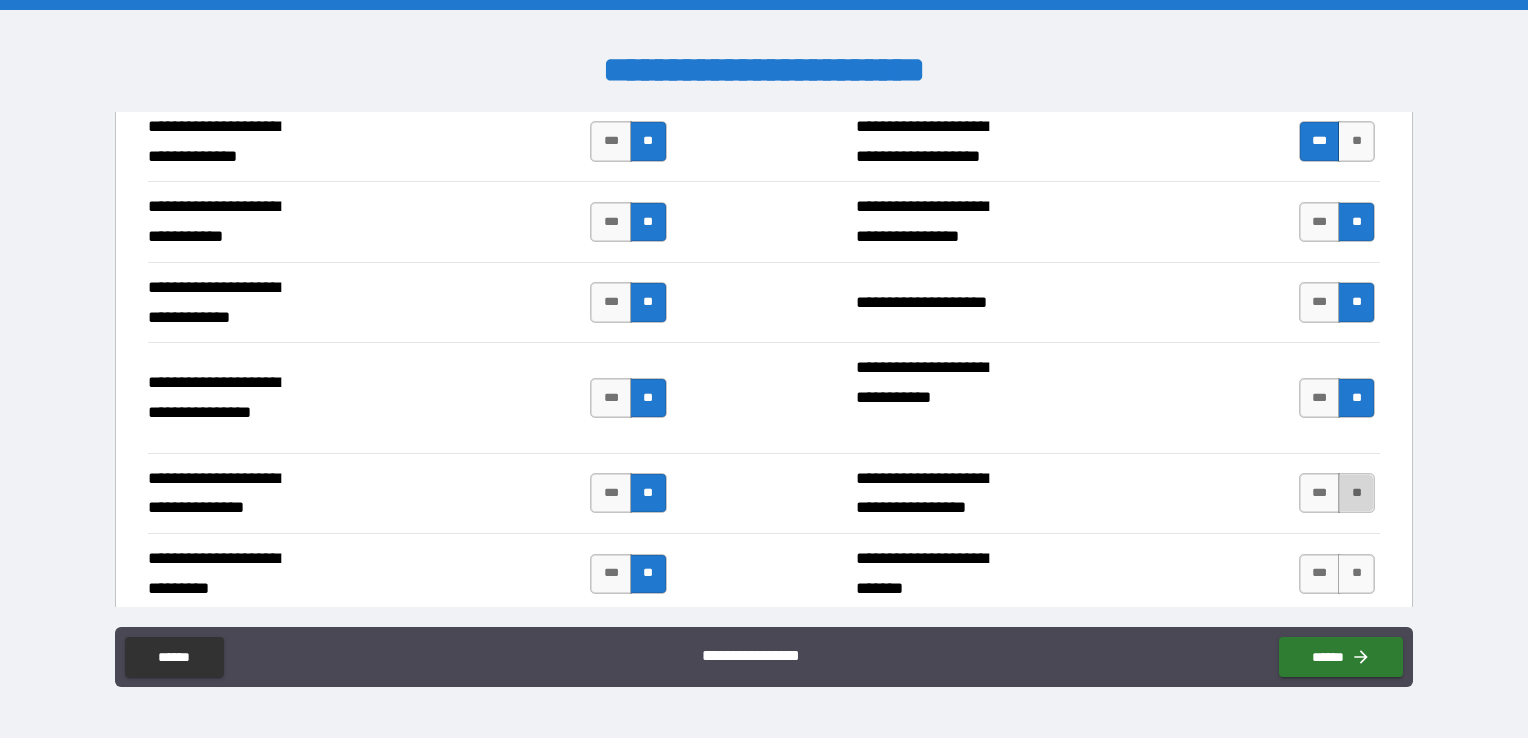 click on "**" at bounding box center (1356, 493) 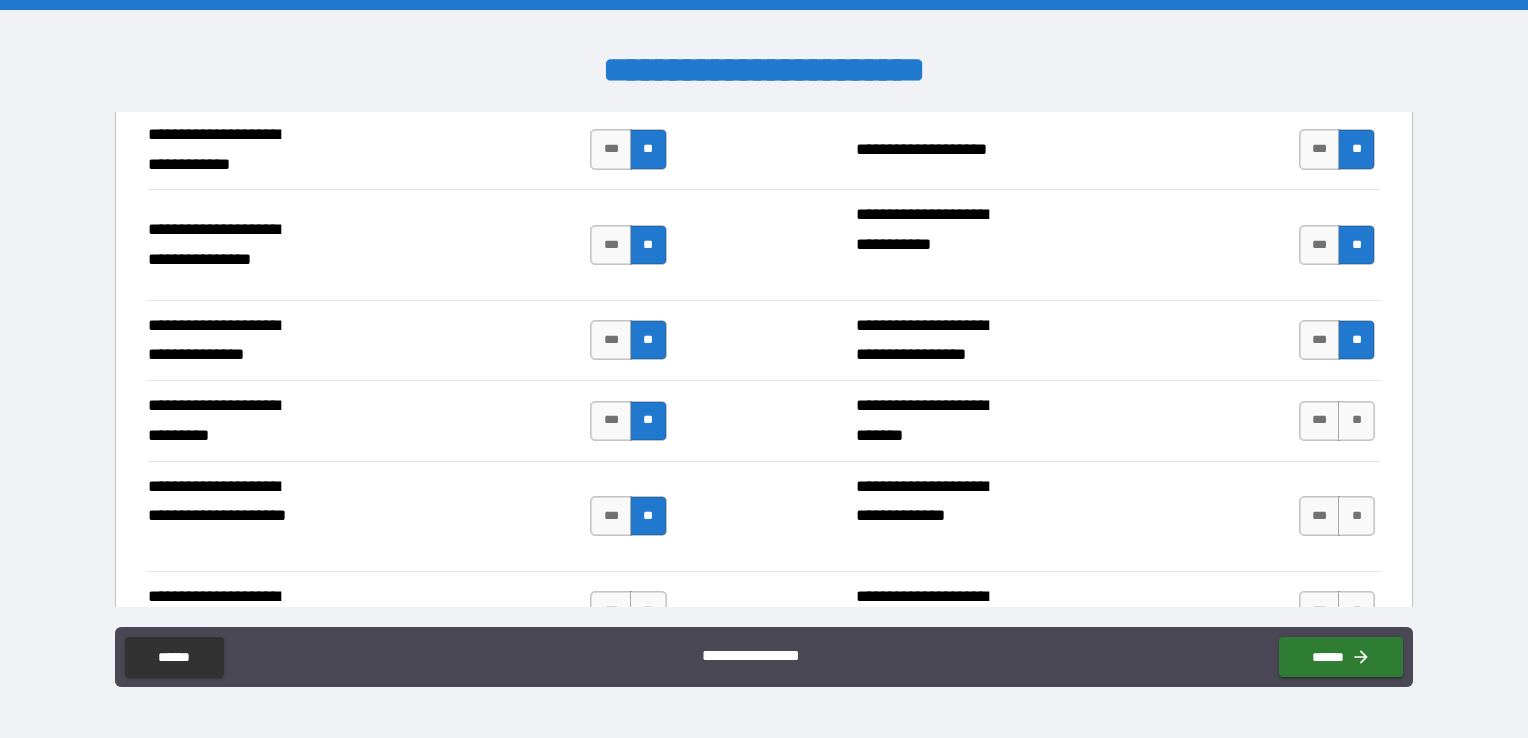 scroll, scrollTop: 5800, scrollLeft: 0, axis: vertical 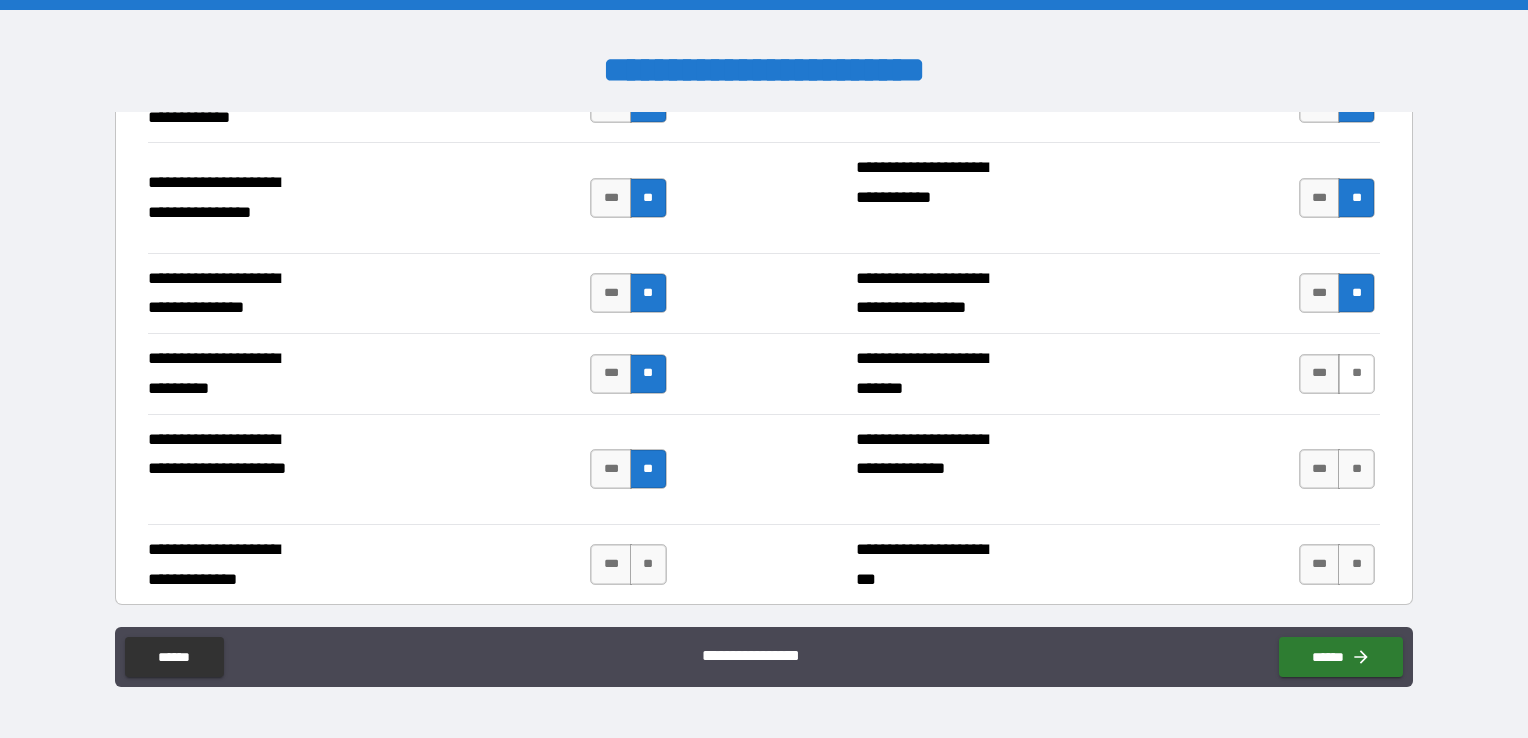 click on "**" at bounding box center [1356, 374] 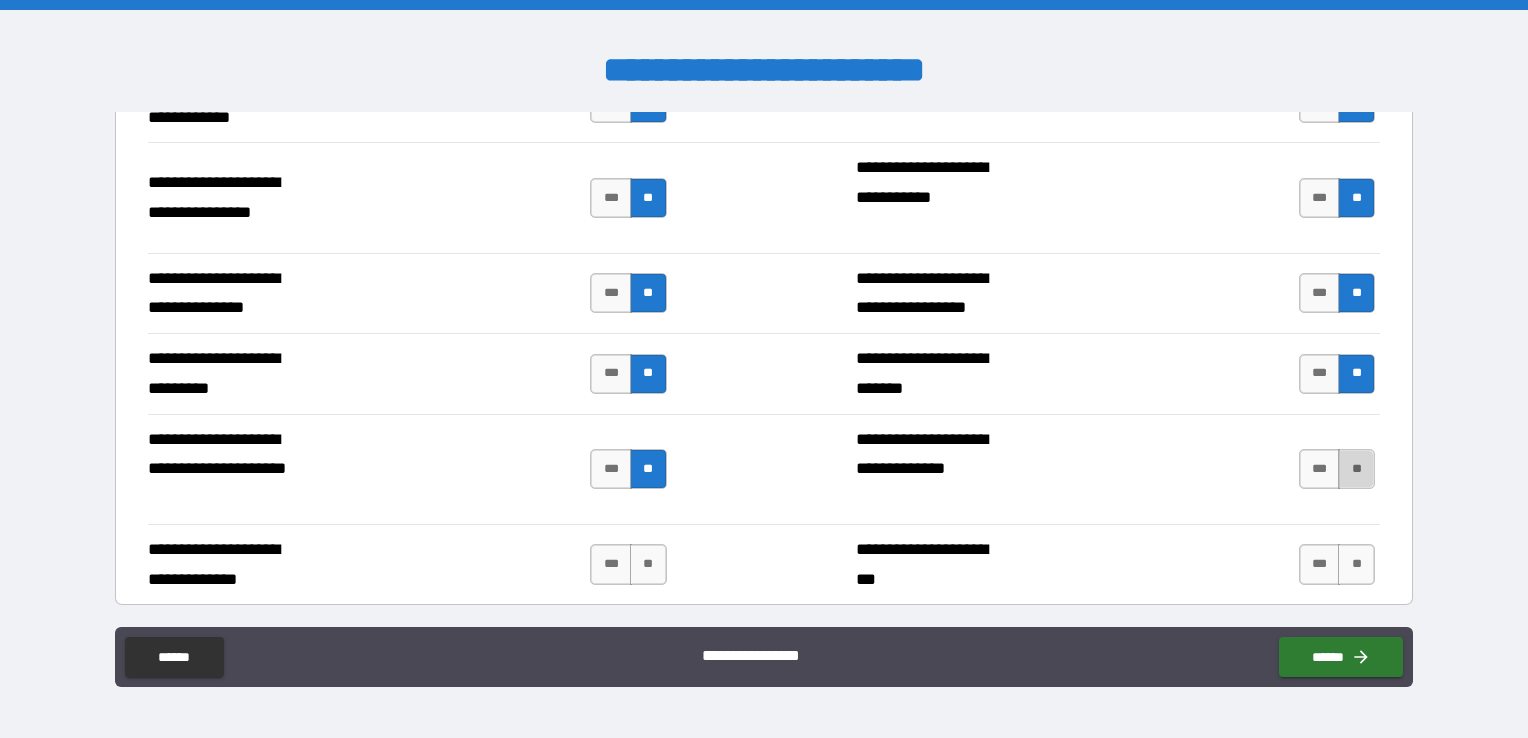 click on "**" at bounding box center [1356, 469] 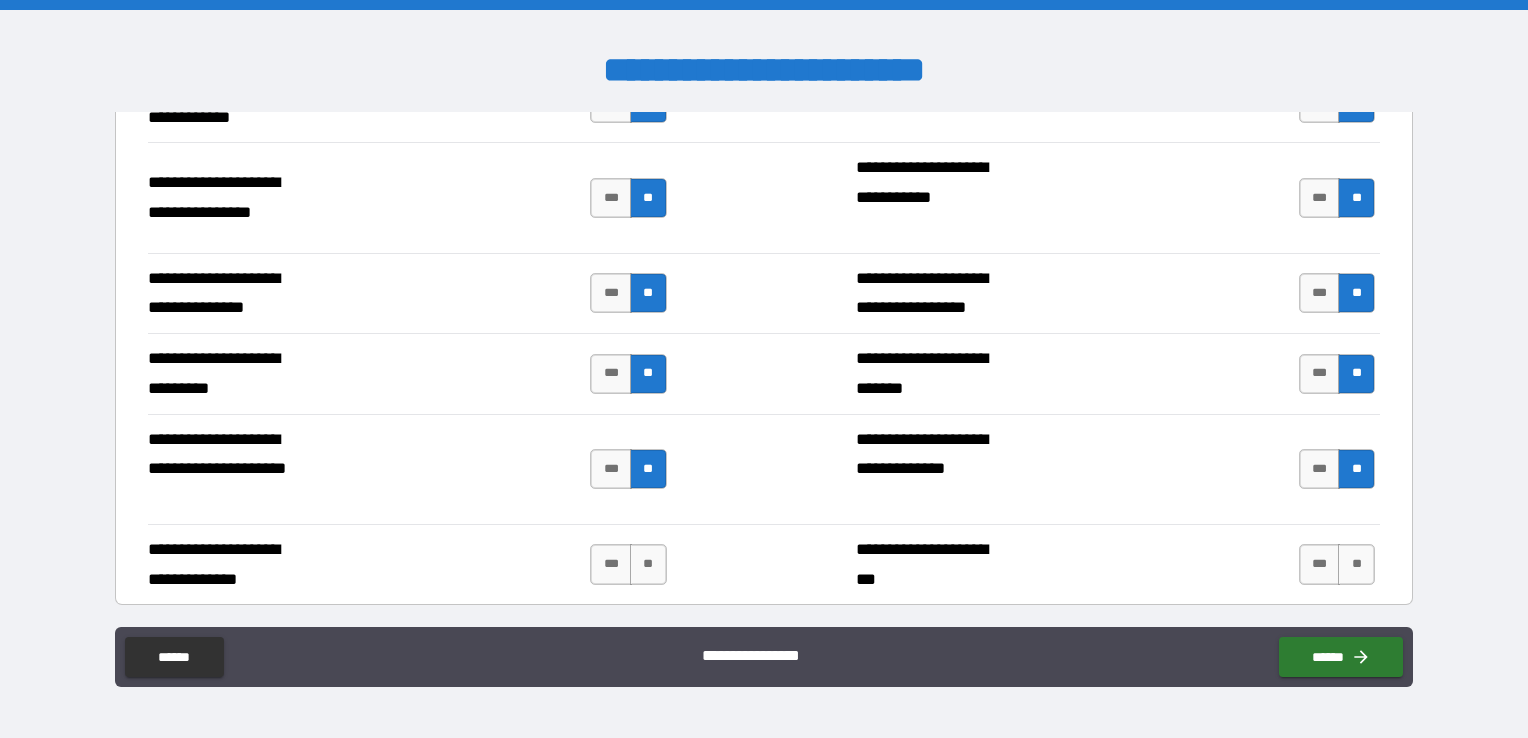 scroll, scrollTop: 5900, scrollLeft: 0, axis: vertical 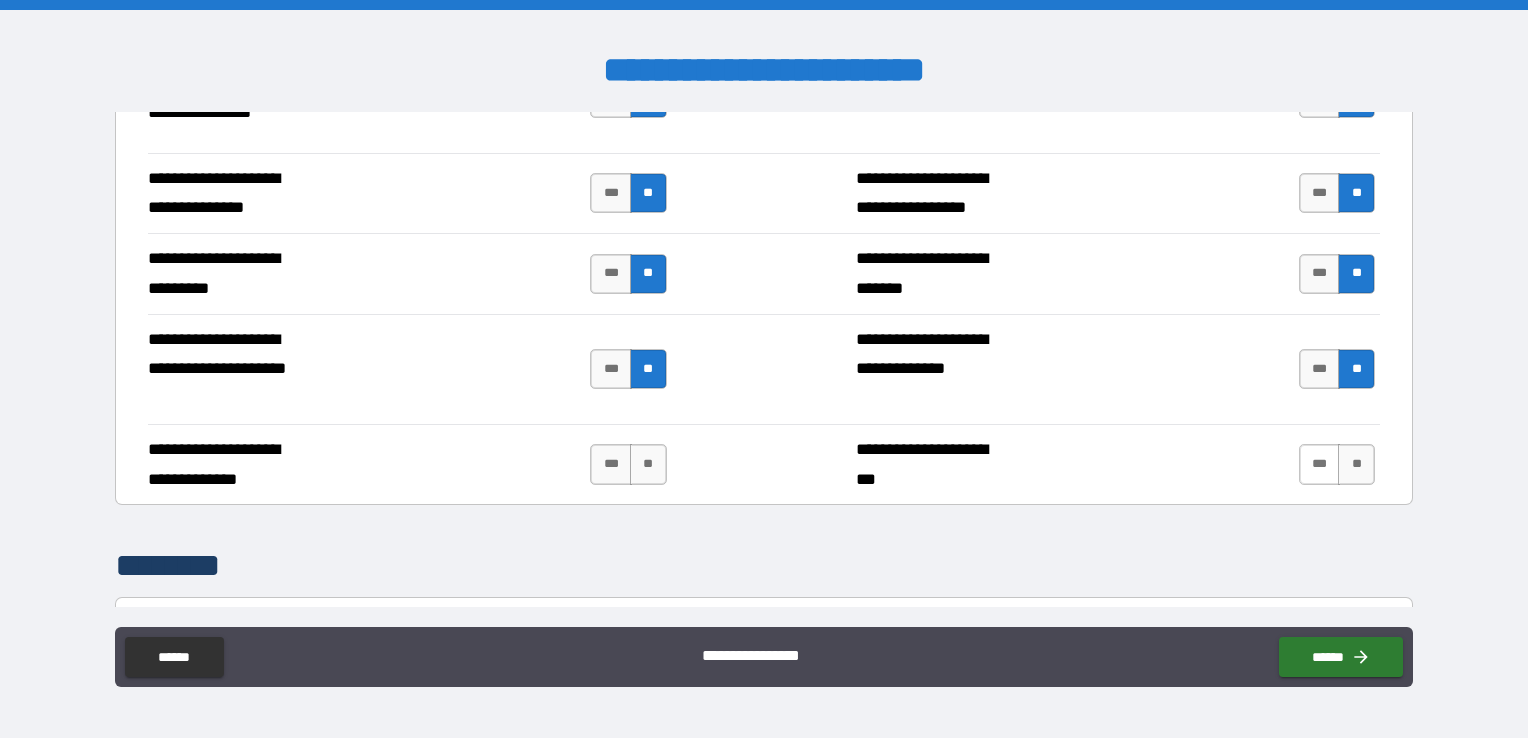 click on "***" at bounding box center (1320, 464) 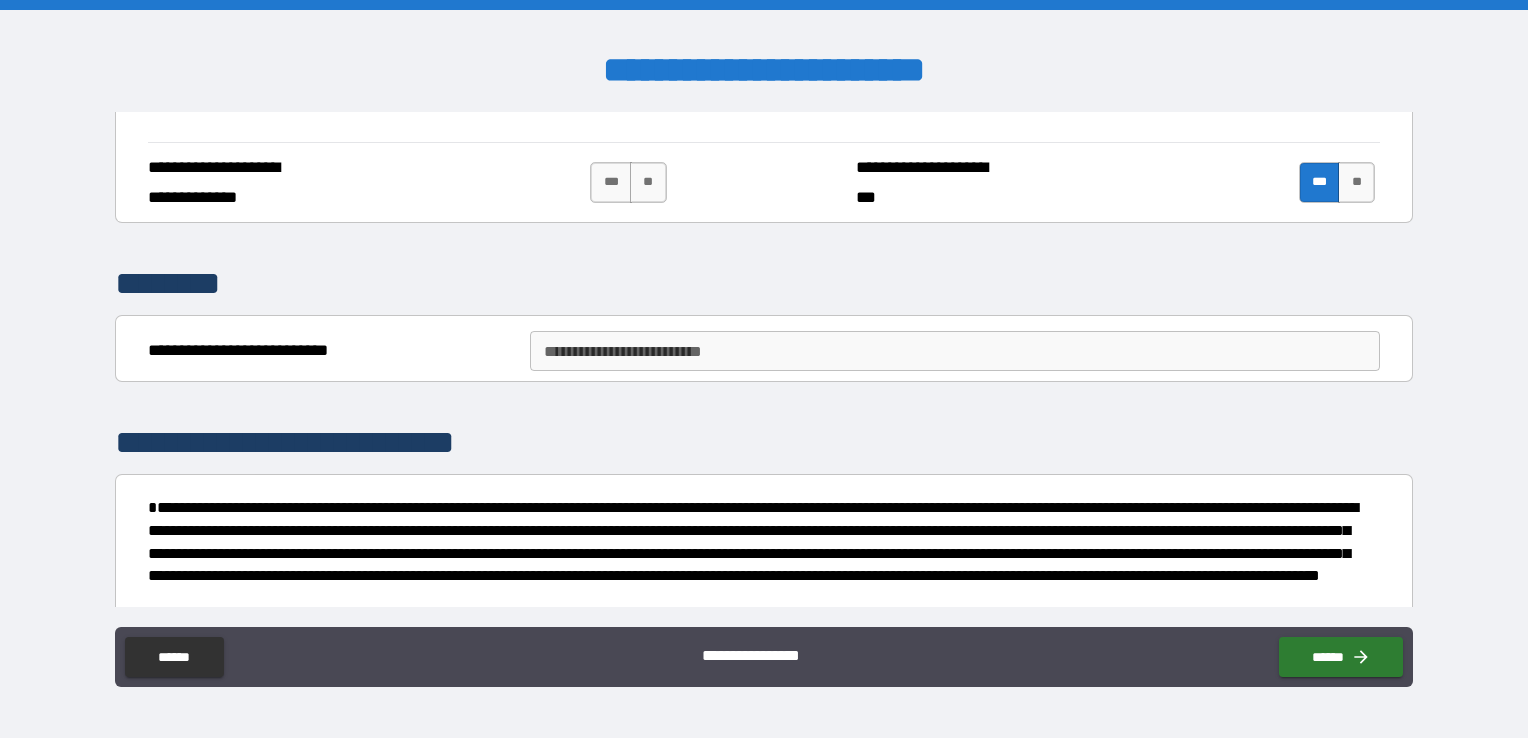 scroll, scrollTop: 6200, scrollLeft: 0, axis: vertical 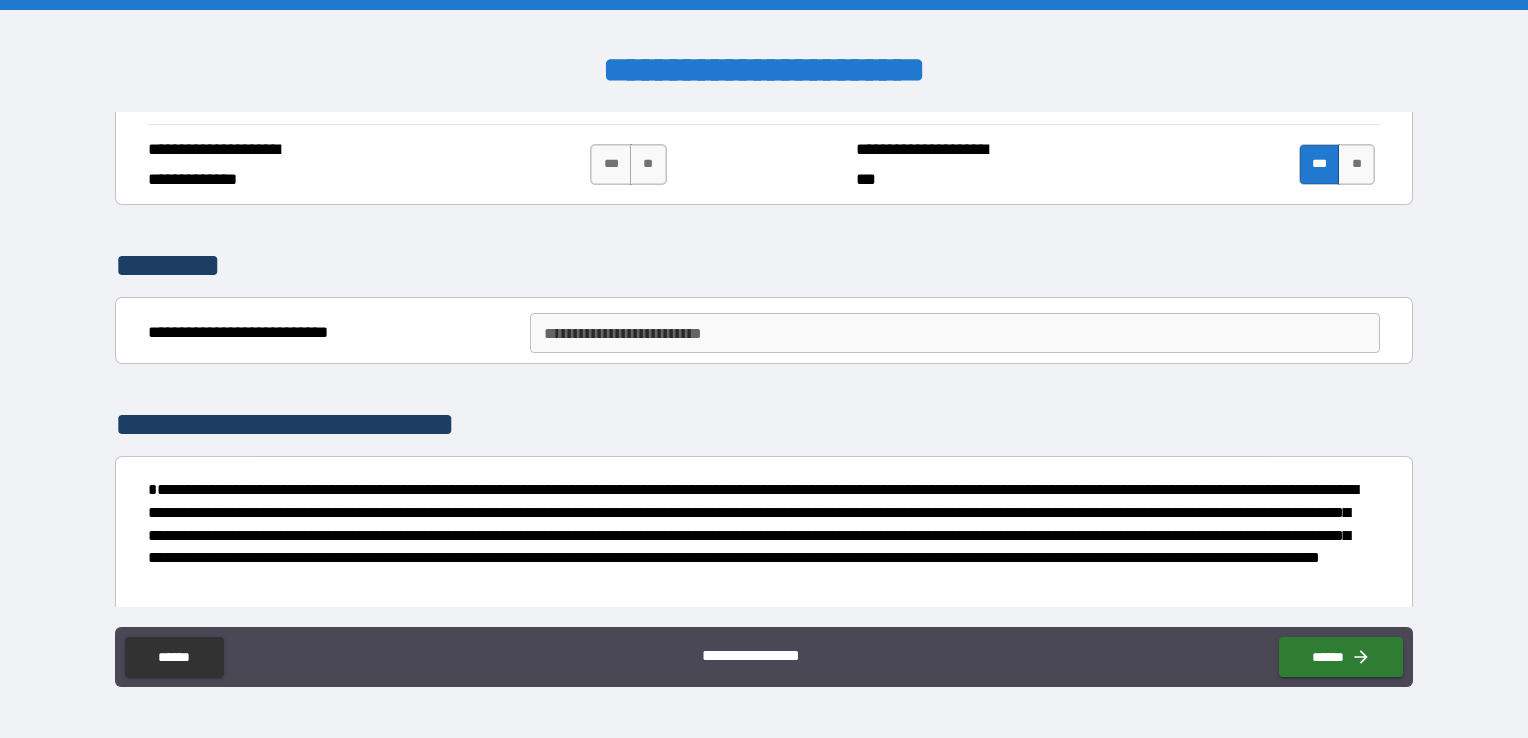 click on "**********" at bounding box center [955, 333] 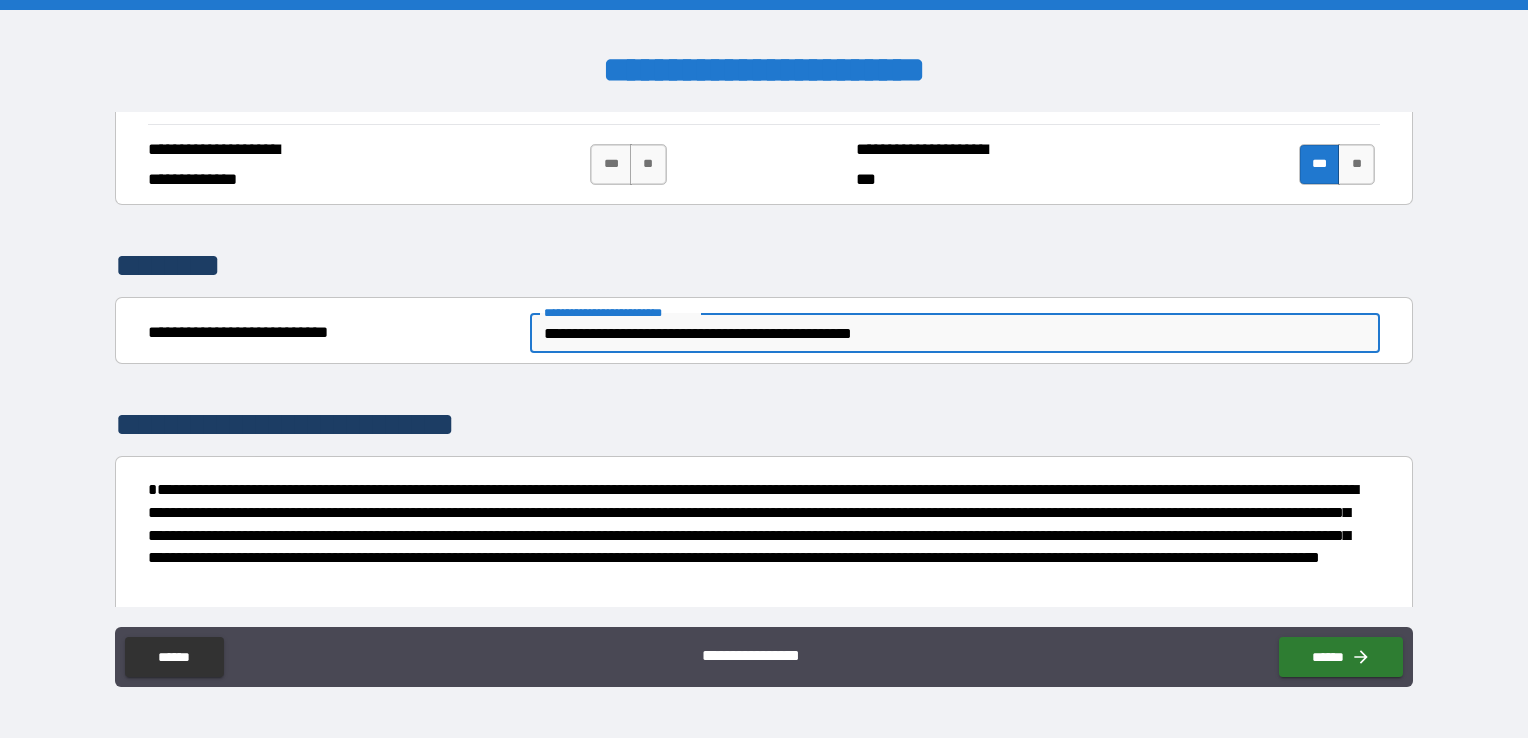 scroll, scrollTop: 6281, scrollLeft: 0, axis: vertical 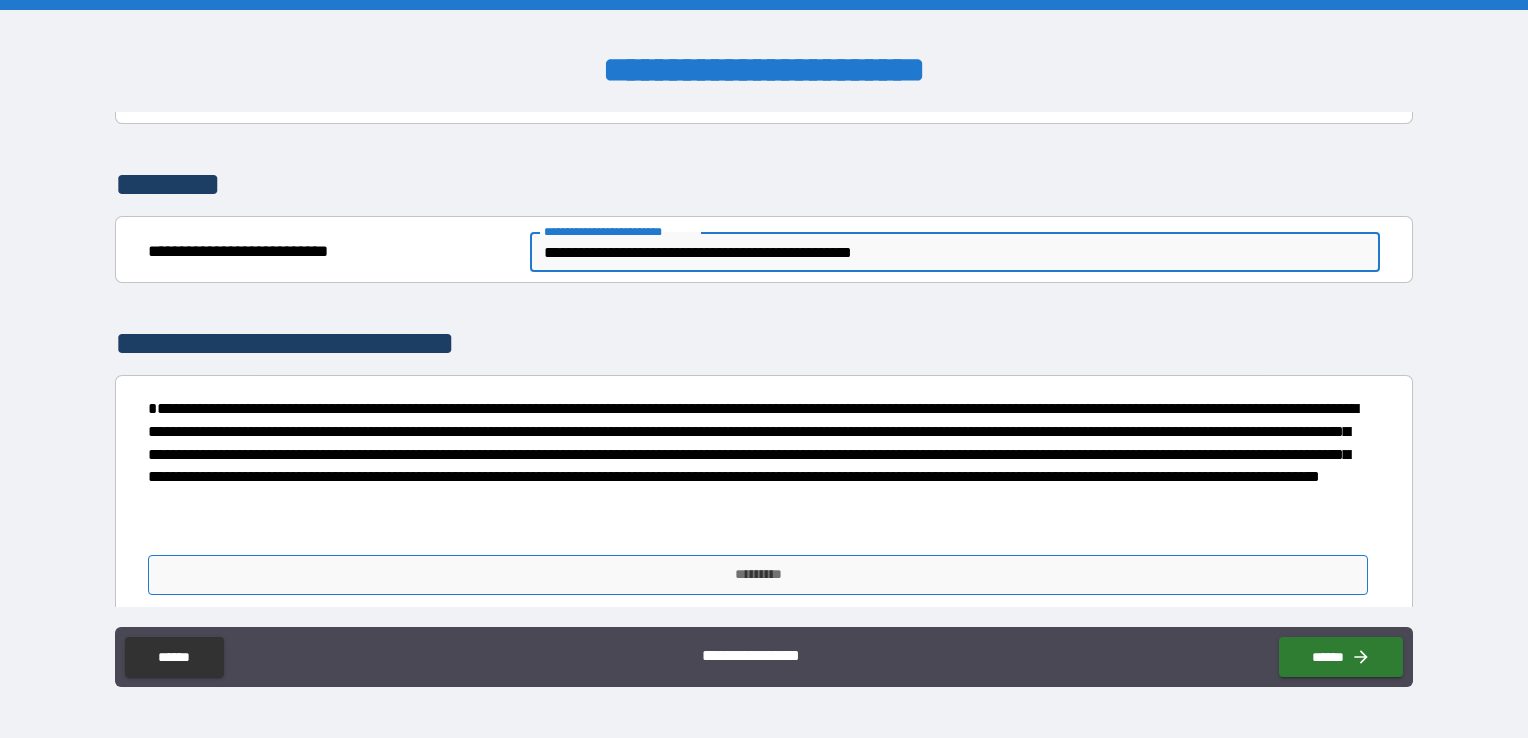 type on "**********" 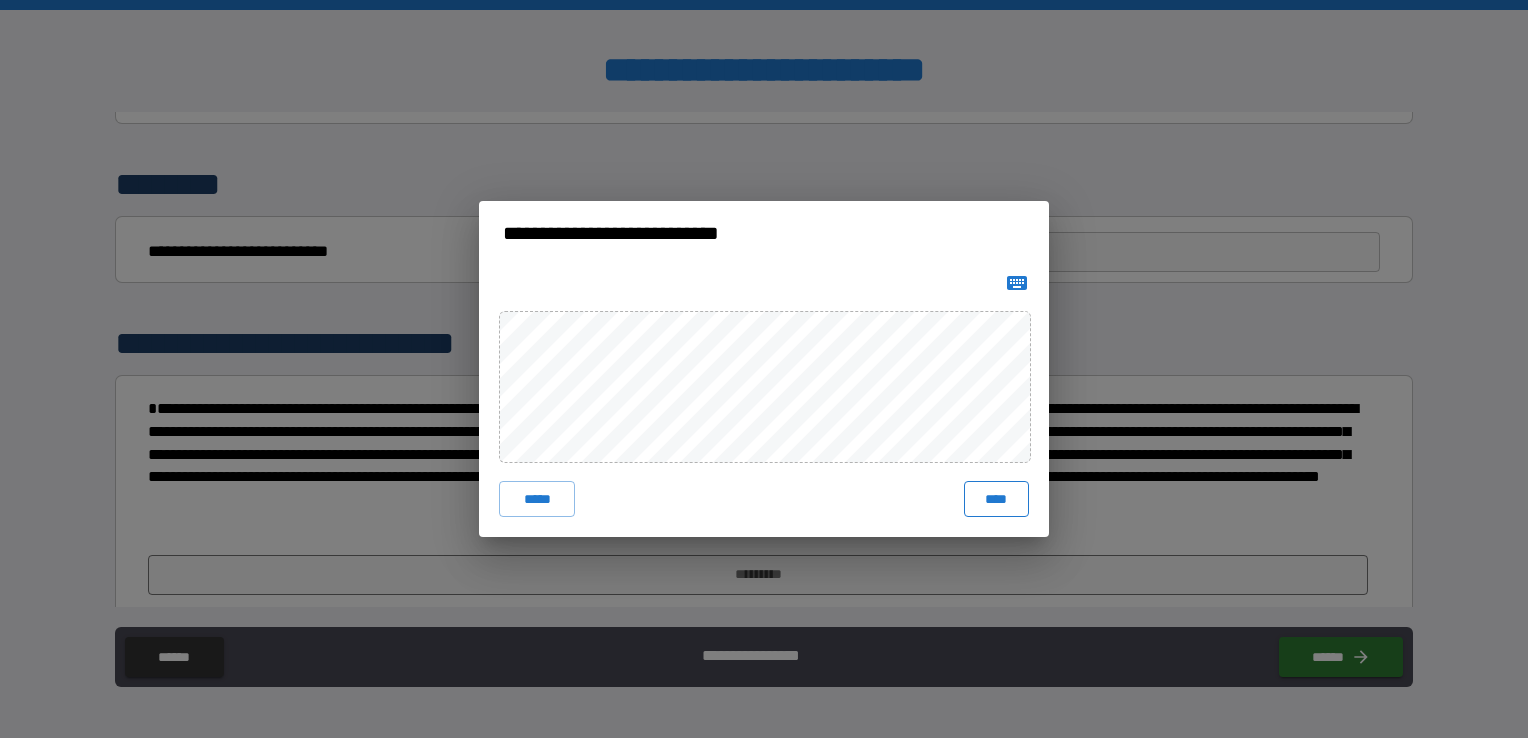 click on "****" at bounding box center [996, 499] 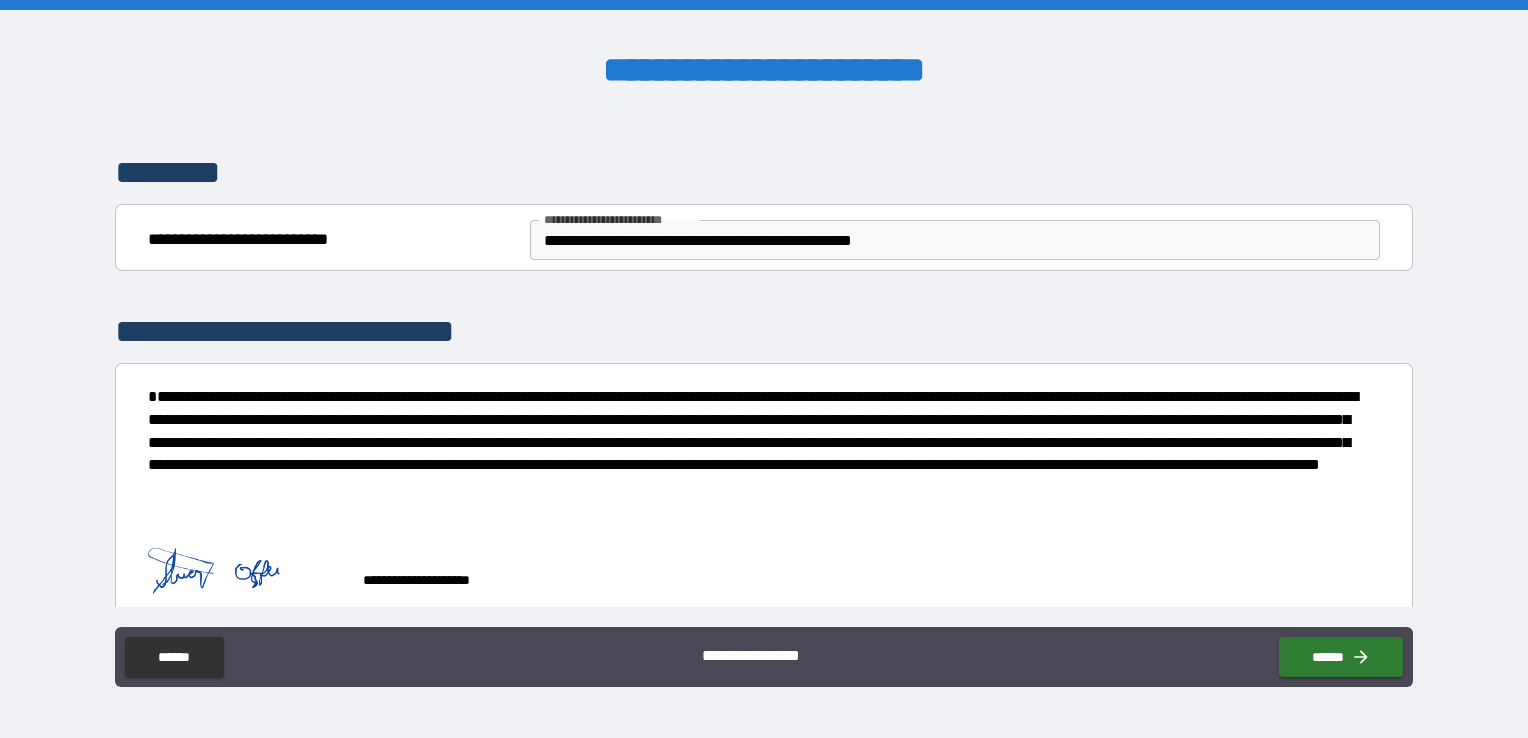scroll, scrollTop: 6298, scrollLeft: 0, axis: vertical 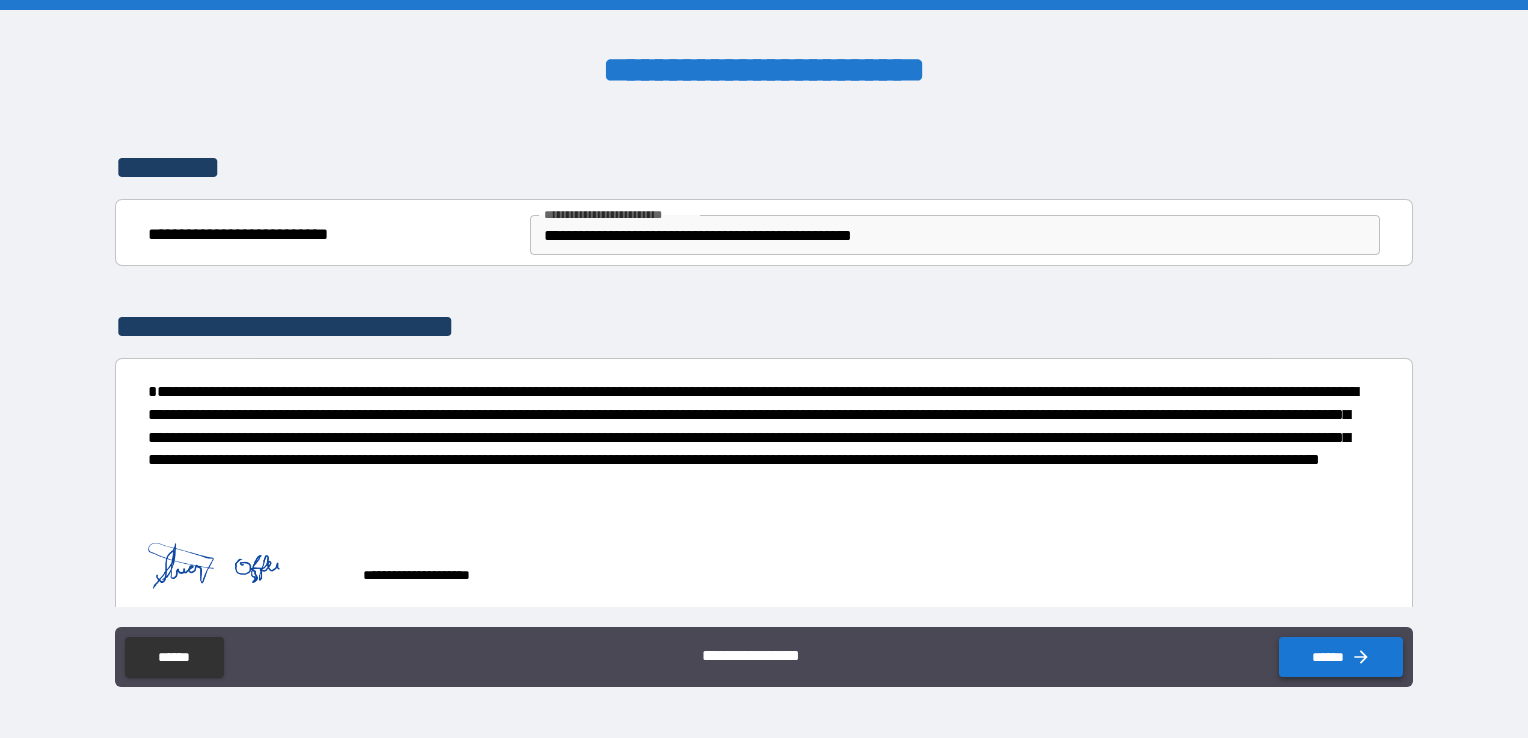 click on "******" at bounding box center (1341, 657) 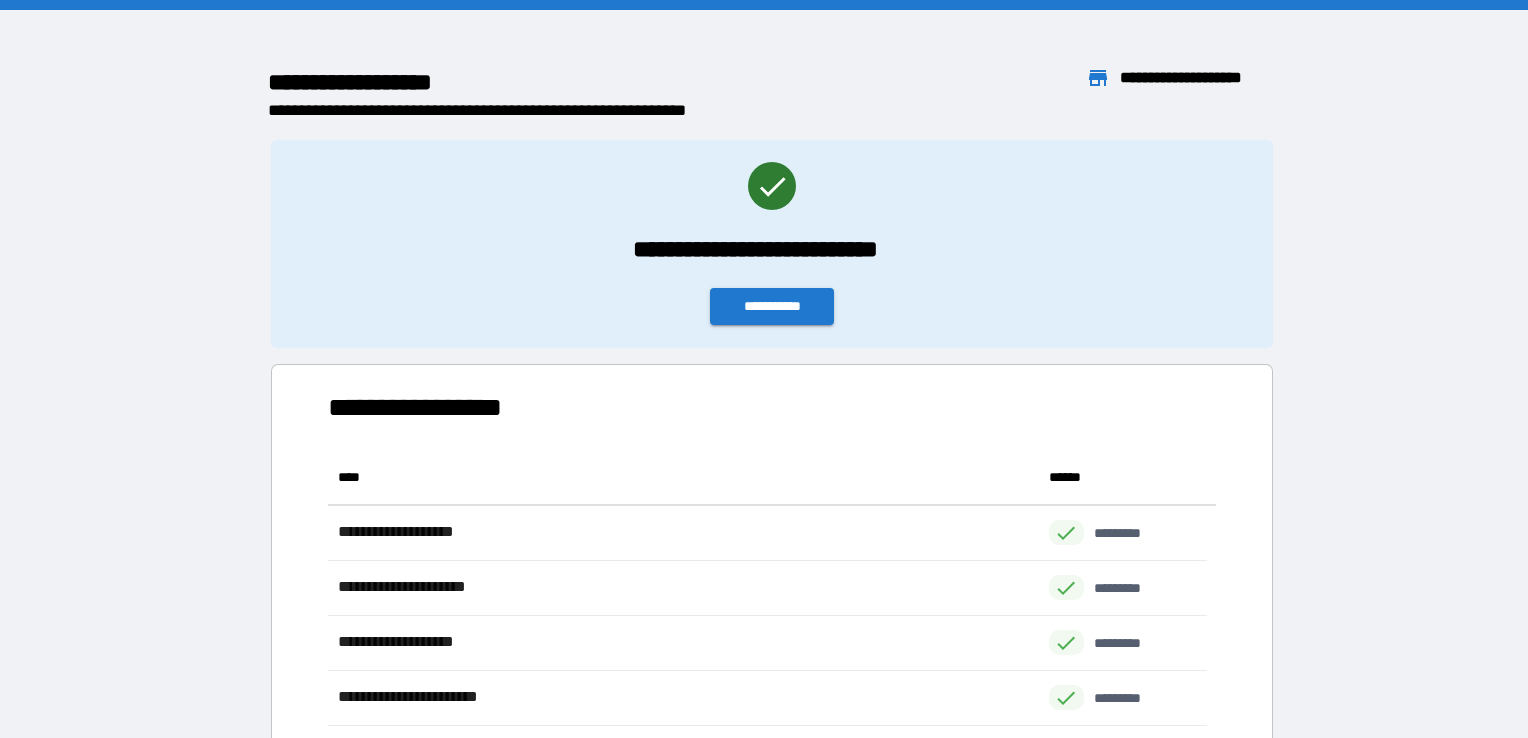 scroll, scrollTop: 16, scrollLeft: 16, axis: both 